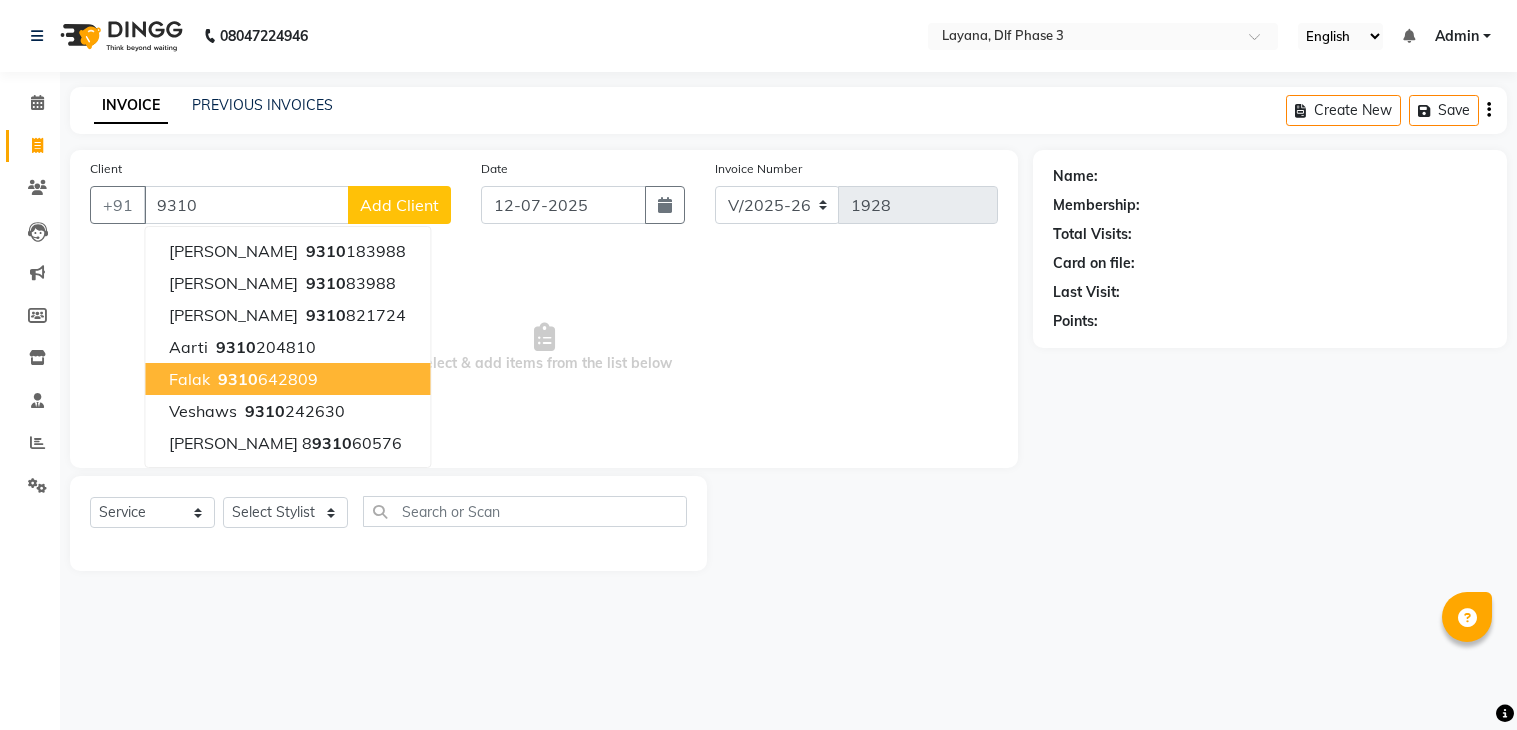 select on "6973" 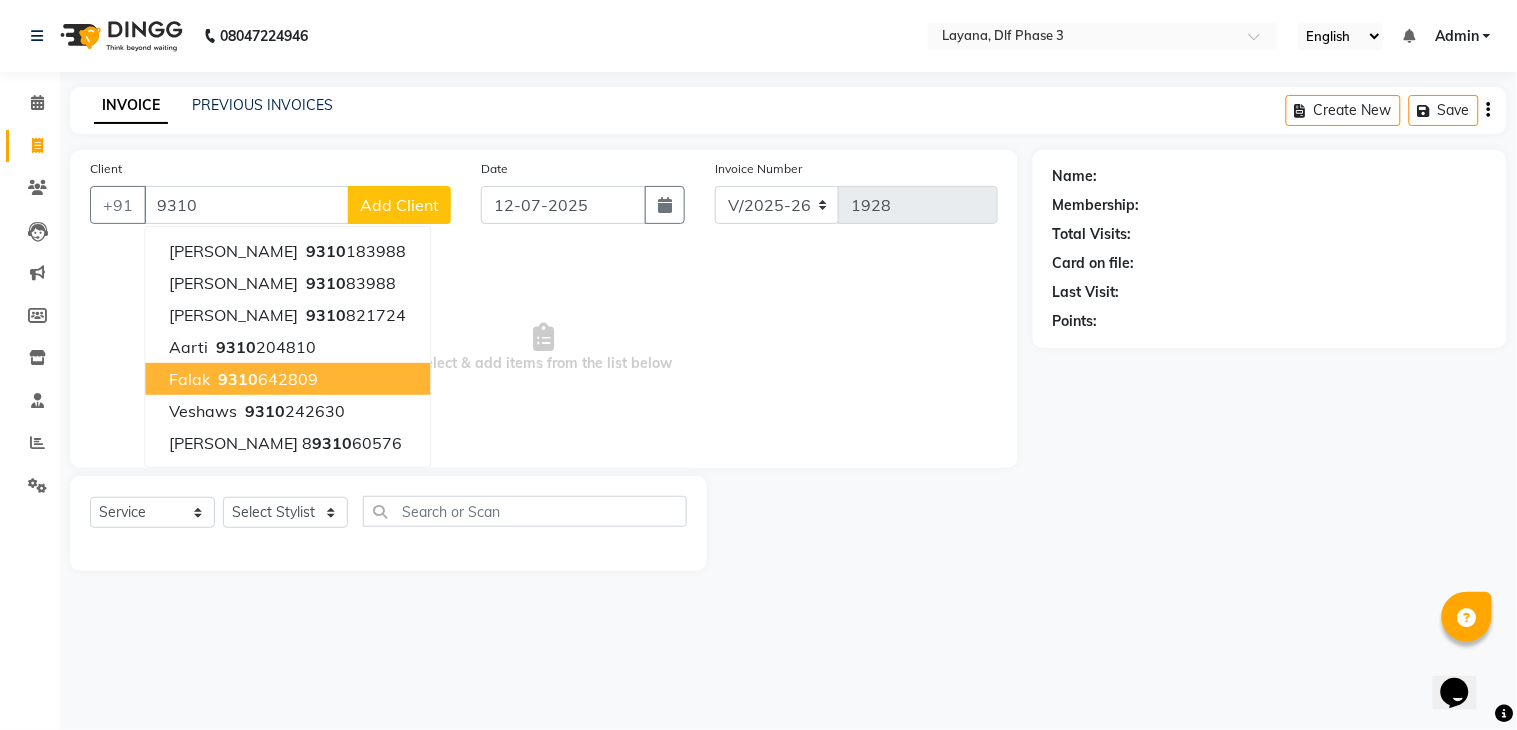 scroll, scrollTop: 0, scrollLeft: 0, axis: both 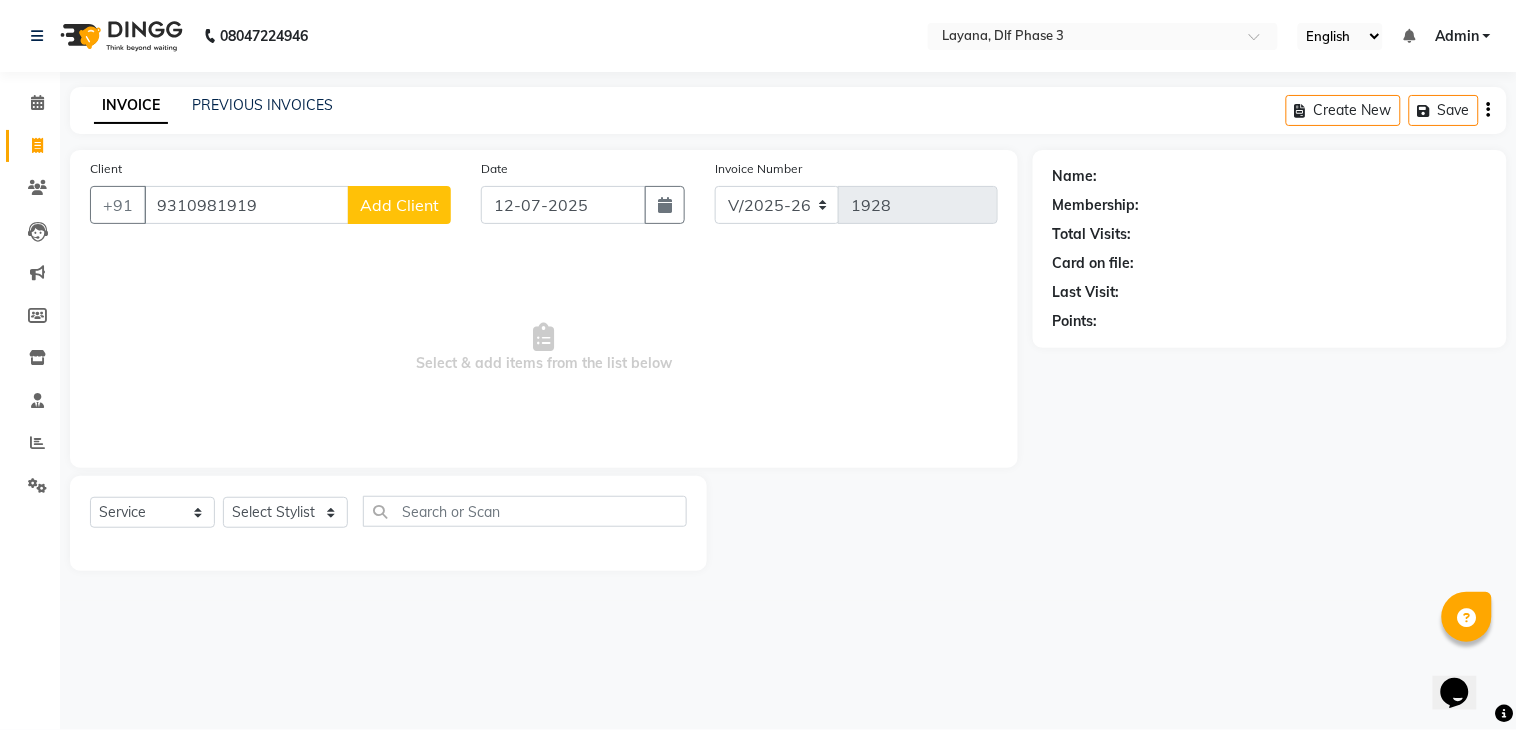 type on "9310981919" 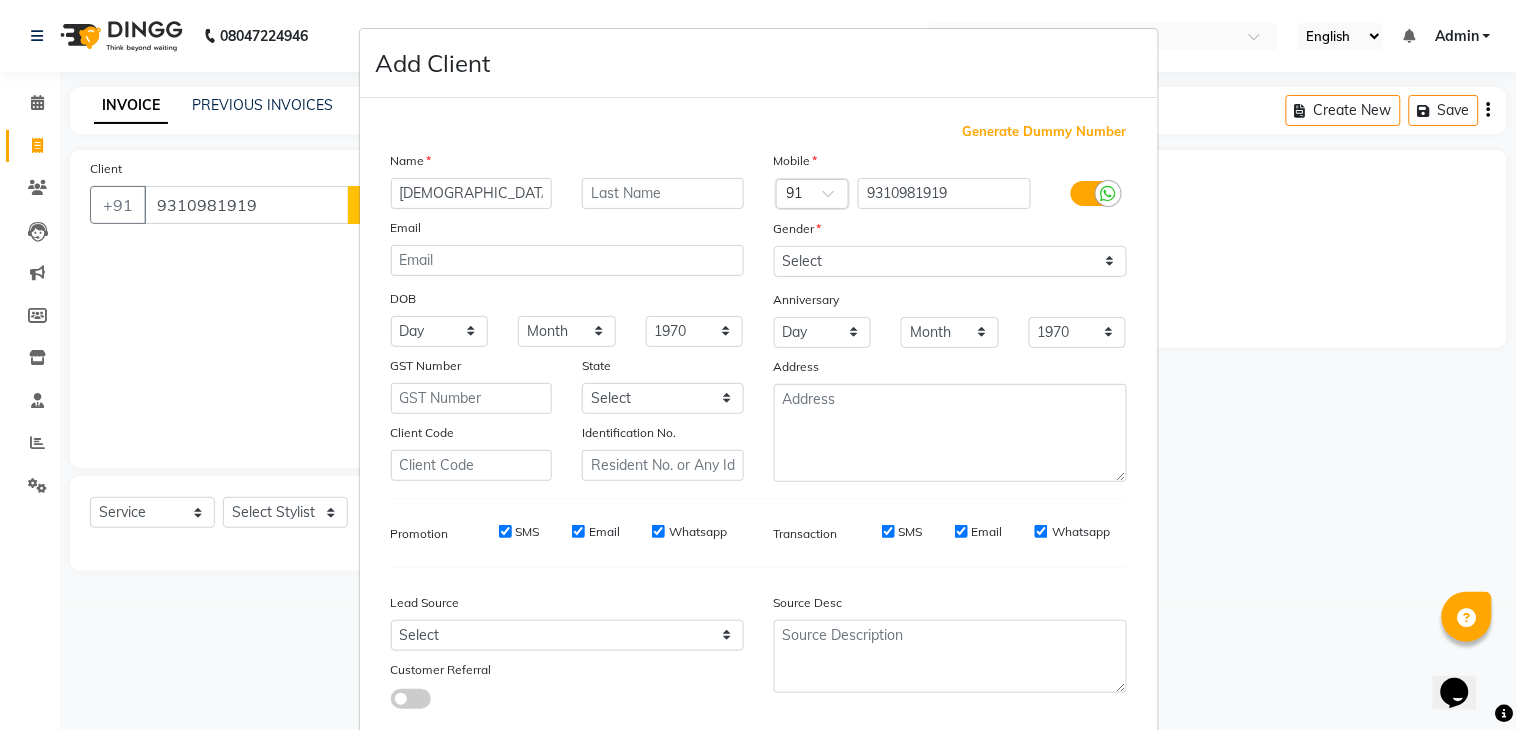 type on "[DEMOGRAPHIC_DATA]" 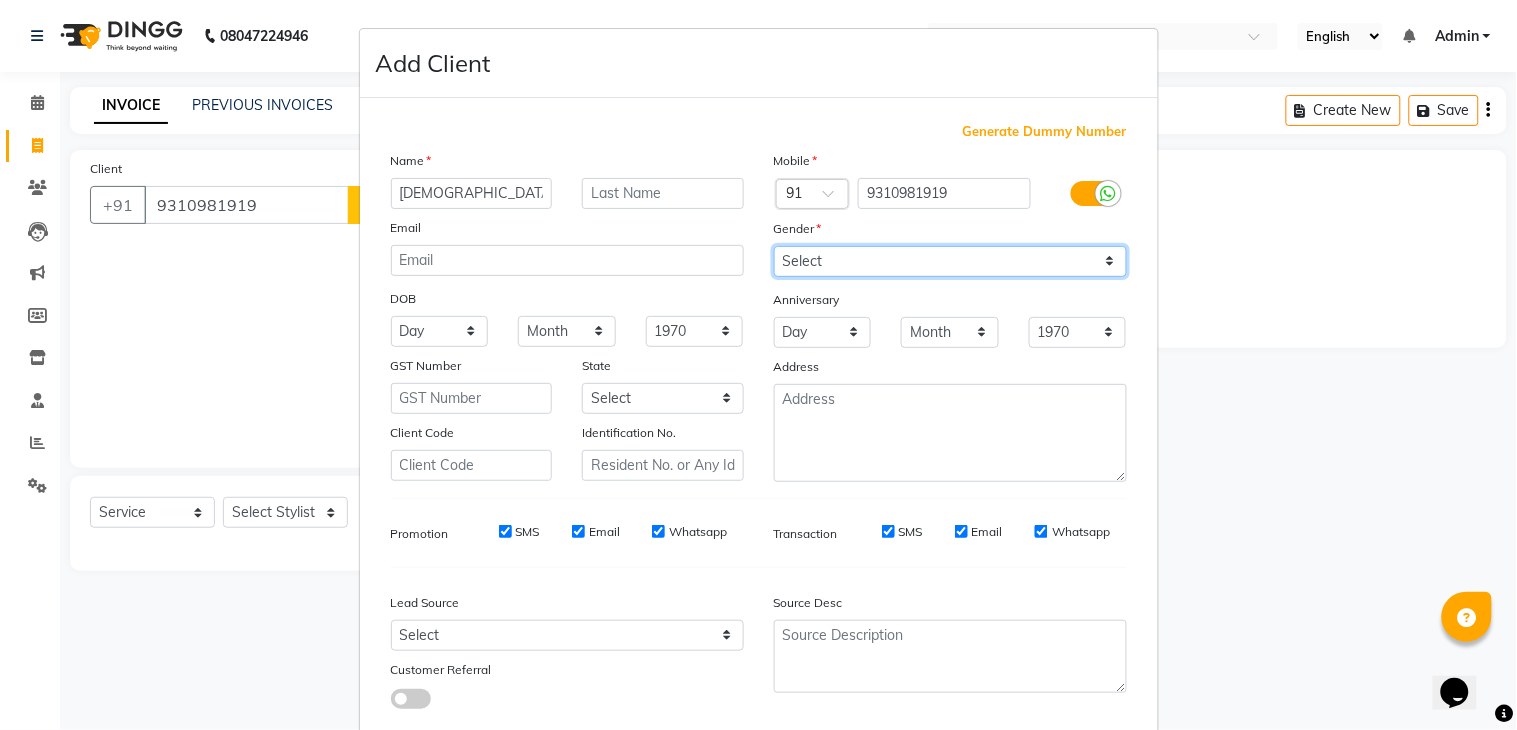 click on "Select [DEMOGRAPHIC_DATA] [DEMOGRAPHIC_DATA] Other Prefer Not To Say" at bounding box center [950, 261] 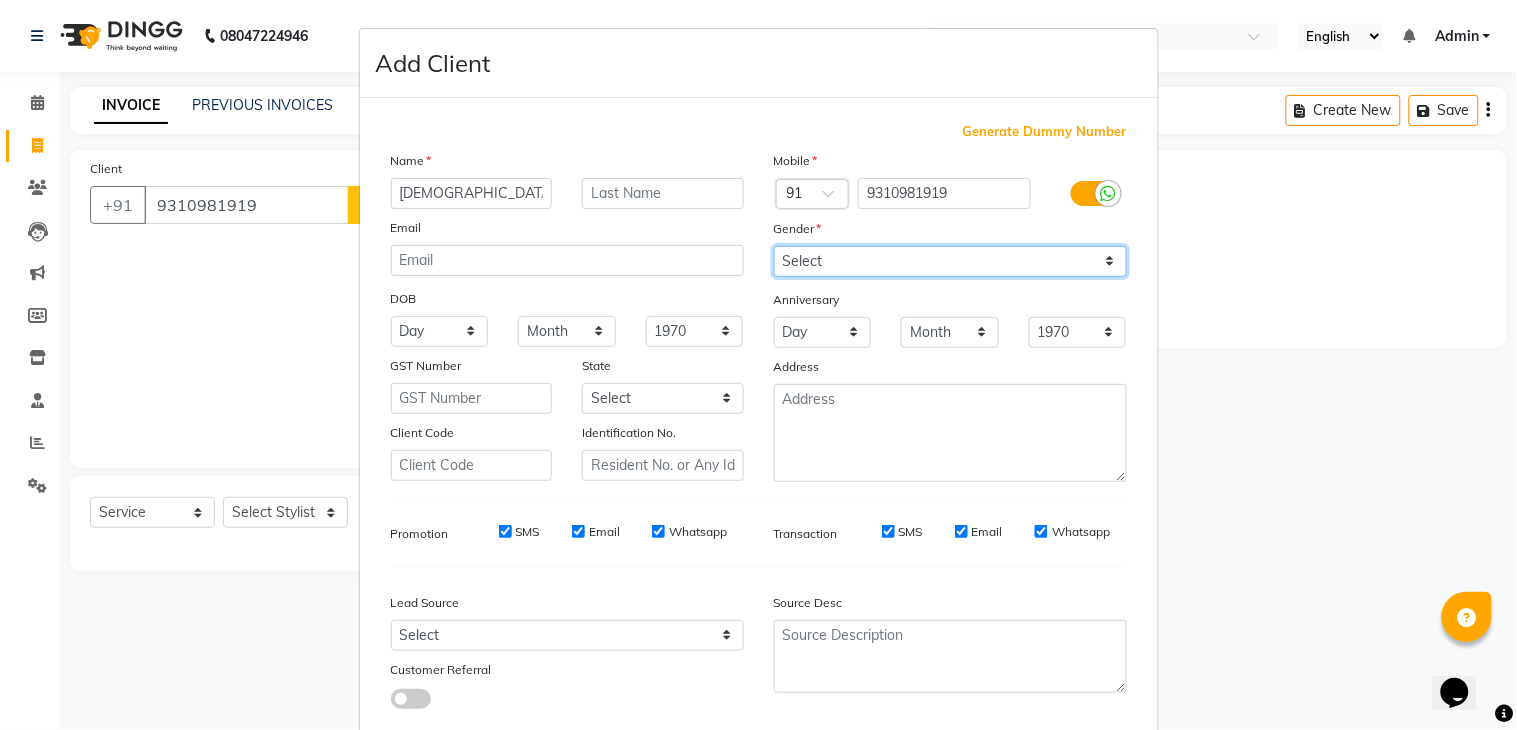 select on "[DEMOGRAPHIC_DATA]" 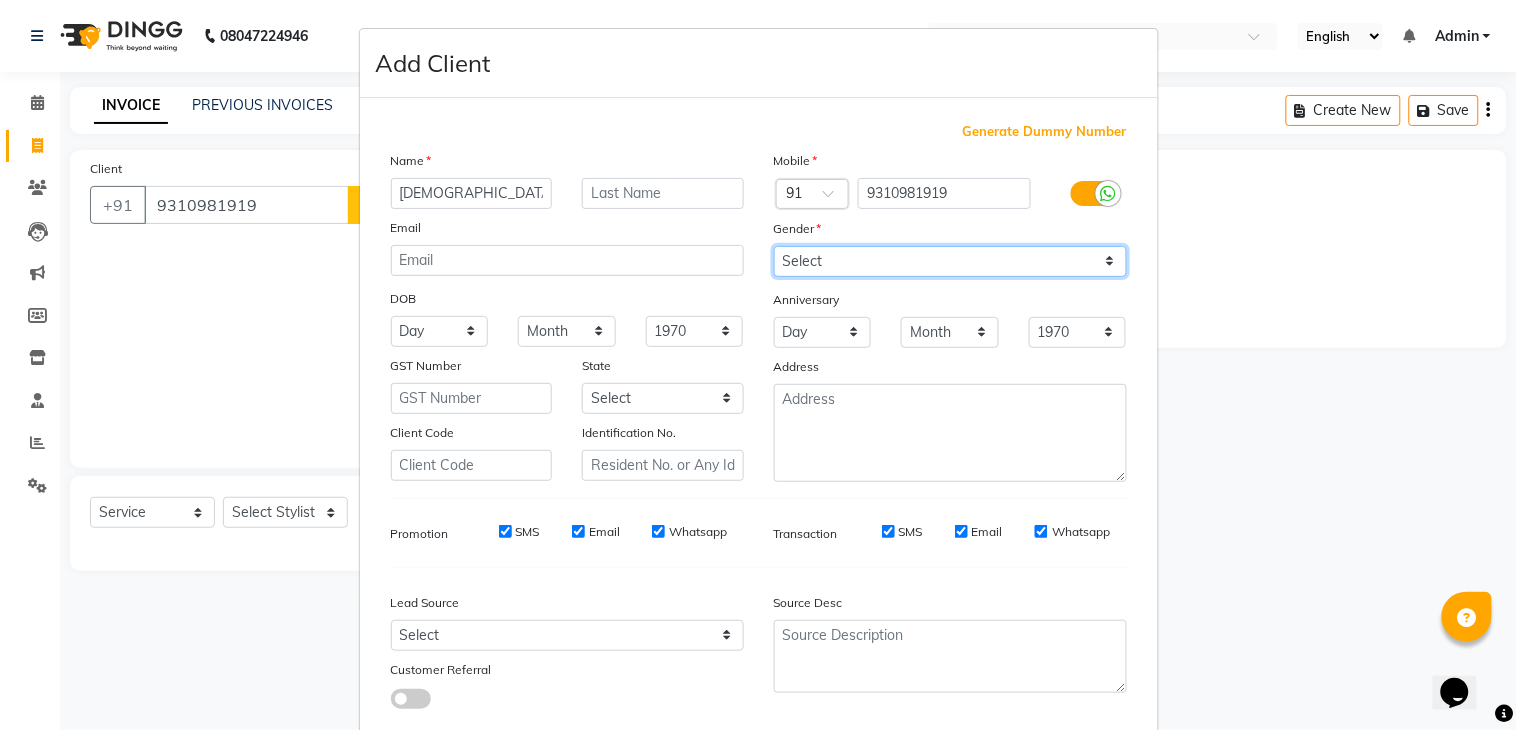 click on "Select [DEMOGRAPHIC_DATA] [DEMOGRAPHIC_DATA] Other Prefer Not To Say" at bounding box center [950, 261] 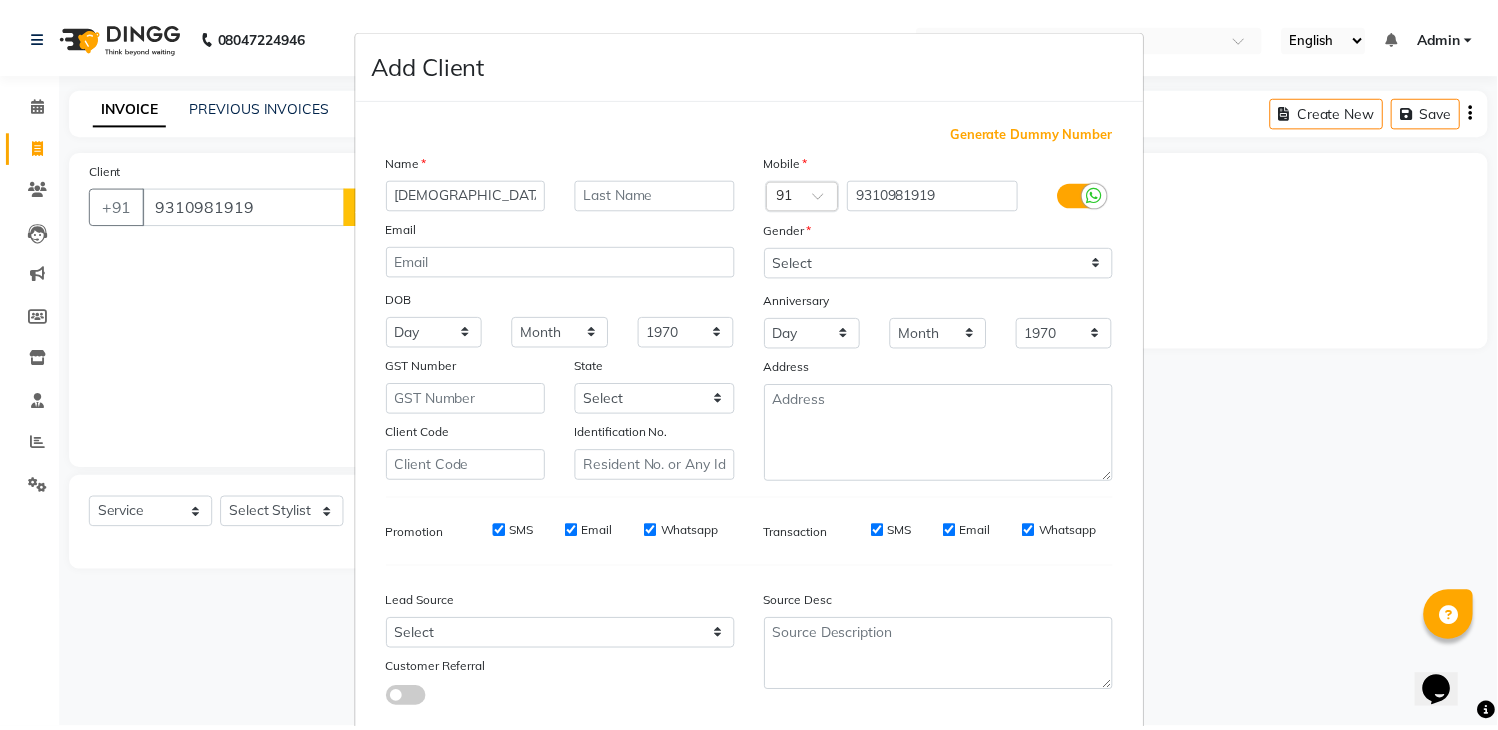 scroll, scrollTop: 121, scrollLeft: 0, axis: vertical 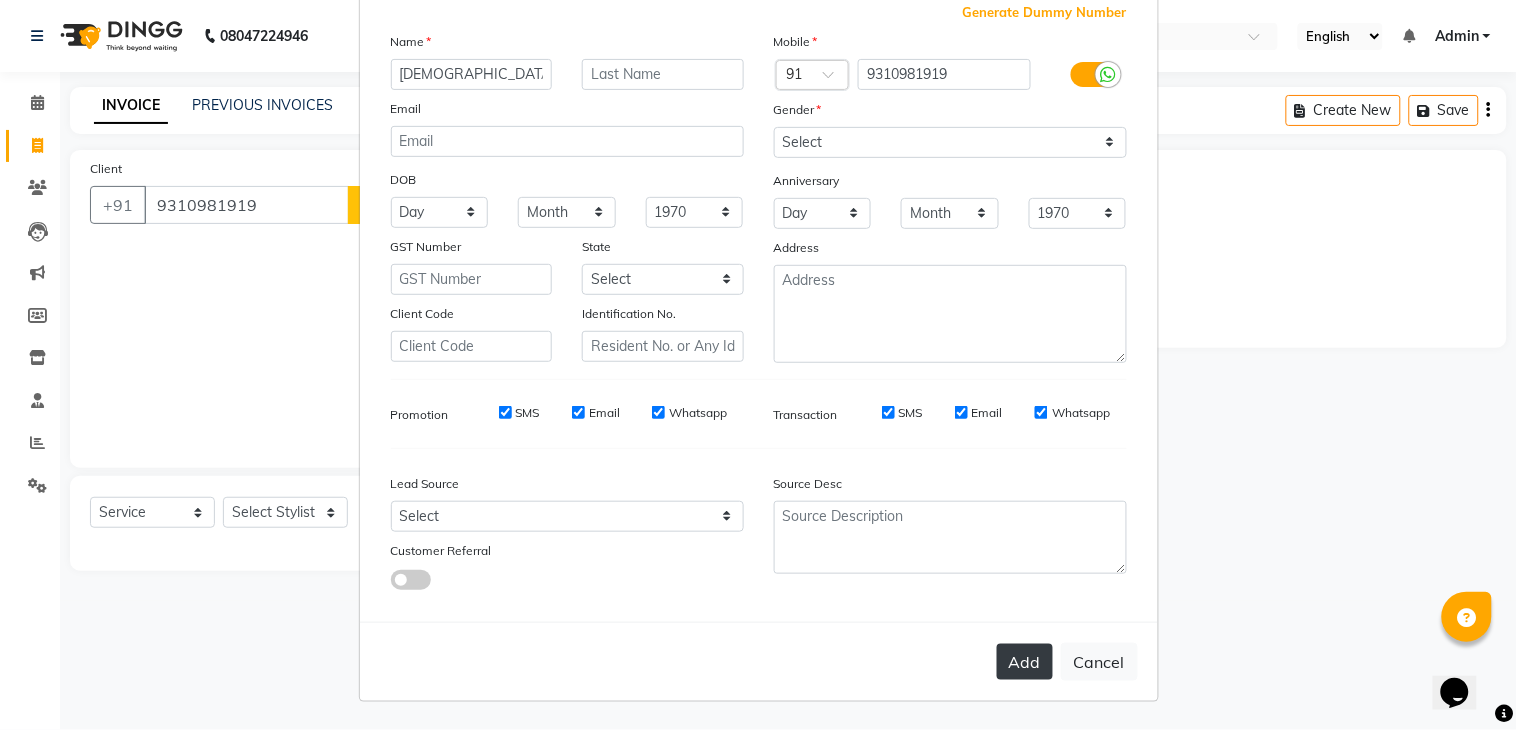 click on "Add" at bounding box center (1025, 662) 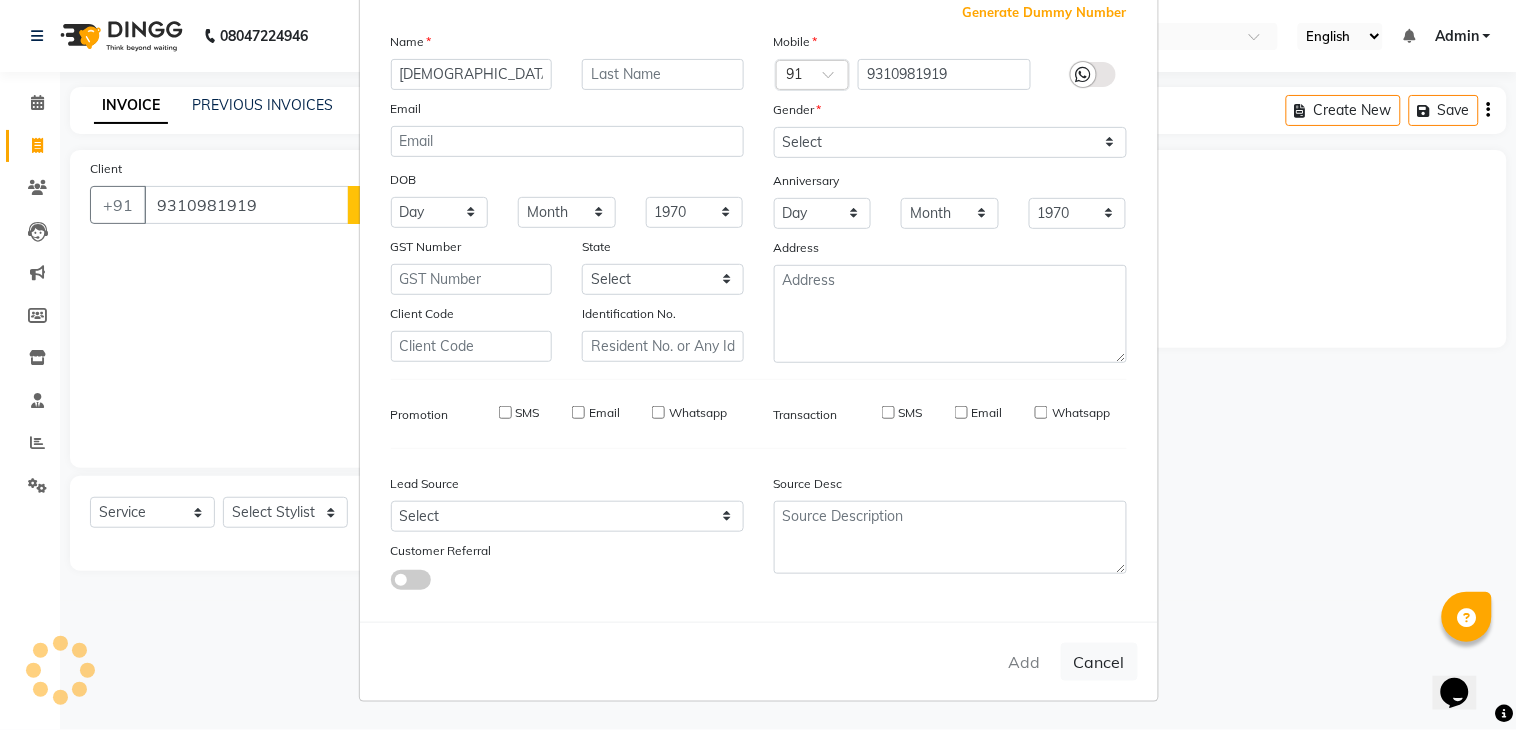 type 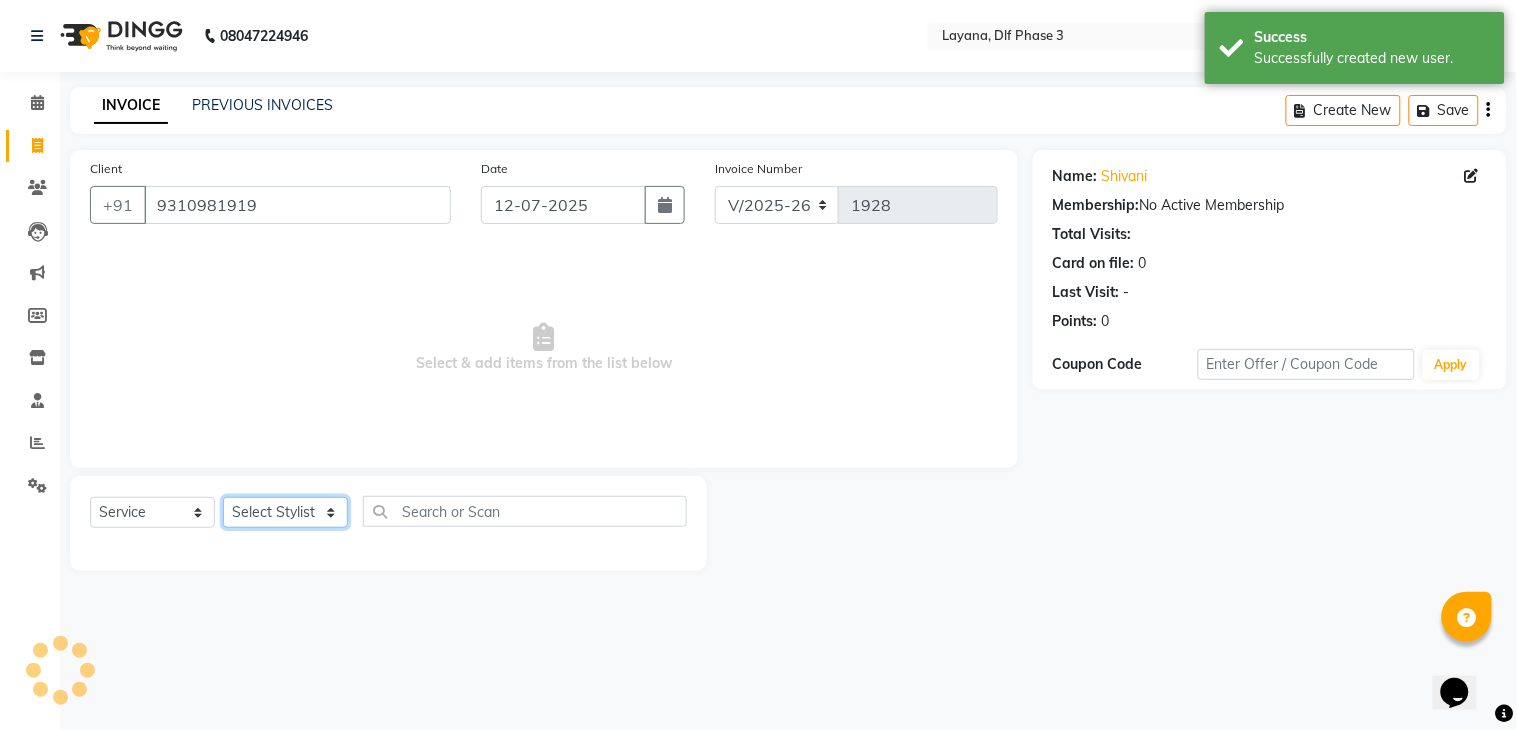 click on "Select Stylist aditya Attul kamal [DATE][PERSON_NAME] [PERSON_NAME] [PERSON_NAME]" 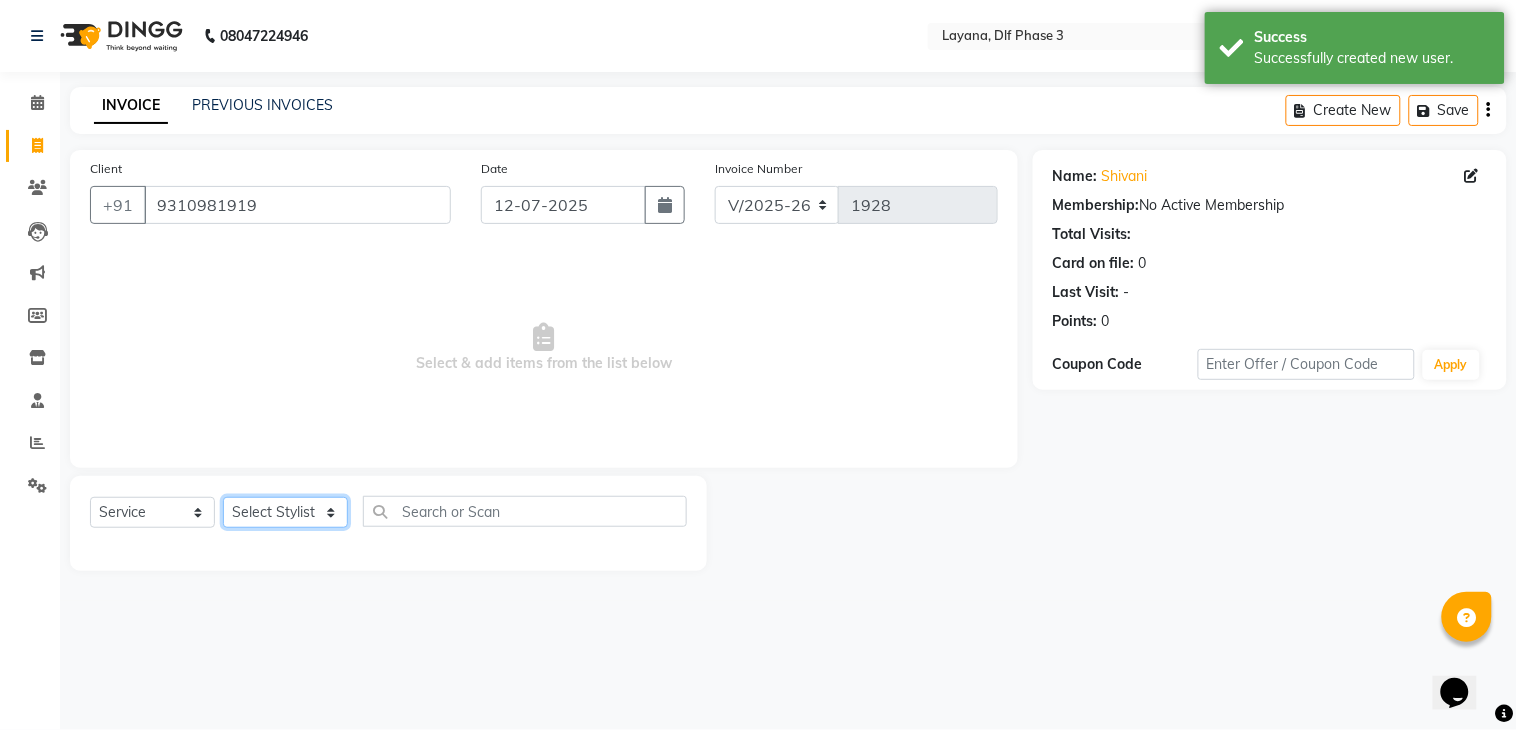 select on "57636" 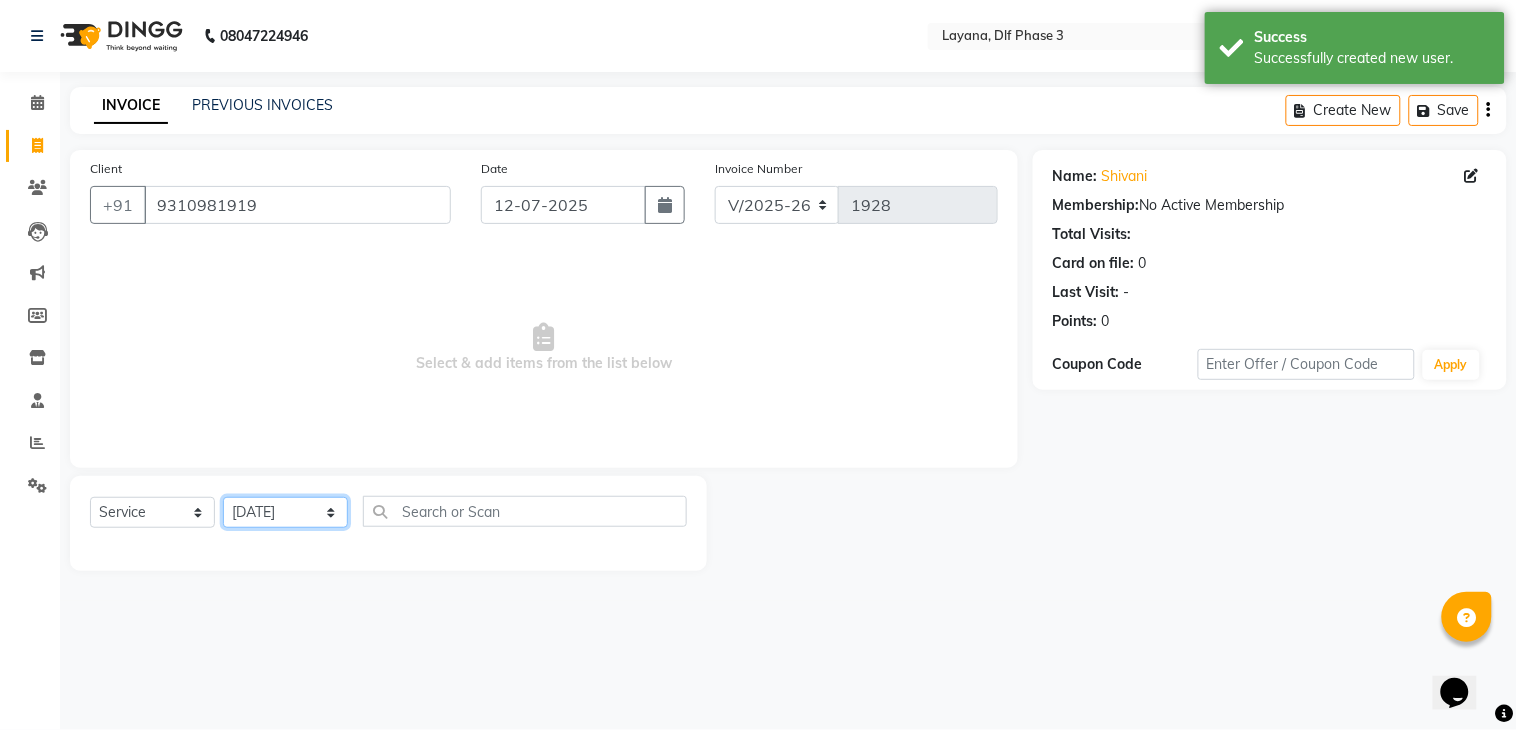 click on "Select Stylist aditya Attul kamal [DATE][PERSON_NAME] [PERSON_NAME] [PERSON_NAME]" 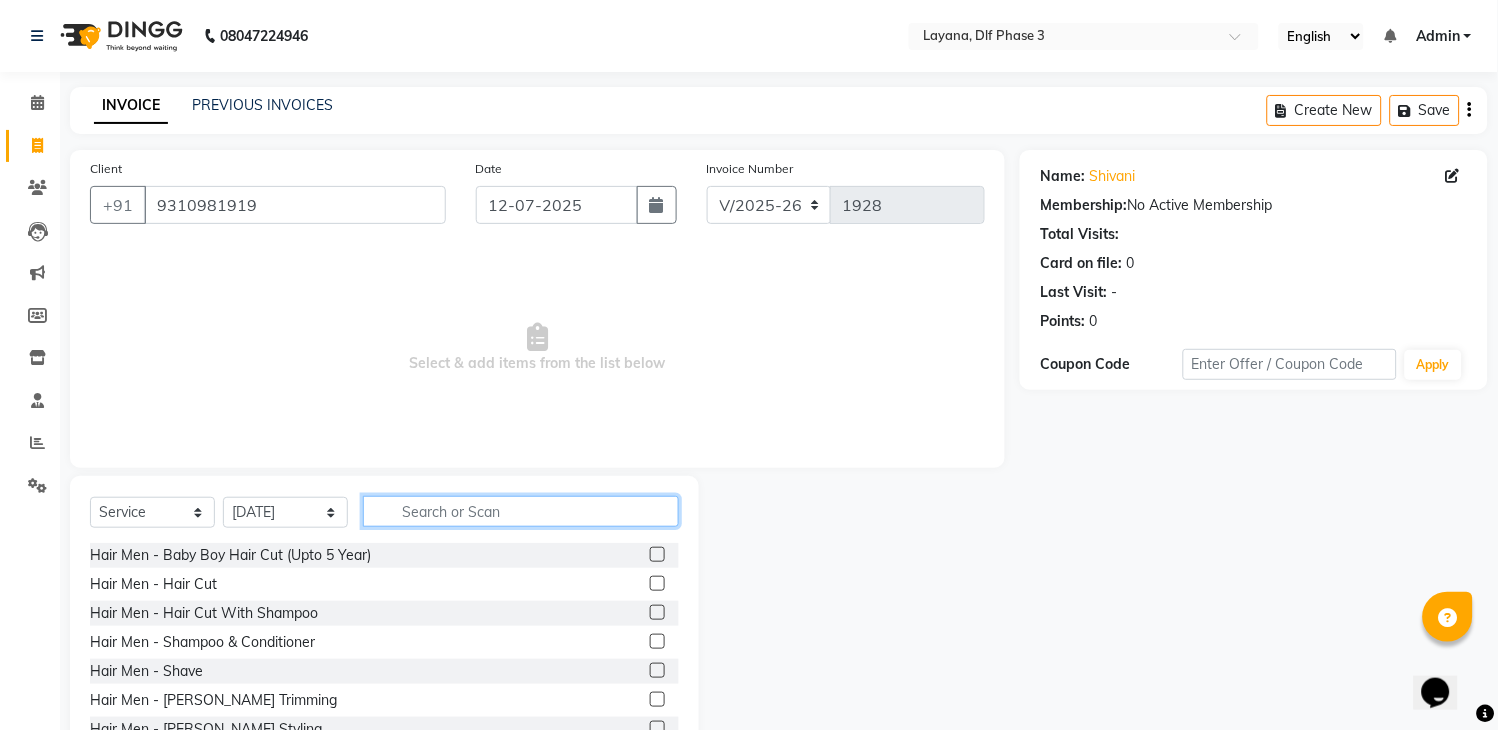 click 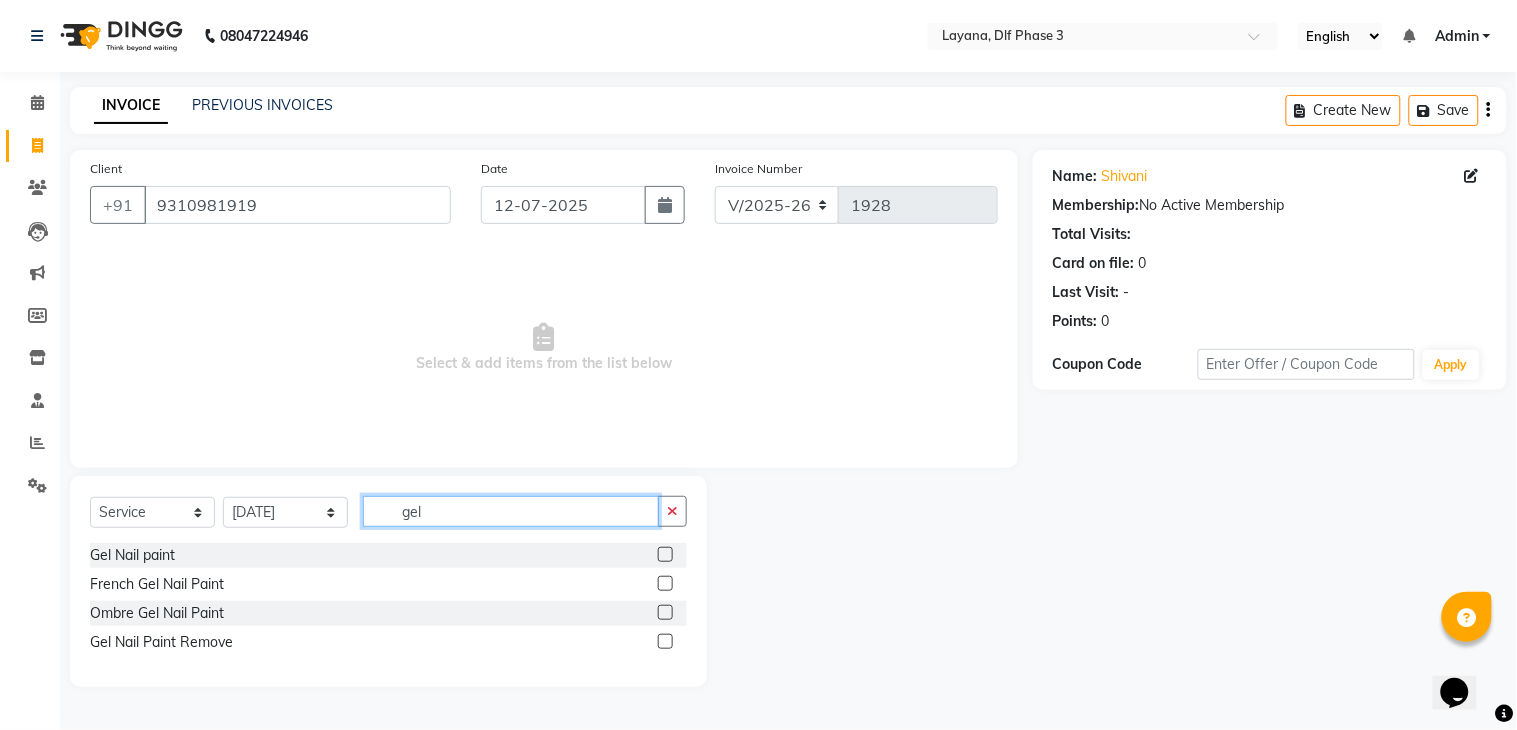 type on "gel" 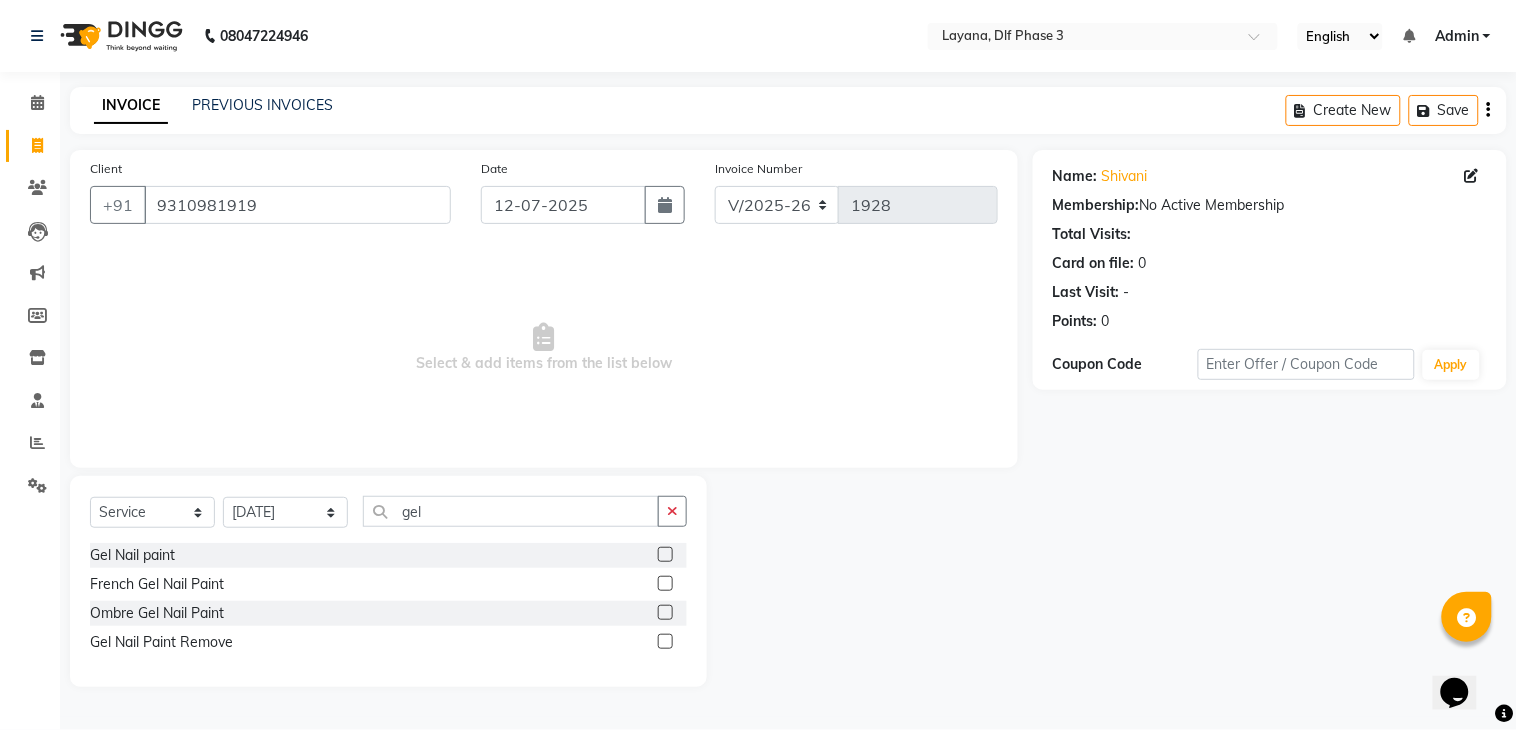 click 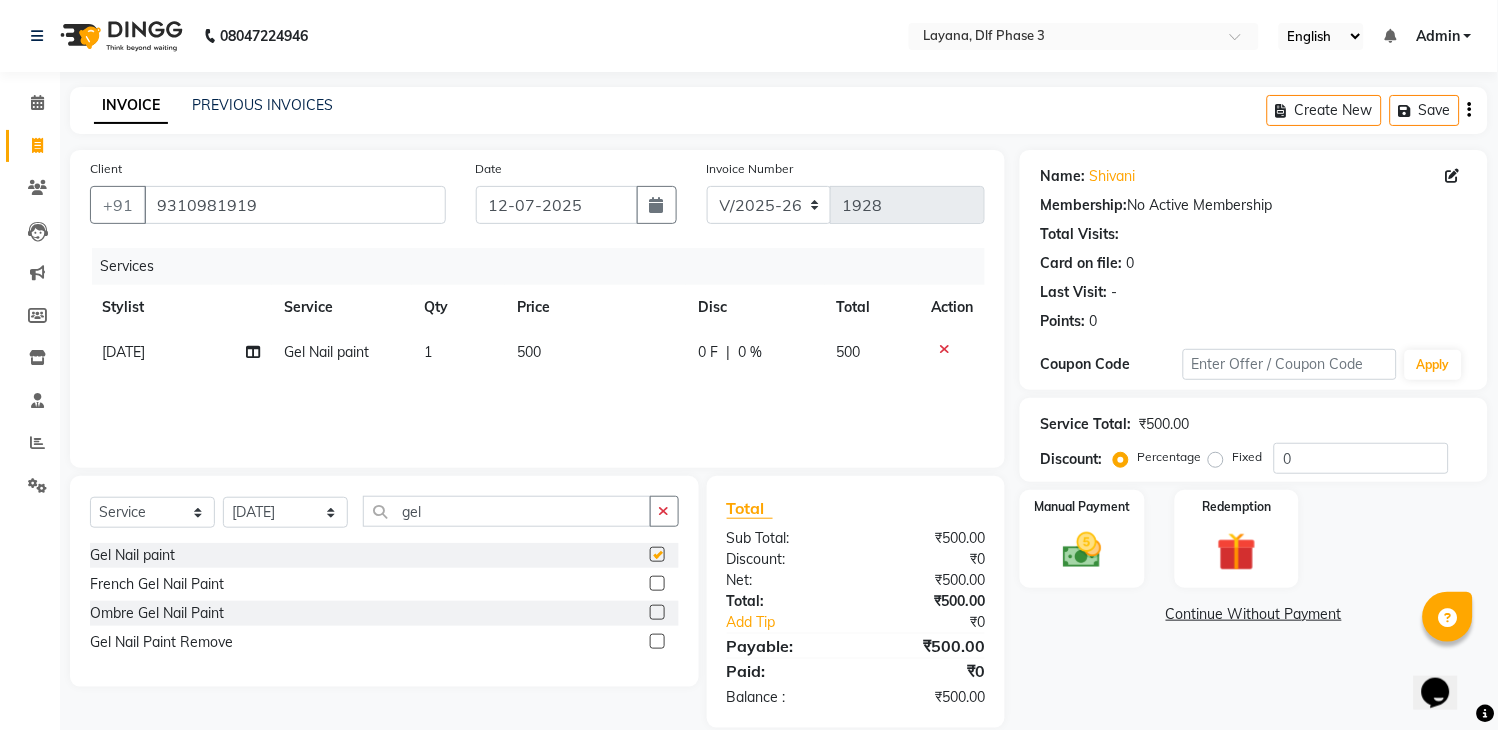 checkbox on "false" 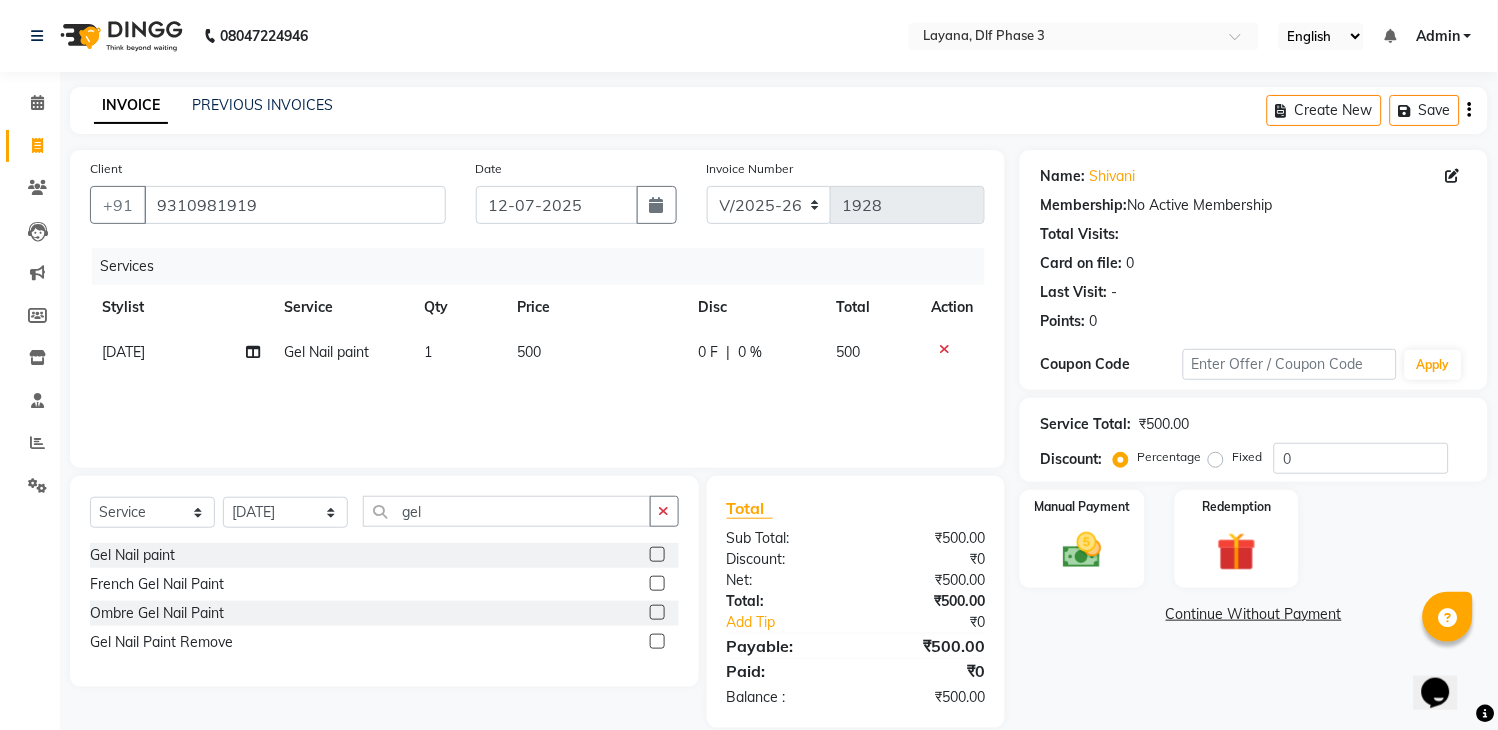 click on "500" 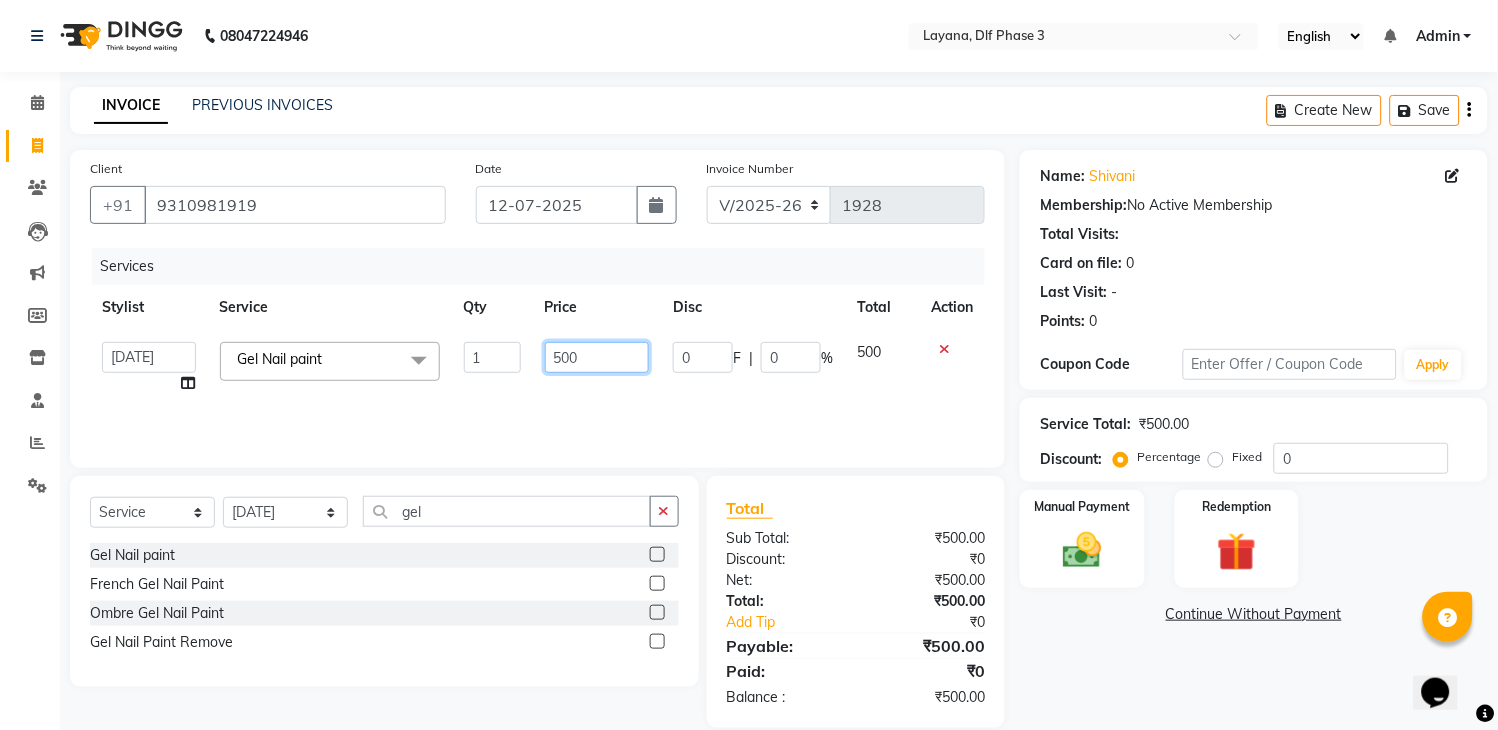 drag, startPoint x: 563, startPoint y: 355, endPoint x: 551, endPoint y: 356, distance: 12.0415945 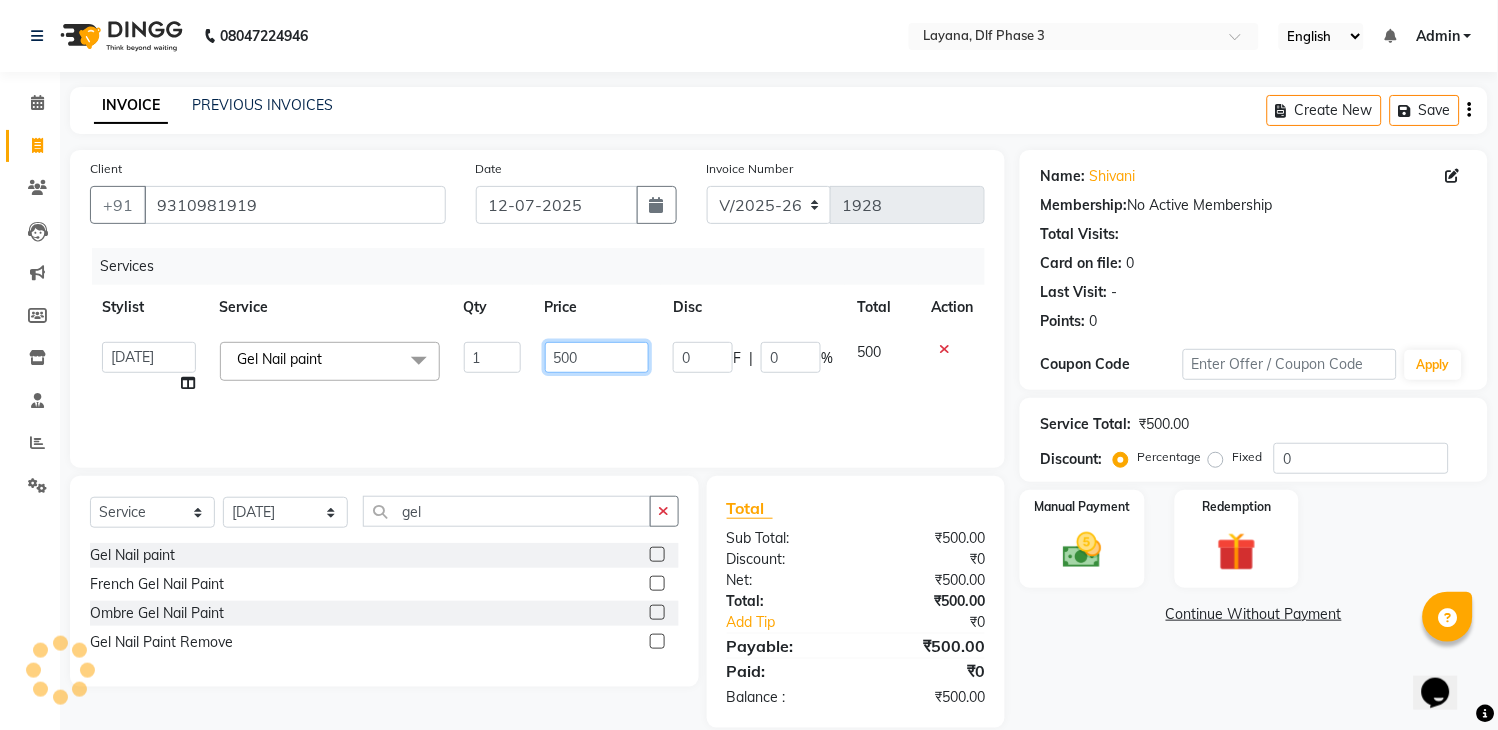 type on "400" 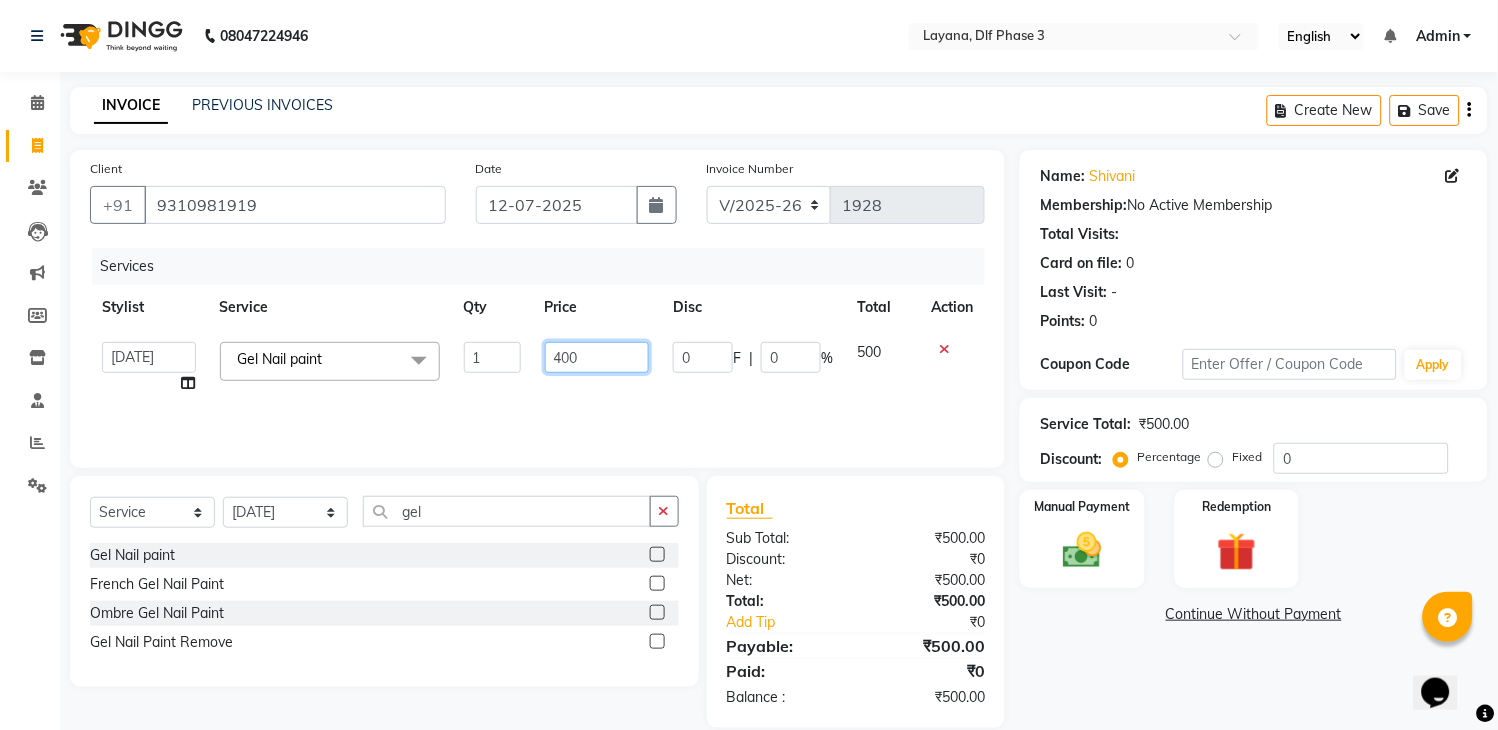 drag, startPoint x: 555, startPoint y: 362, endPoint x: 634, endPoint y: 461, distance: 126.65702 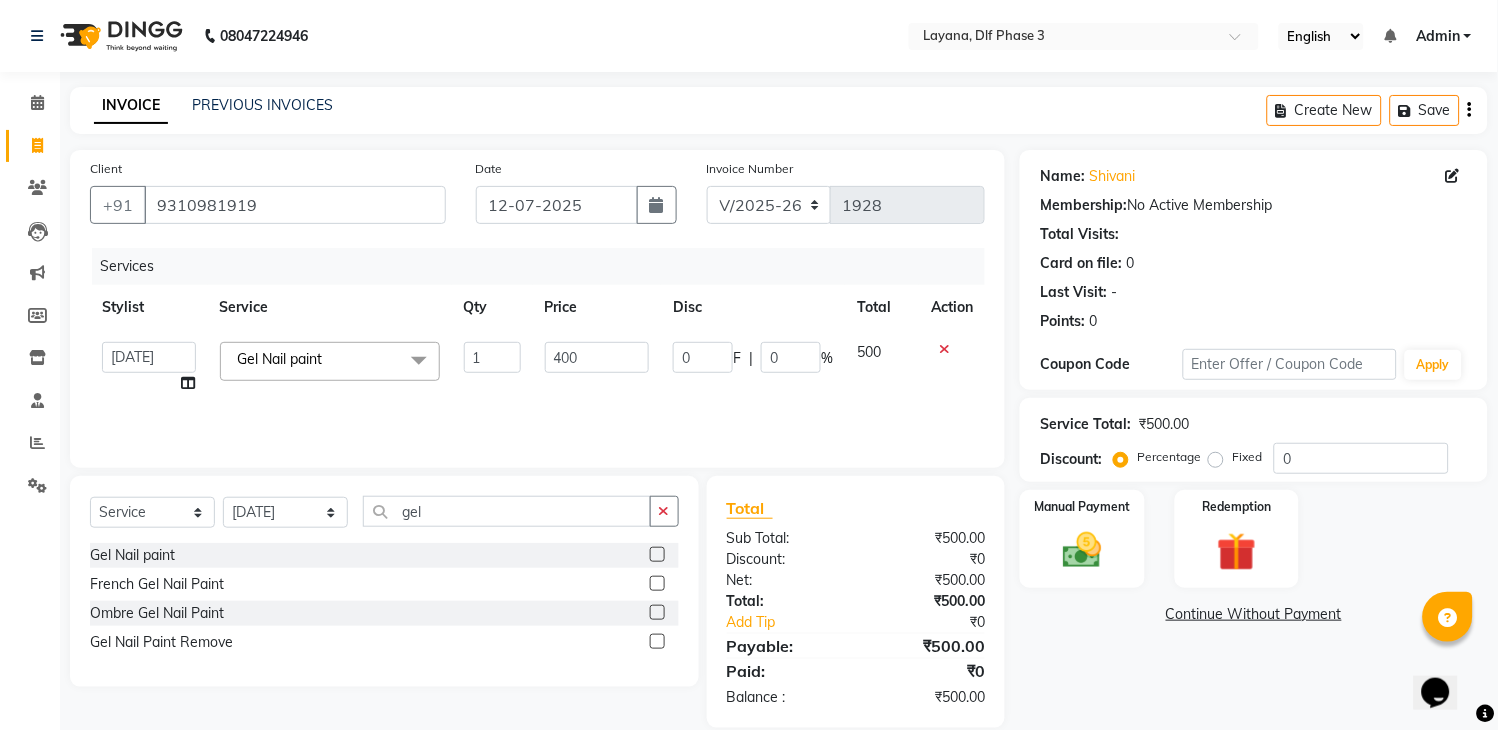 click on "Services Stylist Service Qty Price Disc Total Action  aditya   Attul   kamal   [DATE][PERSON_NAME]   [PERSON_NAME]   [PERSON_NAME]  Gel Nail paint  x Hair Men - Baby Boy Hair Cut (Upto 5 Year) Hair Men - Hair Cut Hair Men - Hair Cut With Shampoo Hair Men - Shampoo & Conditioner Hair Men - Shave Hair Men - [PERSON_NAME] Trimming Hair Men - [PERSON_NAME] Styling Hair Men - Hair Styling Without Hair Cut Colour  - Hair Colour Colour Men - [PERSON_NAME] Colour Colour Men - Highlights Hair Rituals  - Hair Spa Hair Rituals - Mythis Spa Hair Rituals  - Head Massage (20 Min) LOREAL TRETMANT SPA ANTI DANDRAFF TRETMENT spa Schwarzkopf spa KERA SOUL Treatment spa GYPSY - Matcha And Dates GYPSY - Poof  GYPSY - Anti dandruff with drynes GK - Deep Conditioner STYLE - MOROCCAN and ARGAN spa STYLE - Dead sea 2 in 1 spa STYLE - HAMP spa Texture Service Men - Straight Therapy Texture Service Men - Keratin Threading Men - Forehead Threading Men - Cheeks Threading Men - Full Face Clean-Up Clean-Up With Mask Whitening Facial Gold Facial  Anti Aging Facial 1 0" 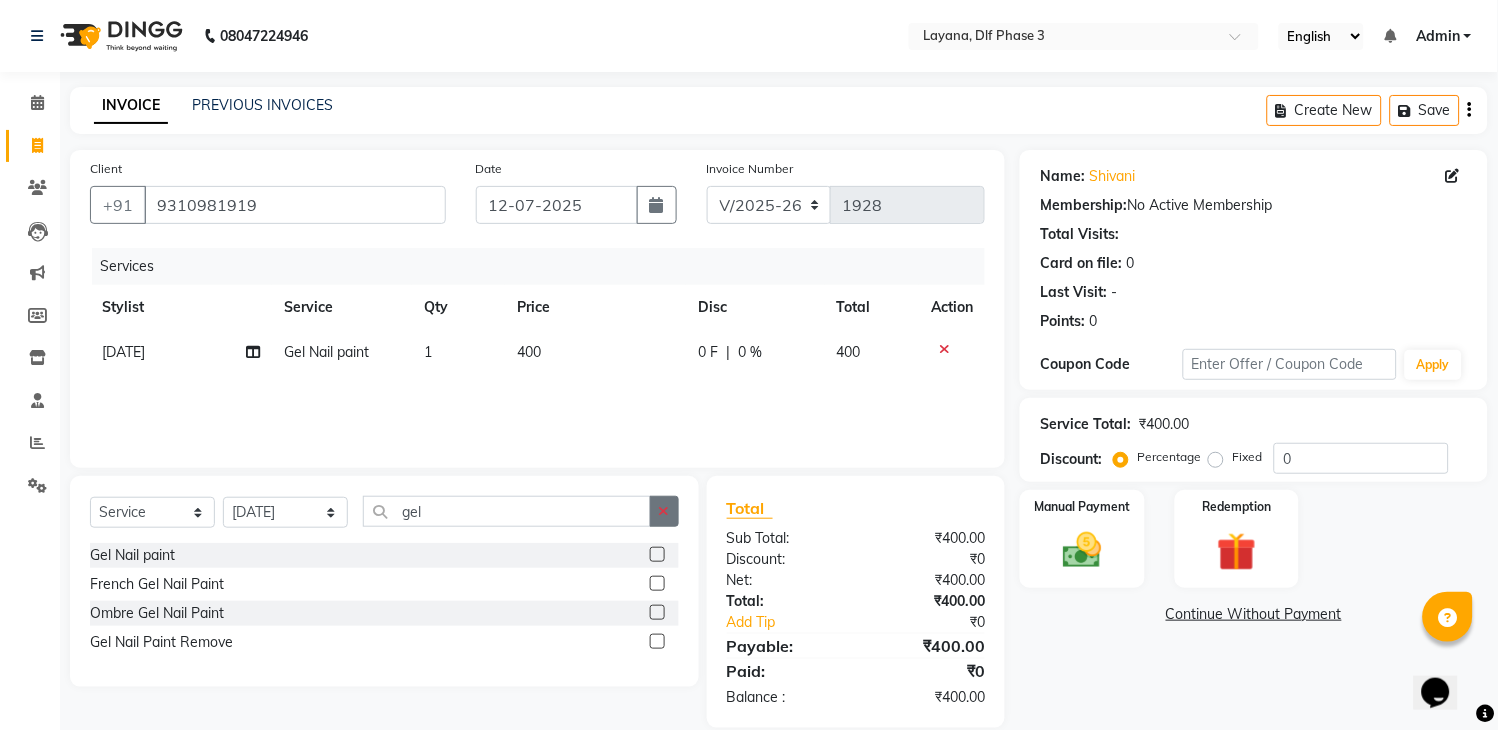 click 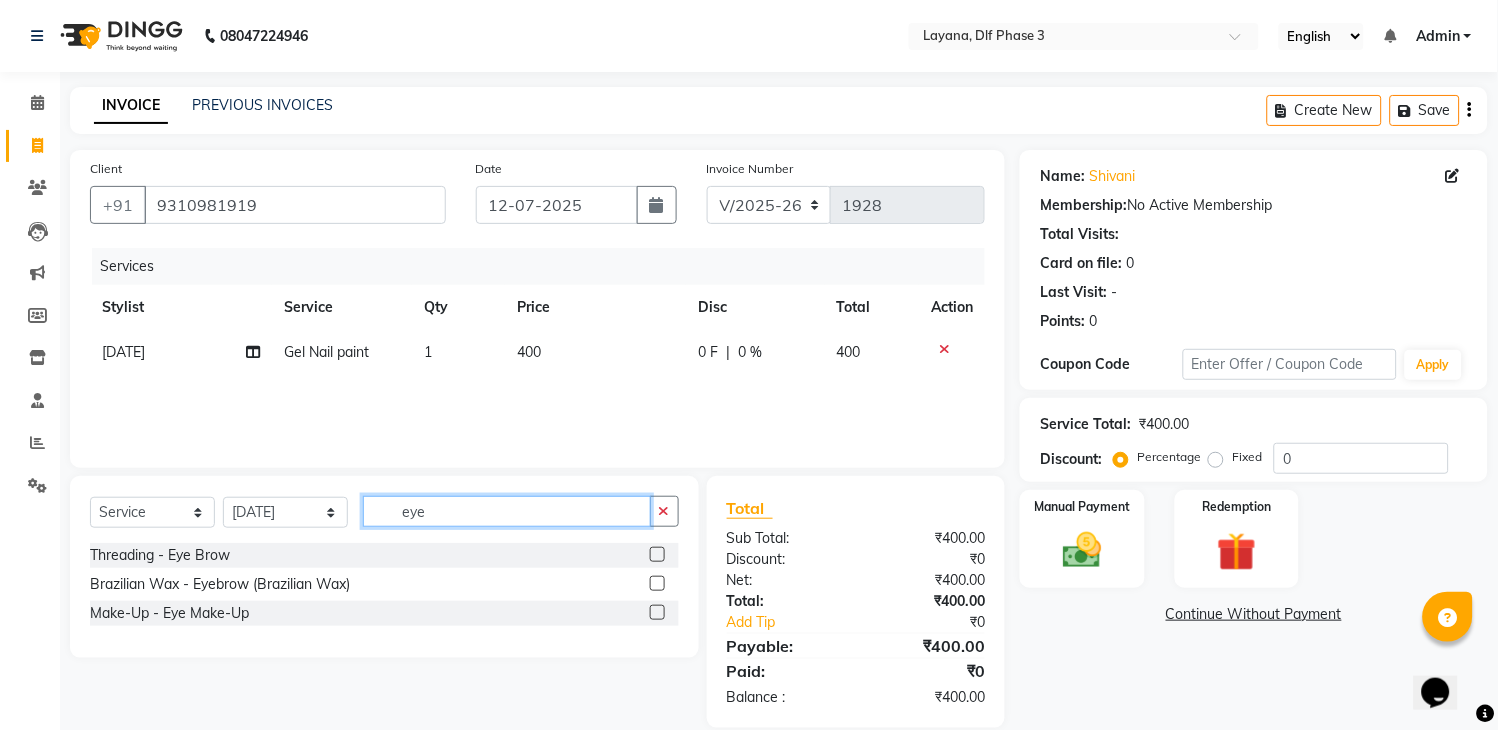 type on "eye" 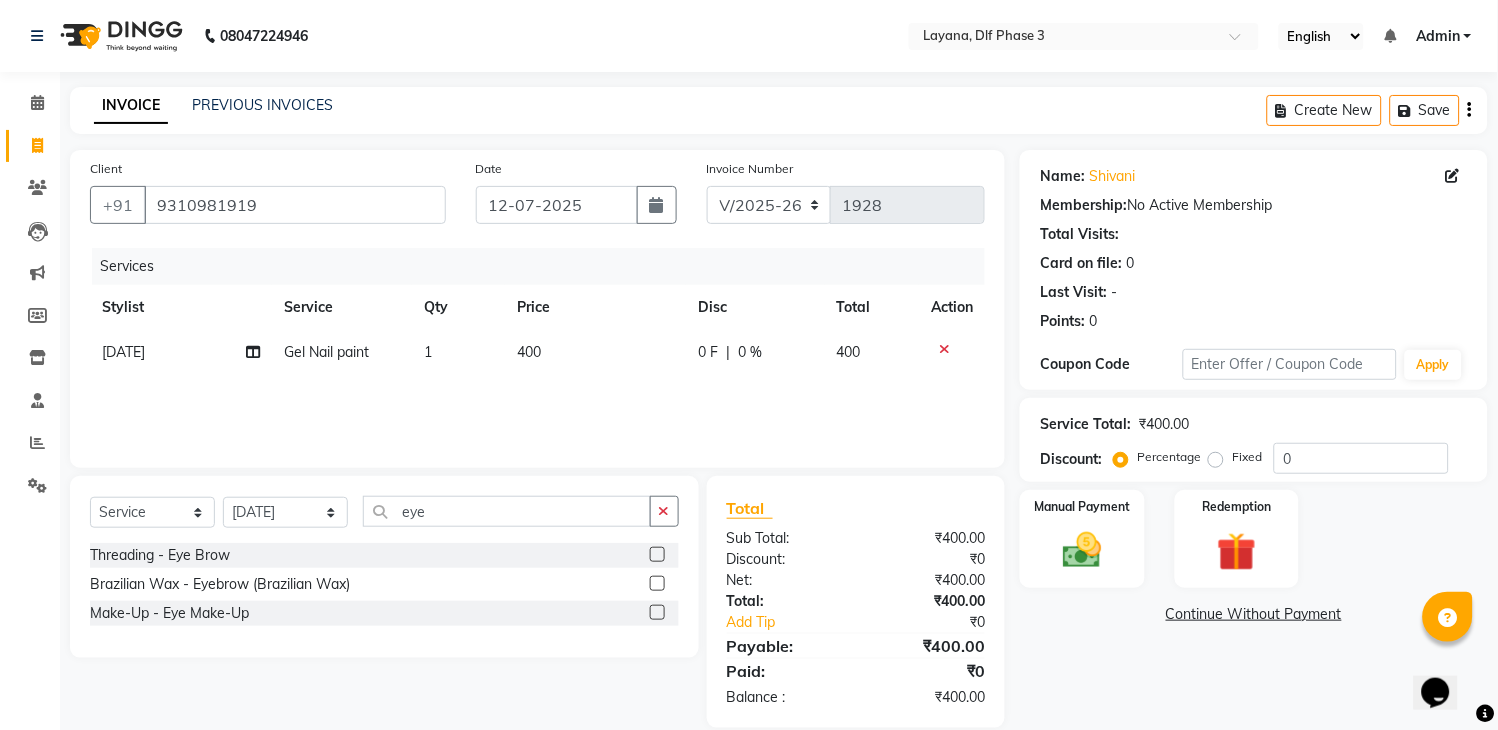 click 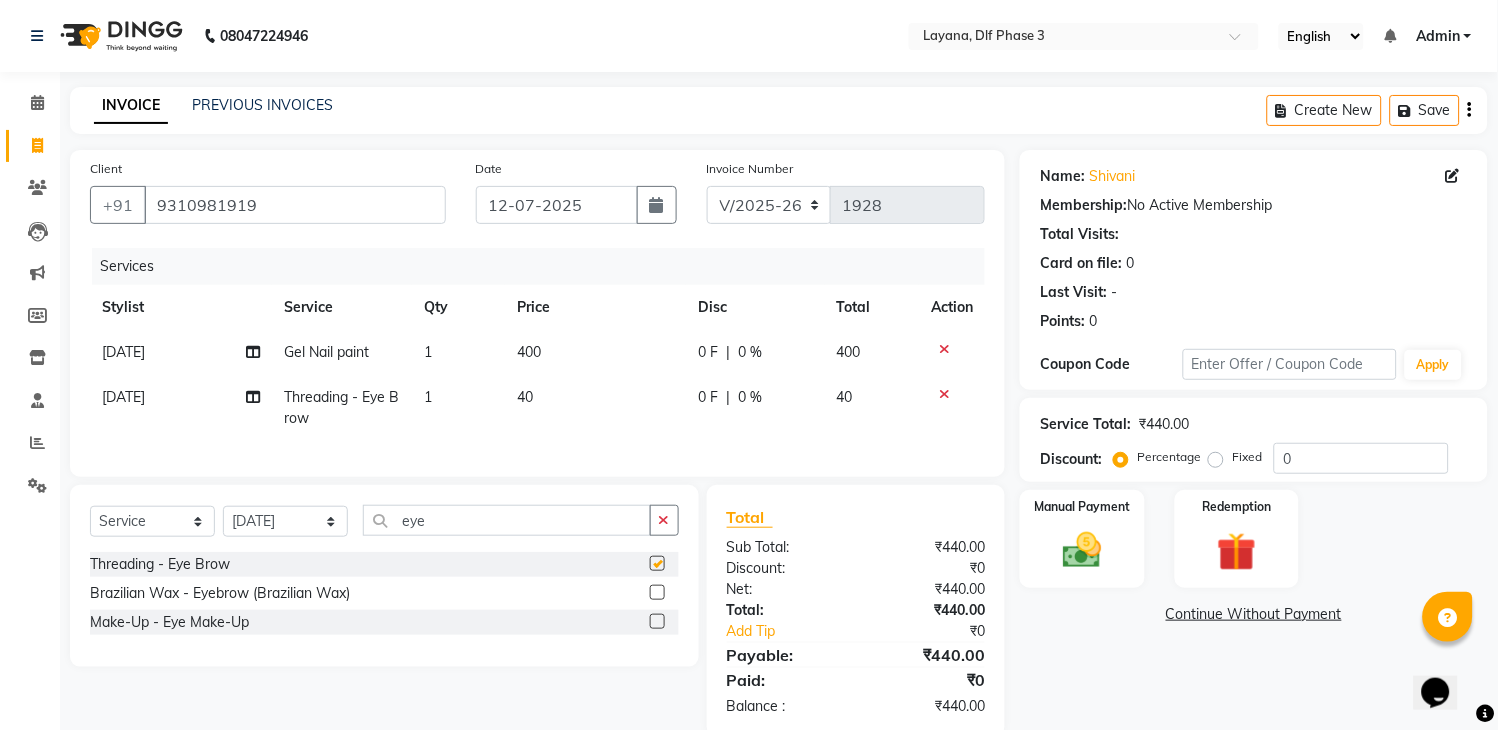 checkbox on "false" 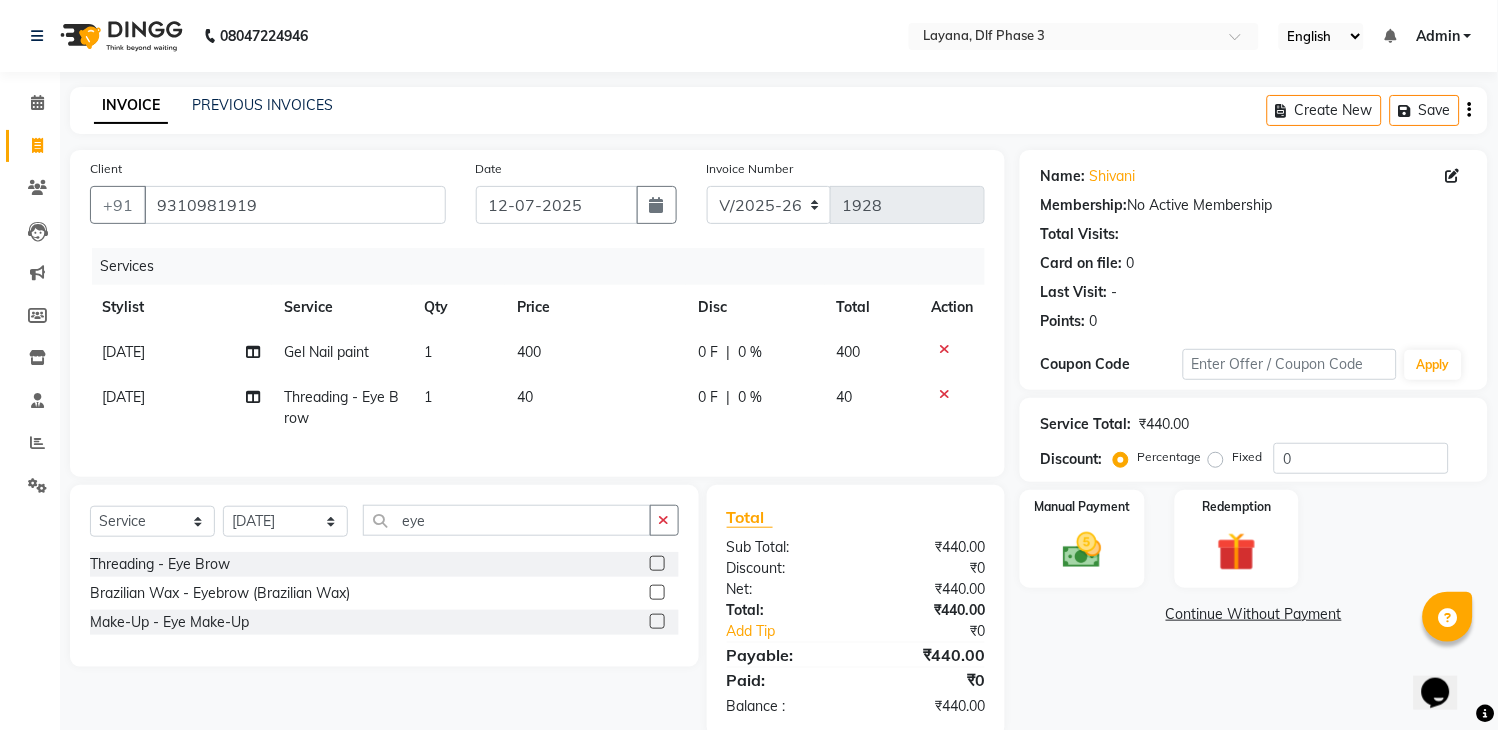 click on "[DATE]" 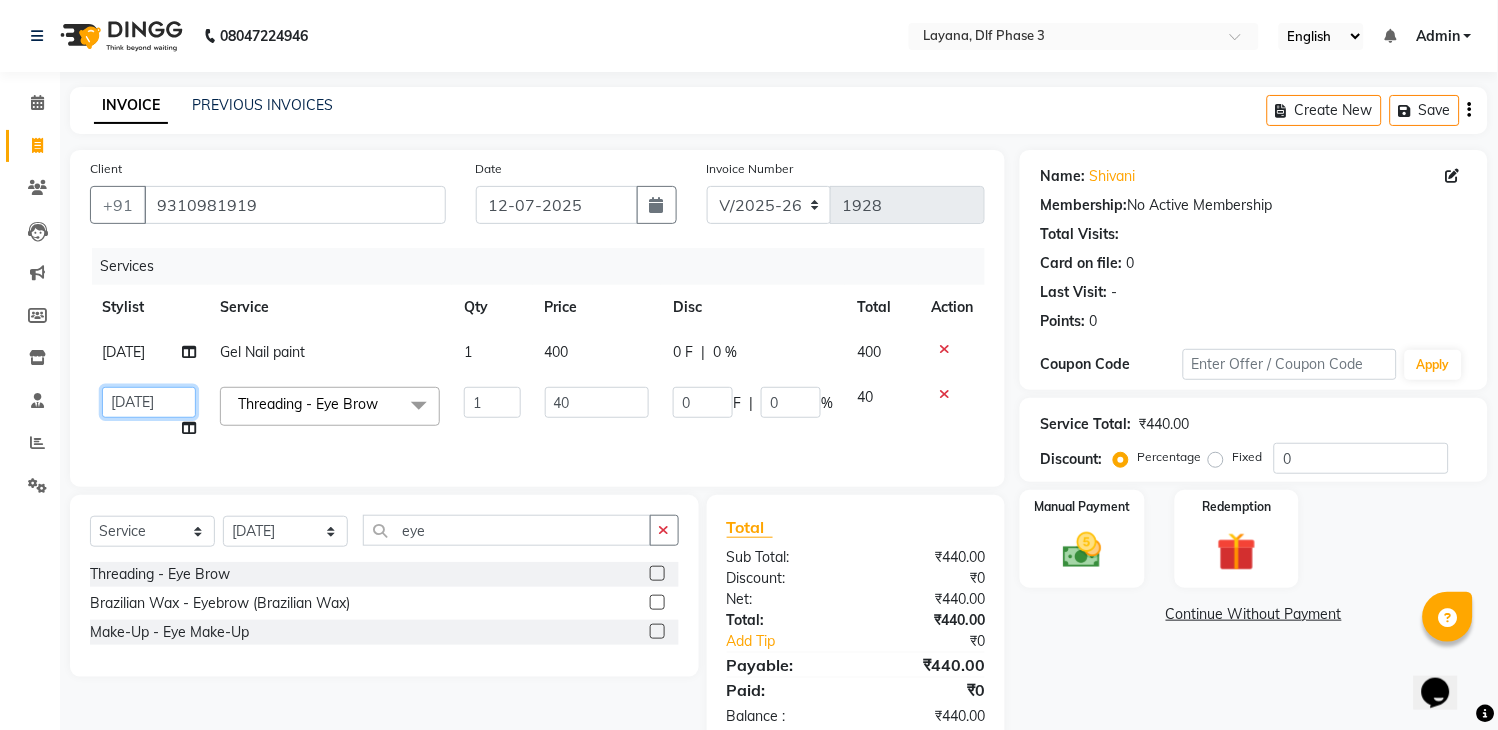click on "aditya   Attul   kamal   [DATE][PERSON_NAME]   [PERSON_NAME]   [PERSON_NAME]" 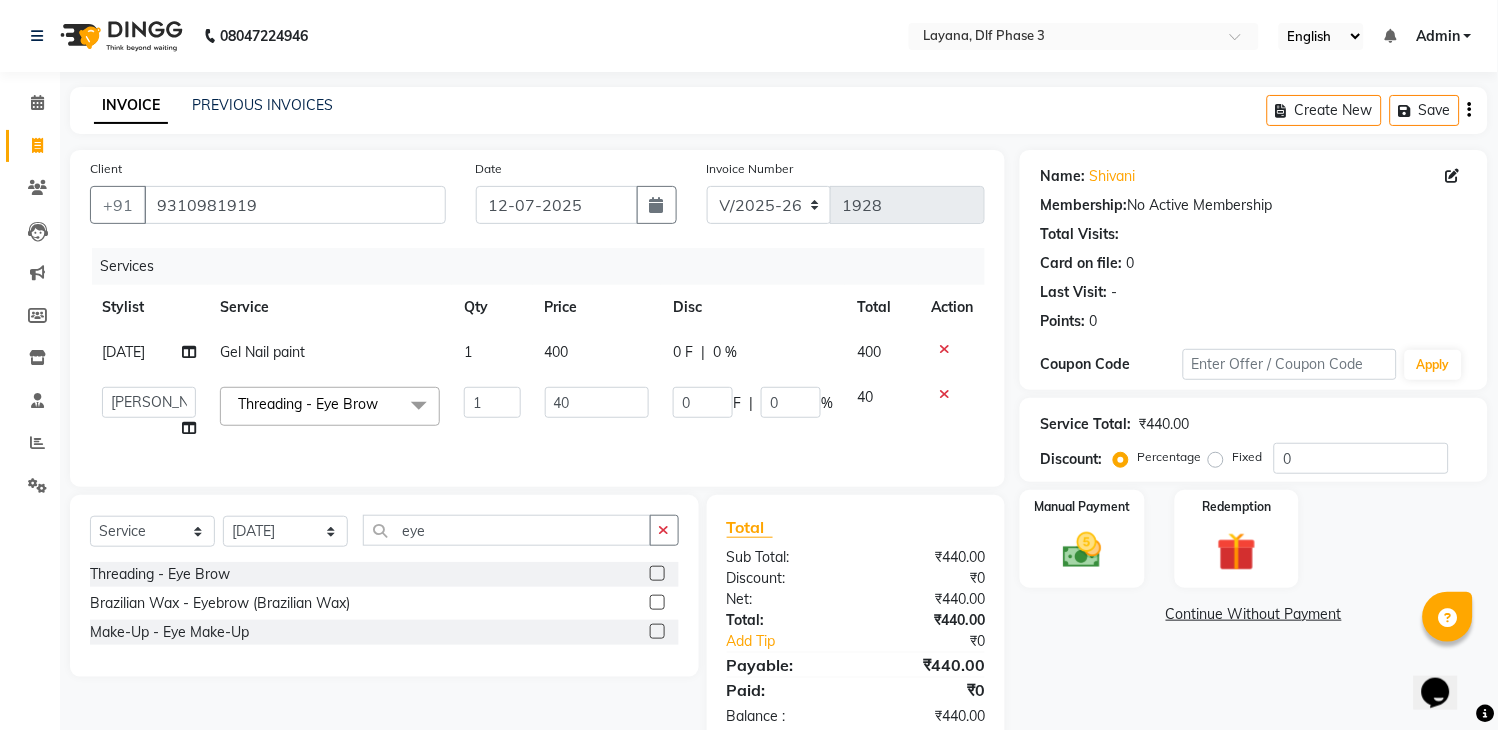 select on "70193" 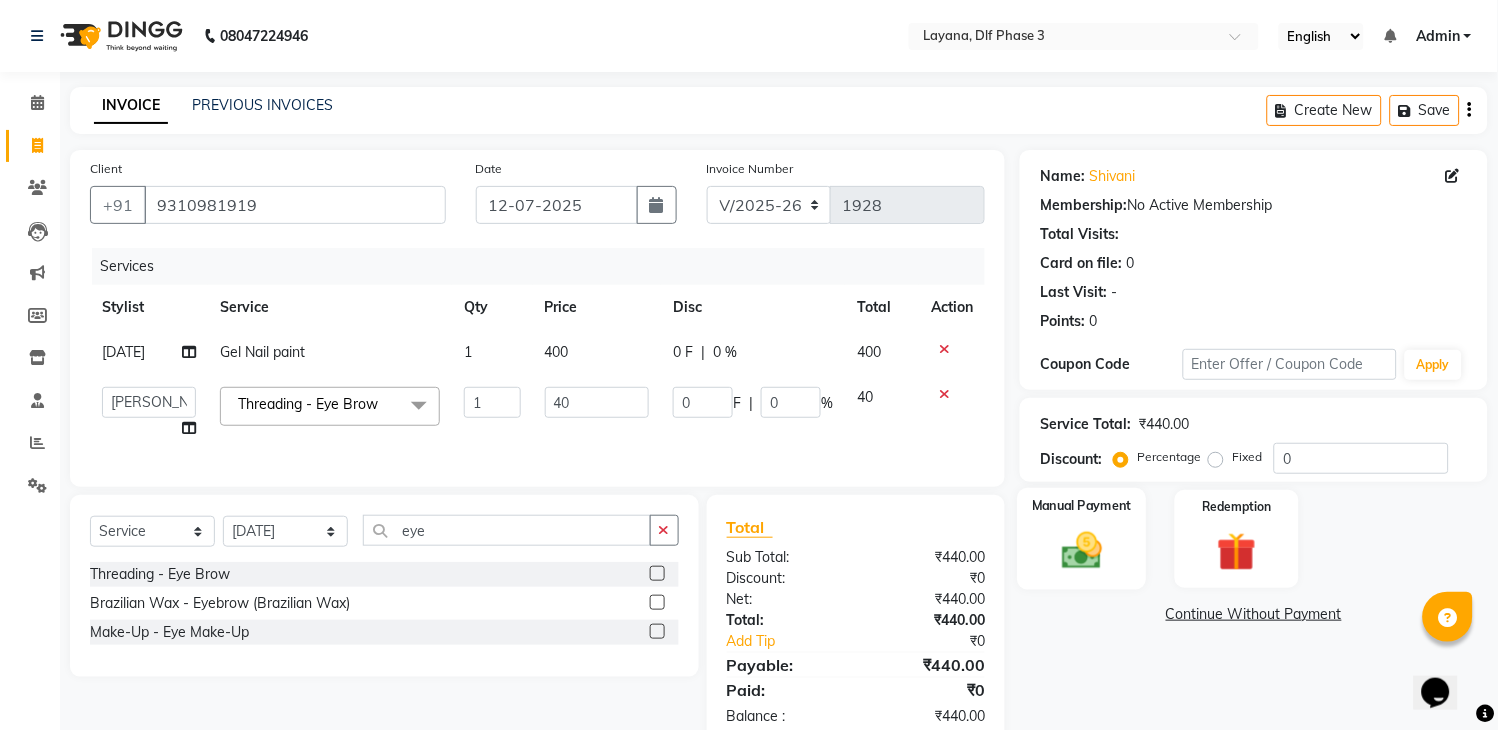 click on "Manual Payment" 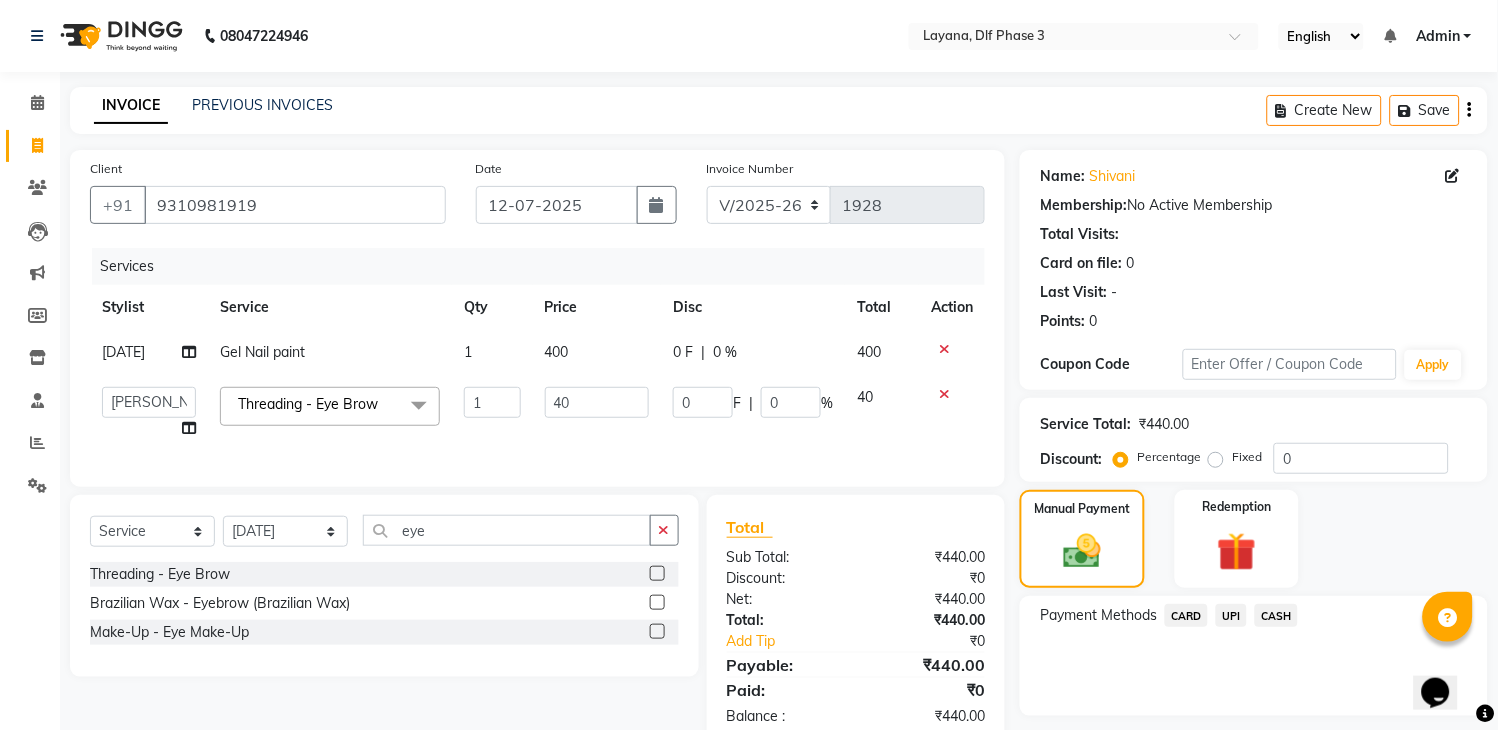 click on "UPI" 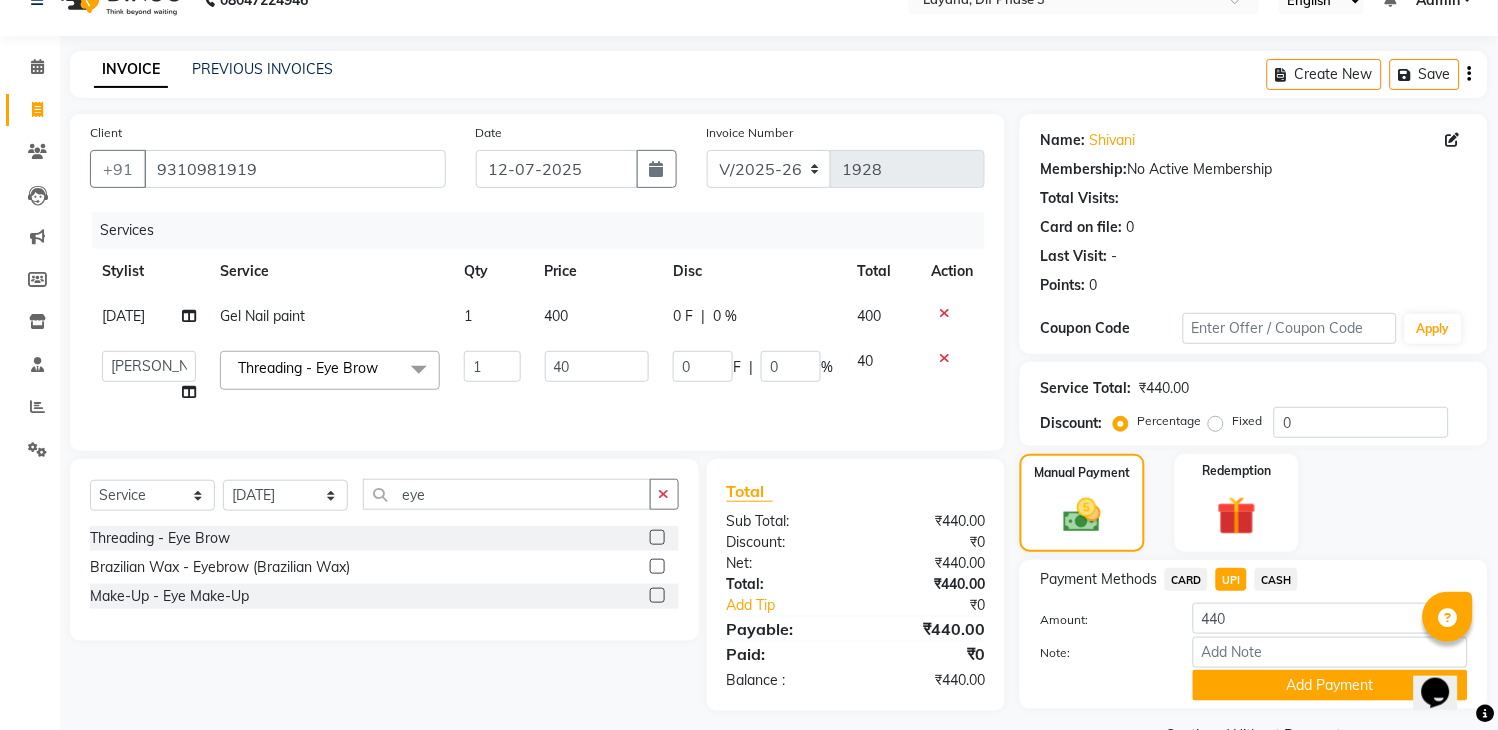 scroll, scrollTop: 86, scrollLeft: 0, axis: vertical 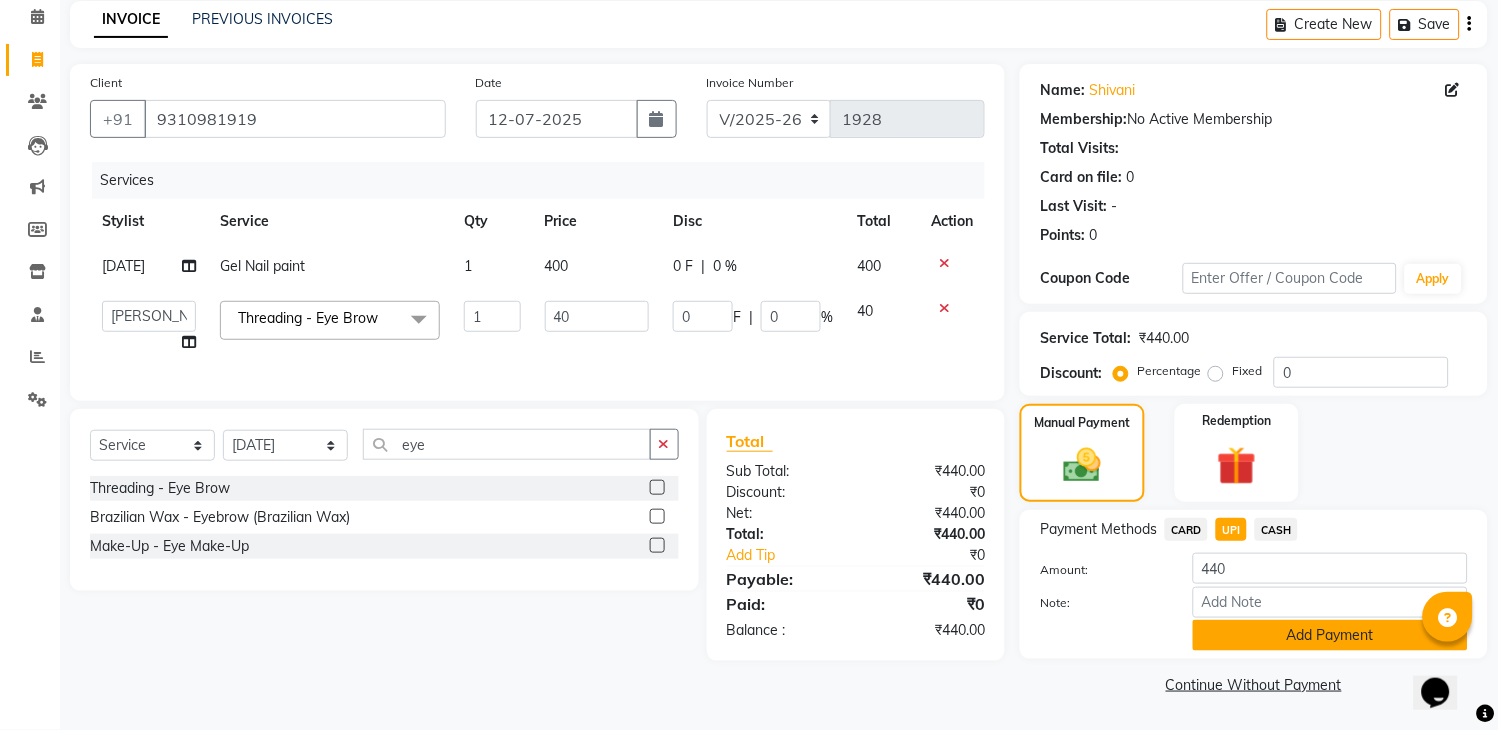 click on "Add Payment" 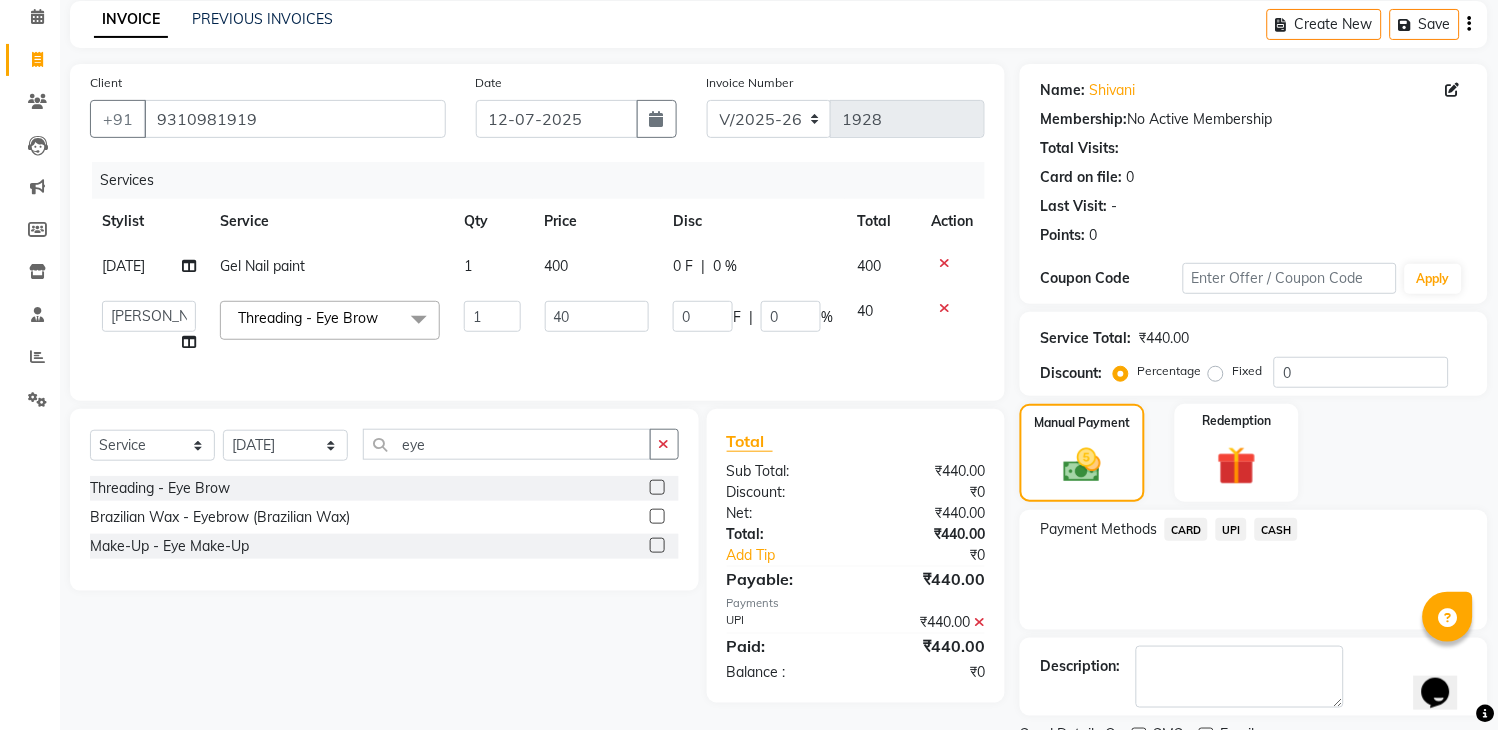 scroll, scrollTop: 170, scrollLeft: 0, axis: vertical 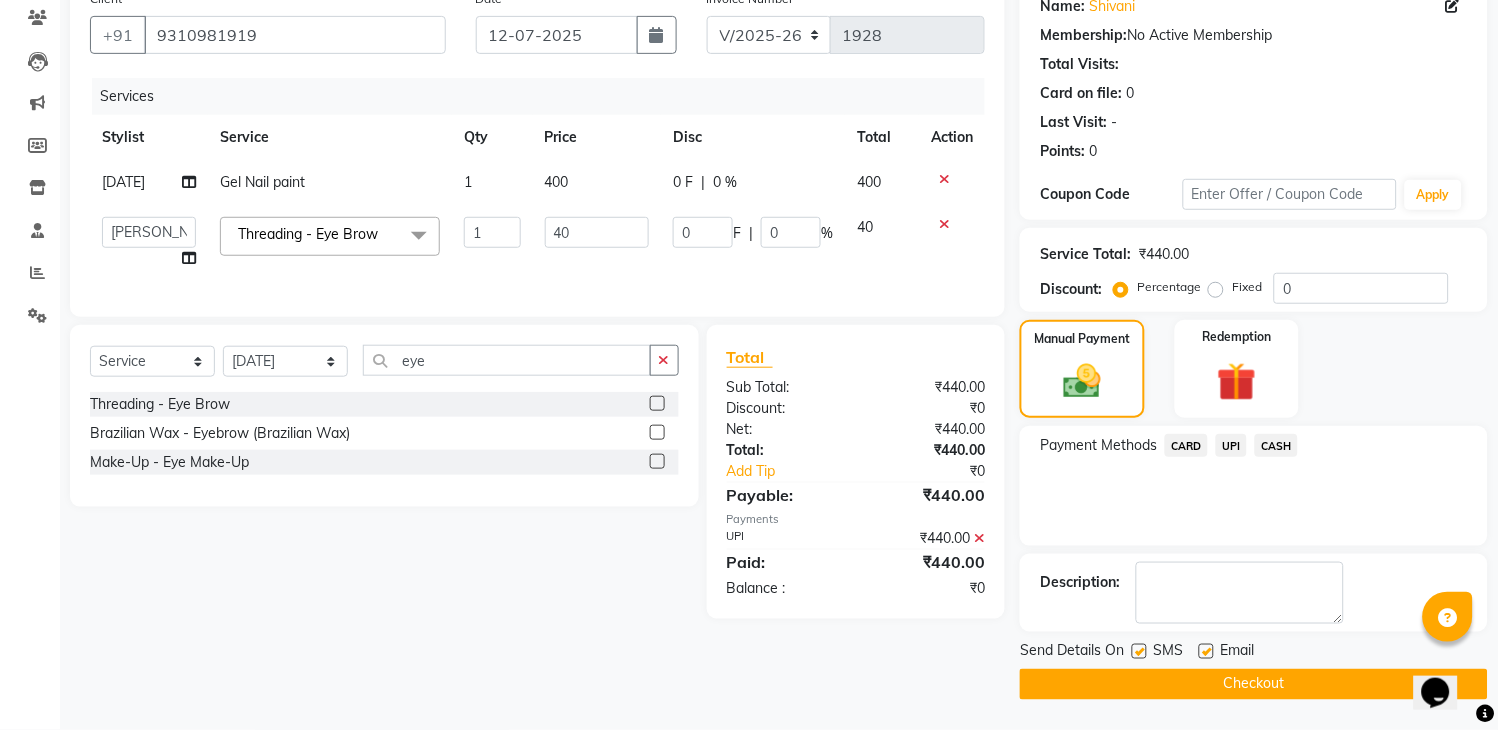 click 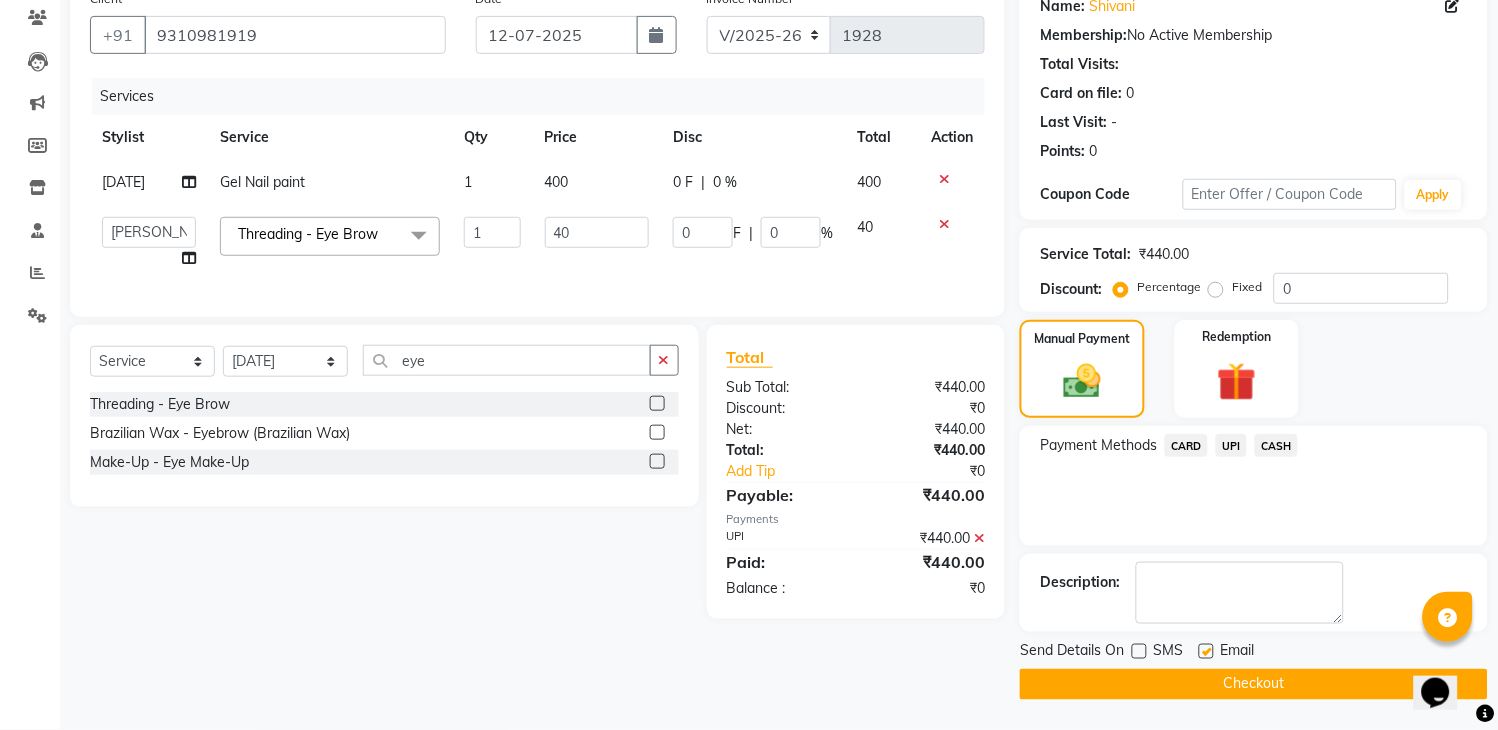 click on "Checkout" 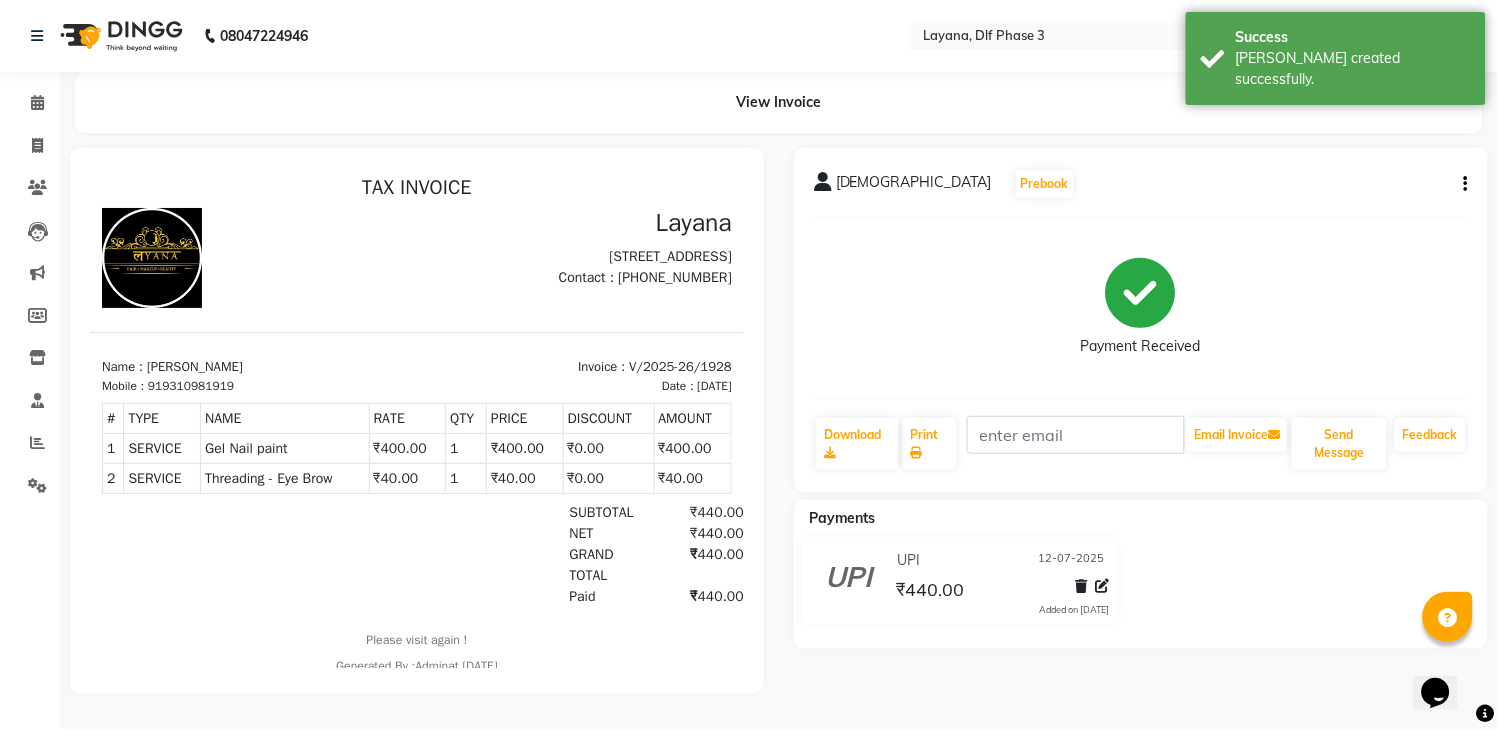 scroll, scrollTop: 0, scrollLeft: 0, axis: both 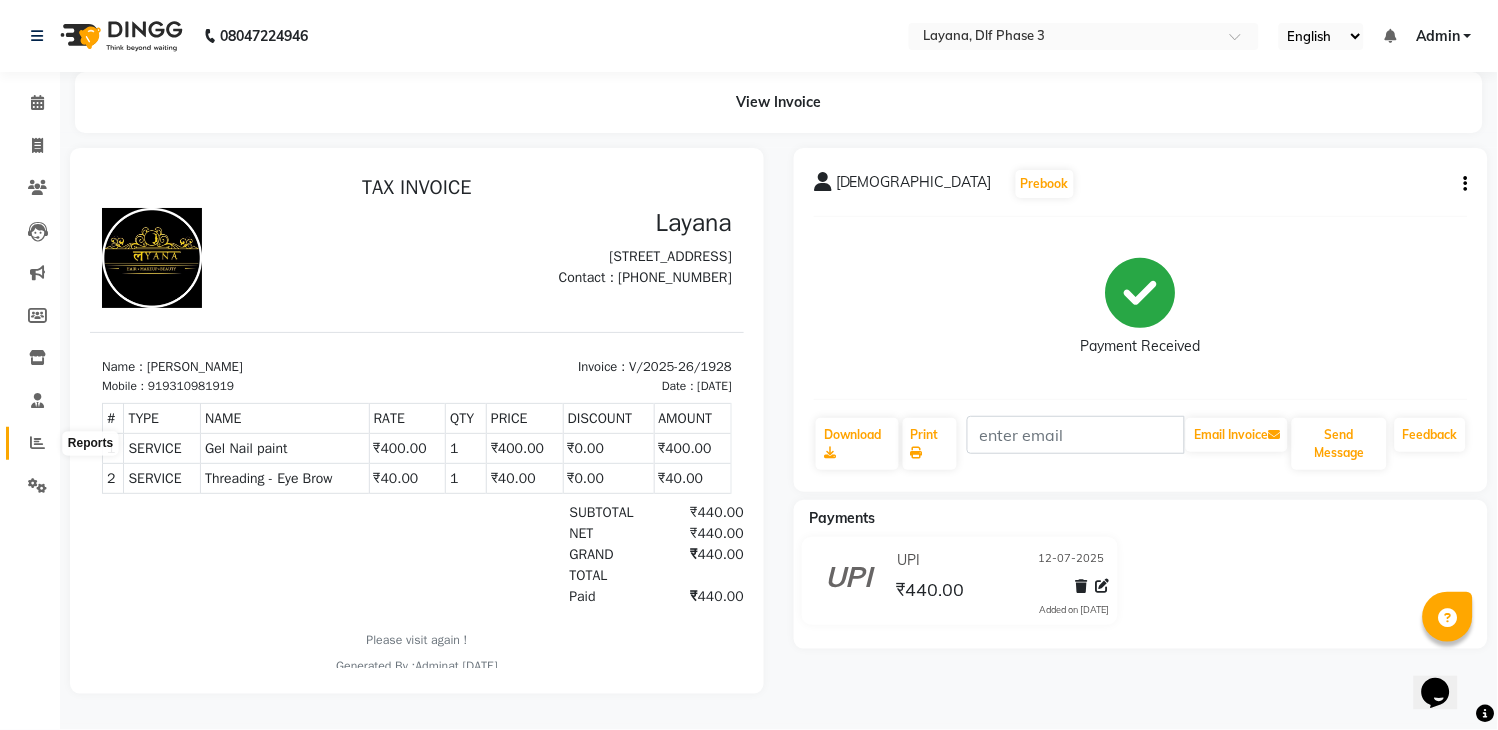 click 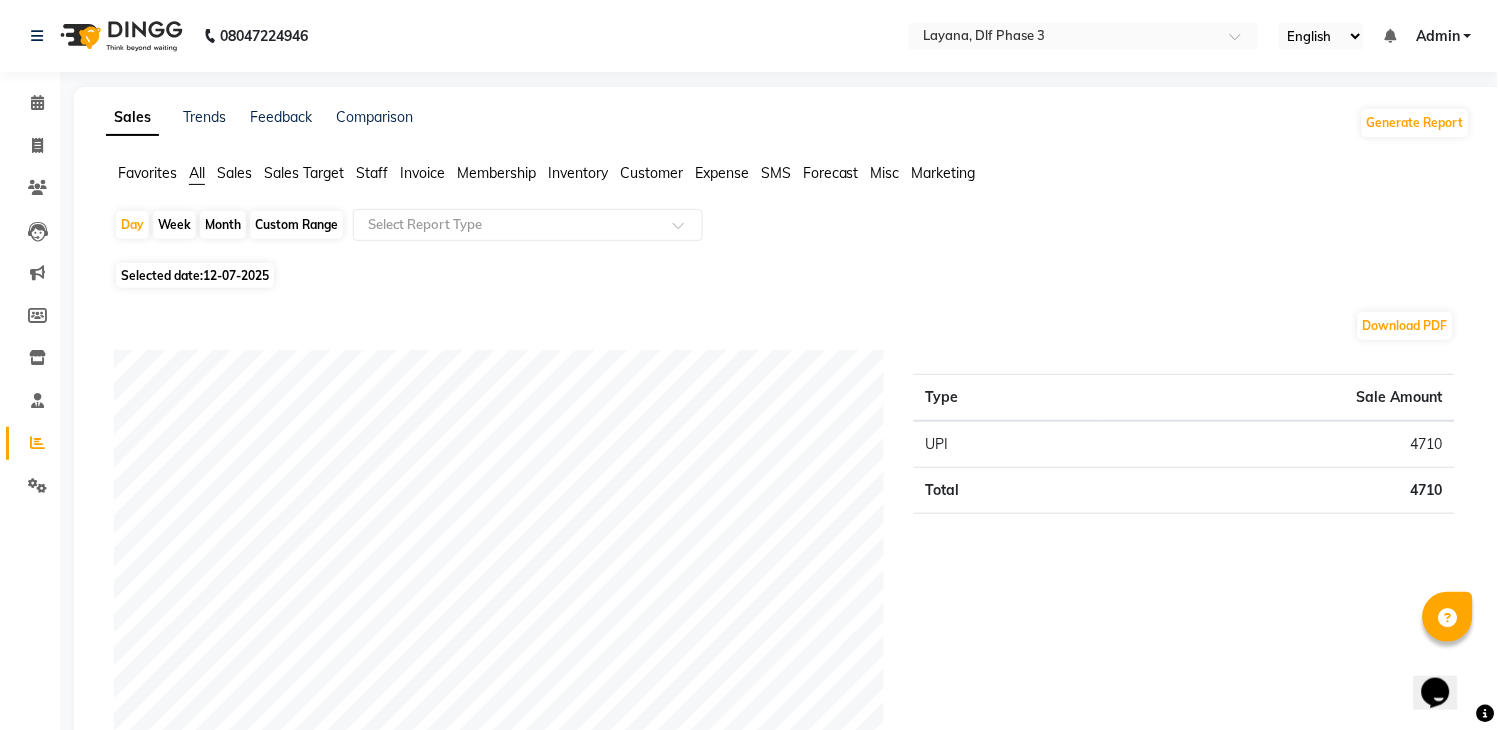scroll, scrollTop: 638, scrollLeft: 0, axis: vertical 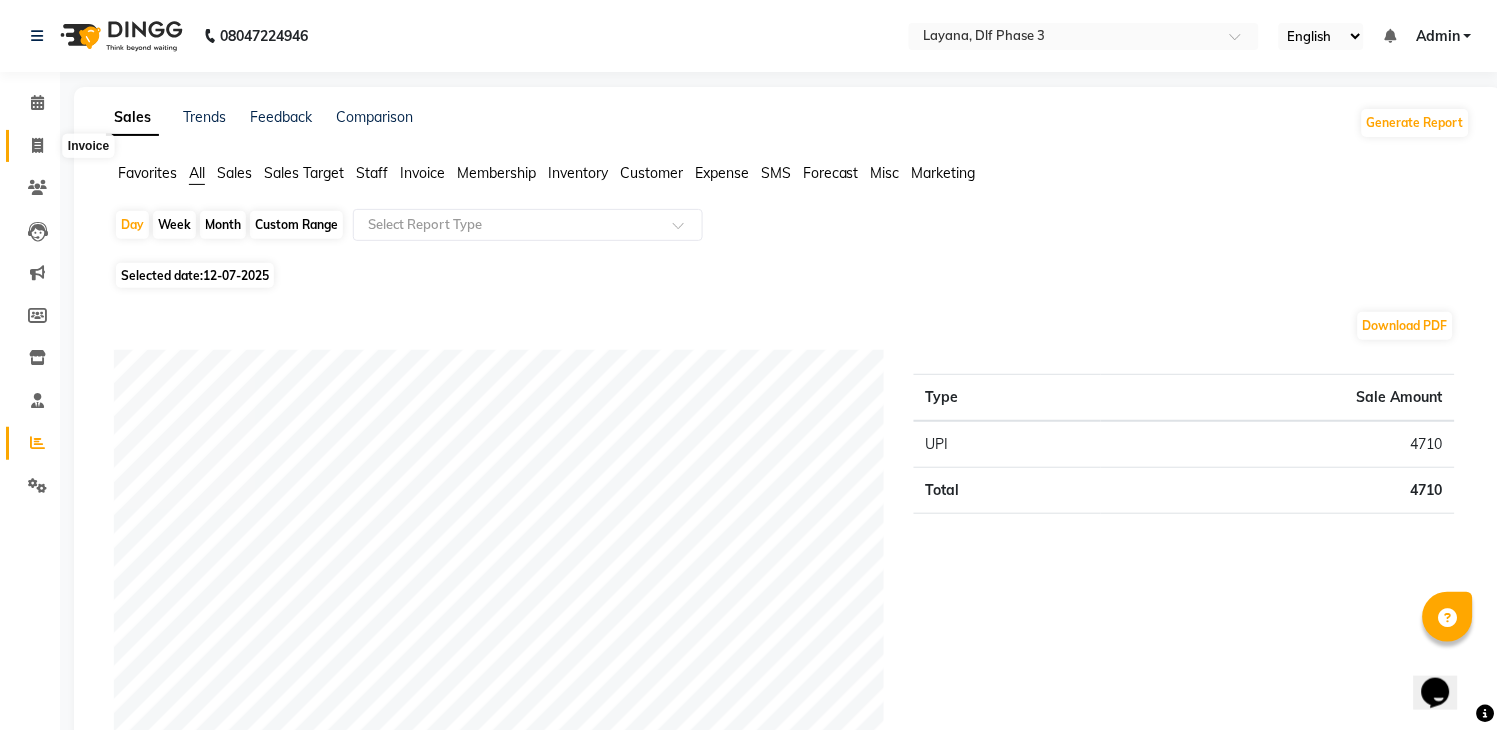 click 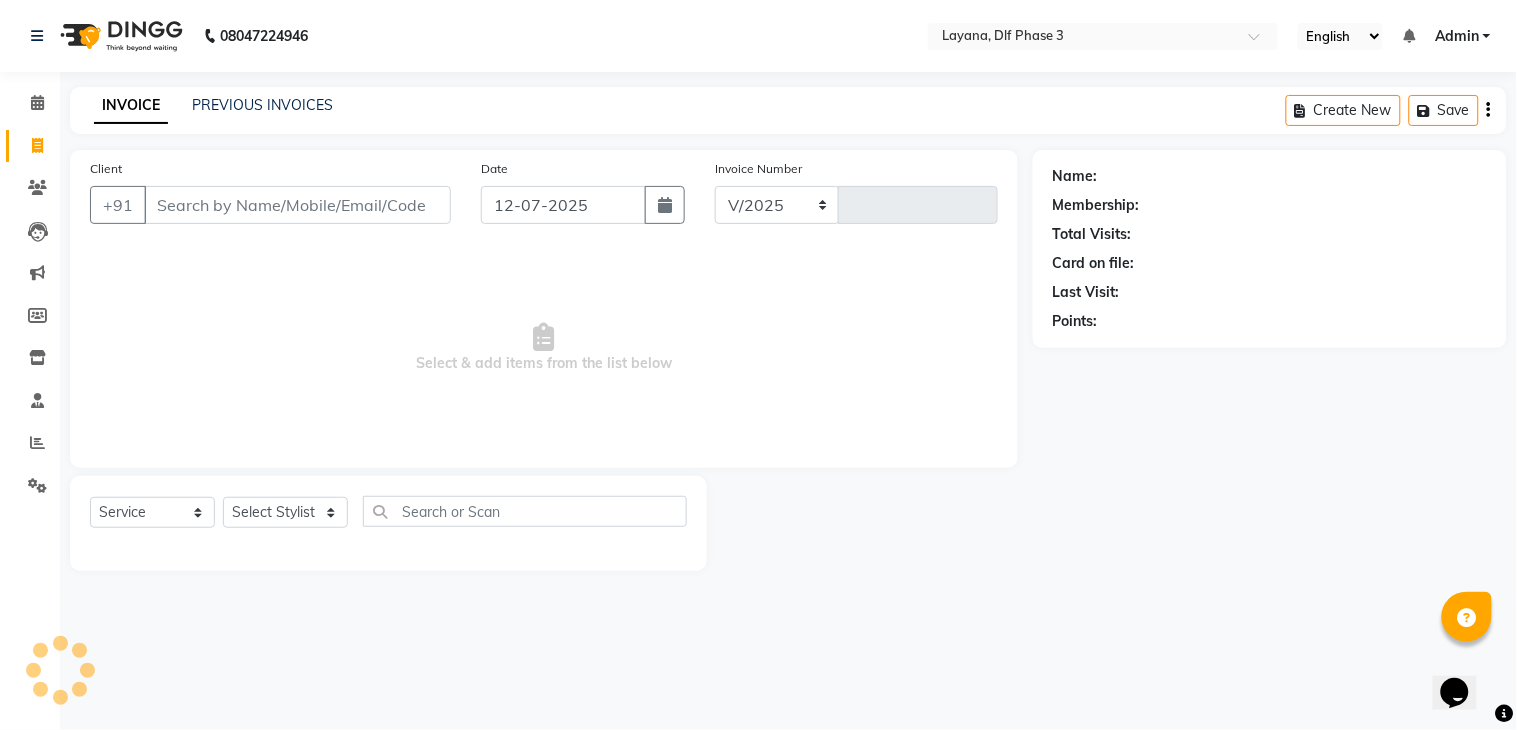 select on "6973" 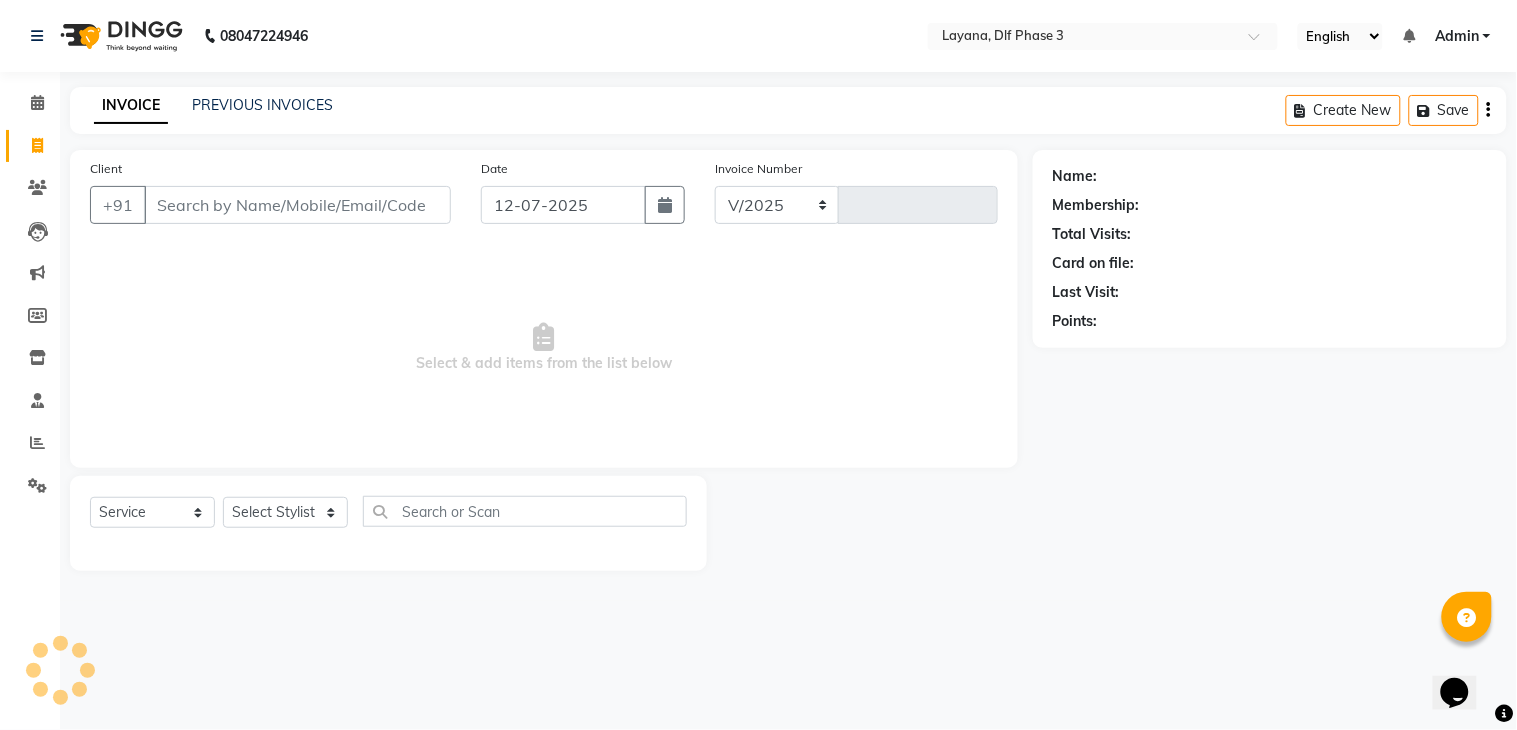 type on "1929" 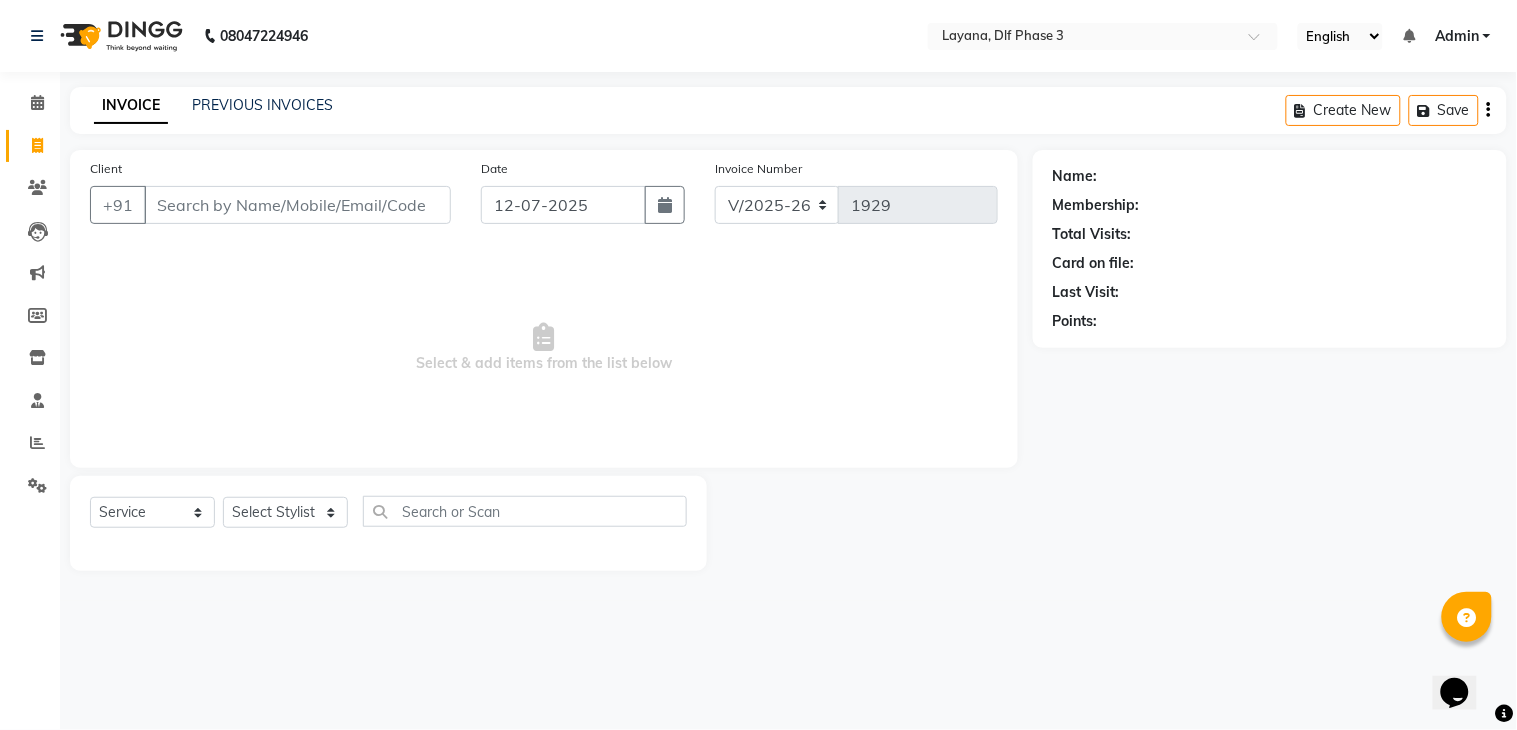 click on "Client" at bounding box center [297, 205] 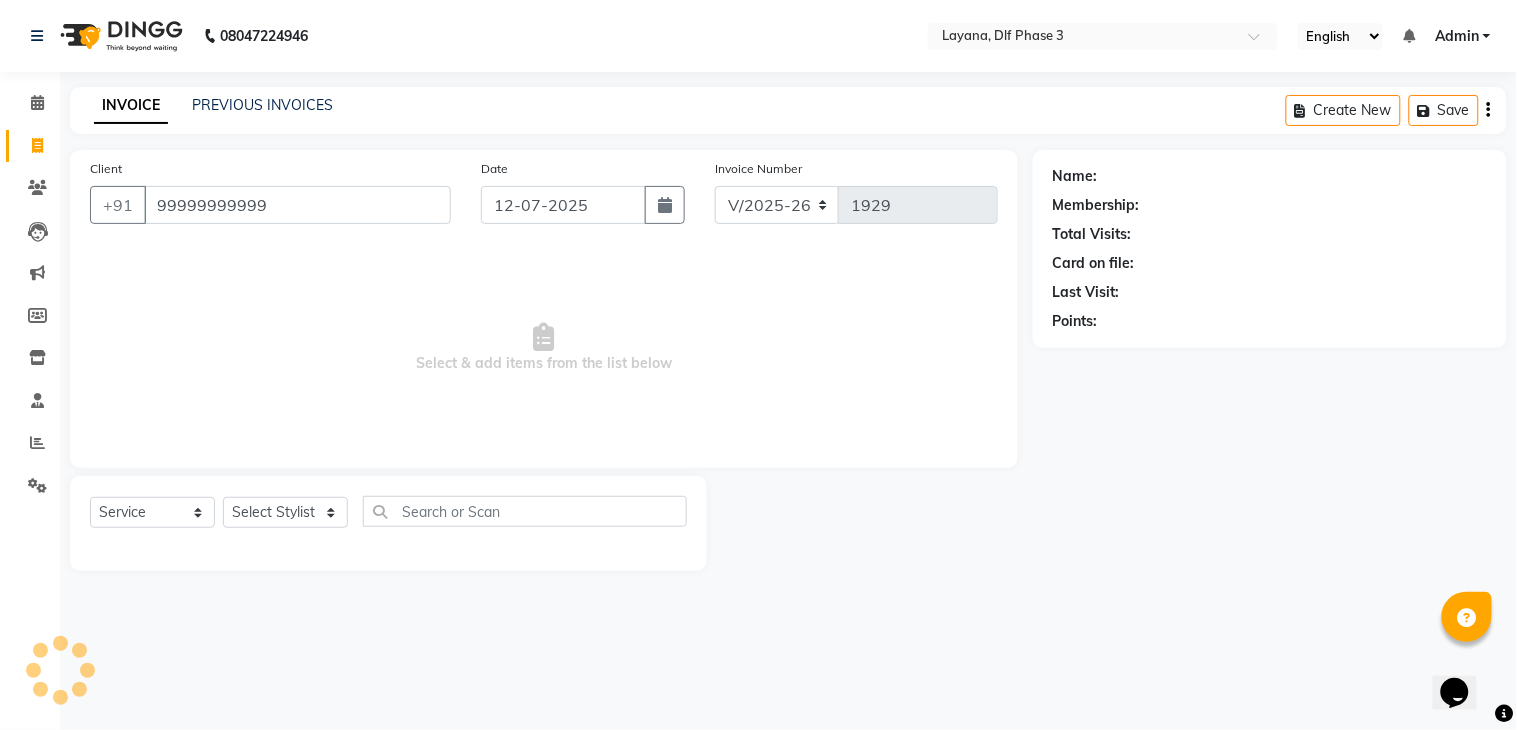 type on "999999999999" 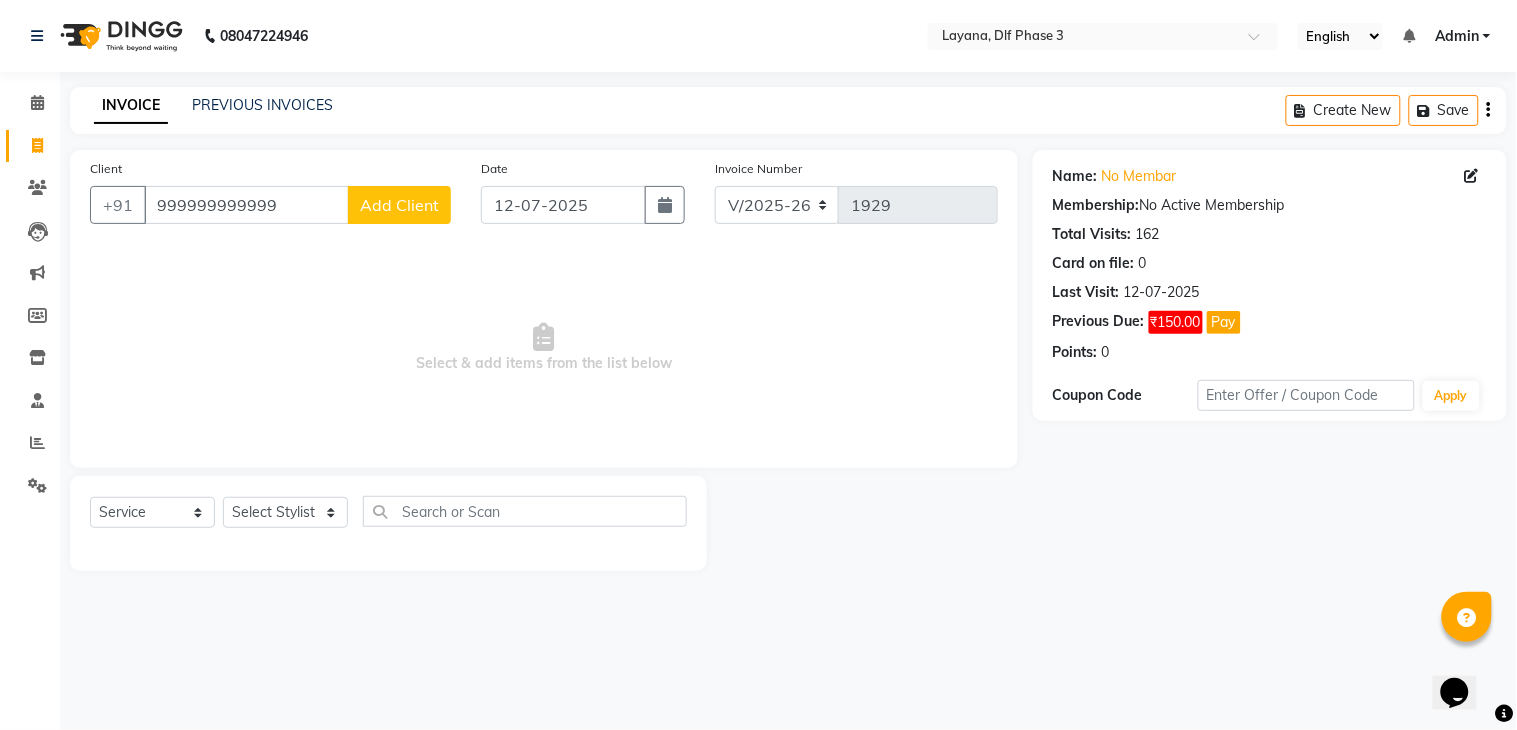 click on "Add Client" 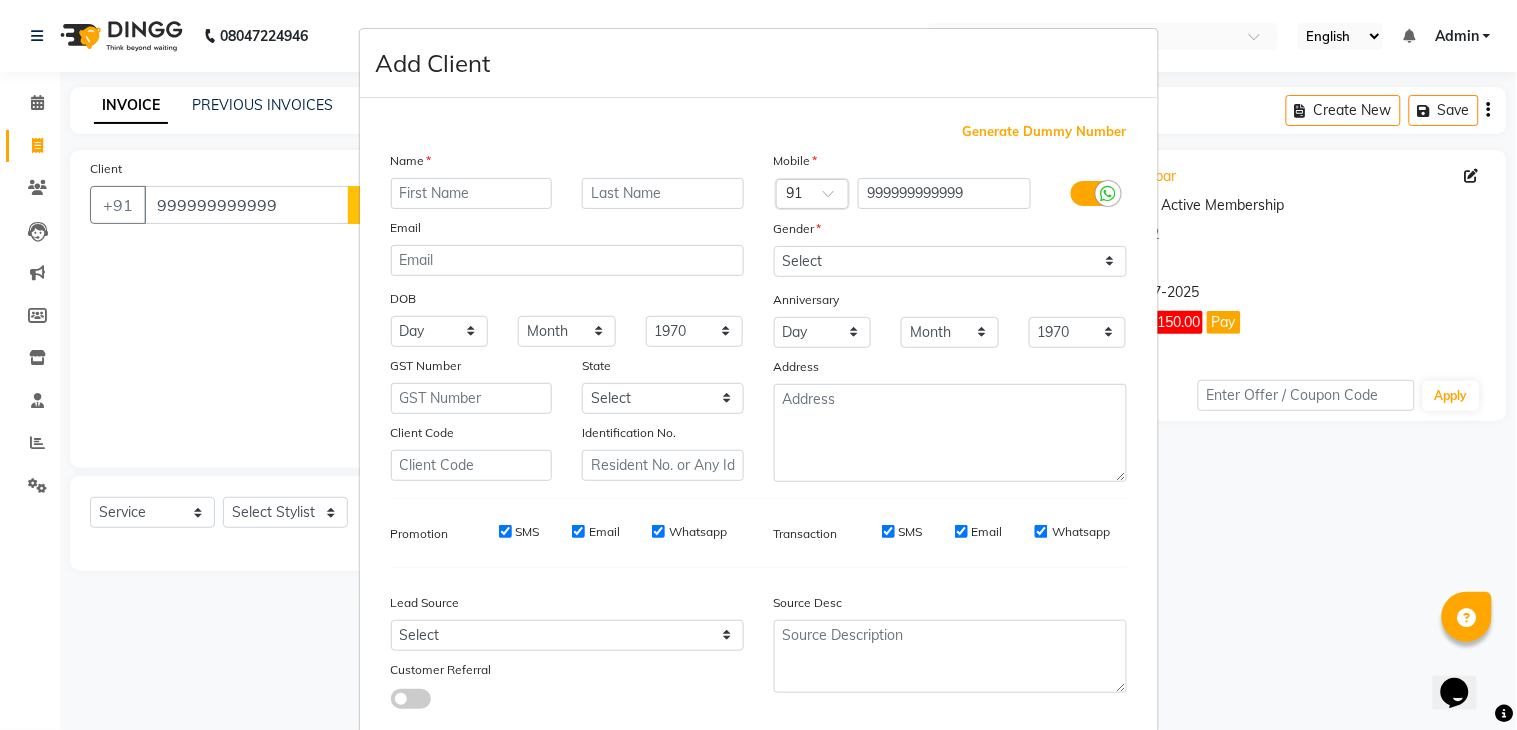 click on "Add Client Generate Dummy Number Name Email DOB Day 01 02 03 04 05 06 07 08 09 10 11 12 13 14 15 16 17 18 19 20 21 22 23 24 25 26 27 28 29 30 31 Month January February March April May June July August September October November [DATE] 1941 1942 1943 1944 1945 1946 1947 1948 1949 1950 1951 1952 1953 1954 1955 1956 1957 1958 1959 1960 1961 1962 1963 1964 1965 1966 1967 1968 1969 1970 1971 1972 1973 1974 1975 1976 1977 1978 1979 1980 1981 1982 1983 1984 1985 1986 1987 1988 1989 1990 1991 1992 1993 1994 1995 1996 1997 1998 1999 2000 2001 2002 2003 2004 2005 2006 2007 2008 2009 2010 2011 2012 2013 2014 2015 2016 2017 2018 2019 2020 2021 2022 2023 2024 GST Number State Select [GEOGRAPHIC_DATA] [GEOGRAPHIC_DATA] [GEOGRAPHIC_DATA] [GEOGRAPHIC_DATA] [GEOGRAPHIC_DATA] [GEOGRAPHIC_DATA] [GEOGRAPHIC_DATA] [GEOGRAPHIC_DATA] and [GEOGRAPHIC_DATA] [GEOGRAPHIC_DATA] [GEOGRAPHIC_DATA] [GEOGRAPHIC_DATA] [GEOGRAPHIC_DATA] [GEOGRAPHIC_DATA] [GEOGRAPHIC_DATA] [GEOGRAPHIC_DATA] [GEOGRAPHIC_DATA] [GEOGRAPHIC_DATA] [GEOGRAPHIC_DATA] [GEOGRAPHIC_DATA] [GEOGRAPHIC_DATA] [GEOGRAPHIC_DATA] [GEOGRAPHIC_DATA] [GEOGRAPHIC_DATA] [GEOGRAPHIC_DATA] [GEOGRAPHIC_DATA] [GEOGRAPHIC_DATA] [GEOGRAPHIC_DATA] [GEOGRAPHIC_DATA] [GEOGRAPHIC_DATA] [GEOGRAPHIC_DATA]" at bounding box center (758, 365) 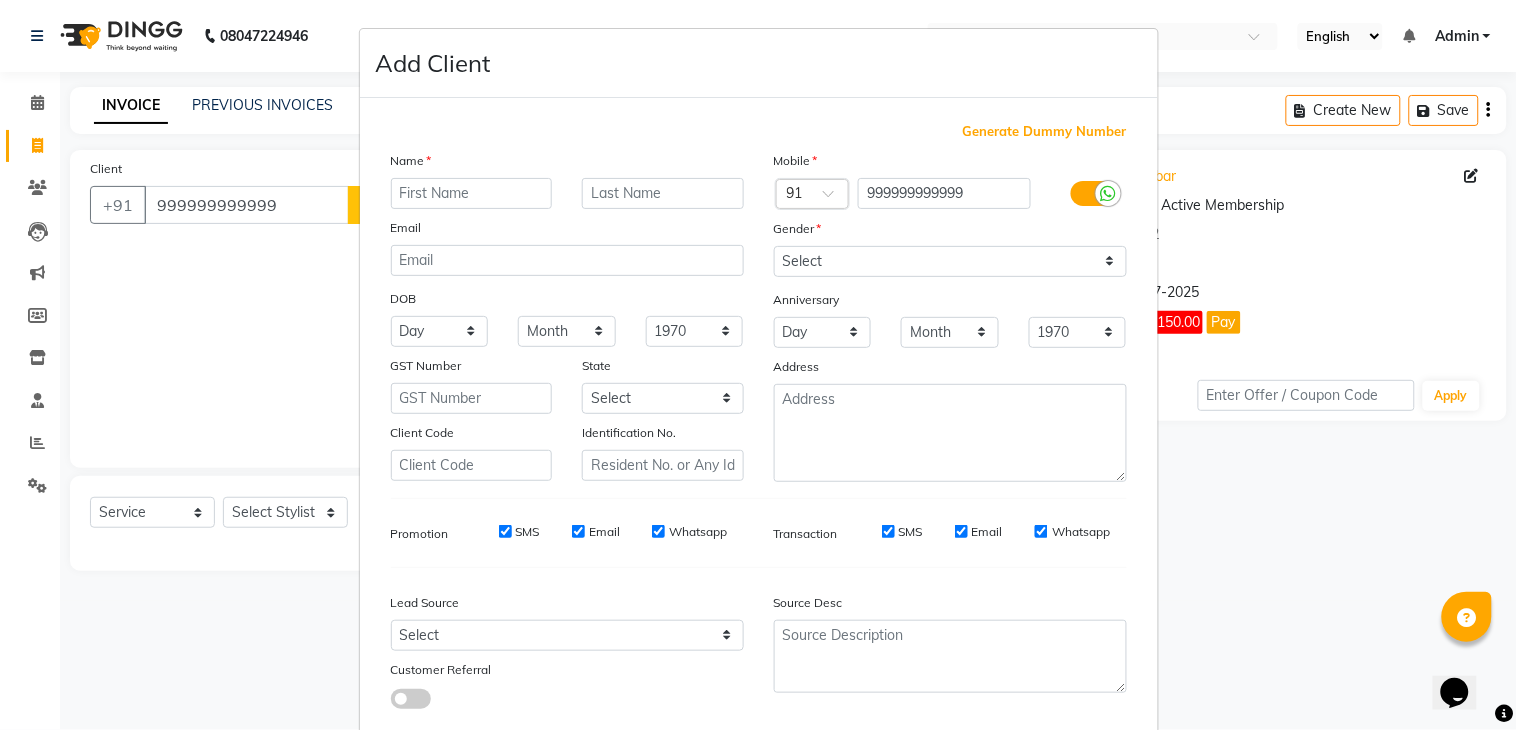 click on "Opens Chat This icon Opens the chat window." at bounding box center [1454, 692] 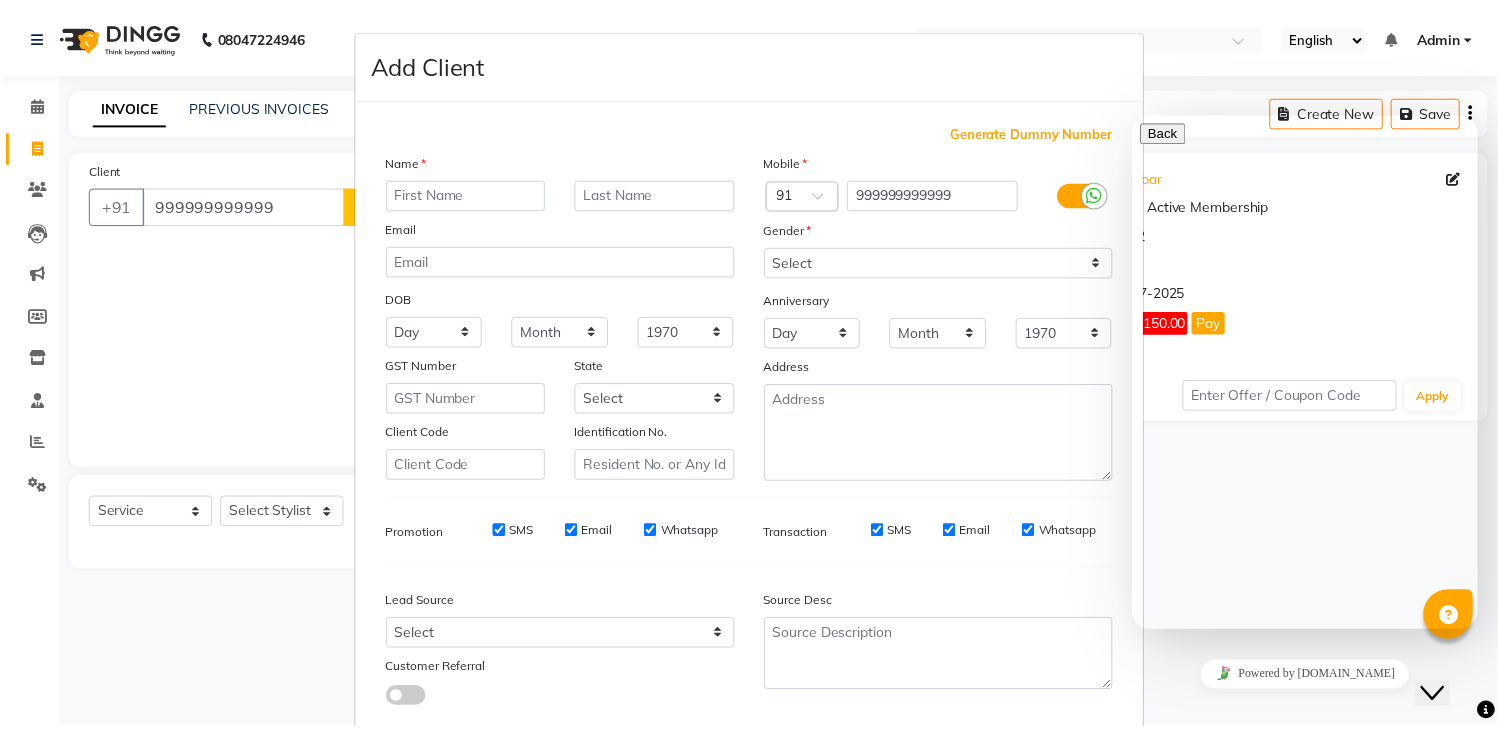scroll, scrollTop: 121, scrollLeft: 0, axis: vertical 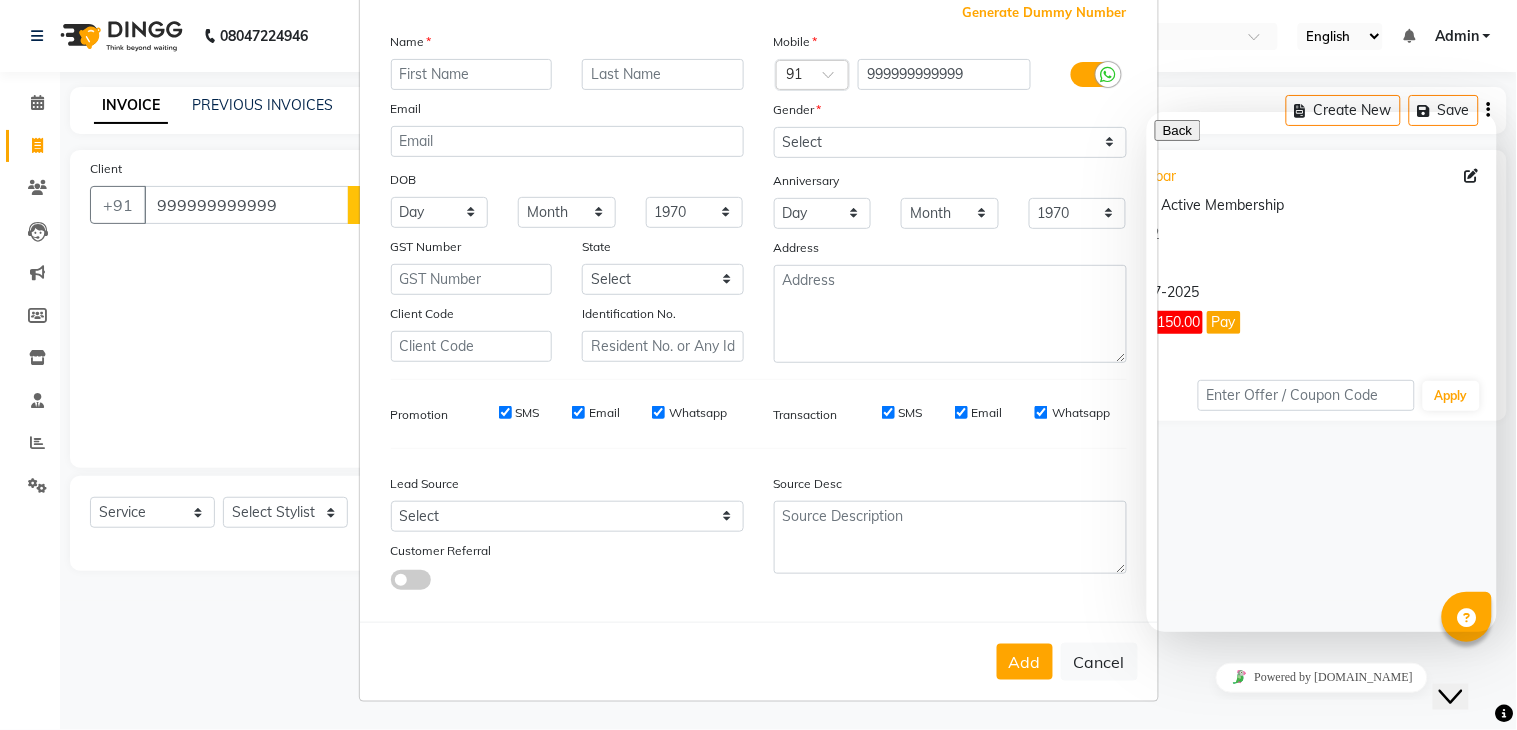 click on "Close Chat This icon closes the chat window." at bounding box center (1450, 696) 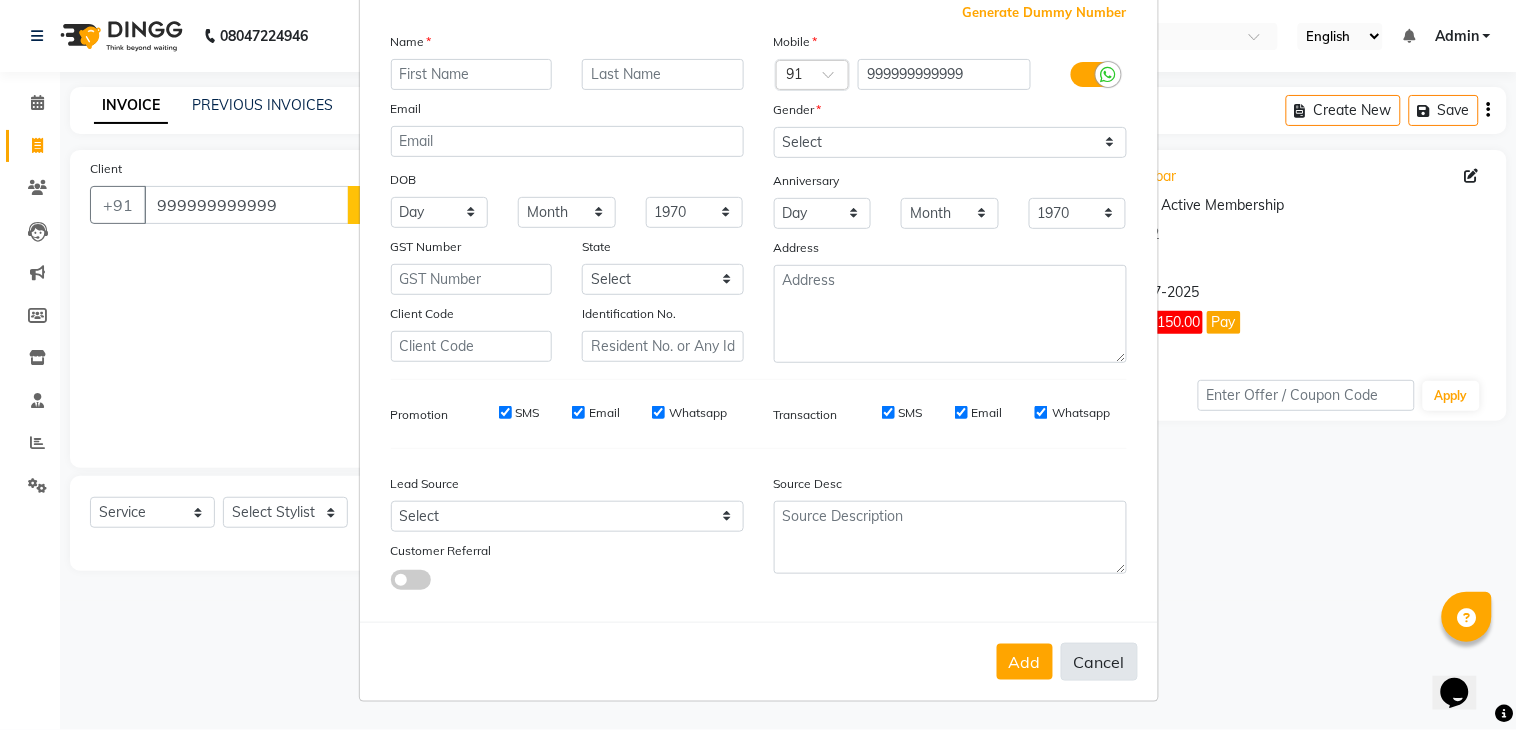 click on "Cancel" at bounding box center (1099, 662) 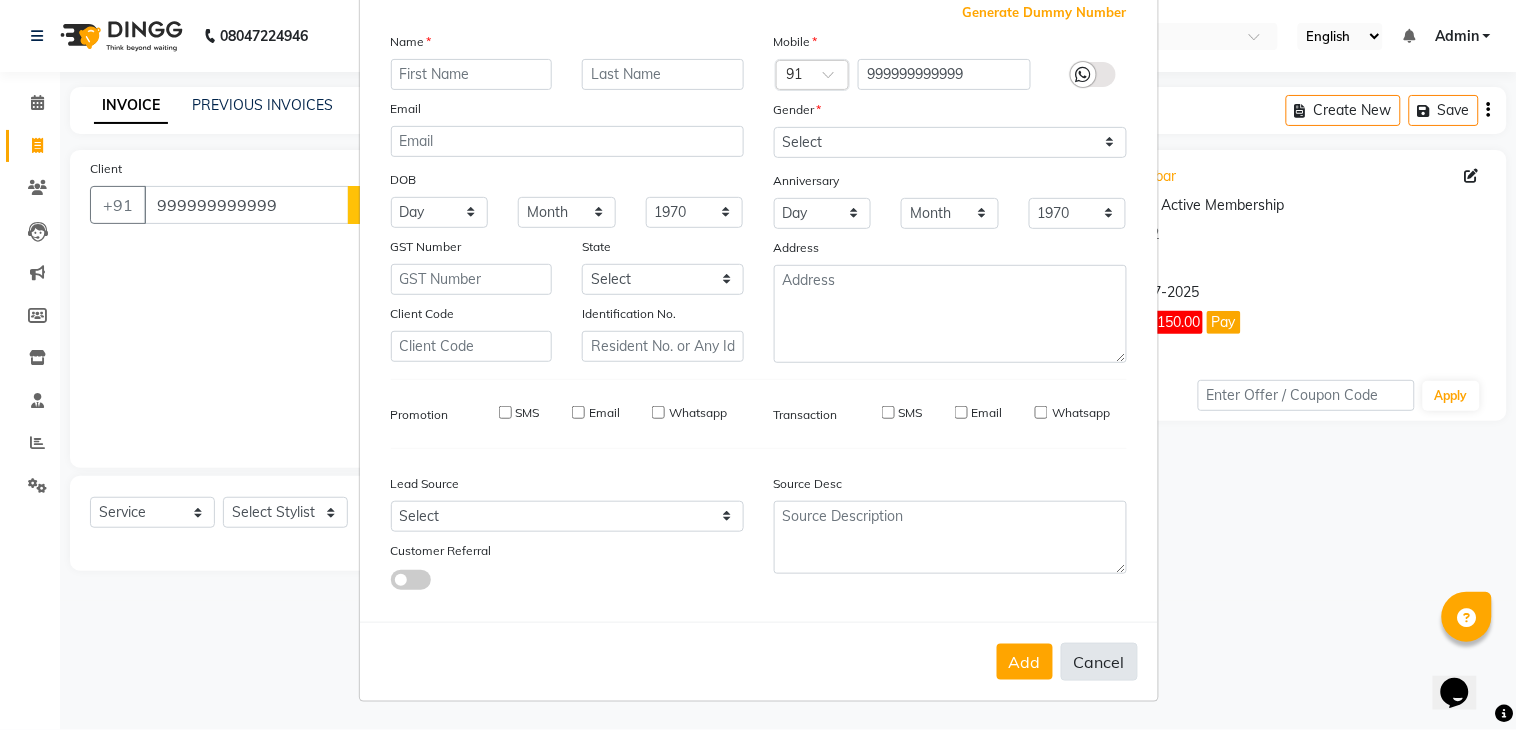 select 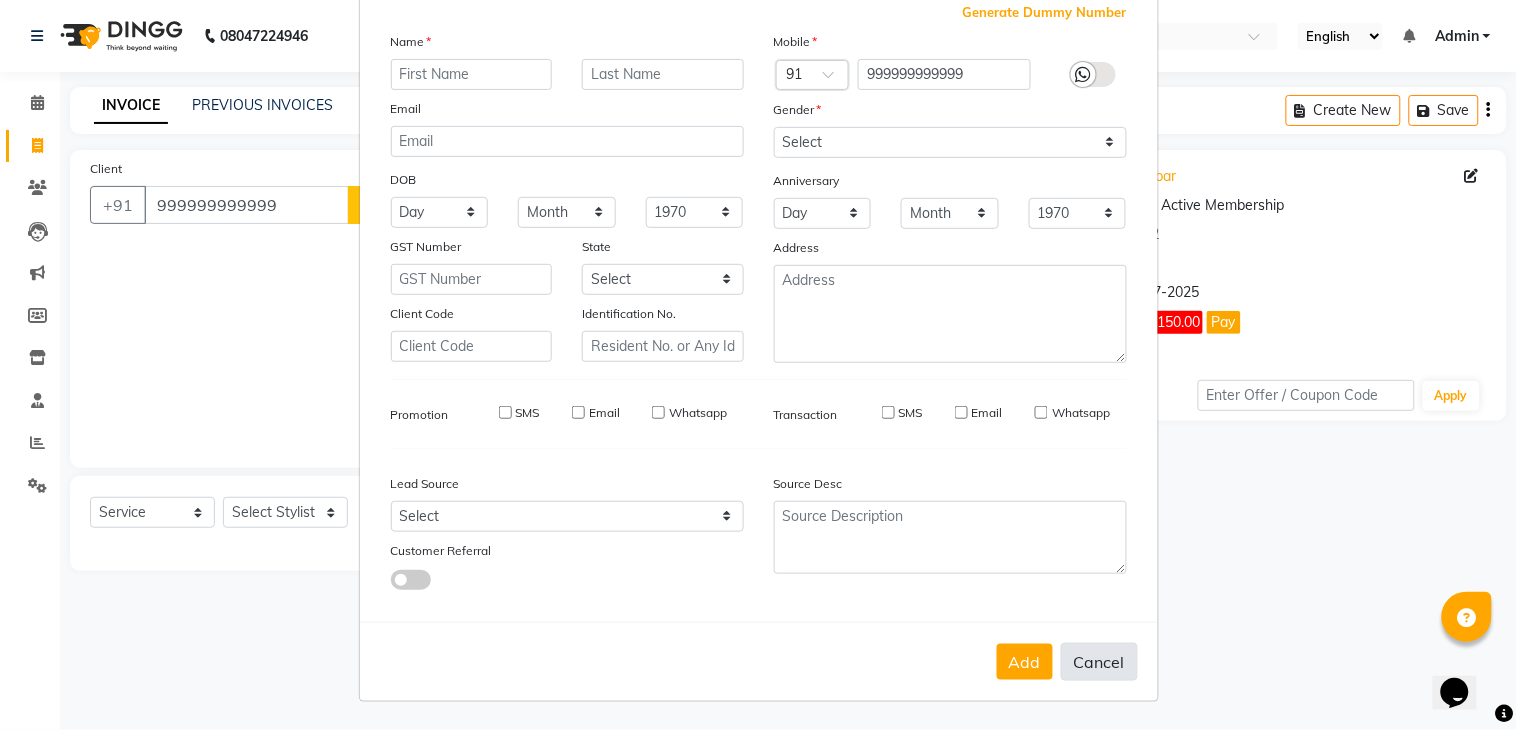 select 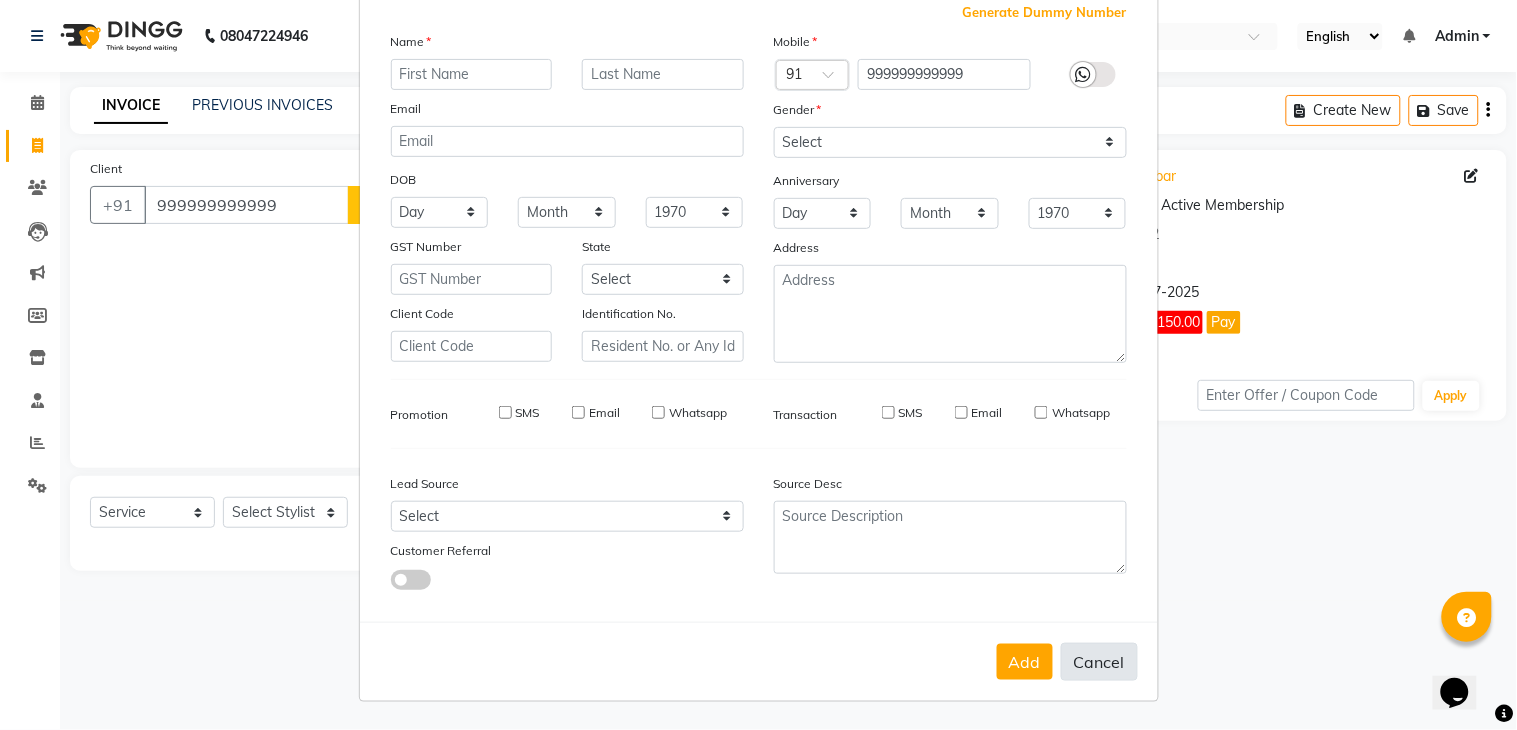 type 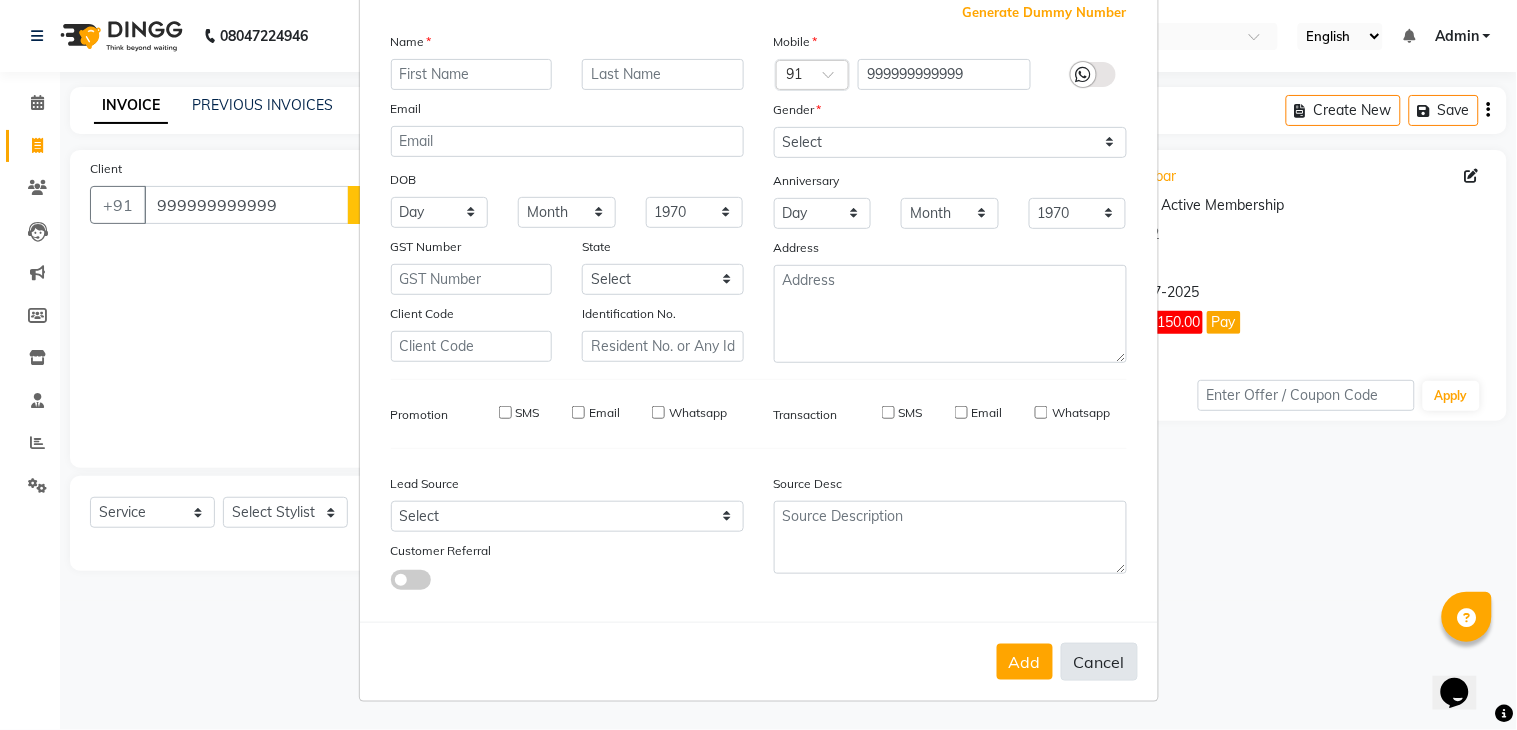 select 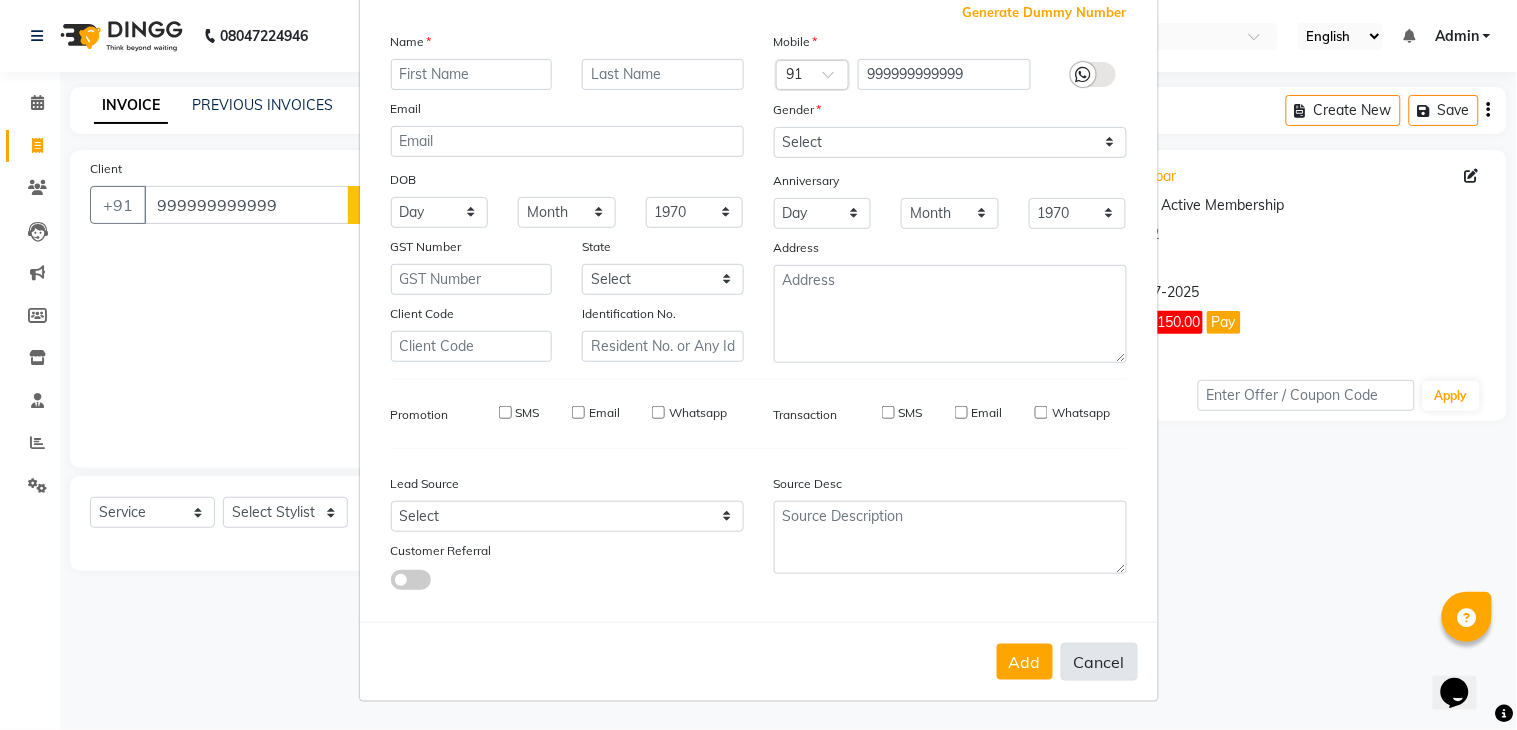 select 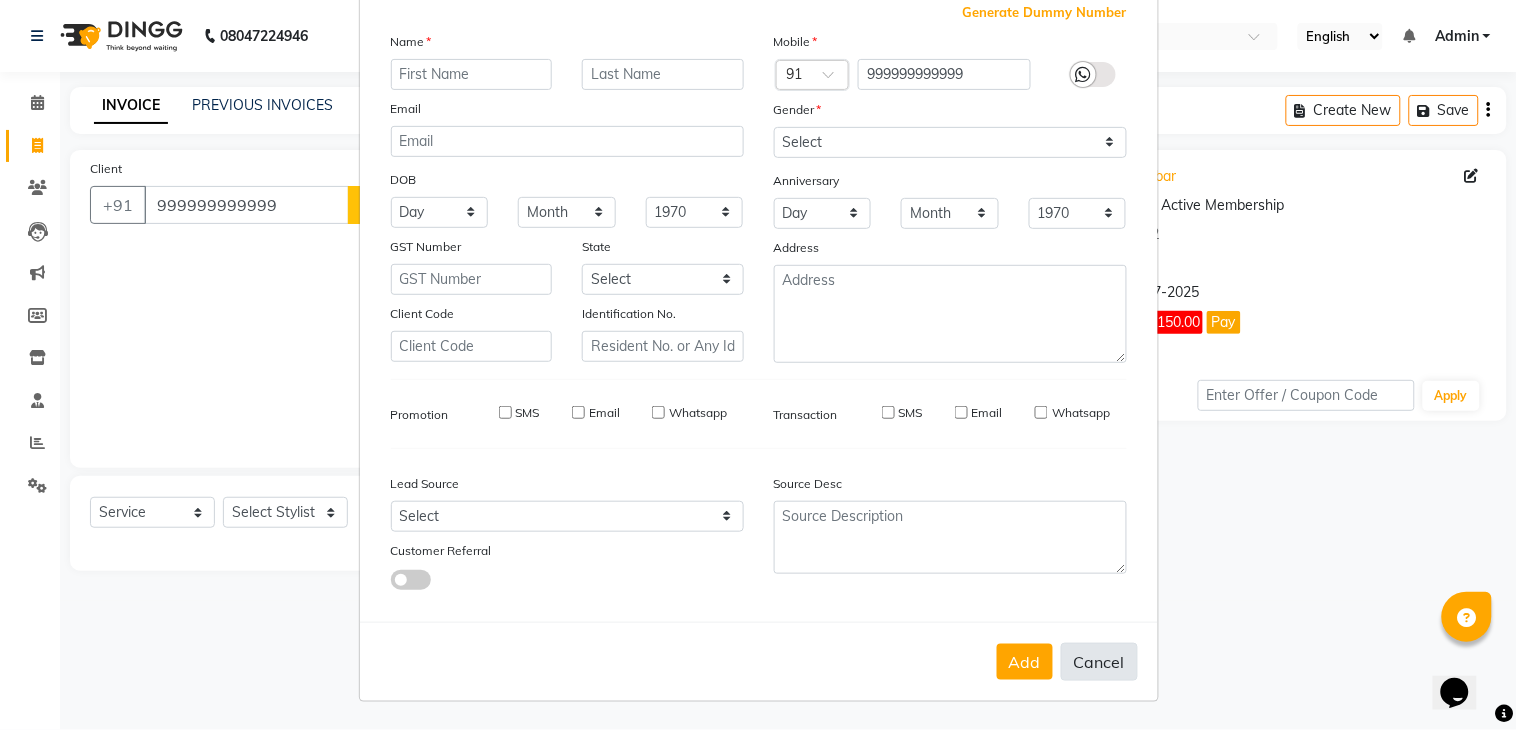 checkbox on "false" 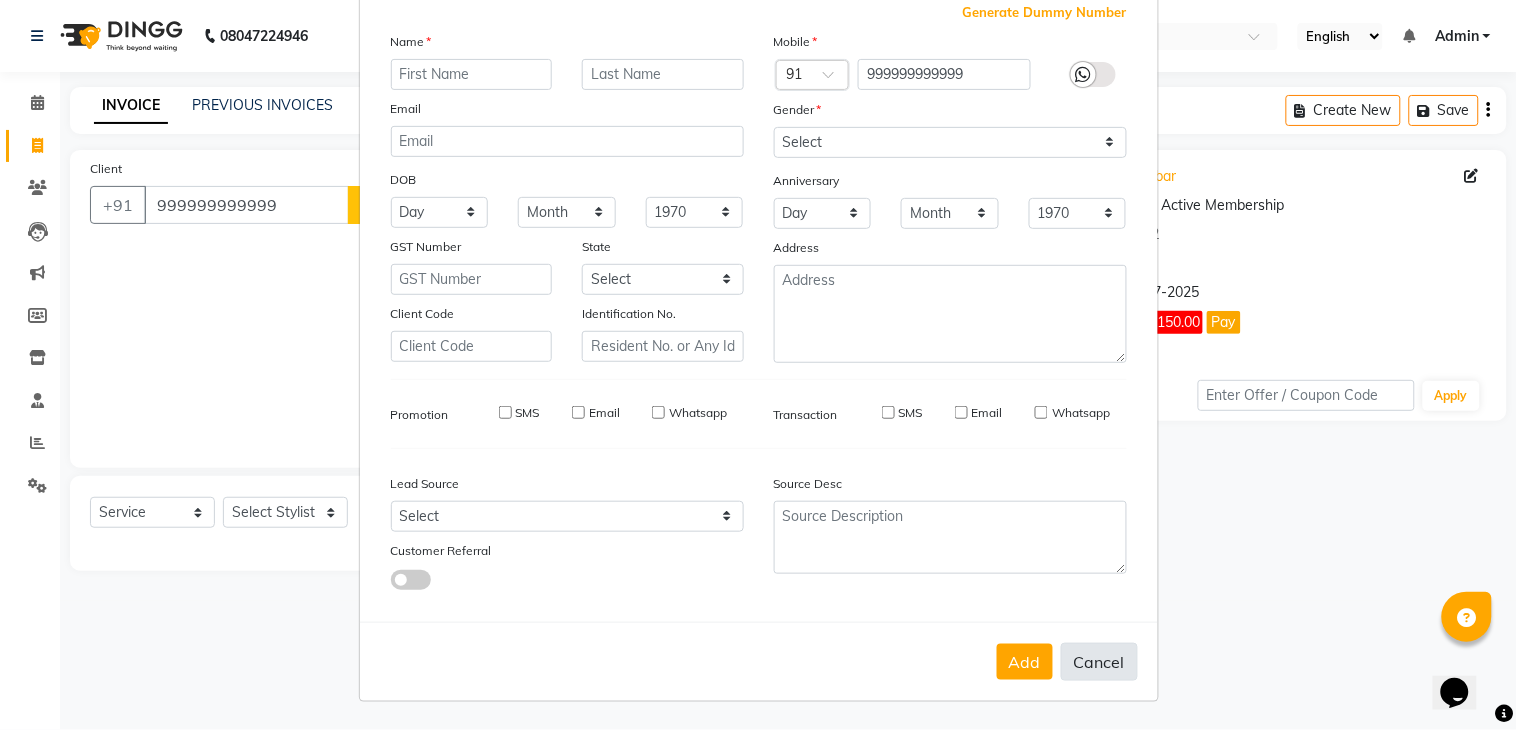 checkbox on "false" 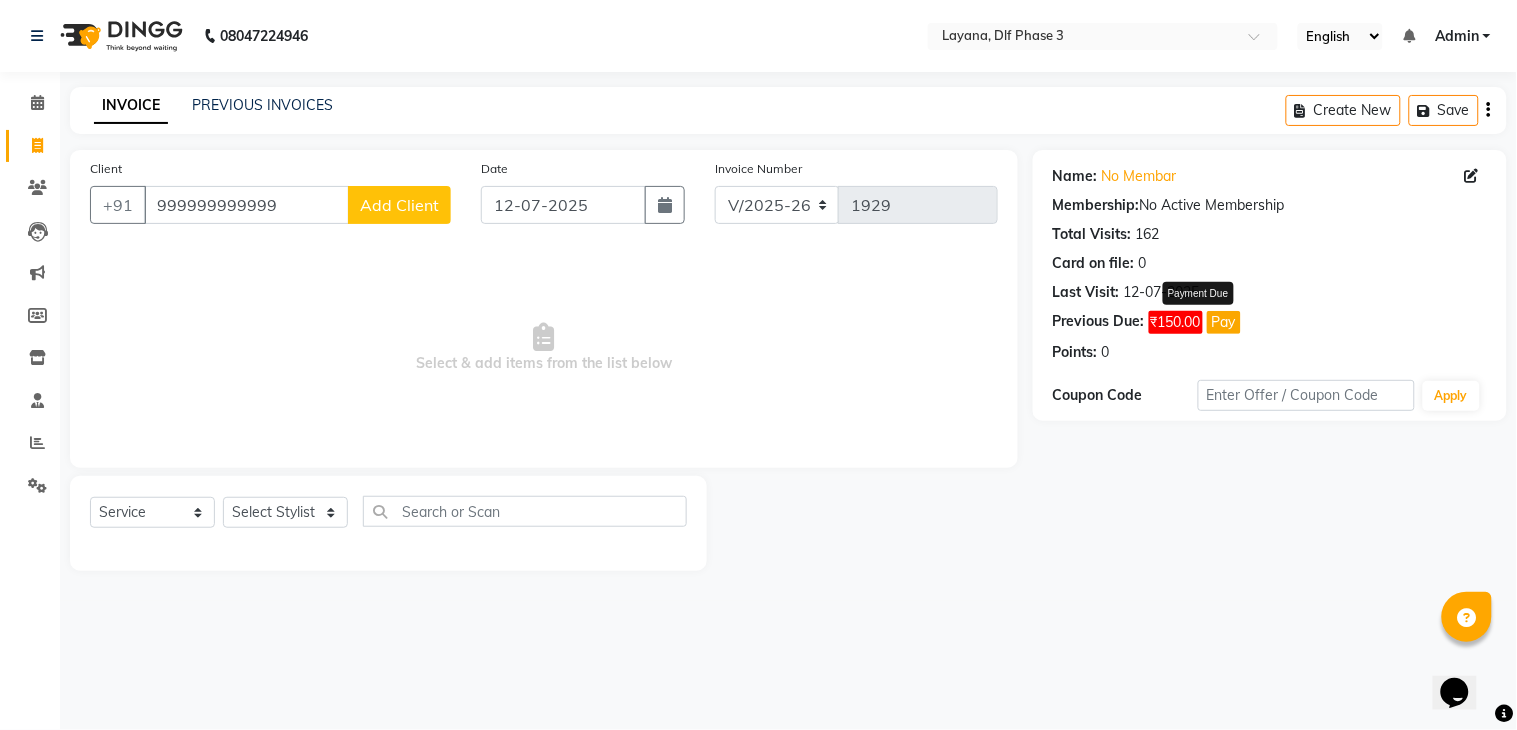 click on "Pay" 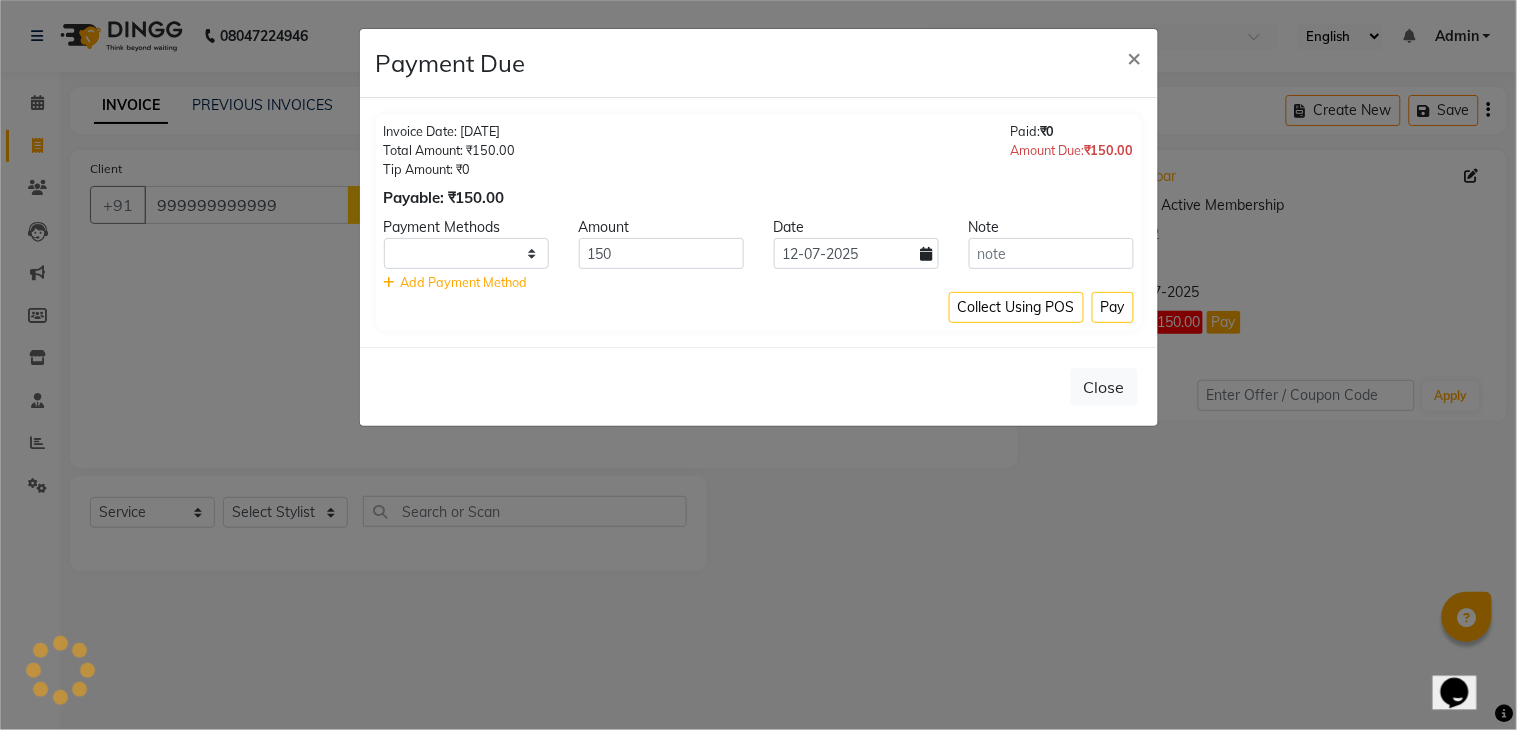 select on "1" 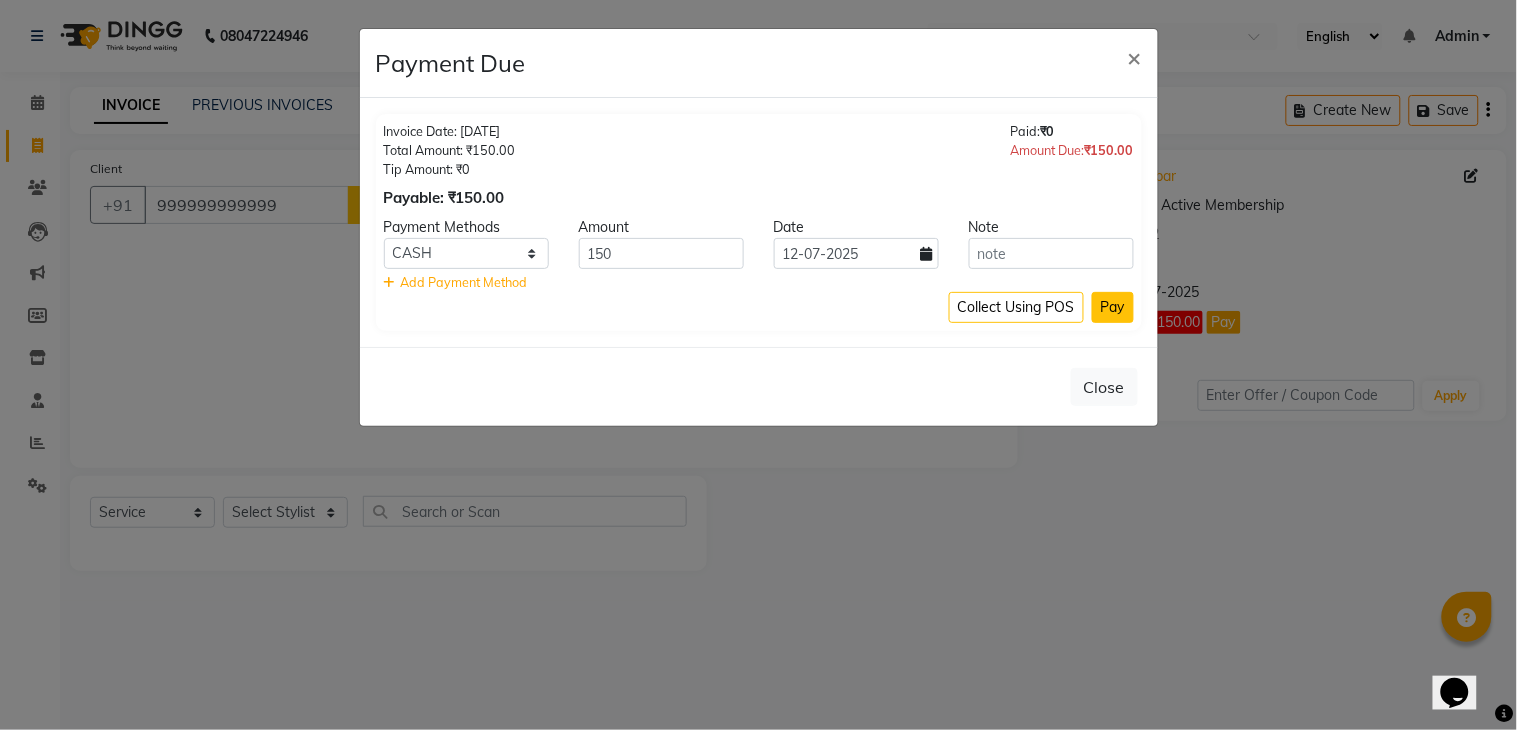 click on "Pay" 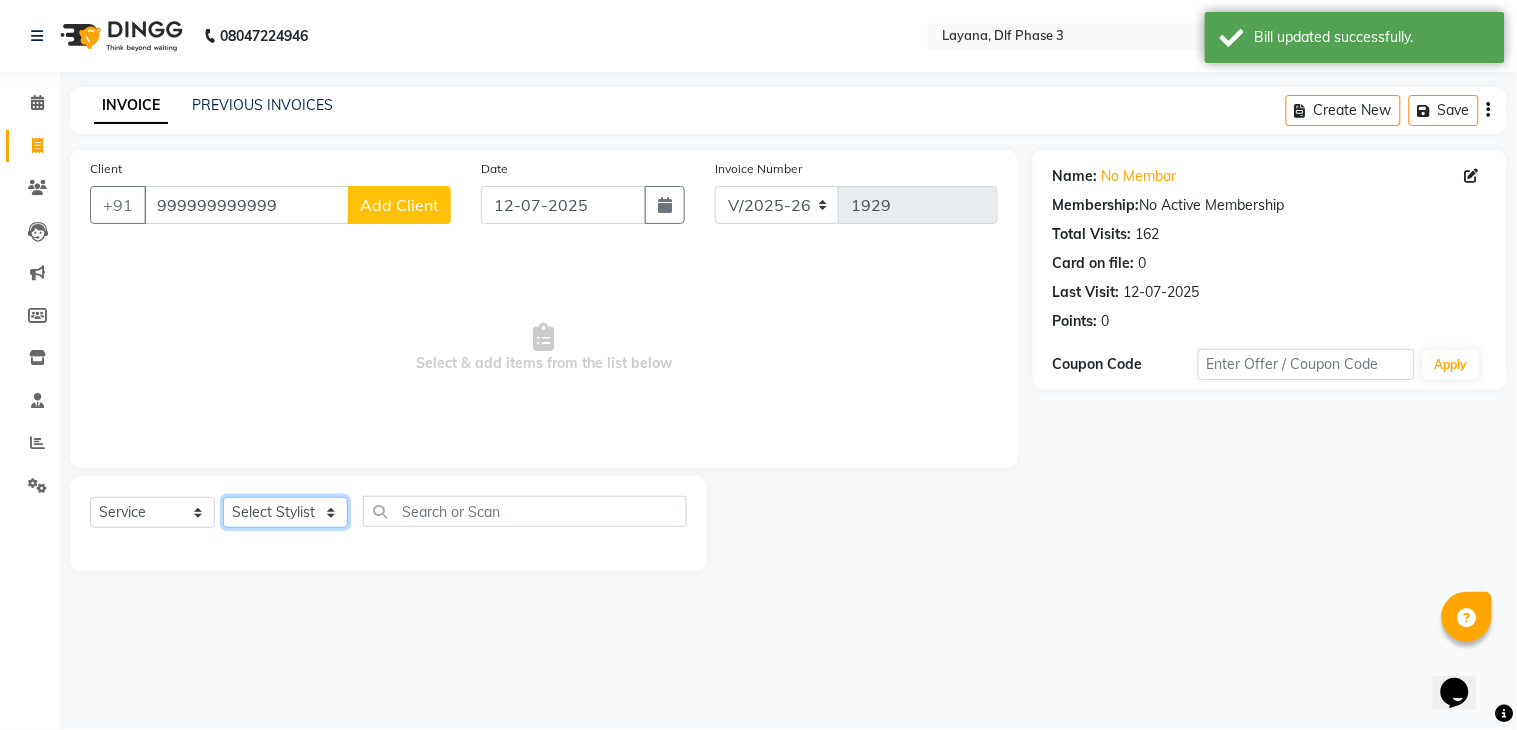 click on "Select Stylist aditya Attul kamal [DATE][PERSON_NAME] [PERSON_NAME] [PERSON_NAME]" 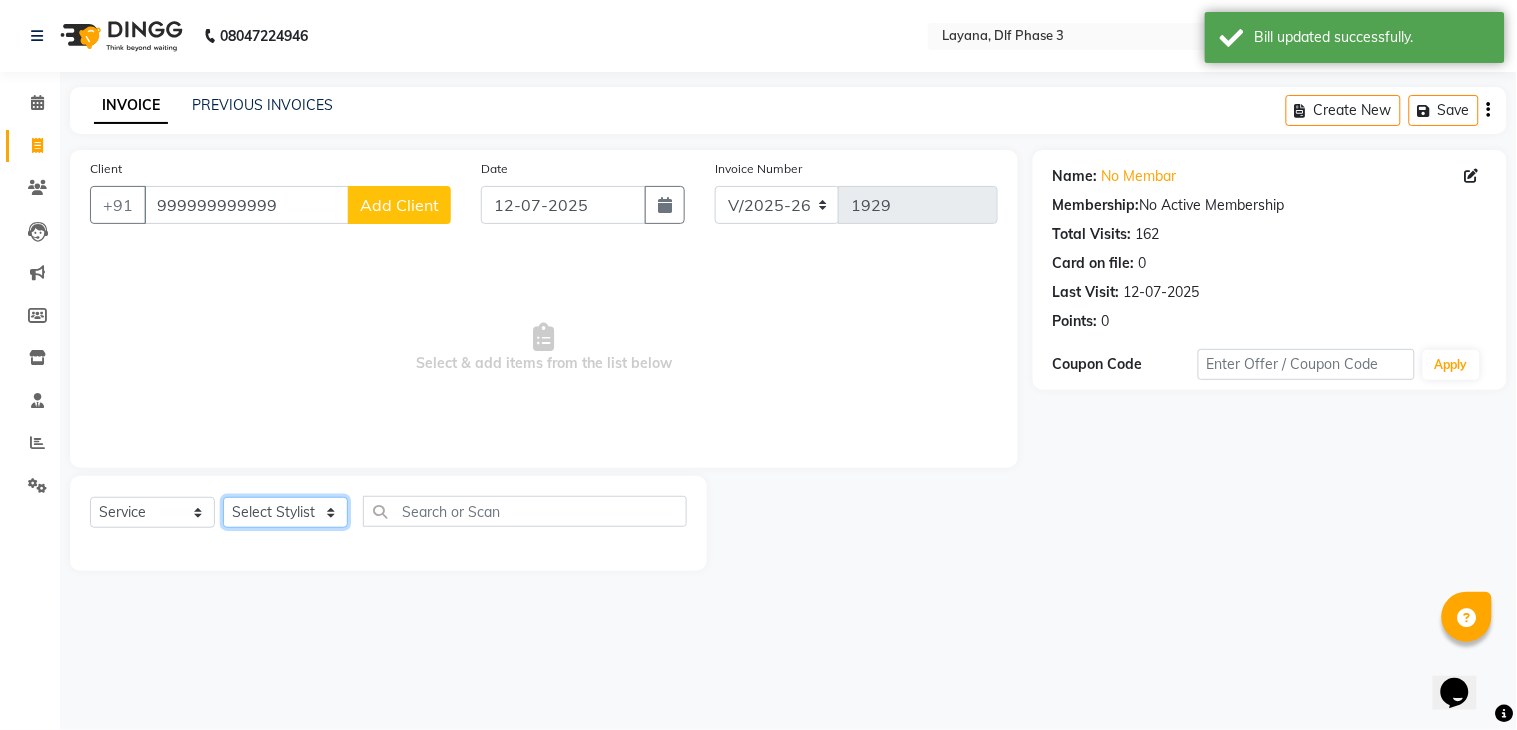 select on "74482" 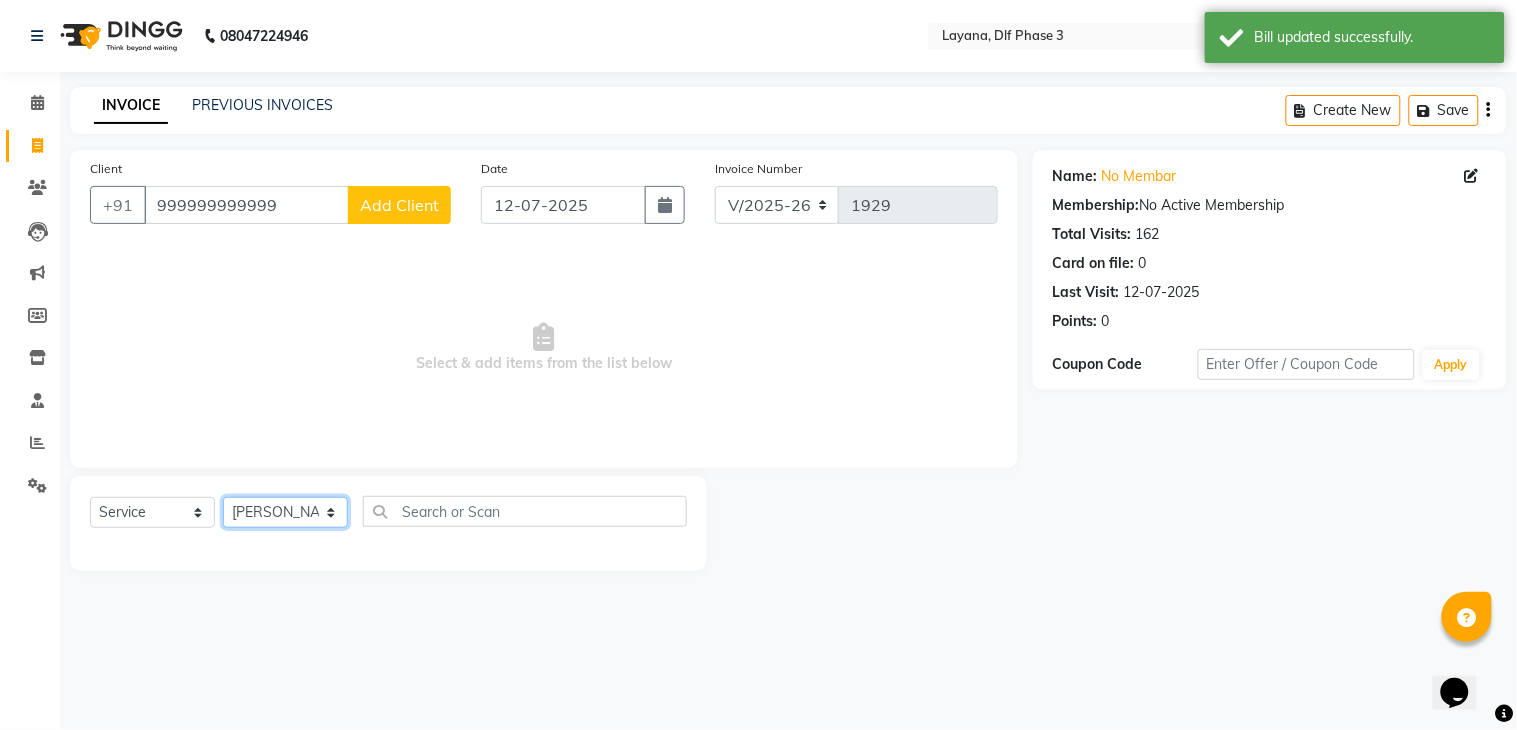 click on "Select Stylist aditya Attul kamal [DATE][PERSON_NAME] [PERSON_NAME] [PERSON_NAME]" 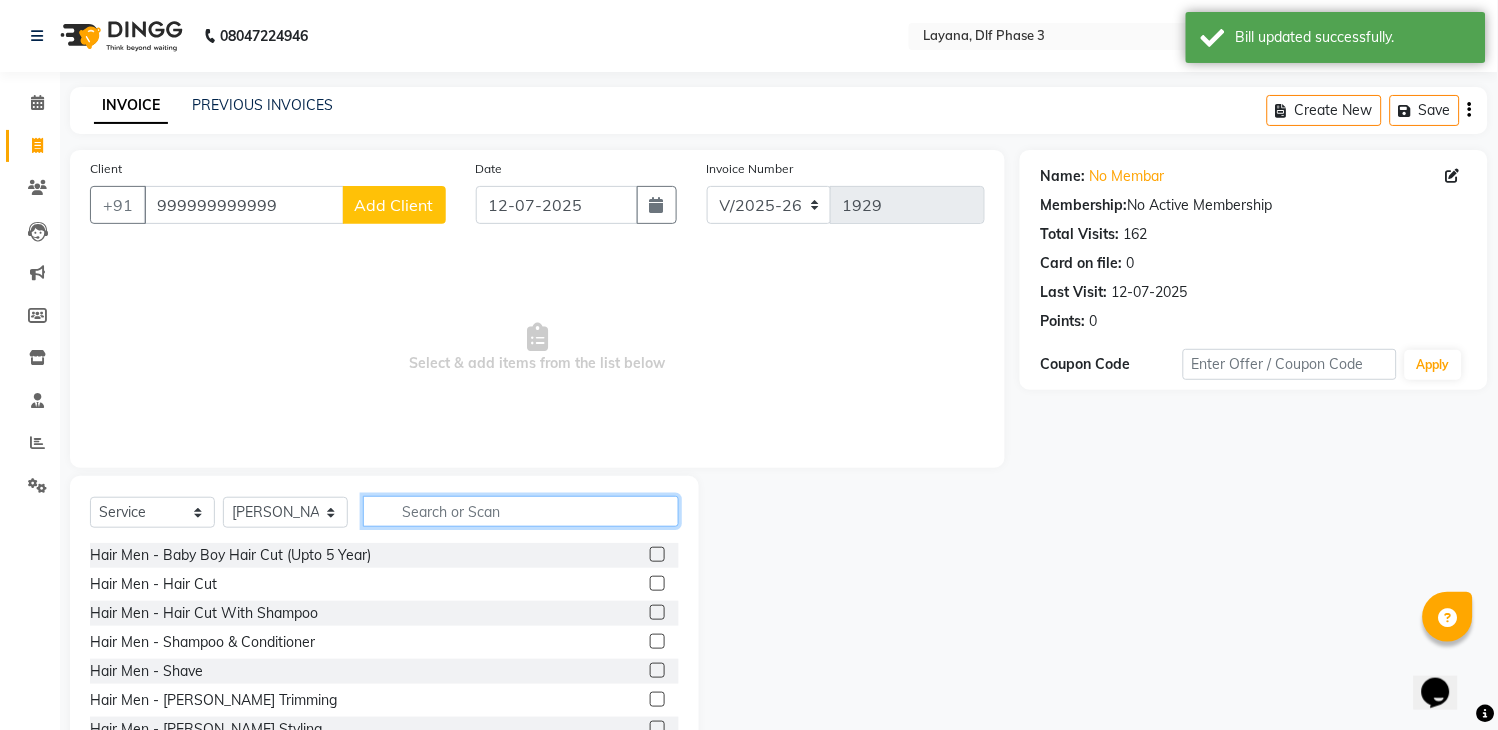 click 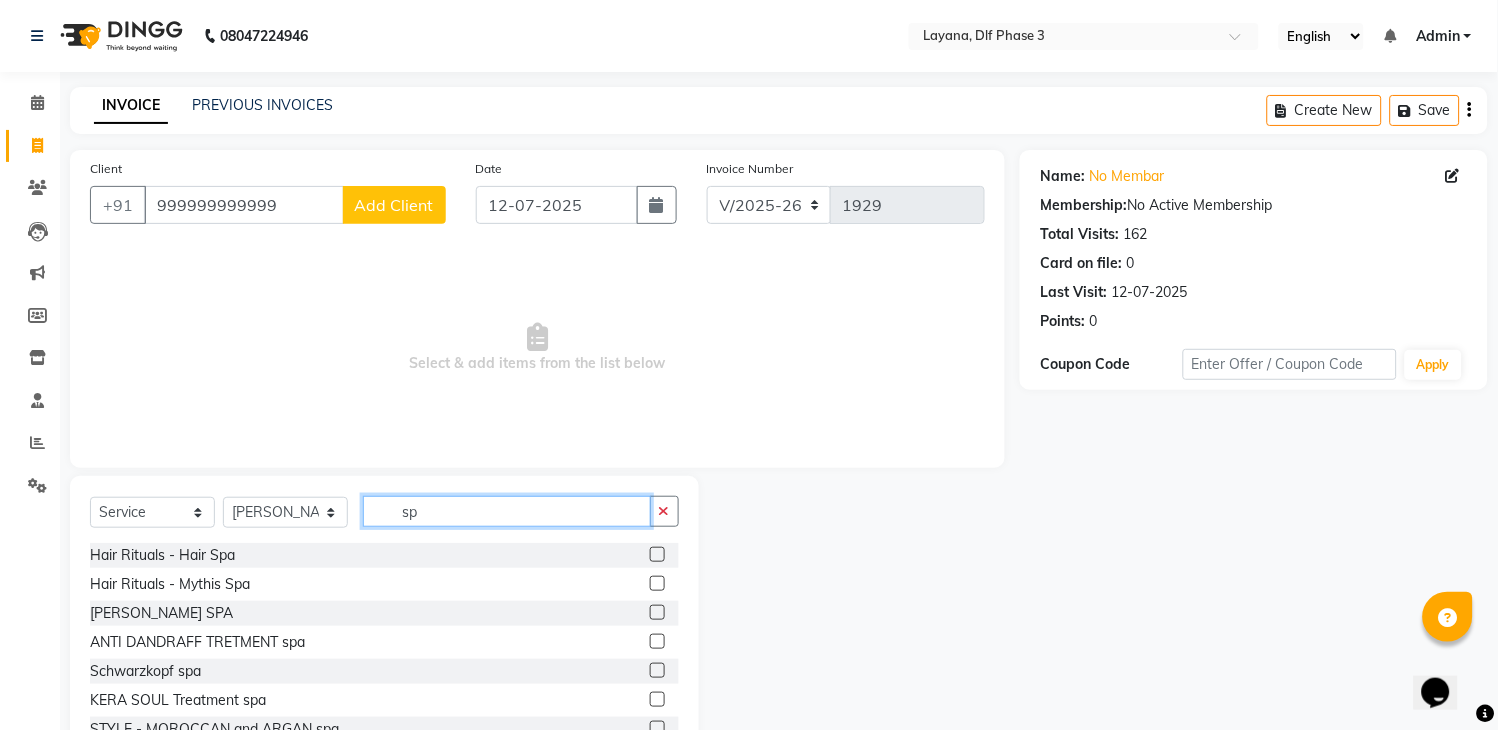 type on "s" 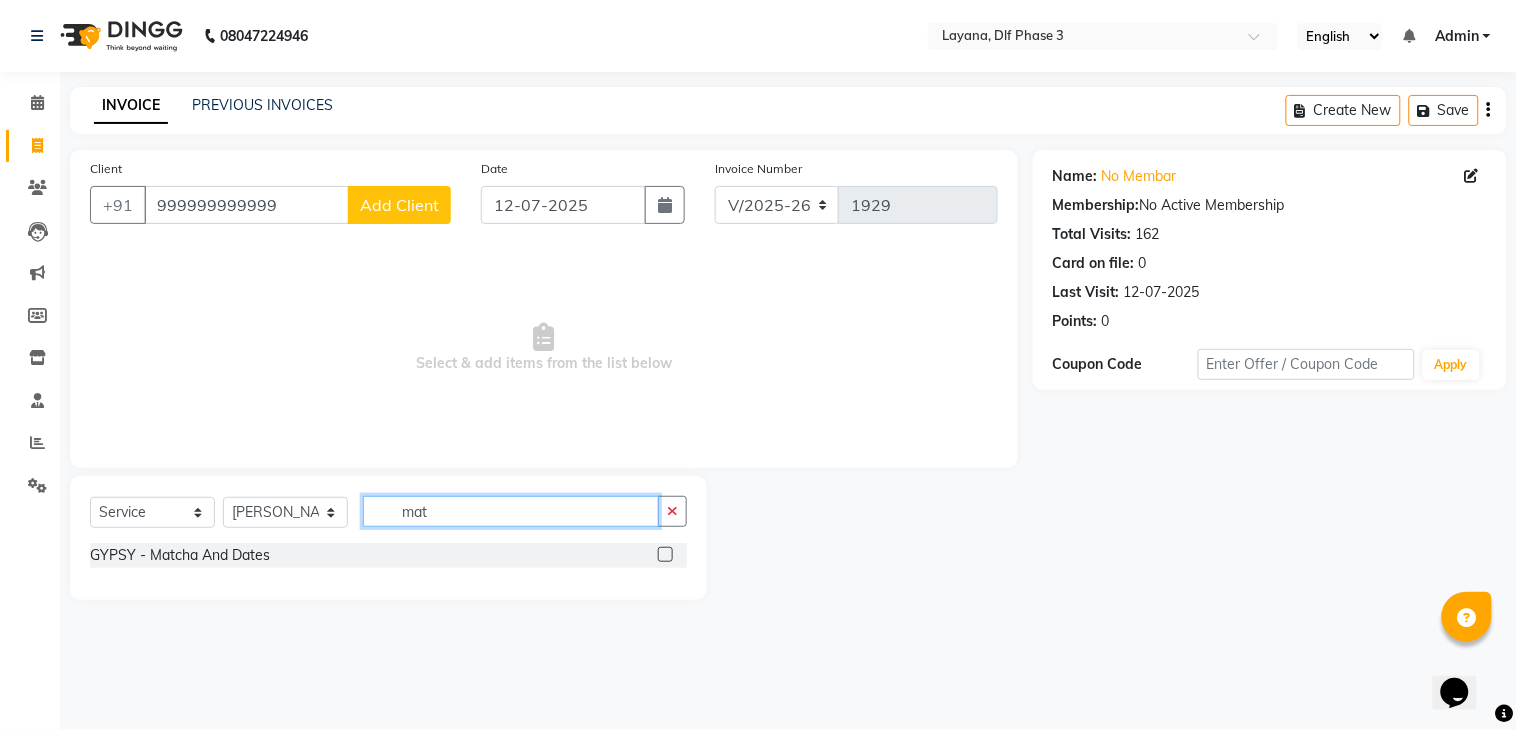 type on "mat" 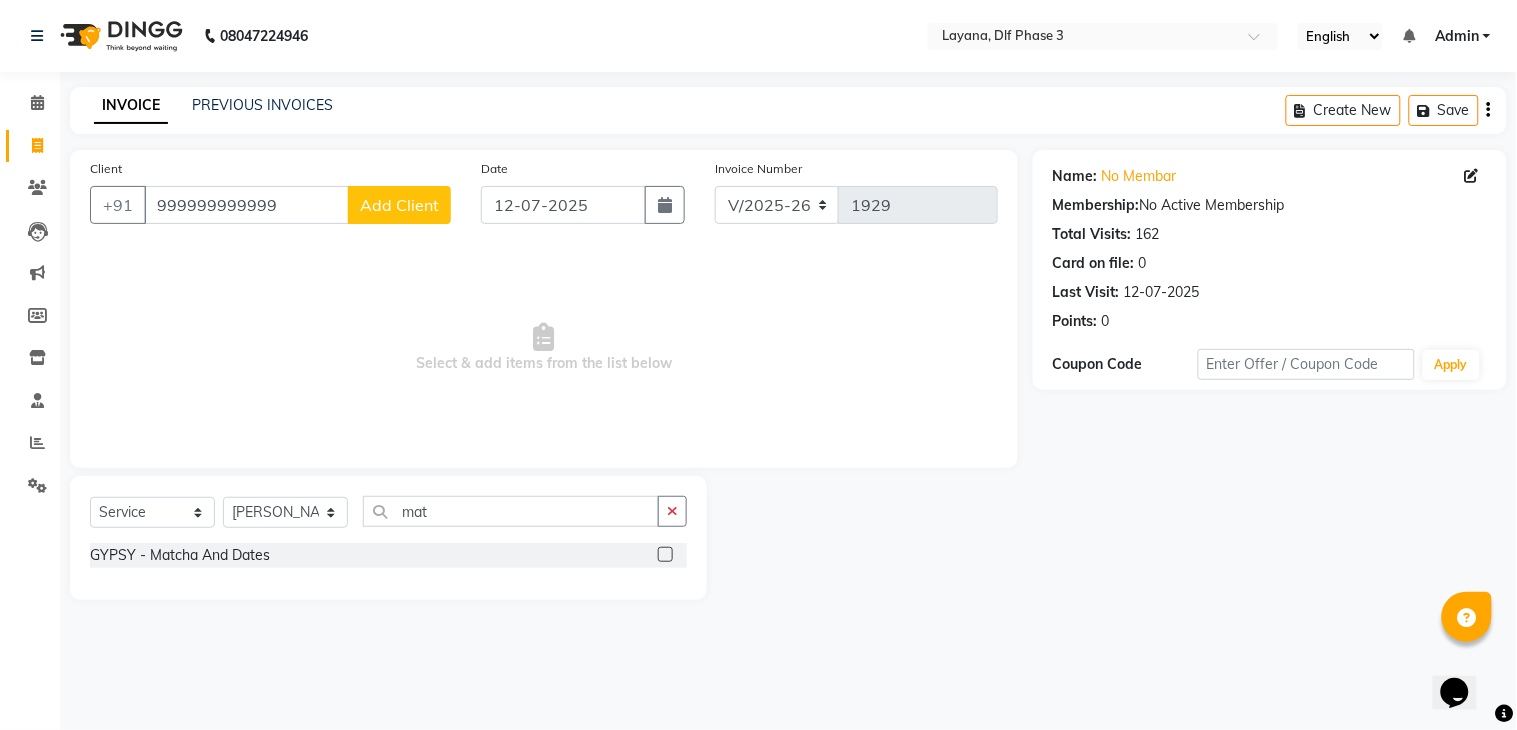 click 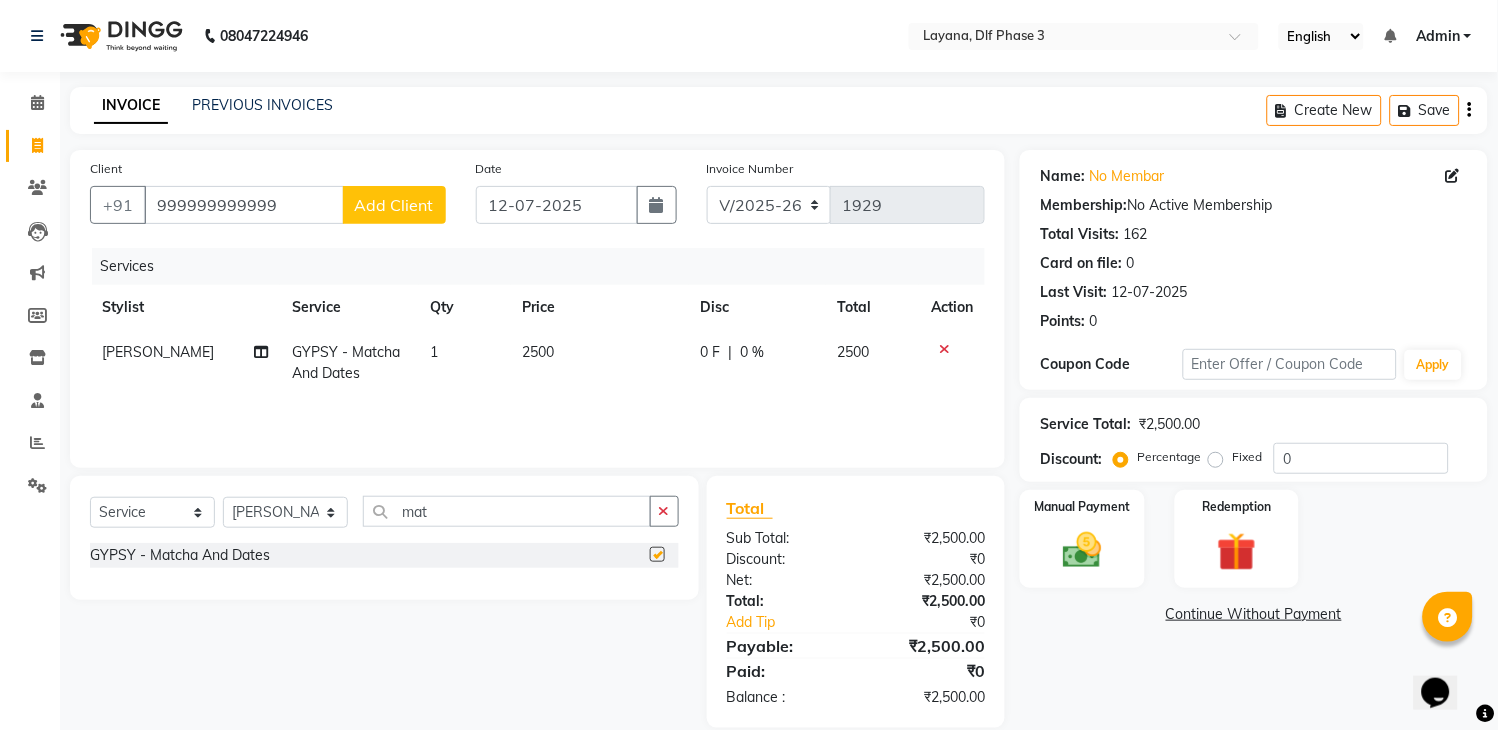 checkbox on "false" 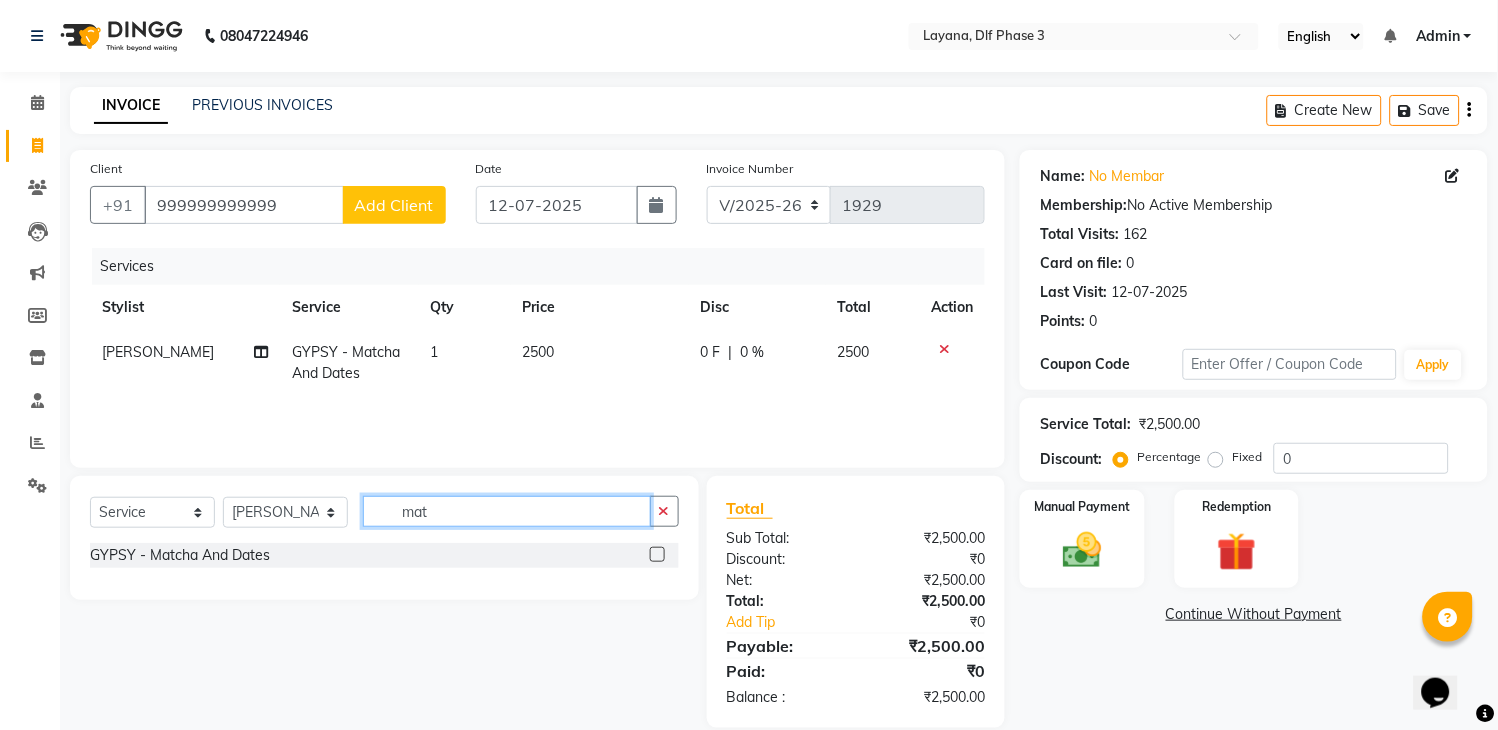 click on "mat" 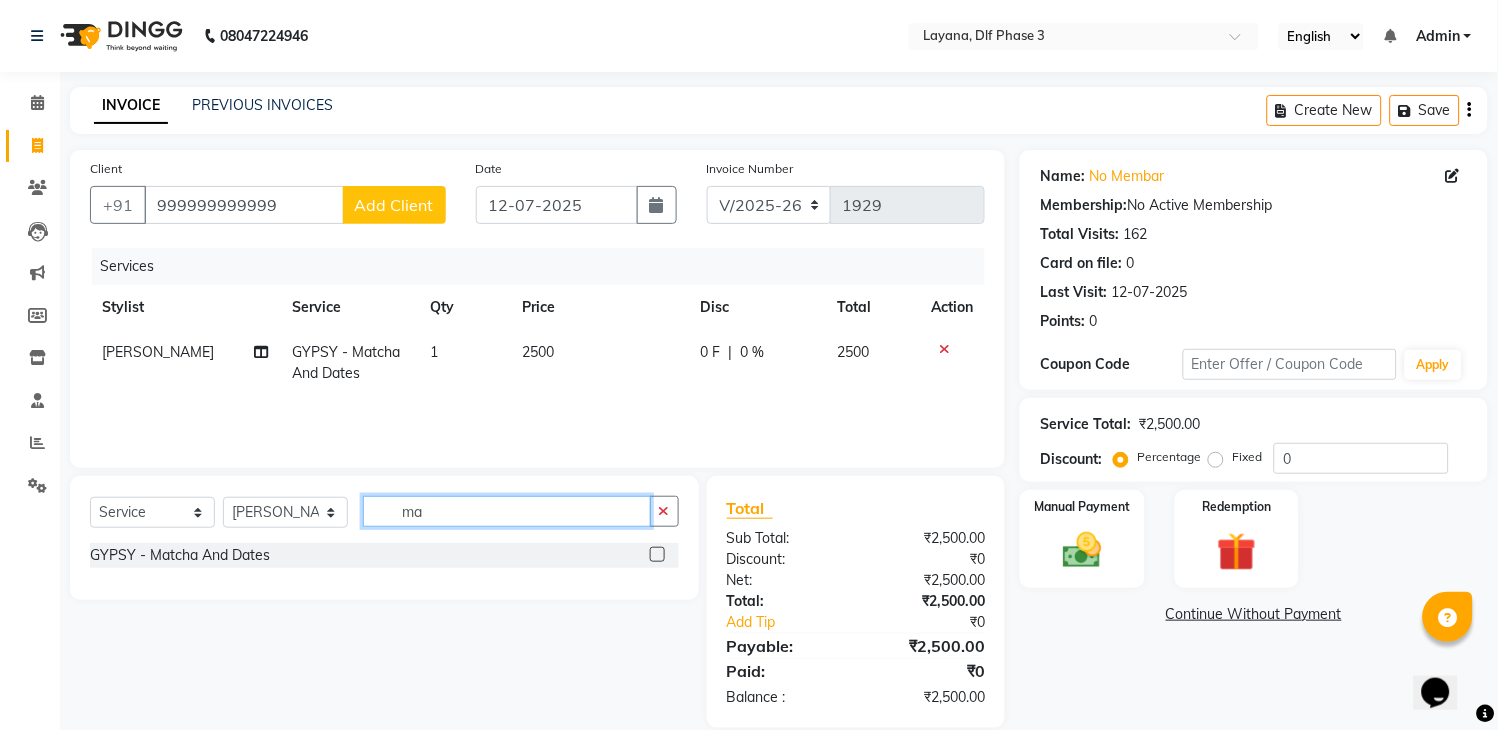 type on "m" 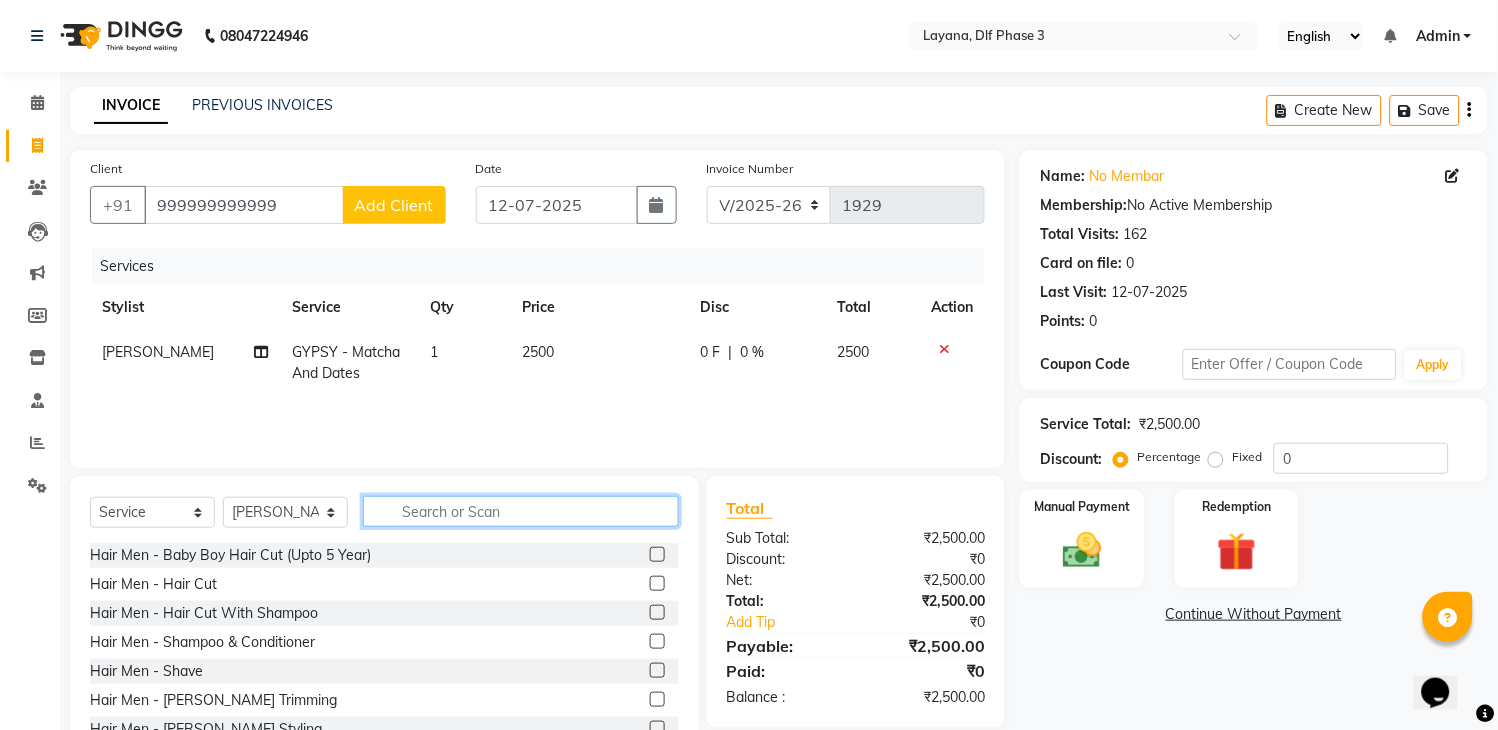 type on "h" 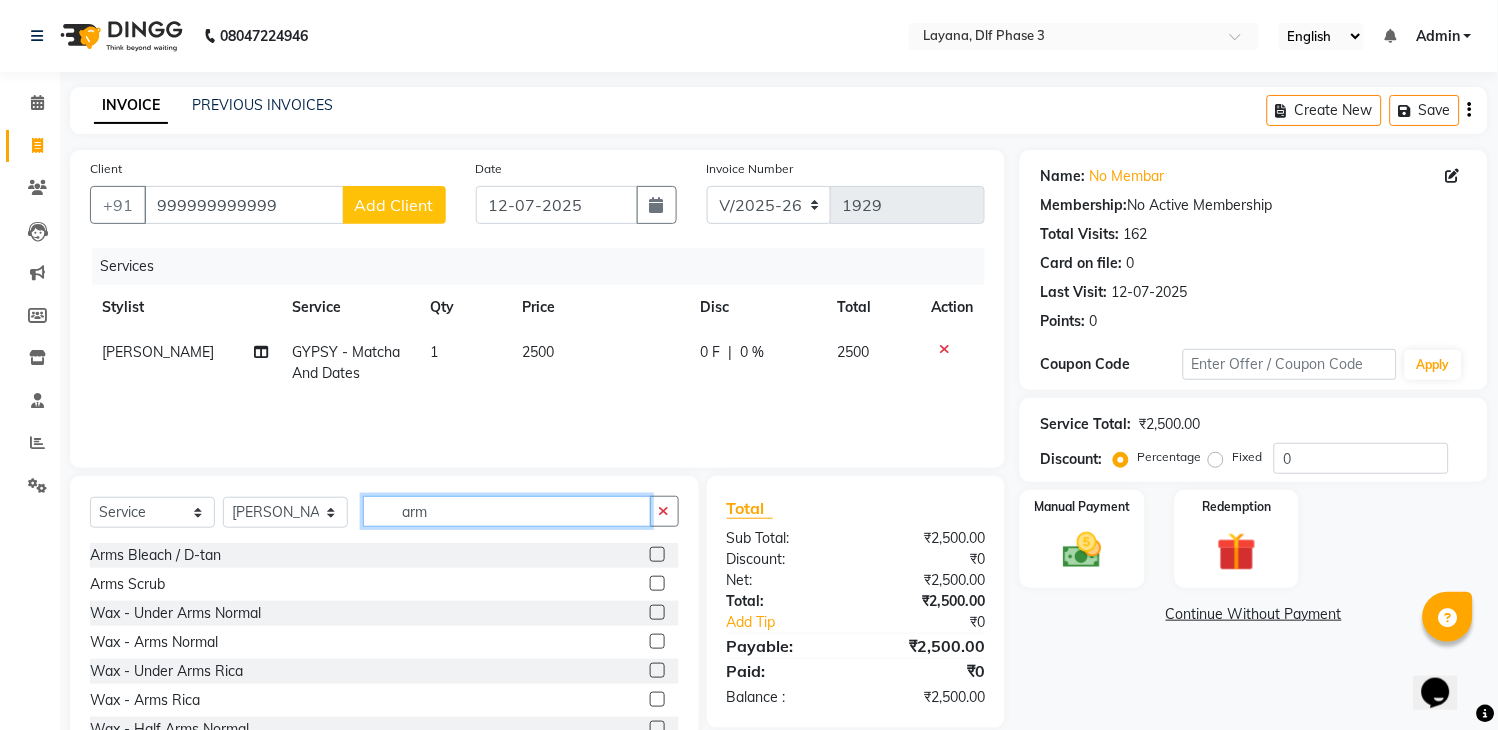 type on "arm" 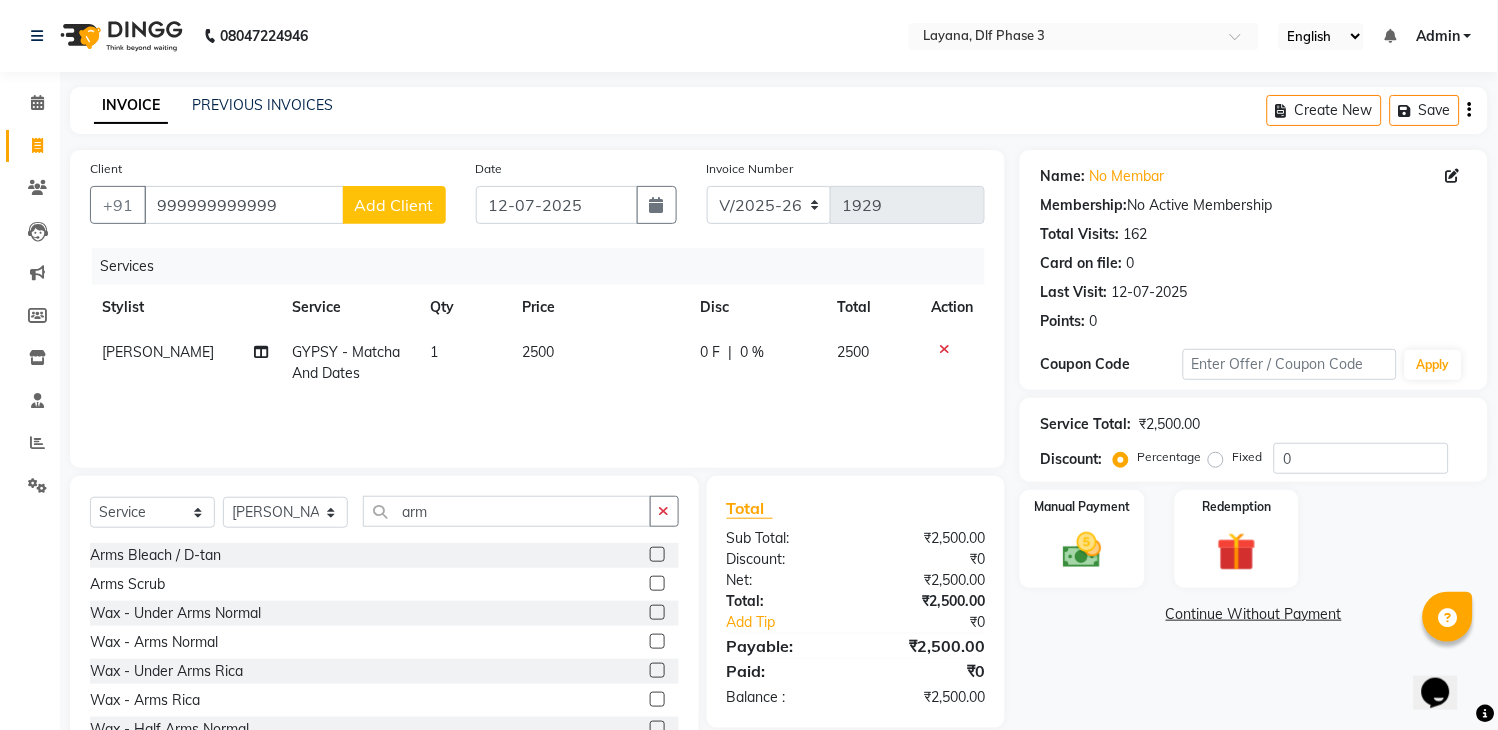 click 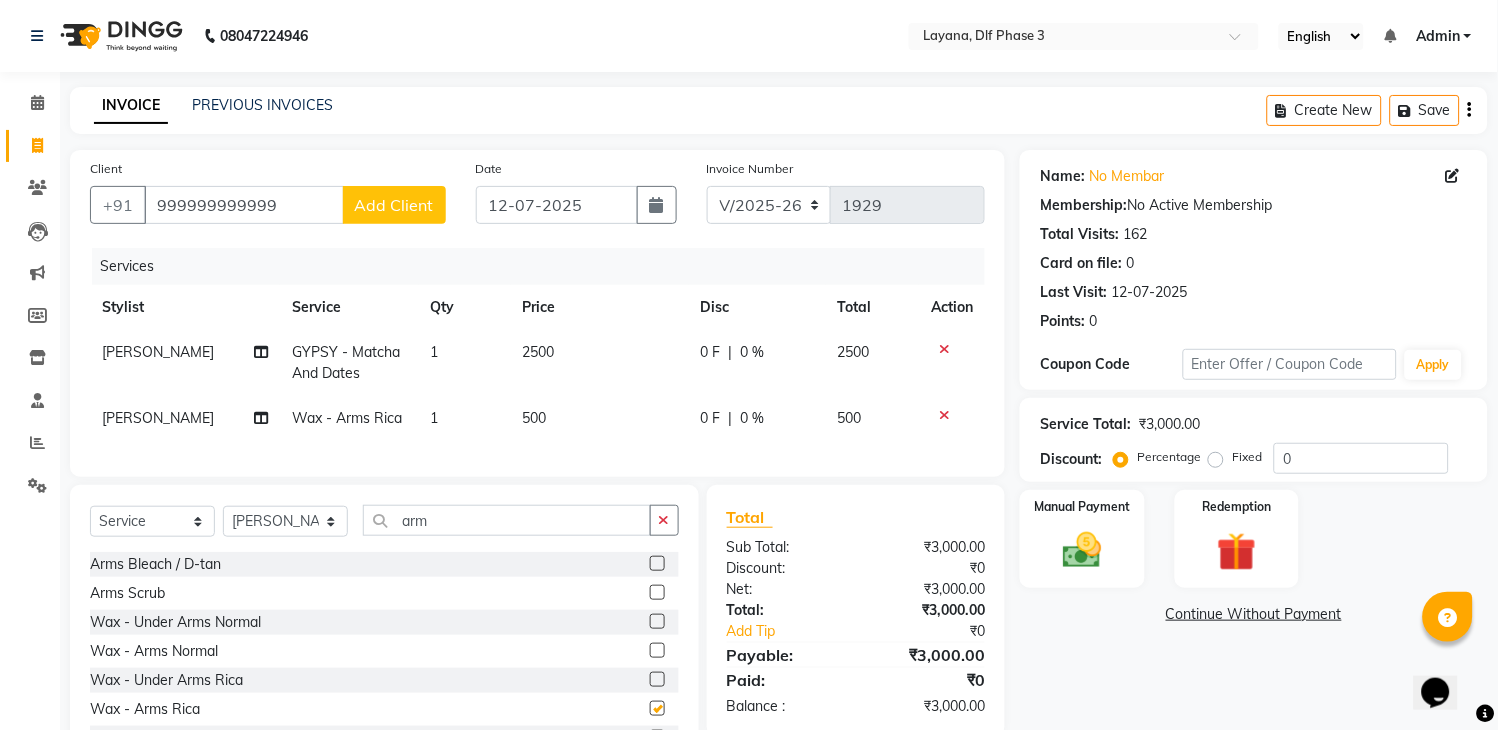 checkbox on "false" 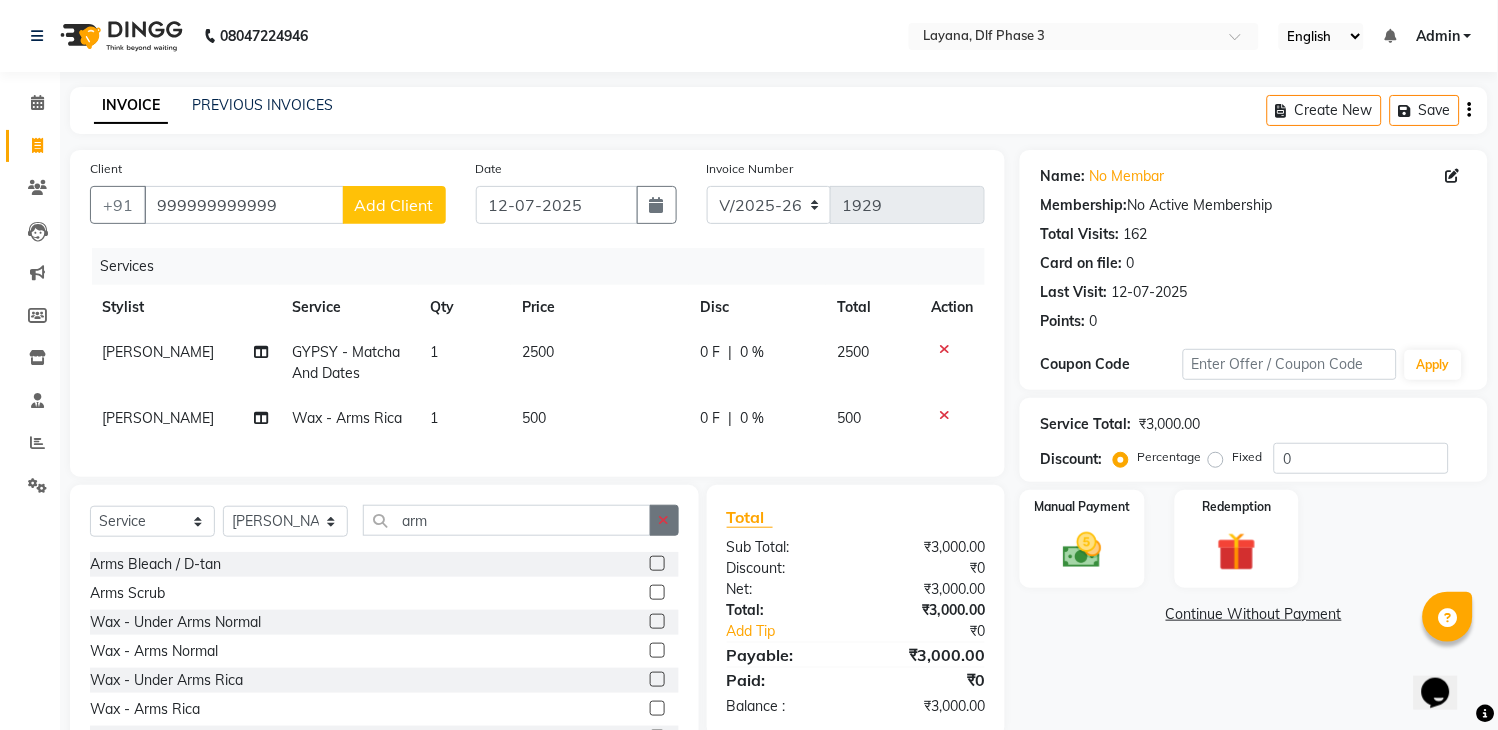 click 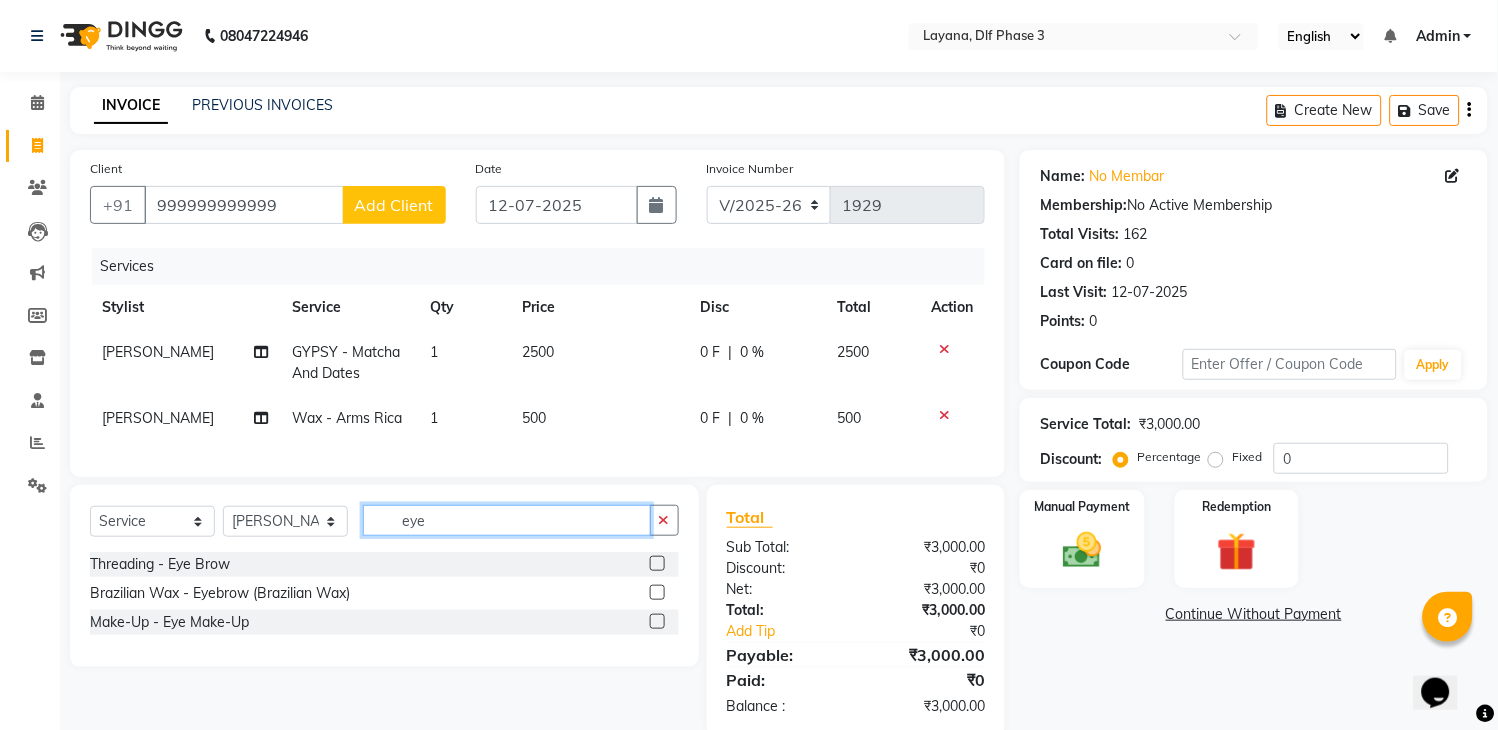 type on "eye" 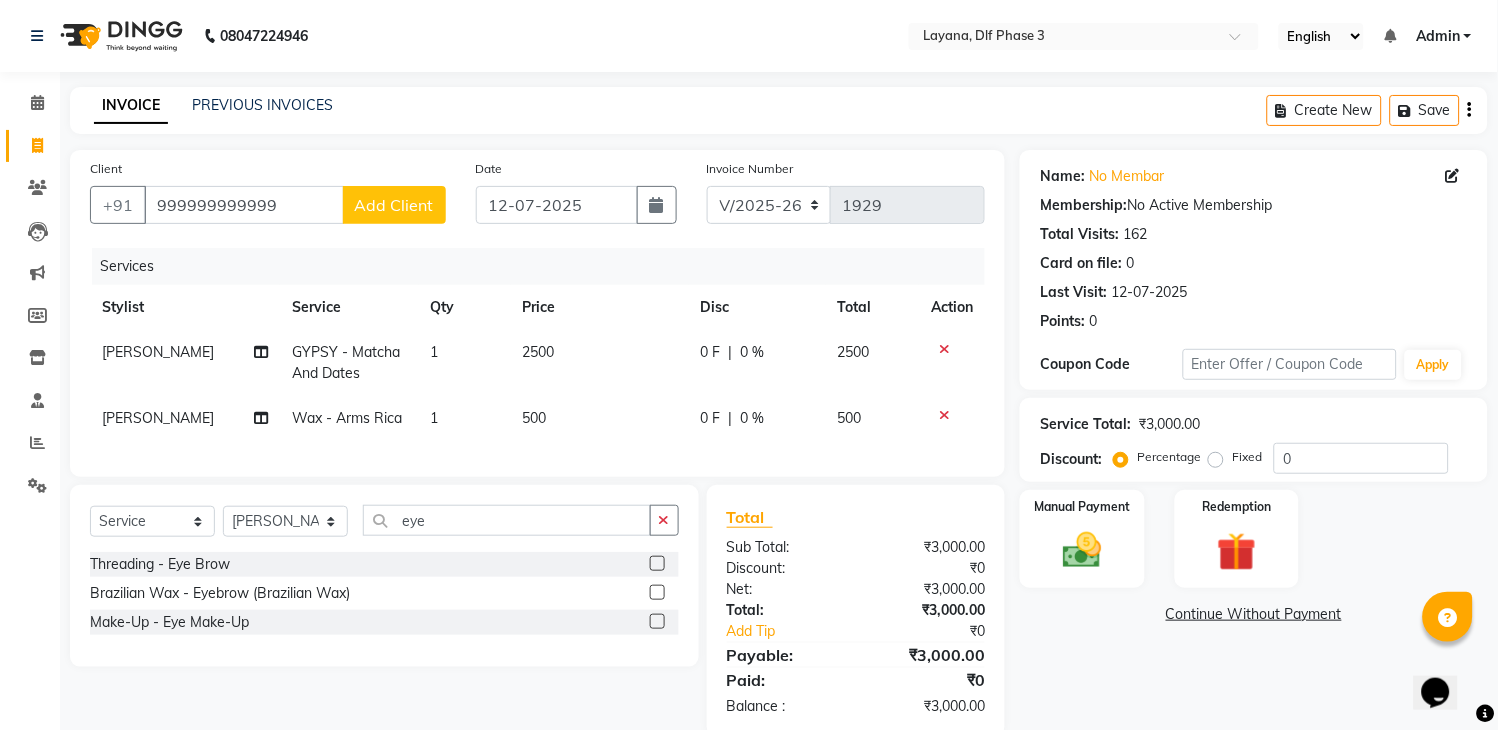 click 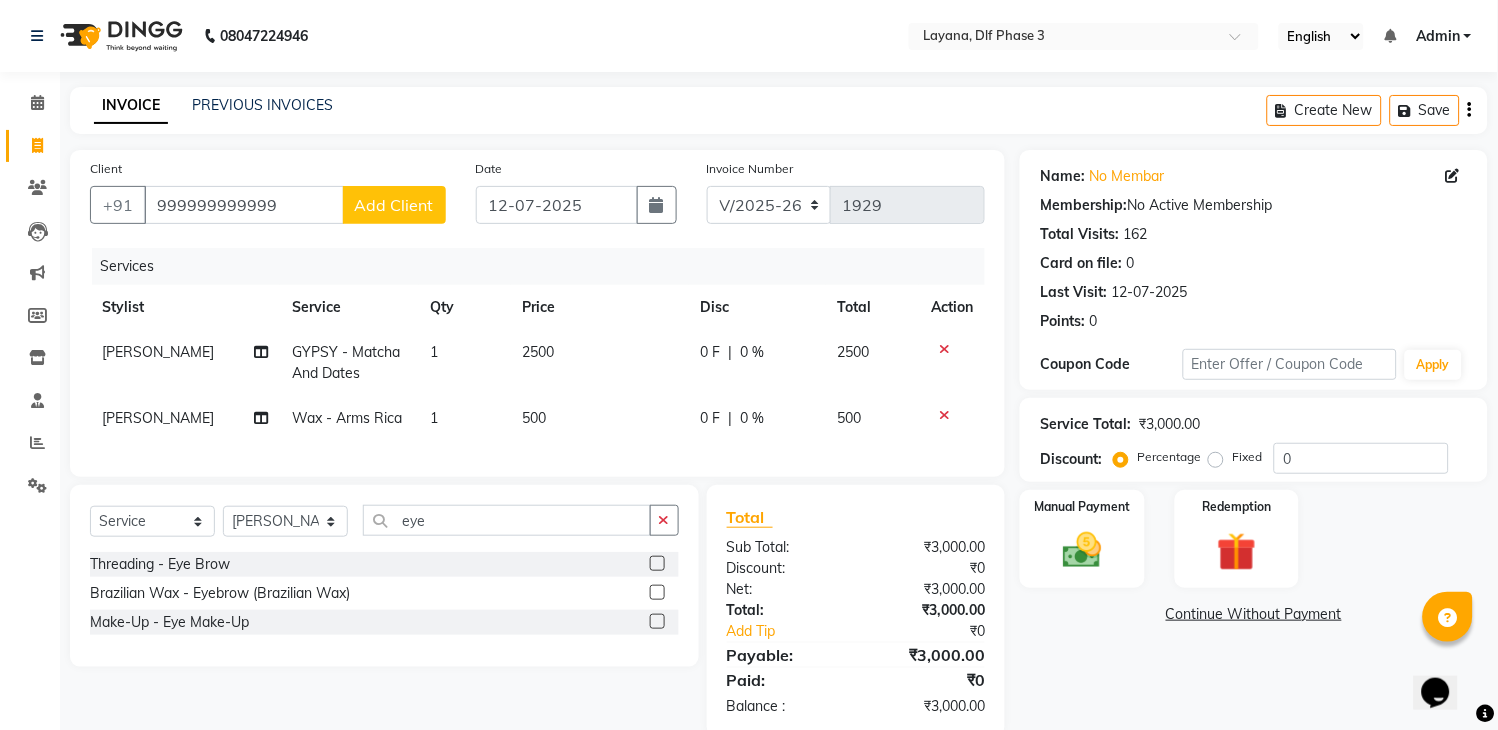 click at bounding box center (656, 564) 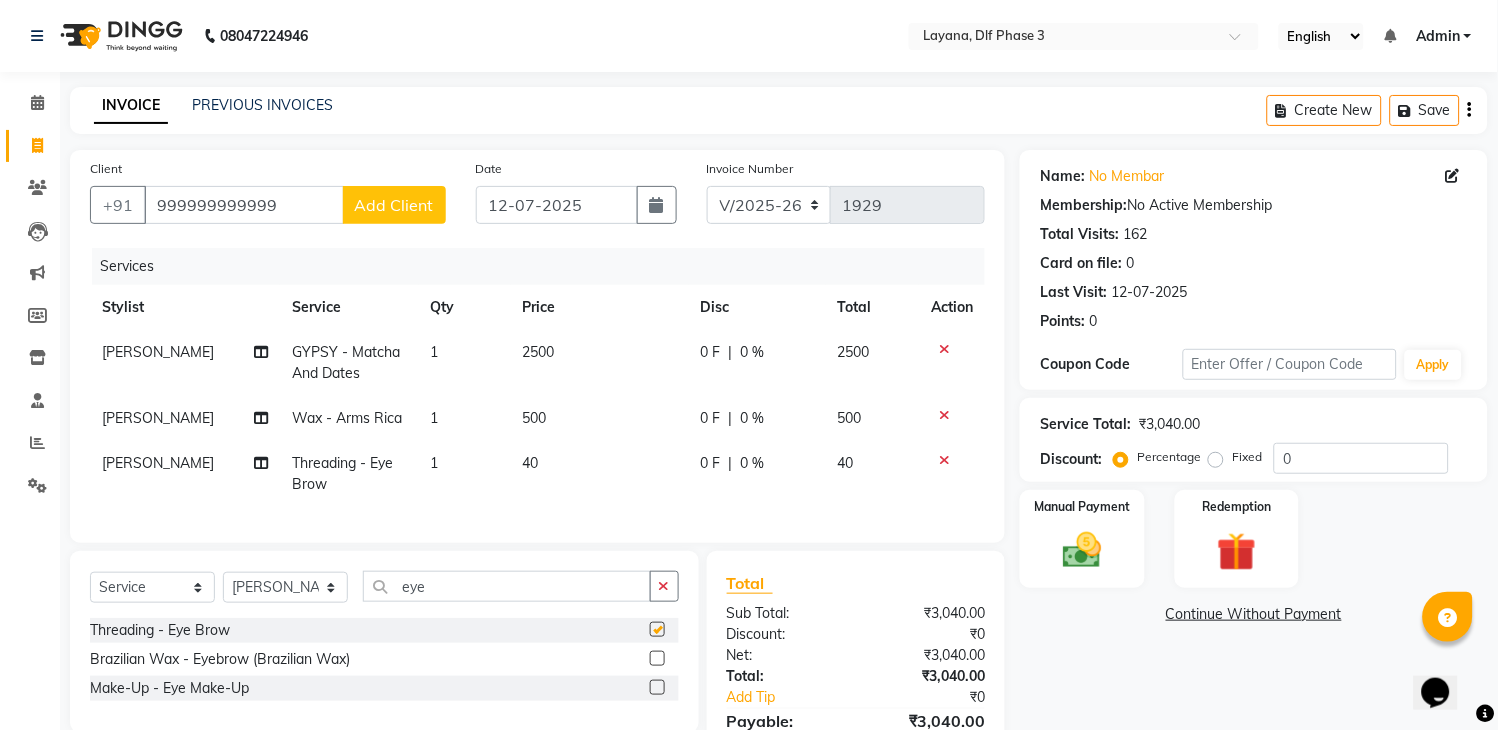 checkbox on "false" 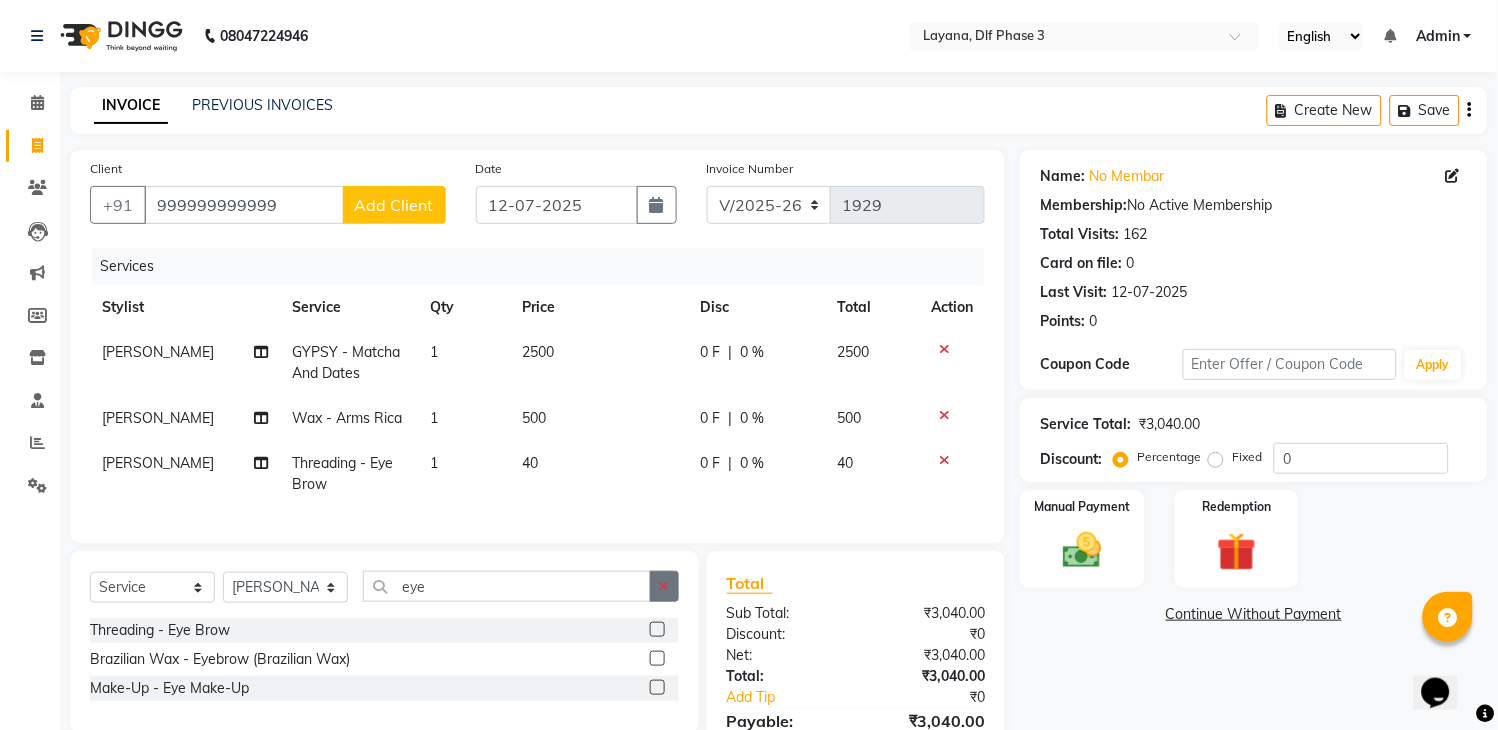 click 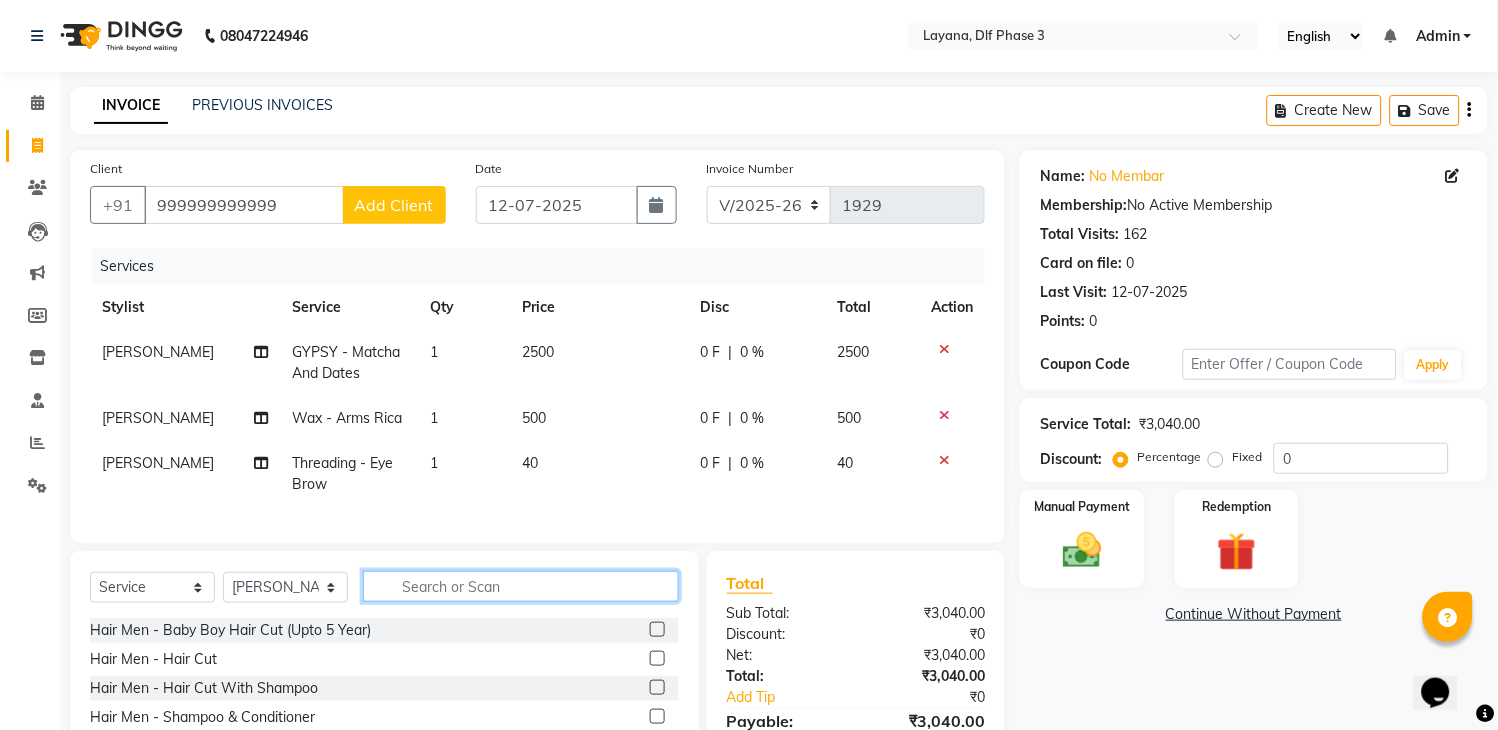 click 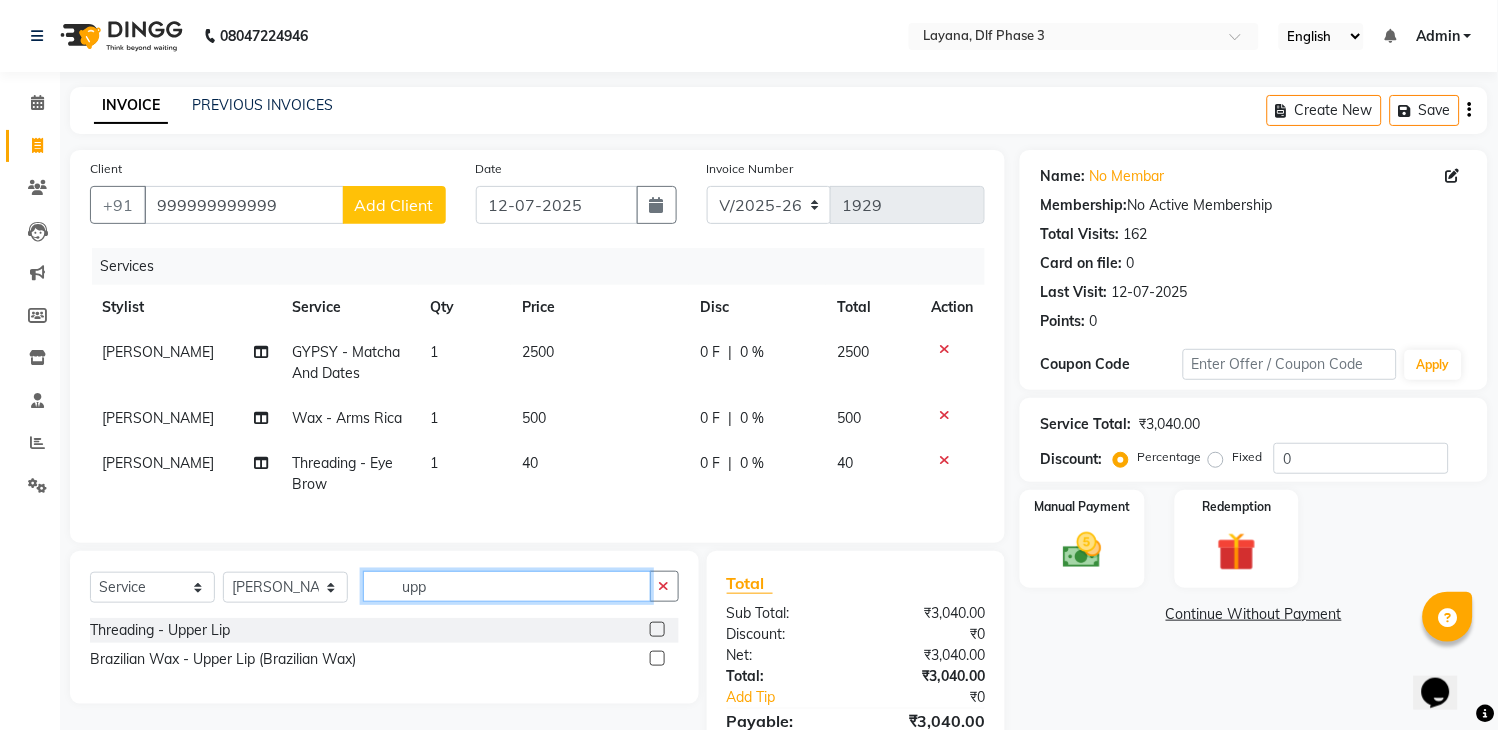 type on "upp" 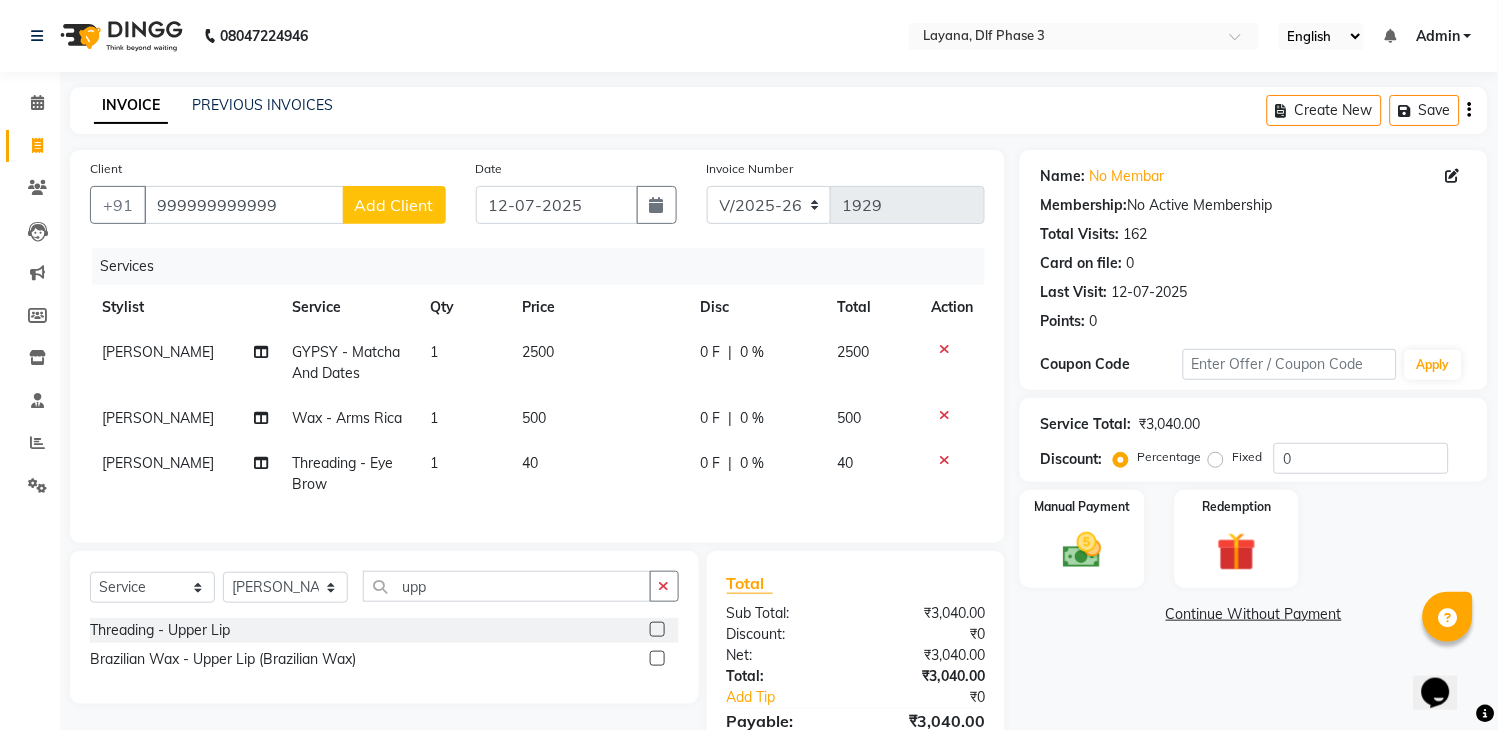 click 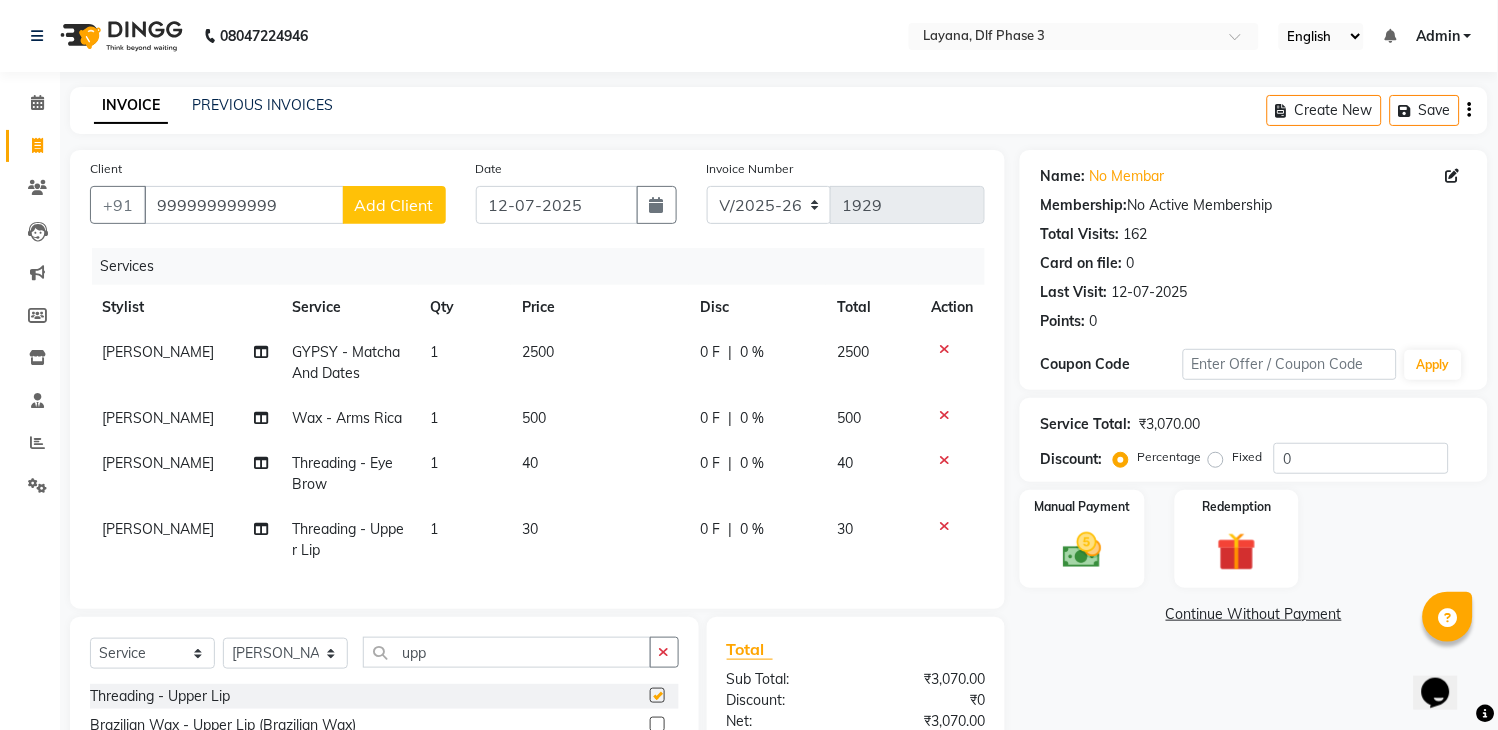 checkbox on "false" 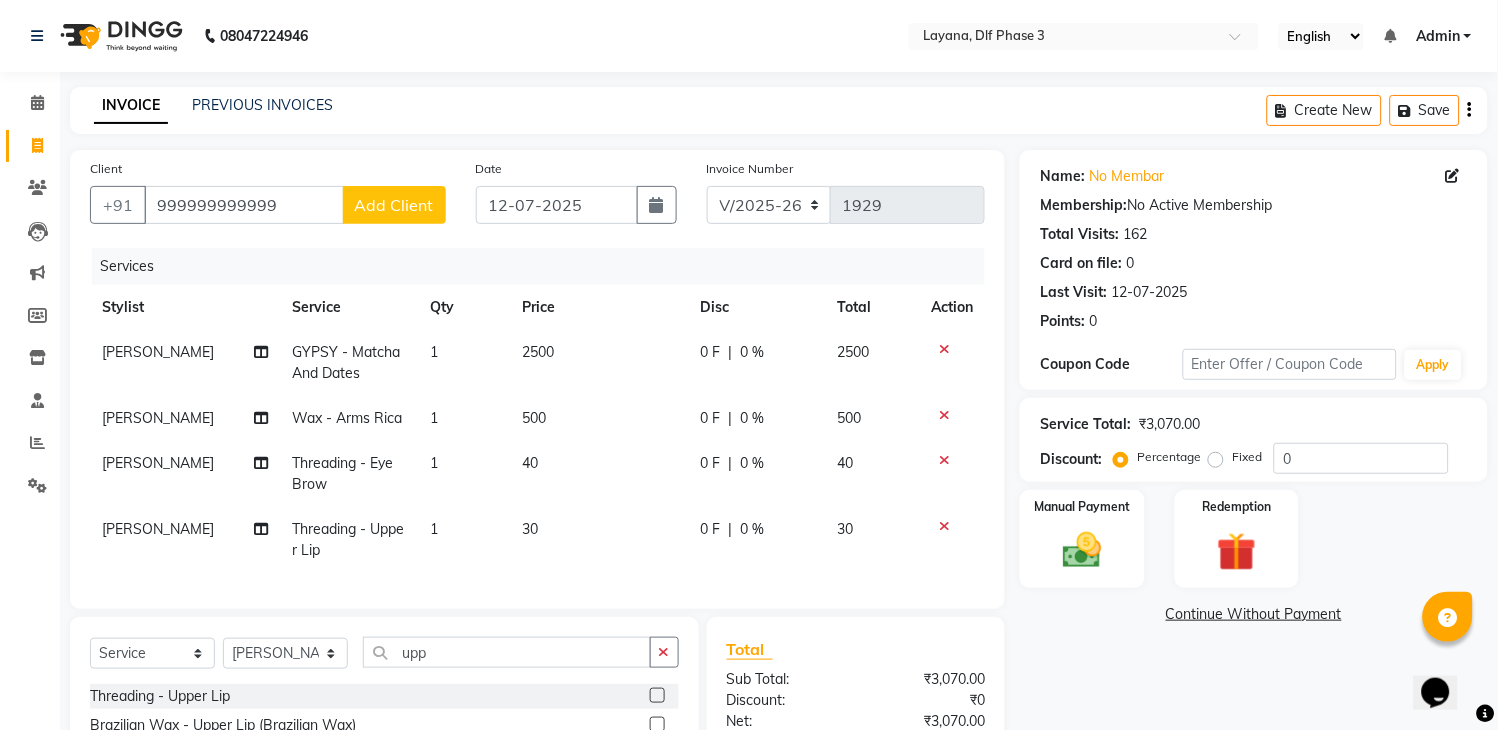 click on "[PERSON_NAME]" 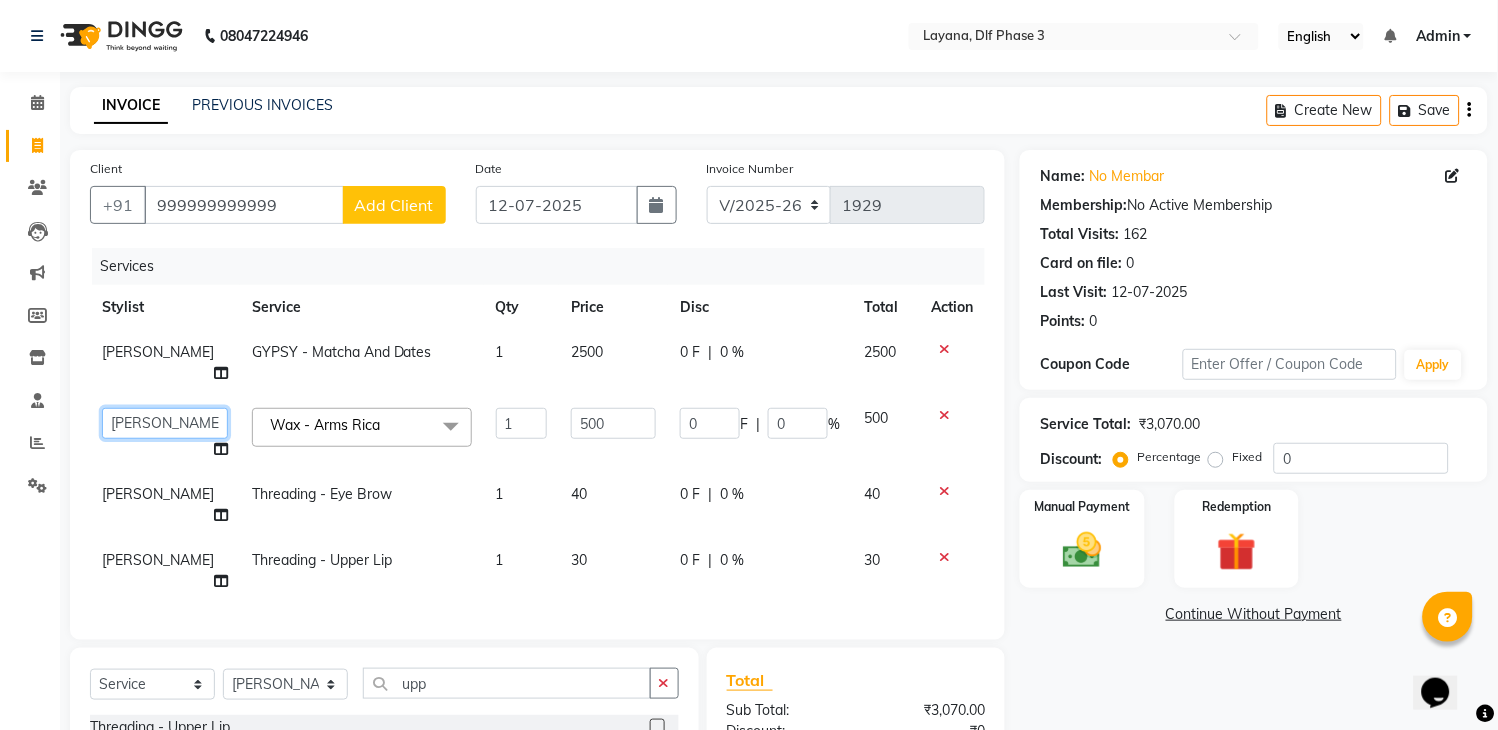 click on "aditya   Attul   kamal   [DATE][PERSON_NAME]   [PERSON_NAME]   [PERSON_NAME]" 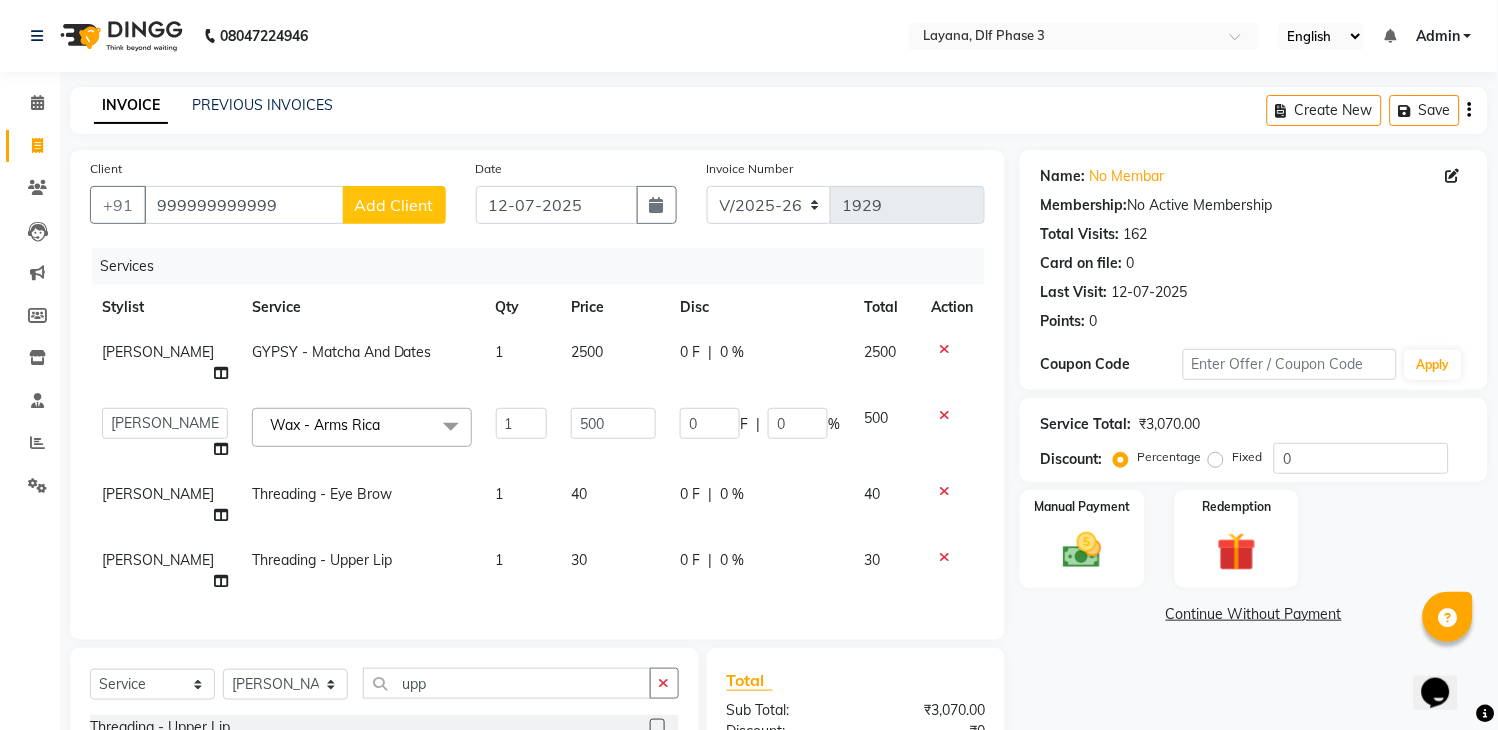 select on "70193" 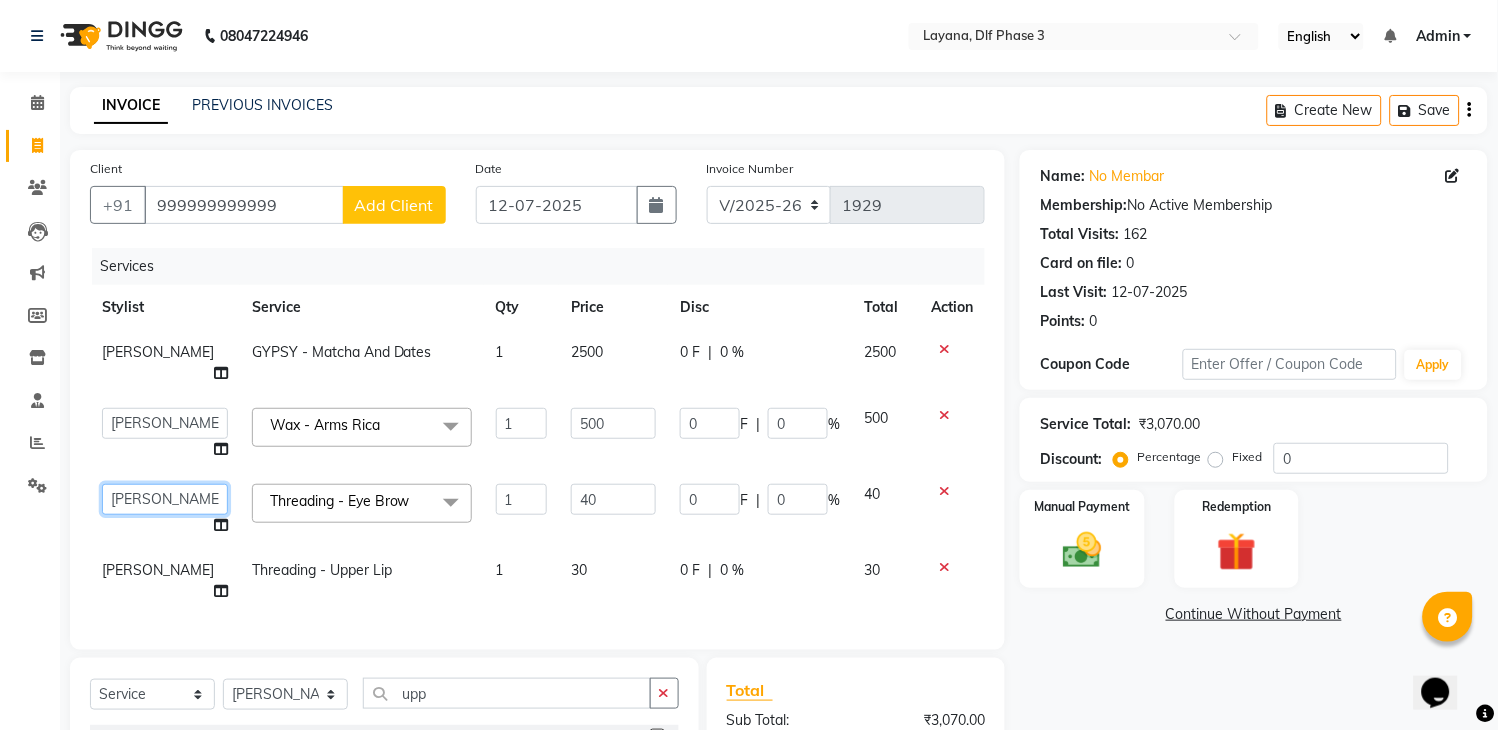 click on "aditya   Attul   kamal   [DATE][PERSON_NAME]   [PERSON_NAME]   [PERSON_NAME]" 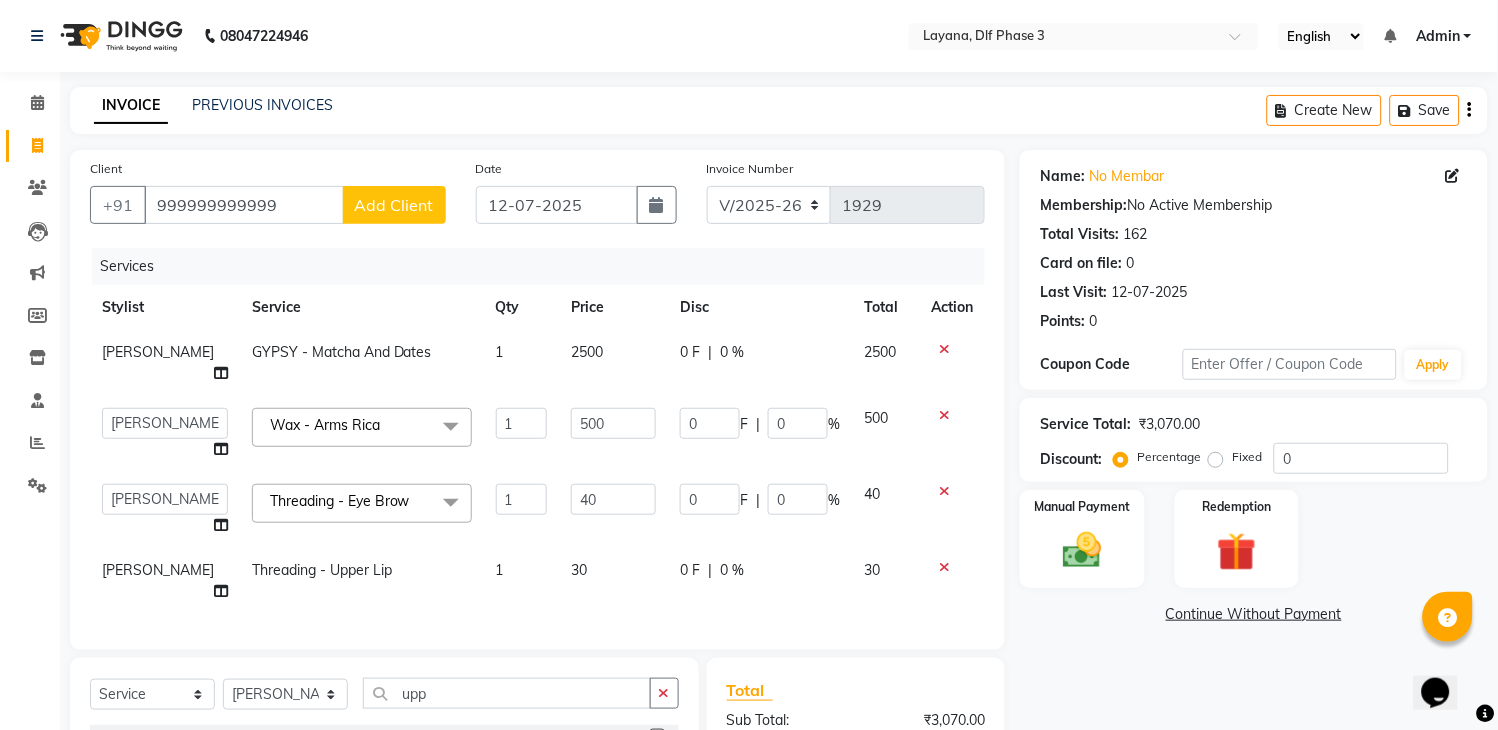 select on "70193" 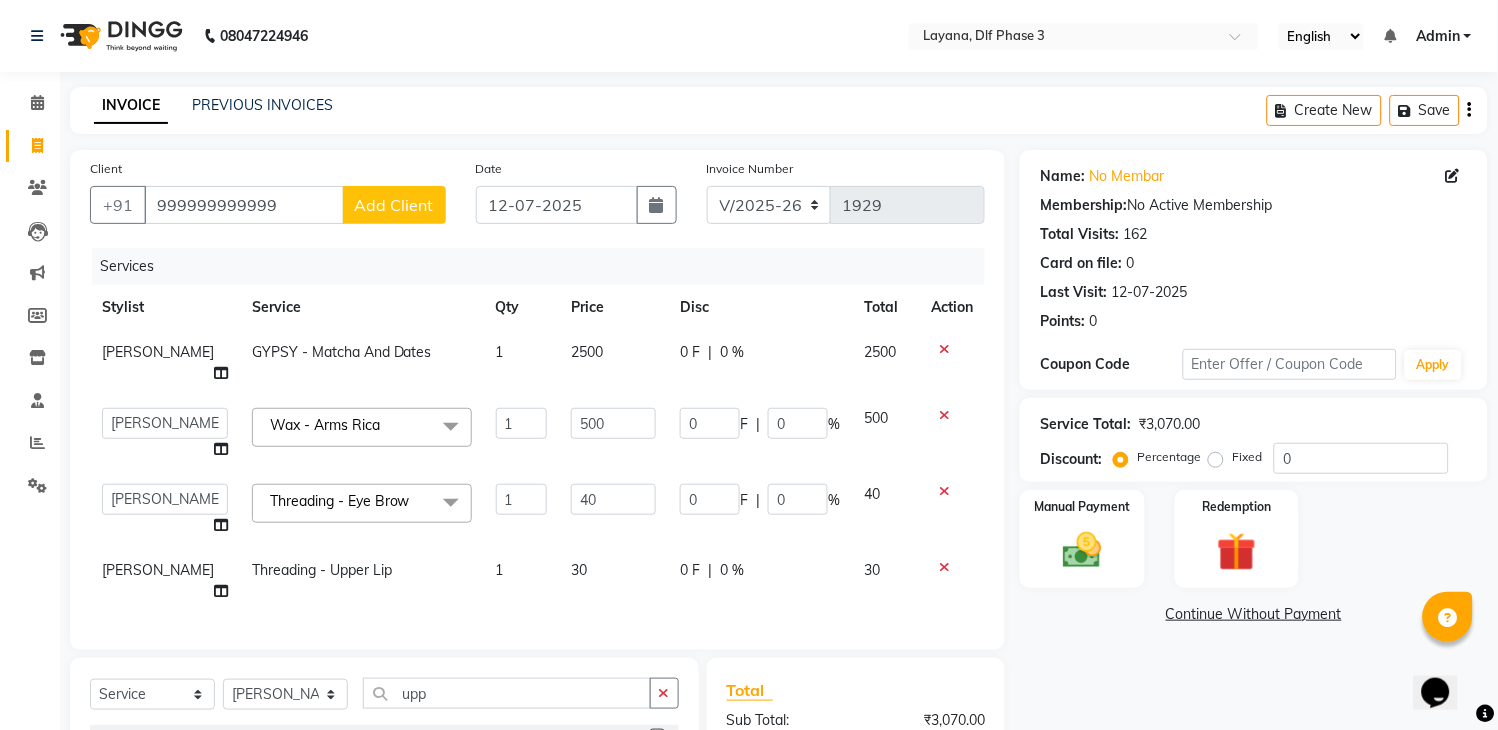 click on "[PERSON_NAME]" 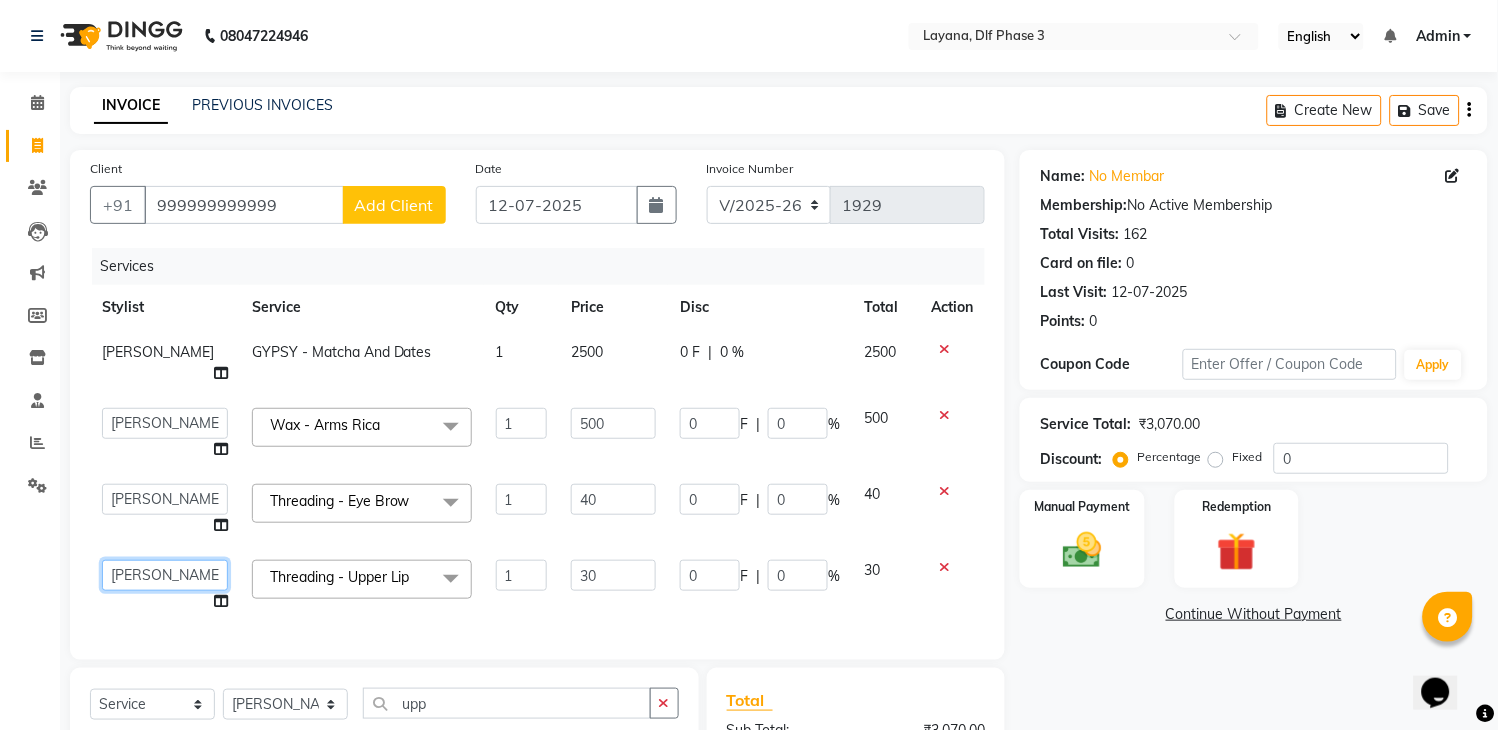 click on "aditya   Attul   kamal   [DATE][PERSON_NAME]   [PERSON_NAME]   [PERSON_NAME]" 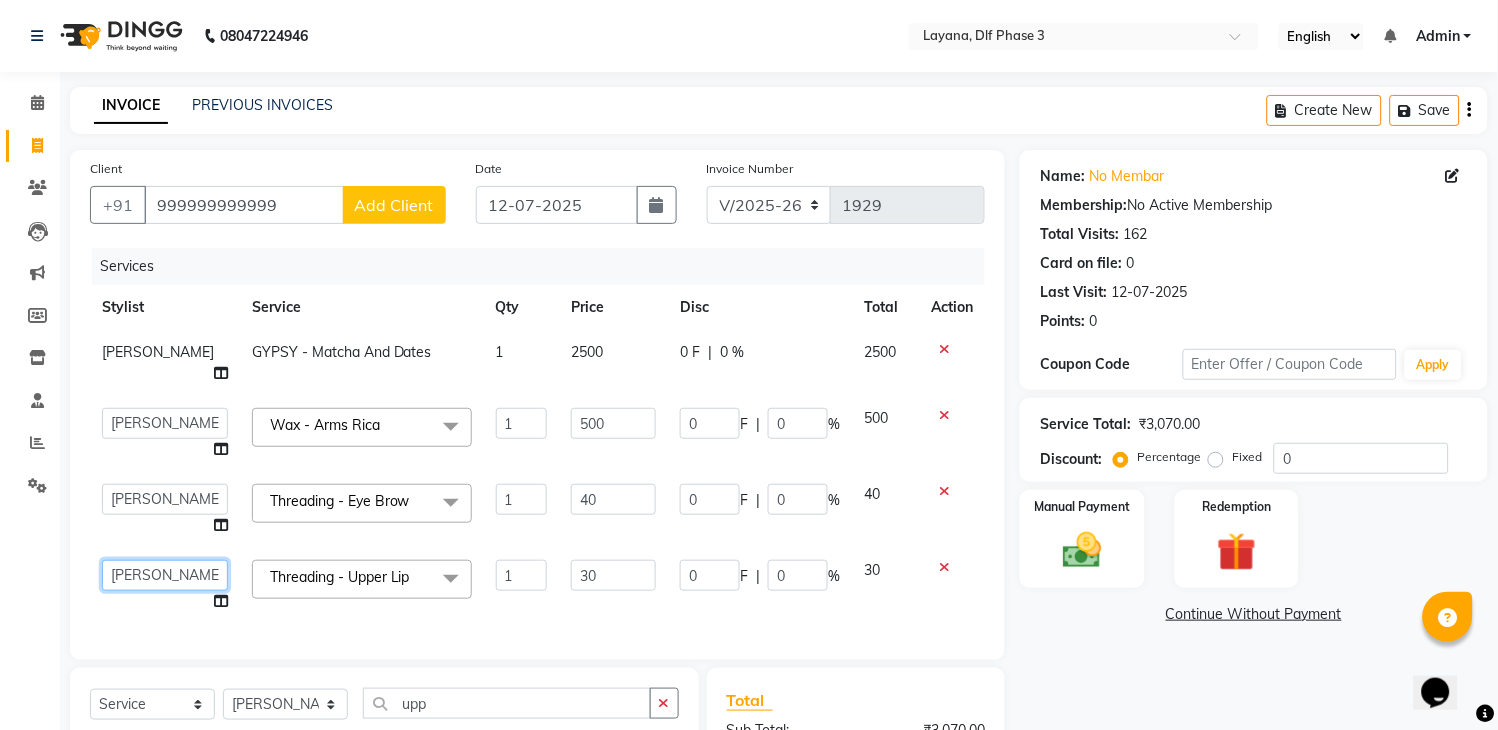 click on "aditya   Attul   kamal   [DATE][PERSON_NAME]   [PERSON_NAME]   [PERSON_NAME]" 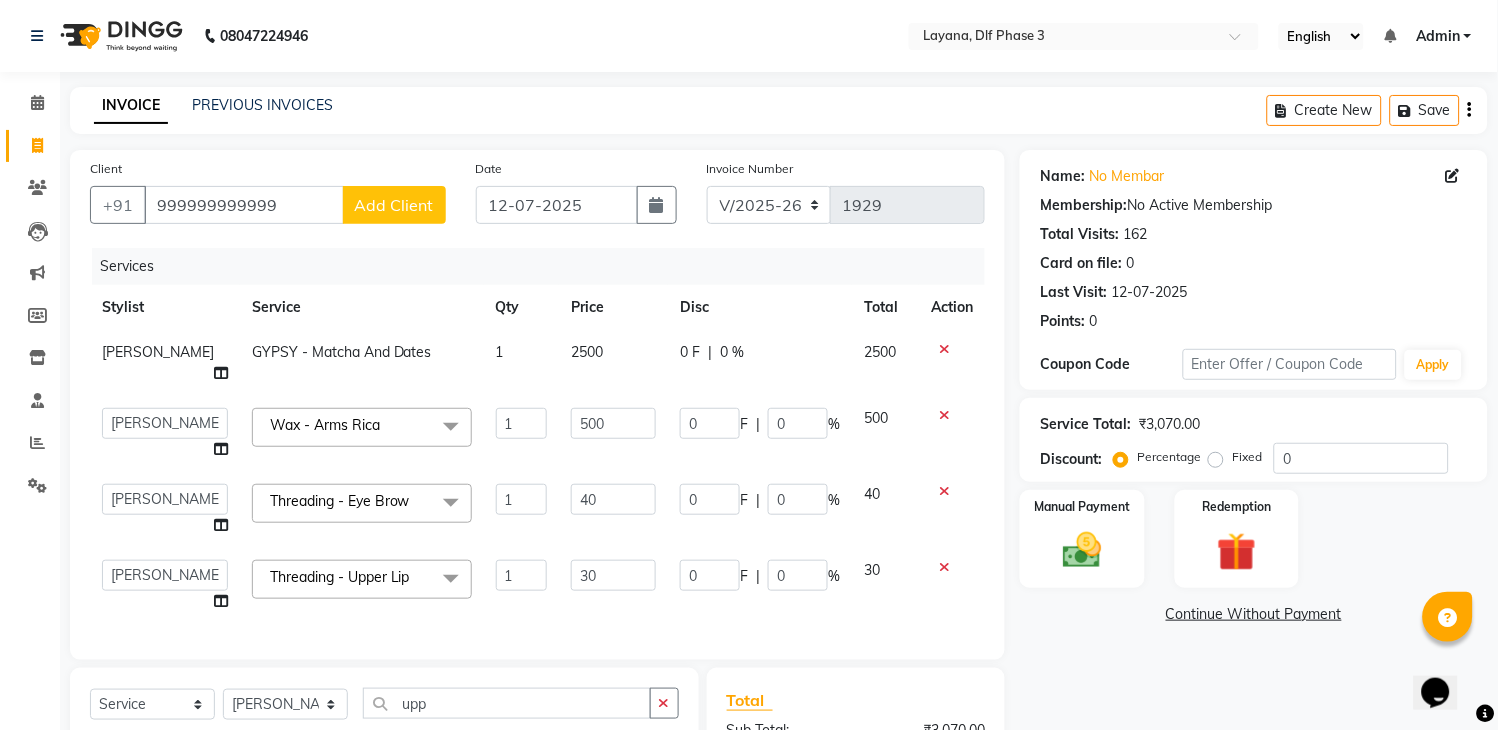 select on "70193" 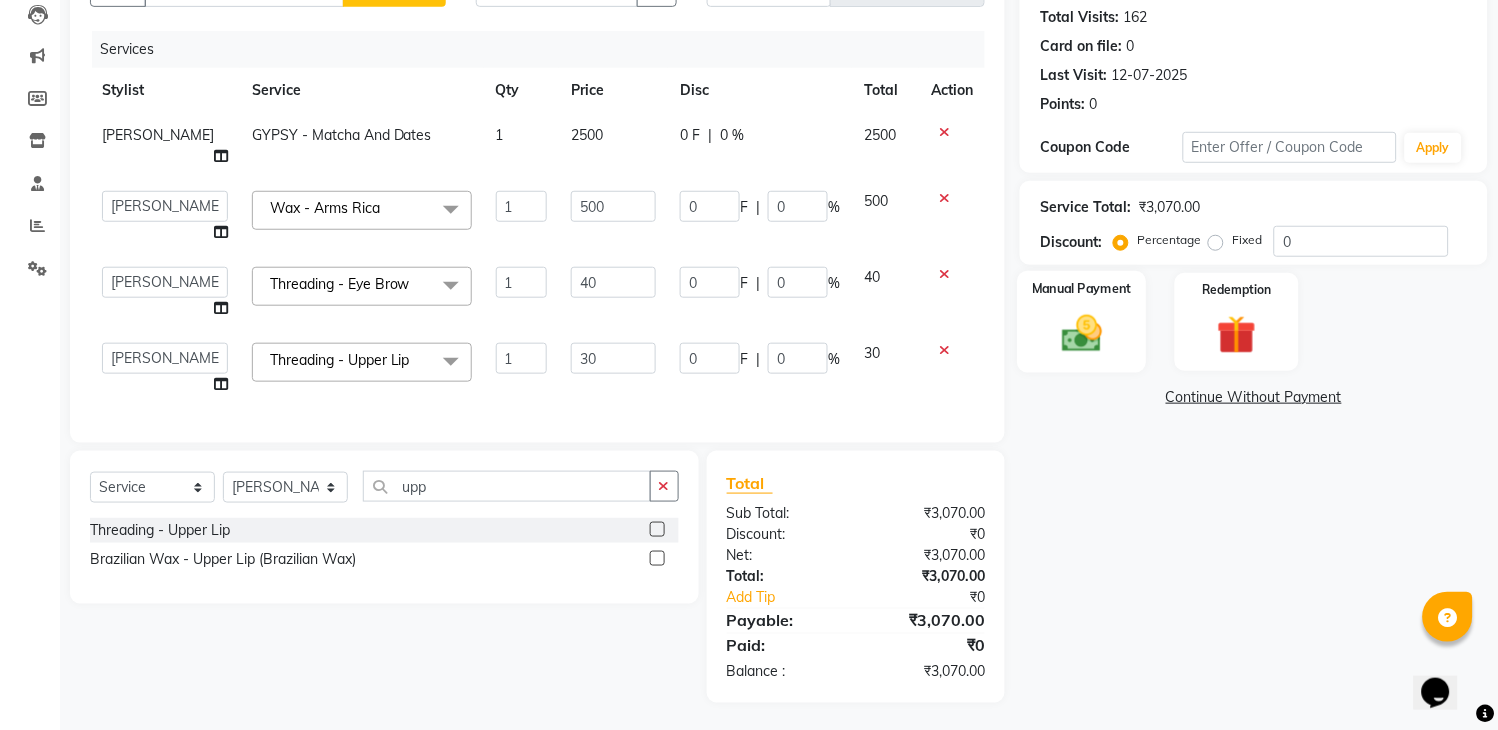 click on "Manual Payment" 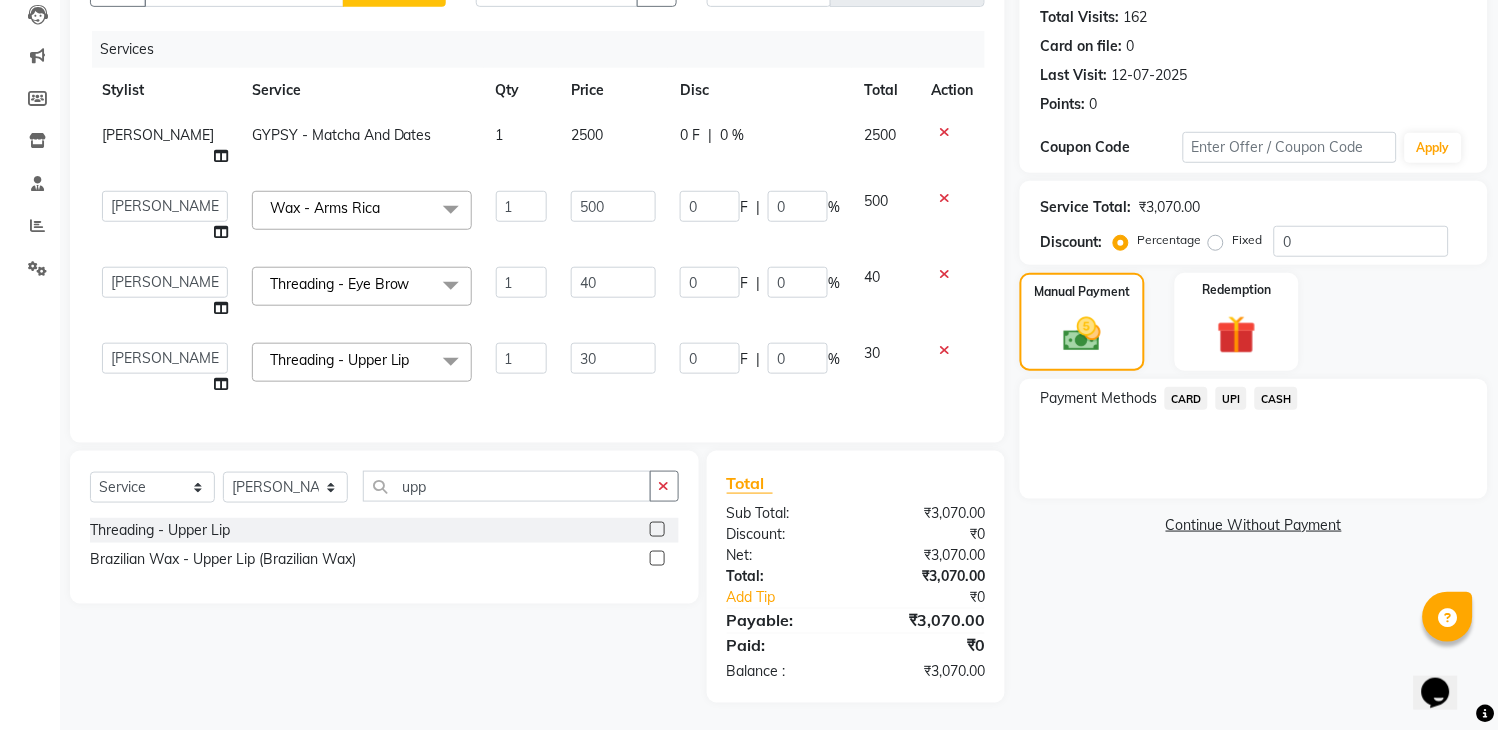 click on "UPI" 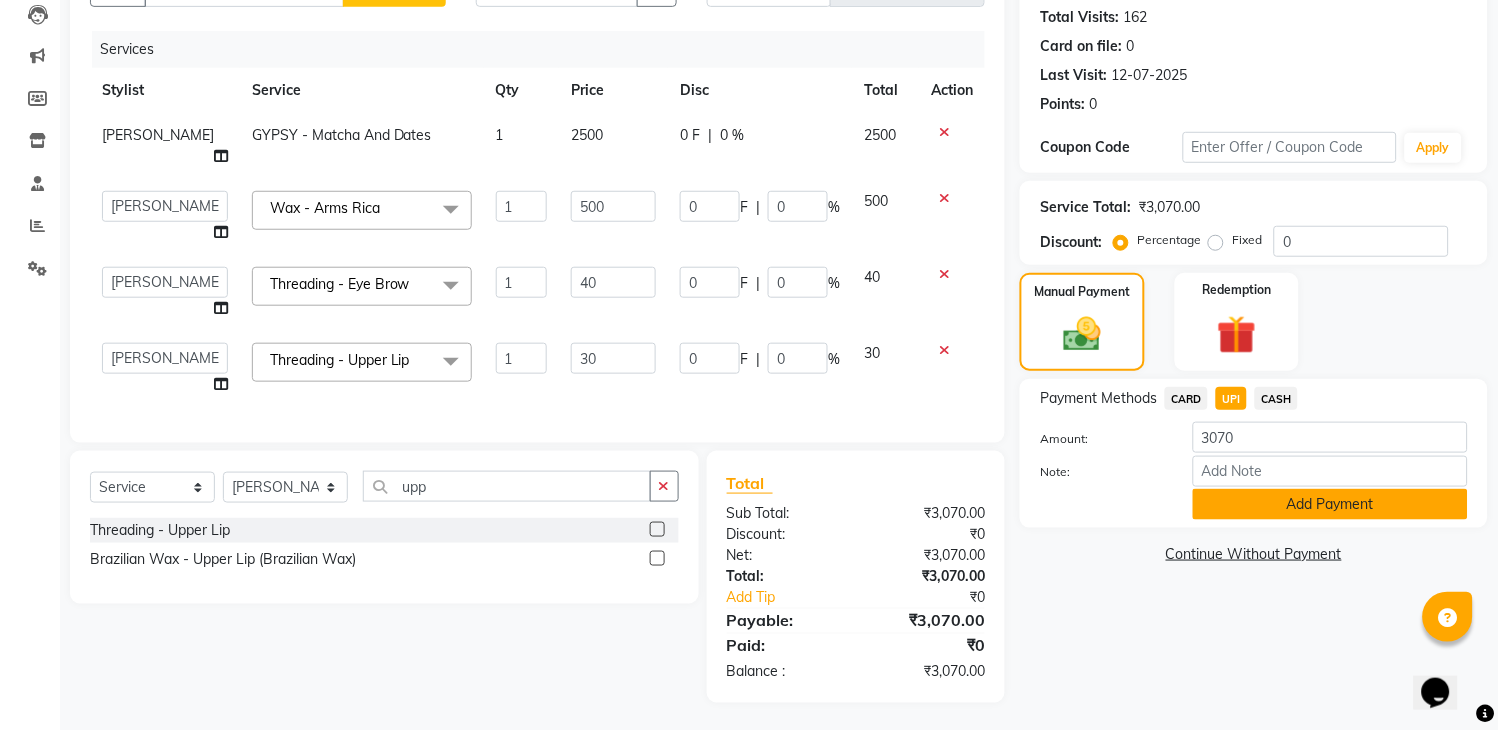 click on "Add Payment" 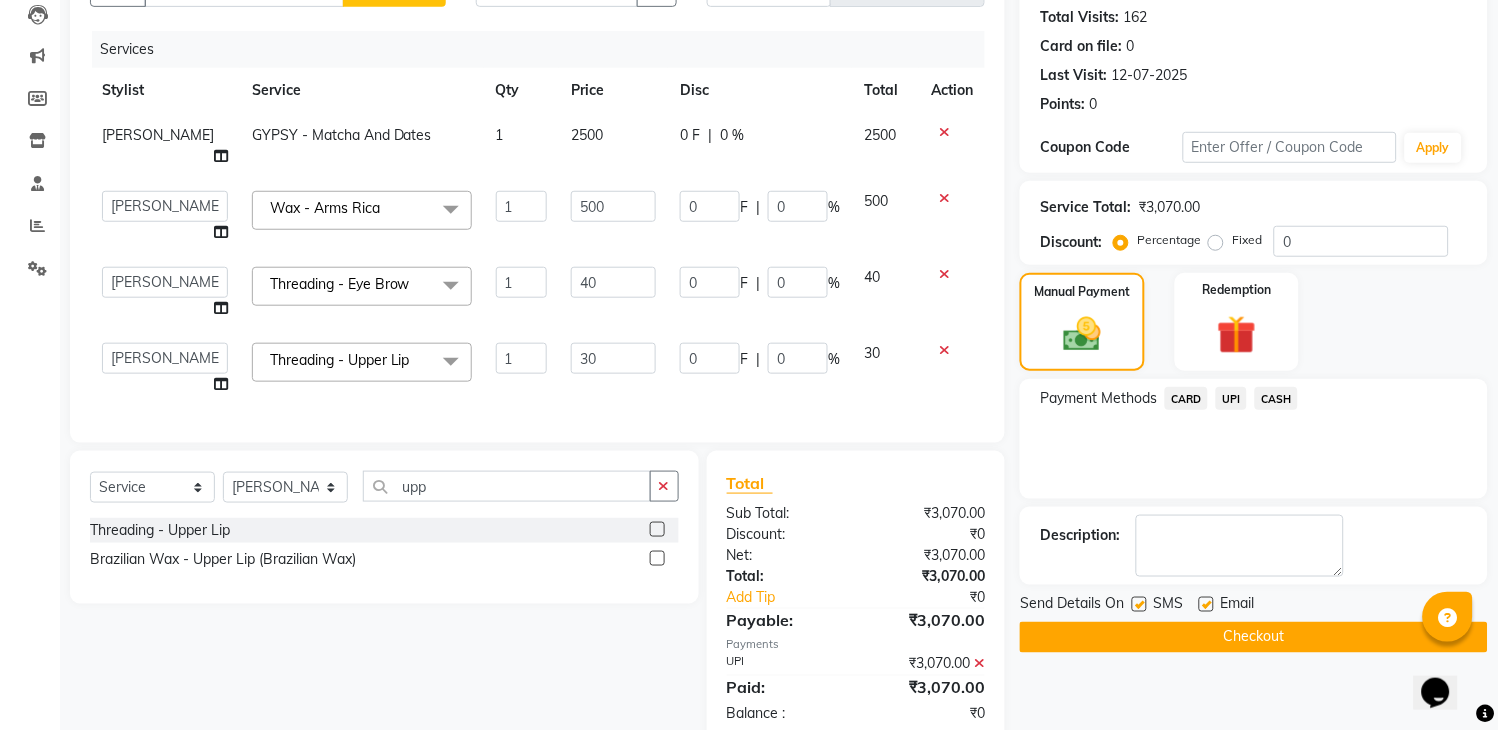 click 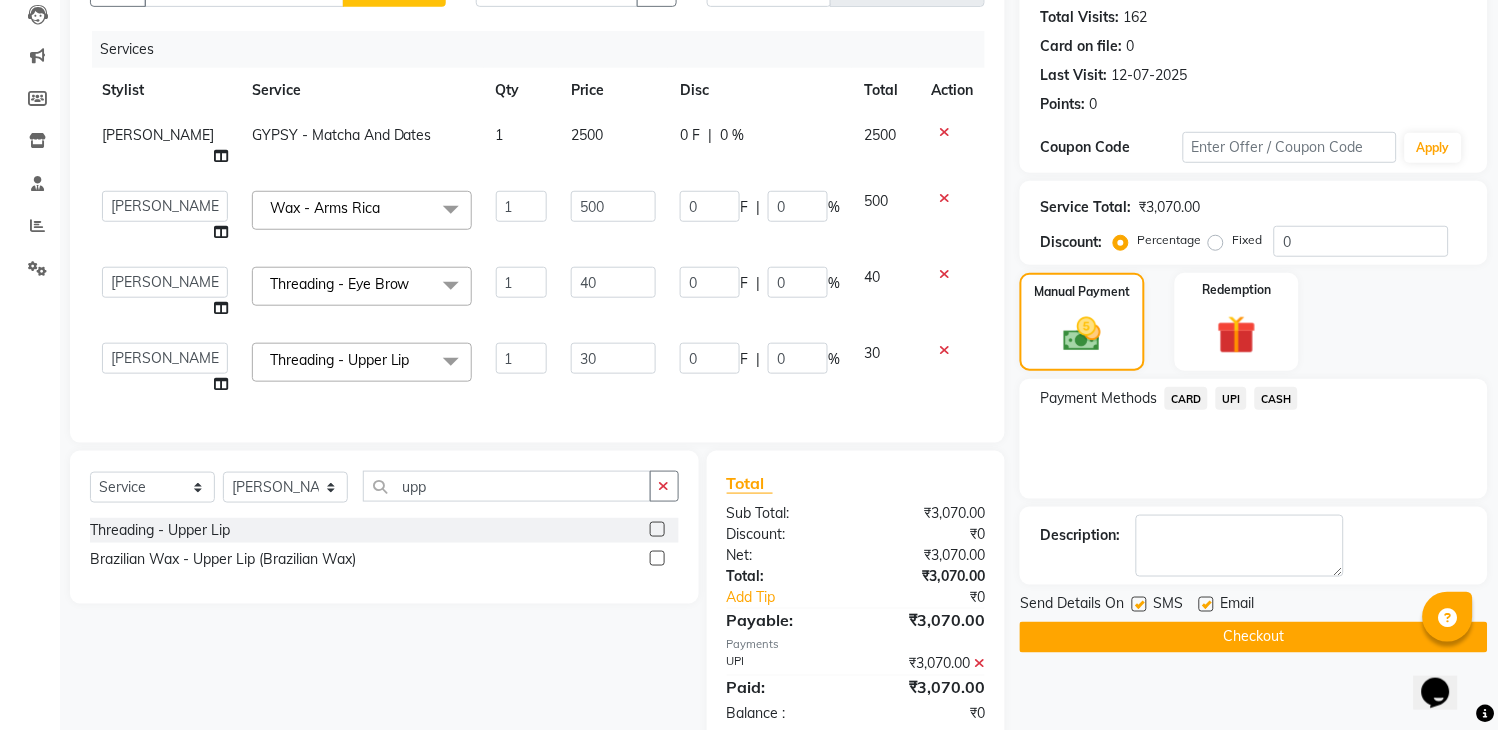 click at bounding box center [1138, 605] 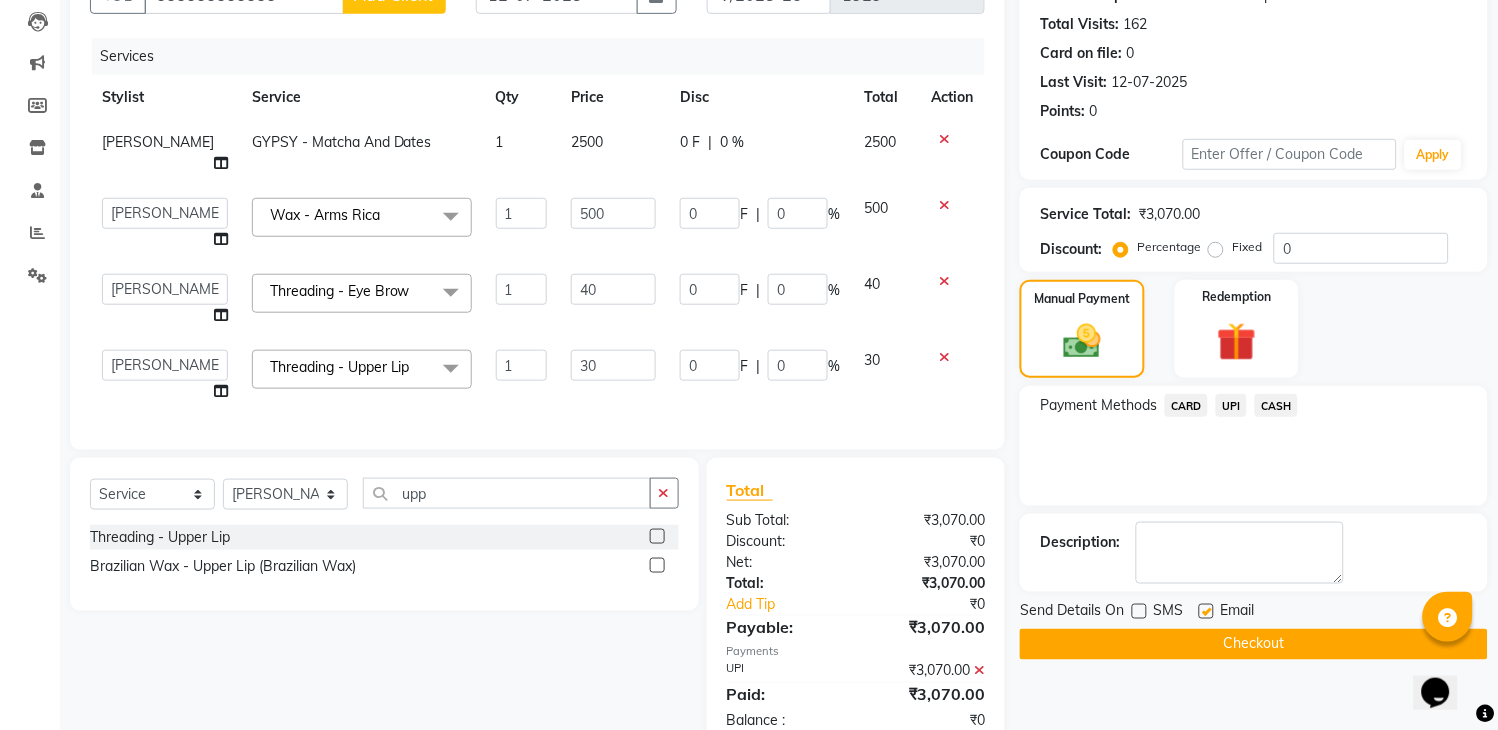 scroll, scrollTop: 260, scrollLeft: 0, axis: vertical 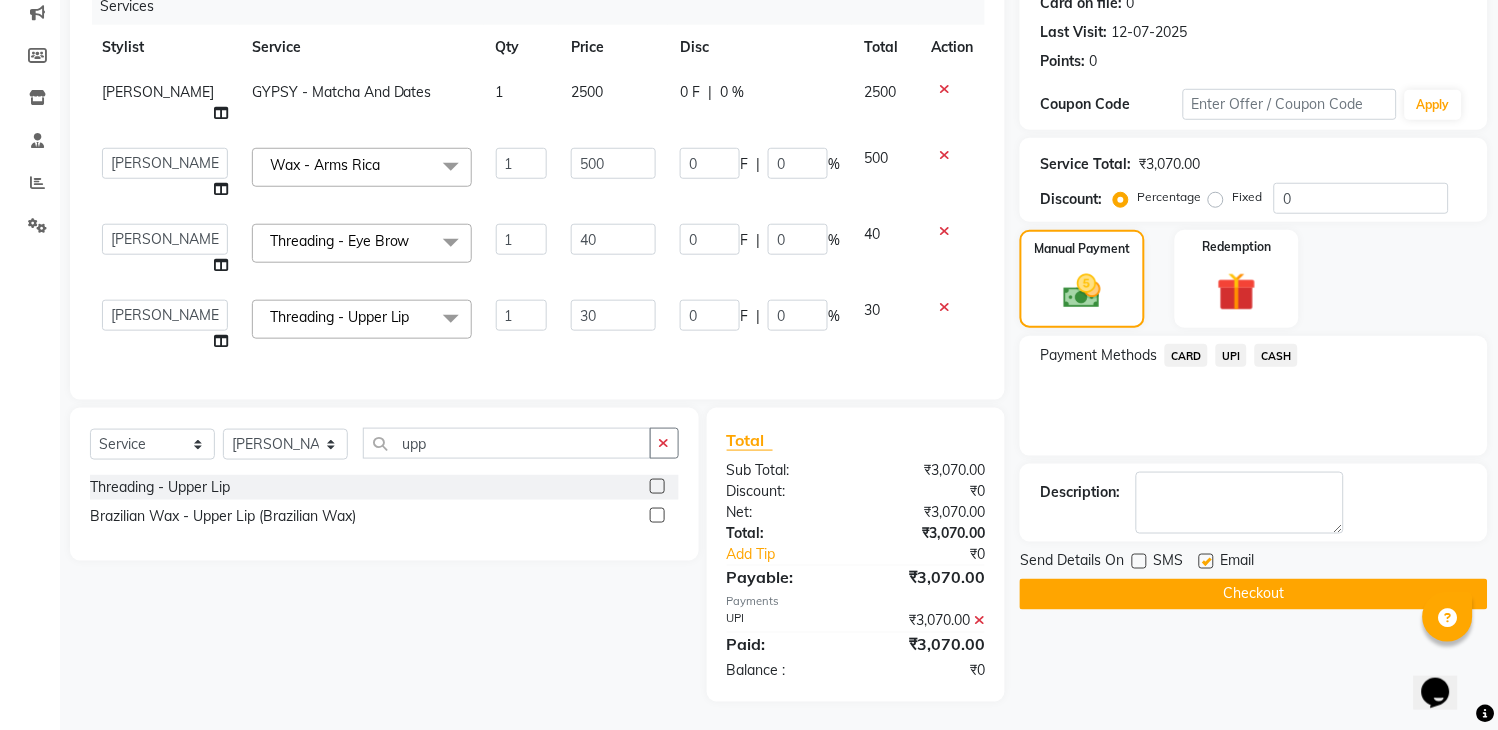 click on "Checkout" 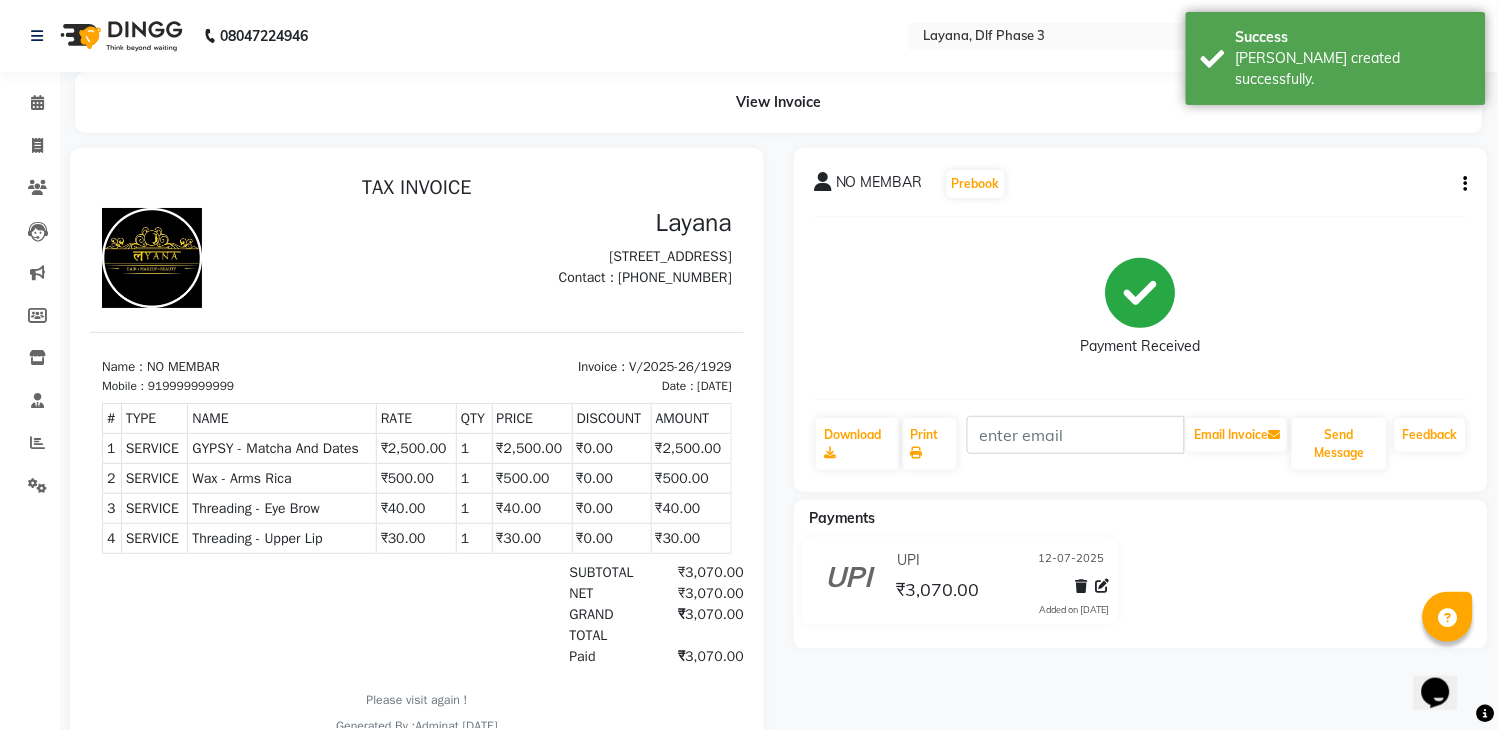 scroll, scrollTop: 0, scrollLeft: 0, axis: both 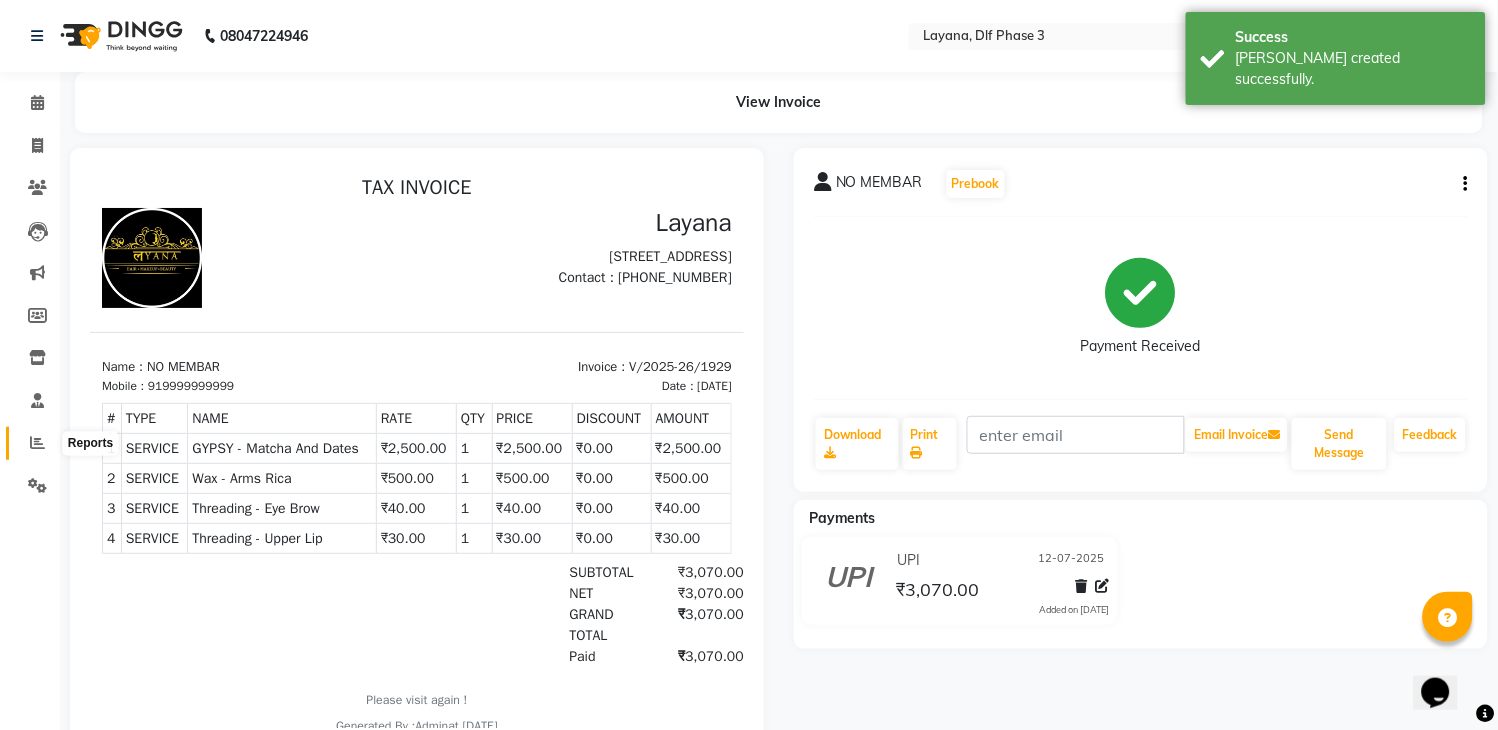 click 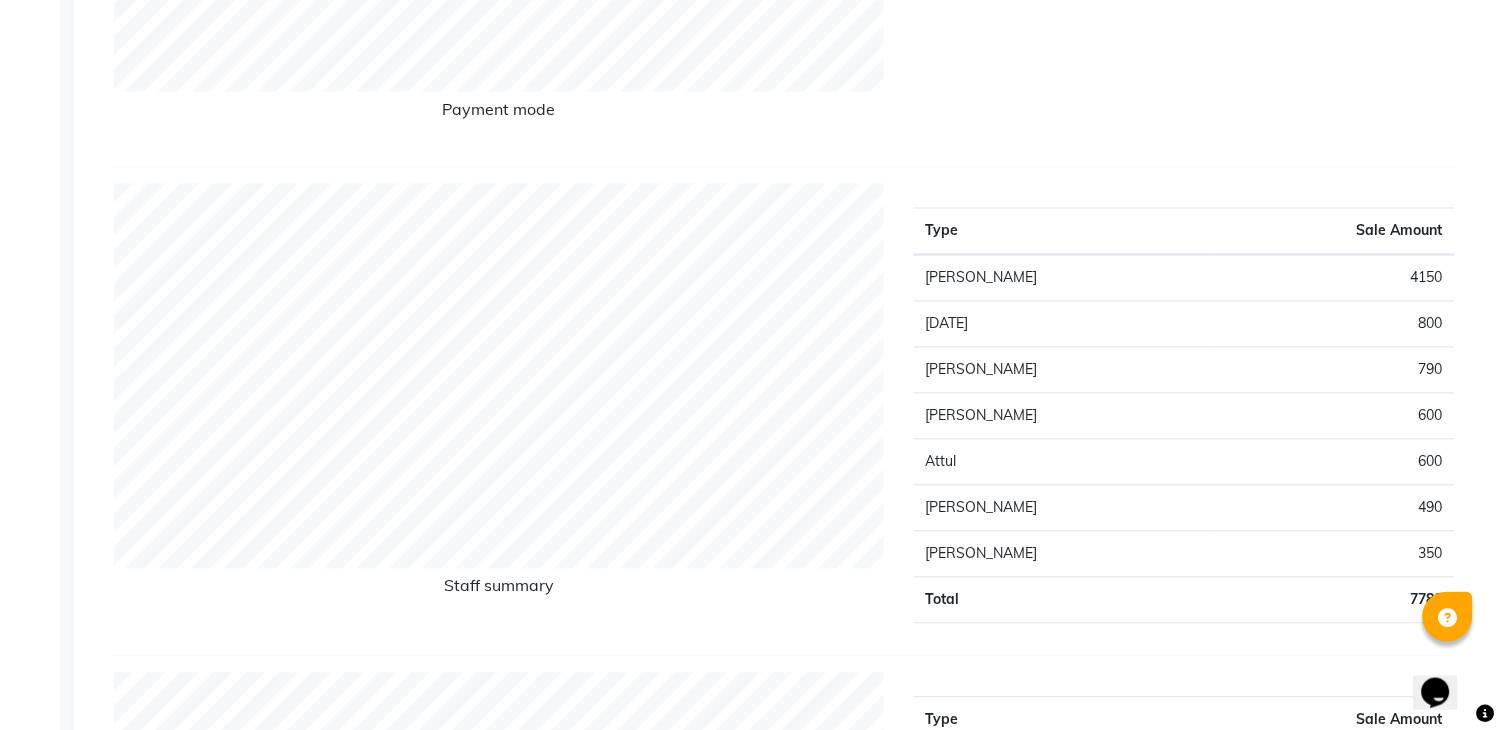 scroll, scrollTop: 0, scrollLeft: 0, axis: both 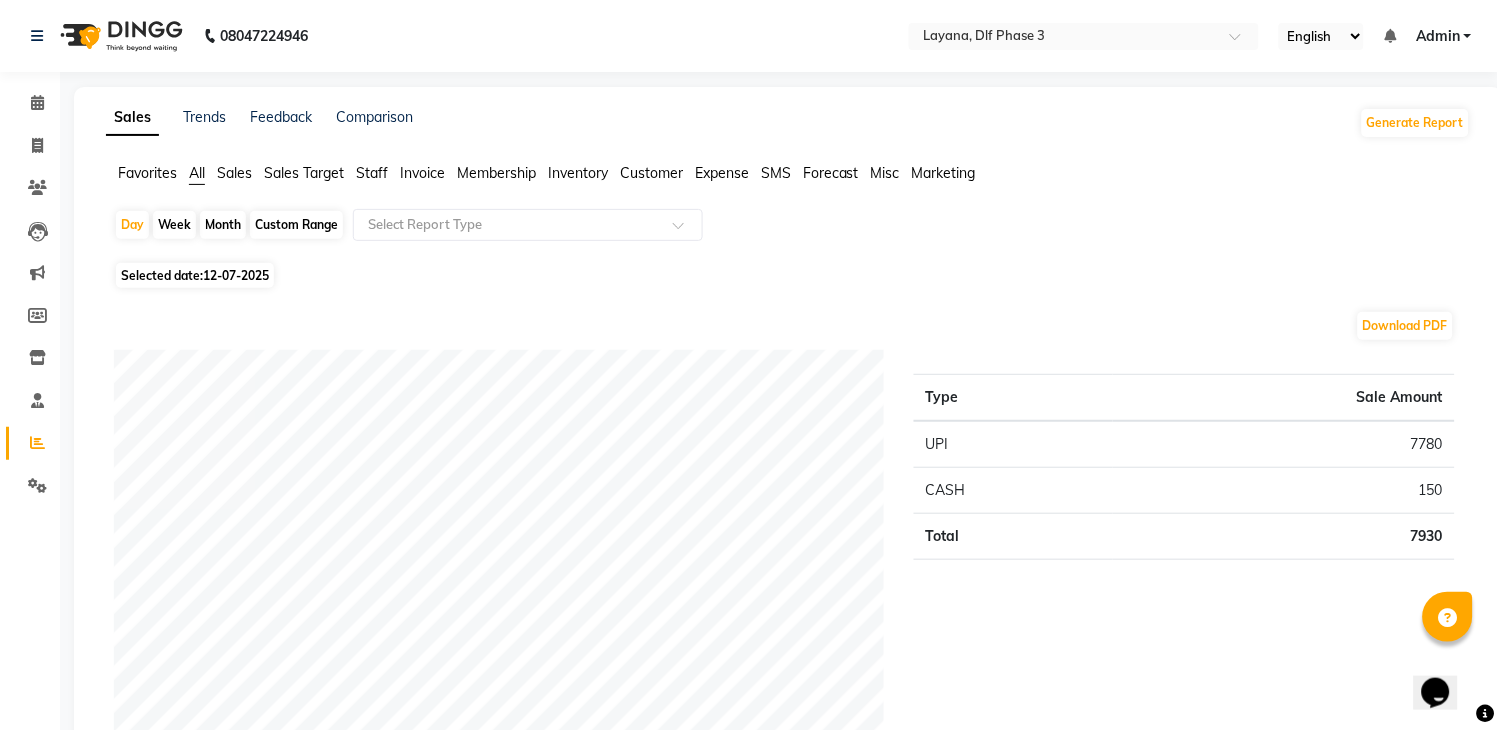 click on "Staff" 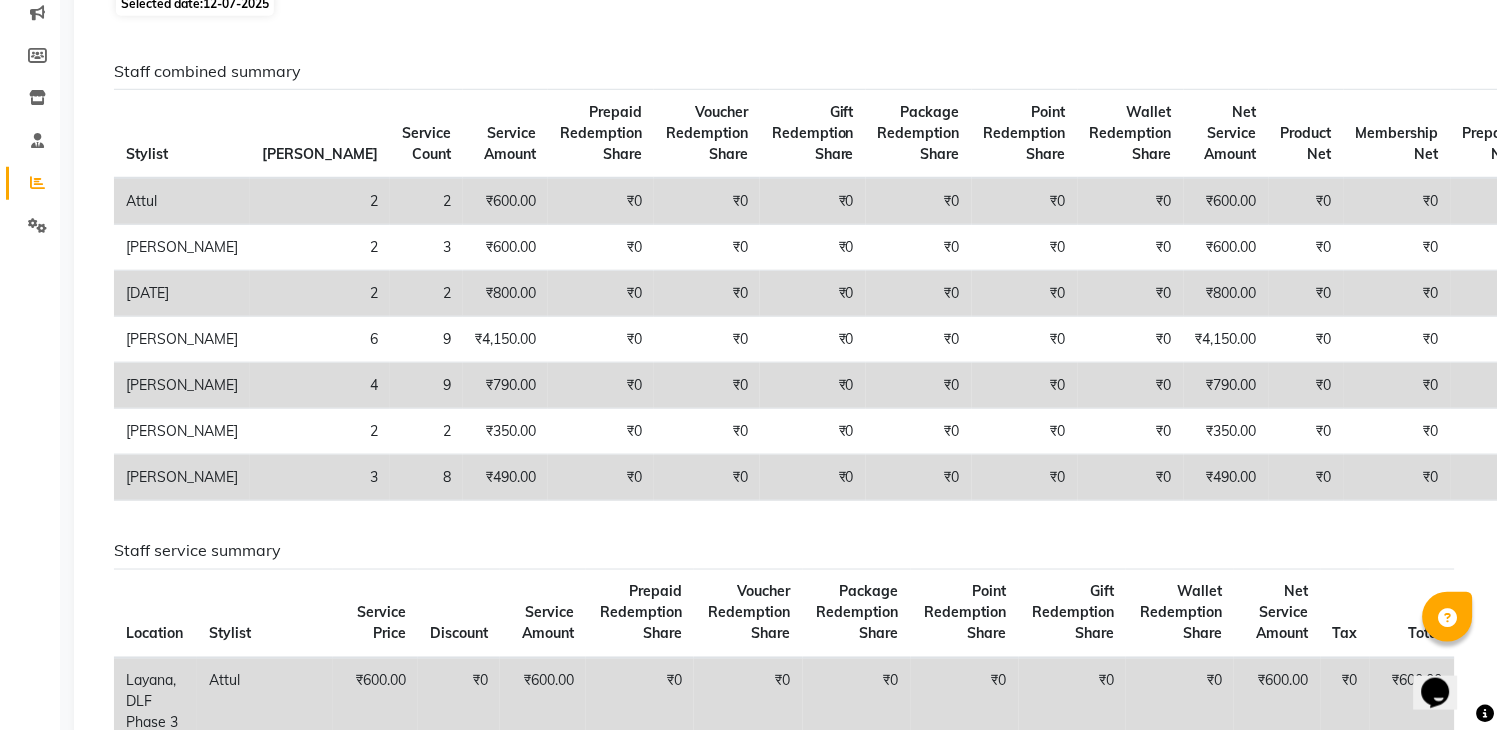 scroll, scrollTop: 0, scrollLeft: 0, axis: both 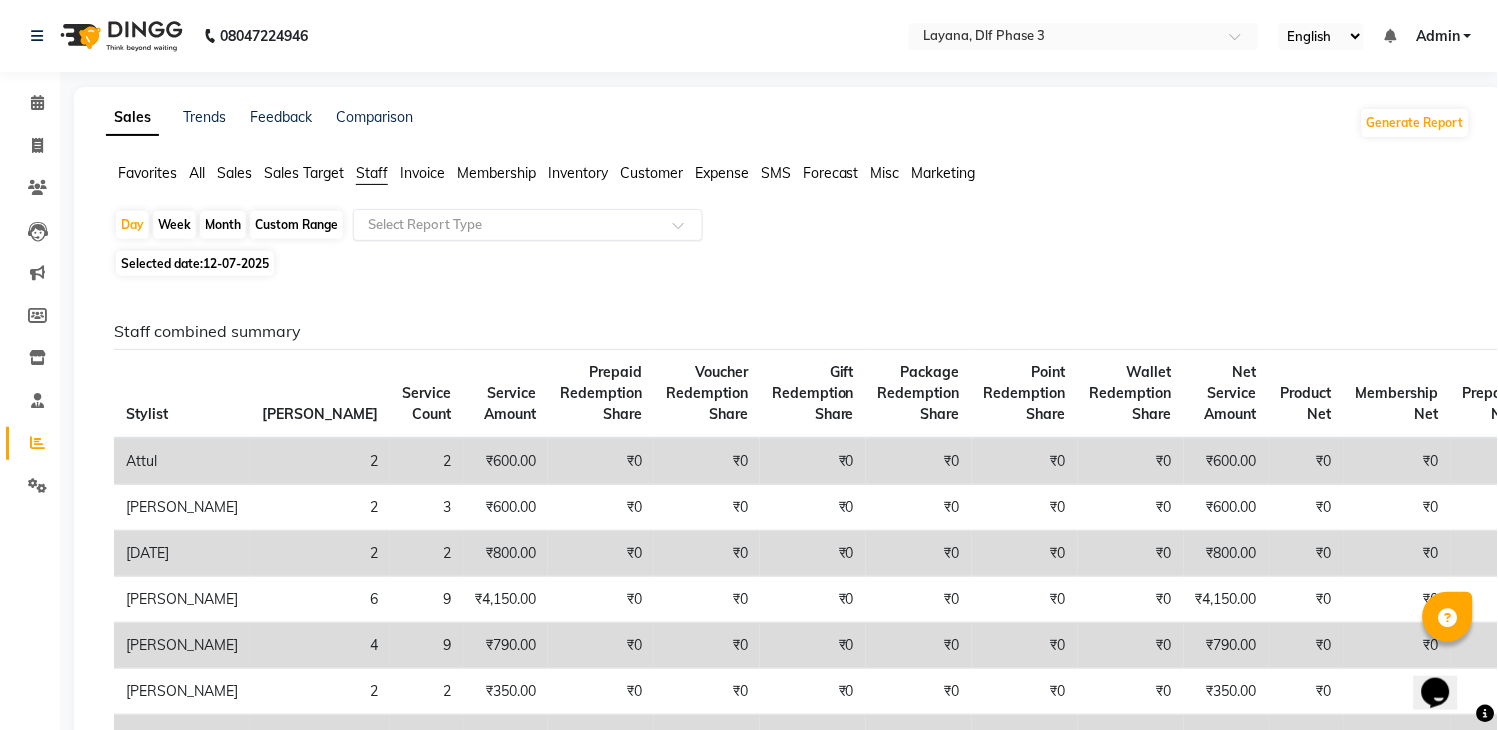 click 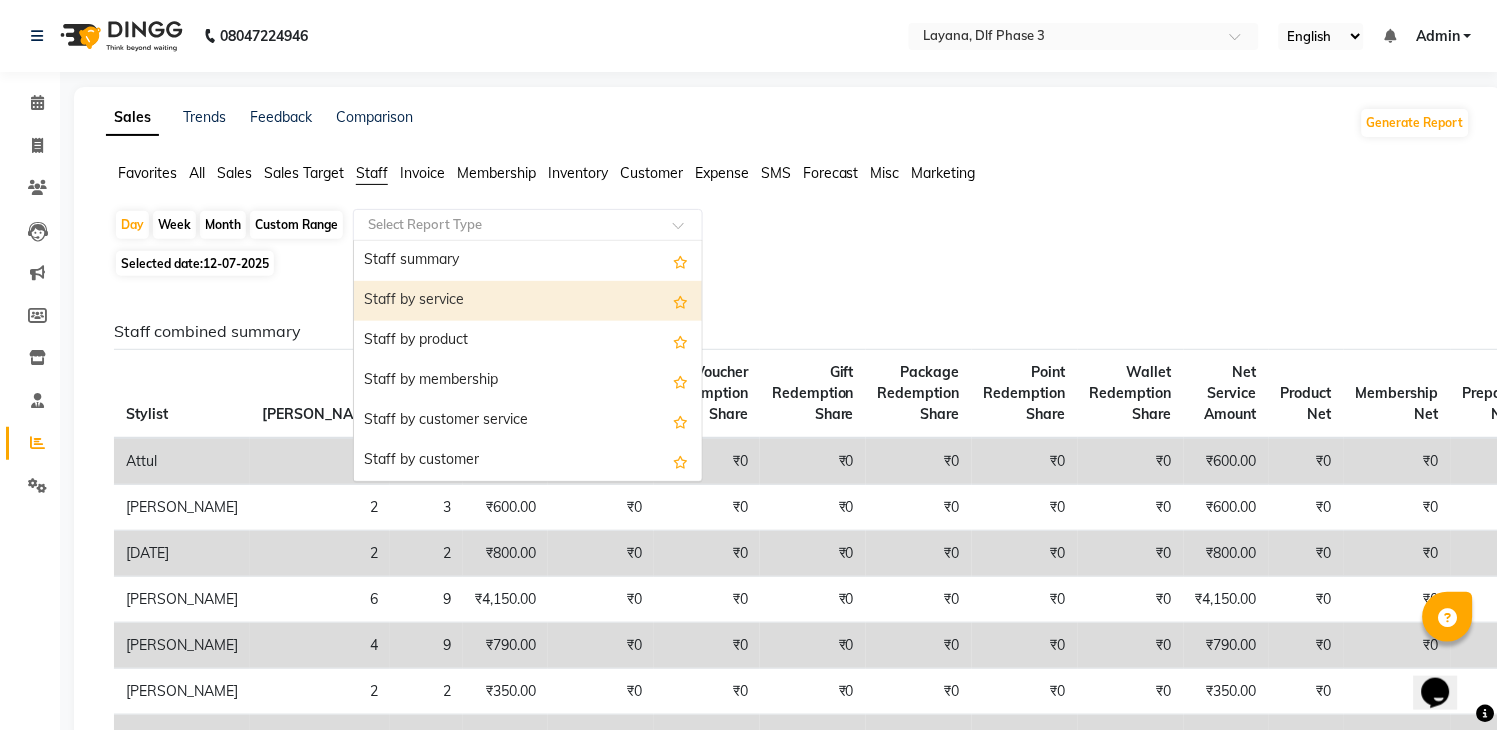click on "Staff by service" at bounding box center (528, 301) 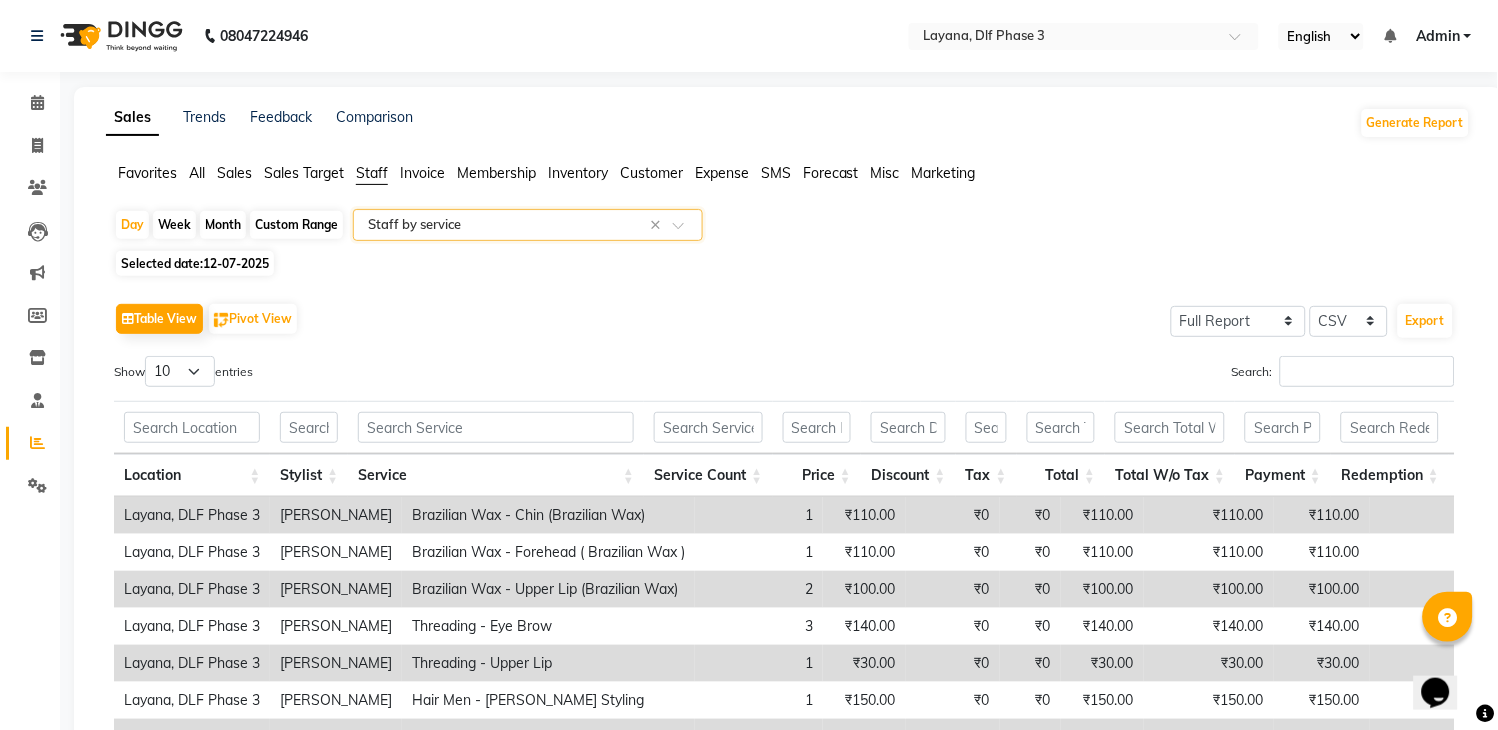 scroll, scrollTop: 5, scrollLeft: 0, axis: vertical 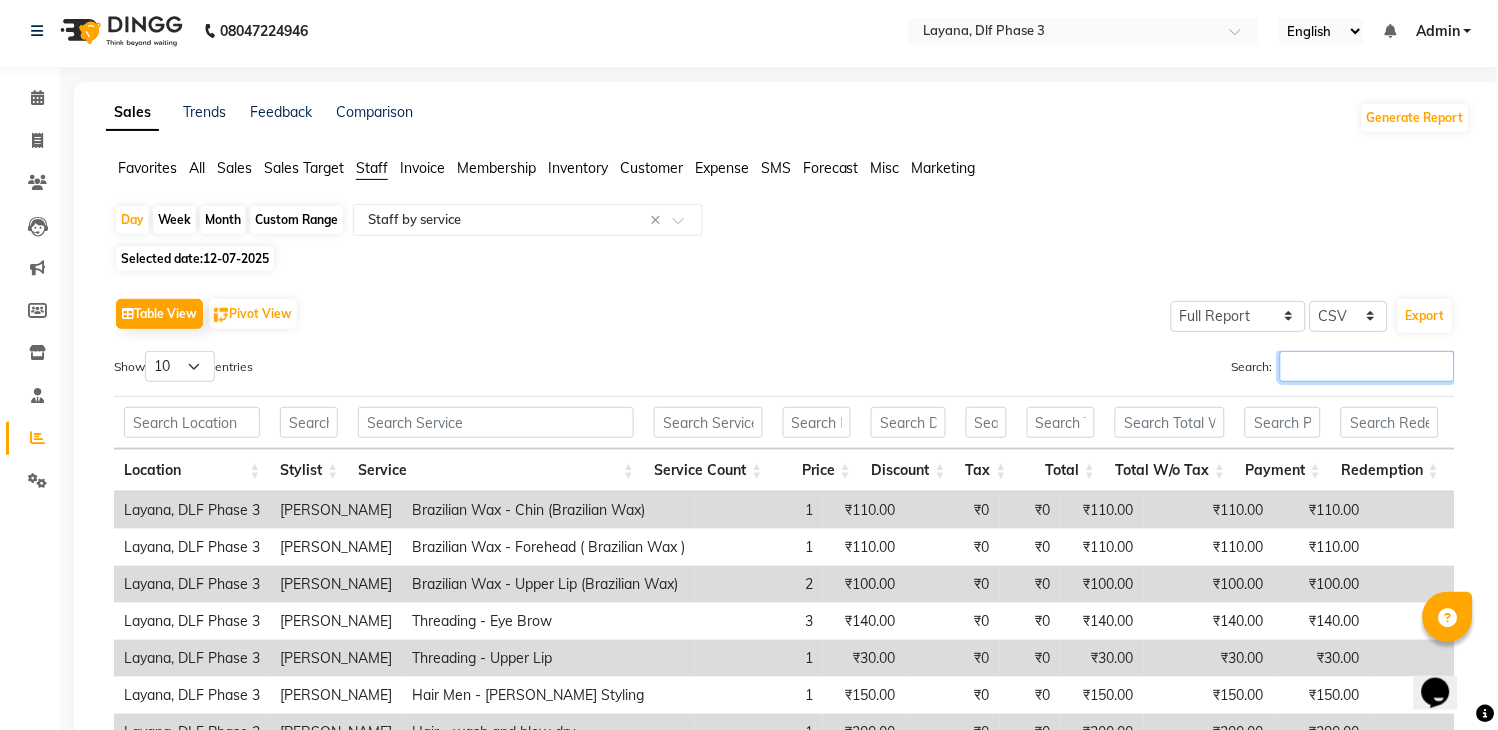 click on "Search:" at bounding box center (1367, 366) 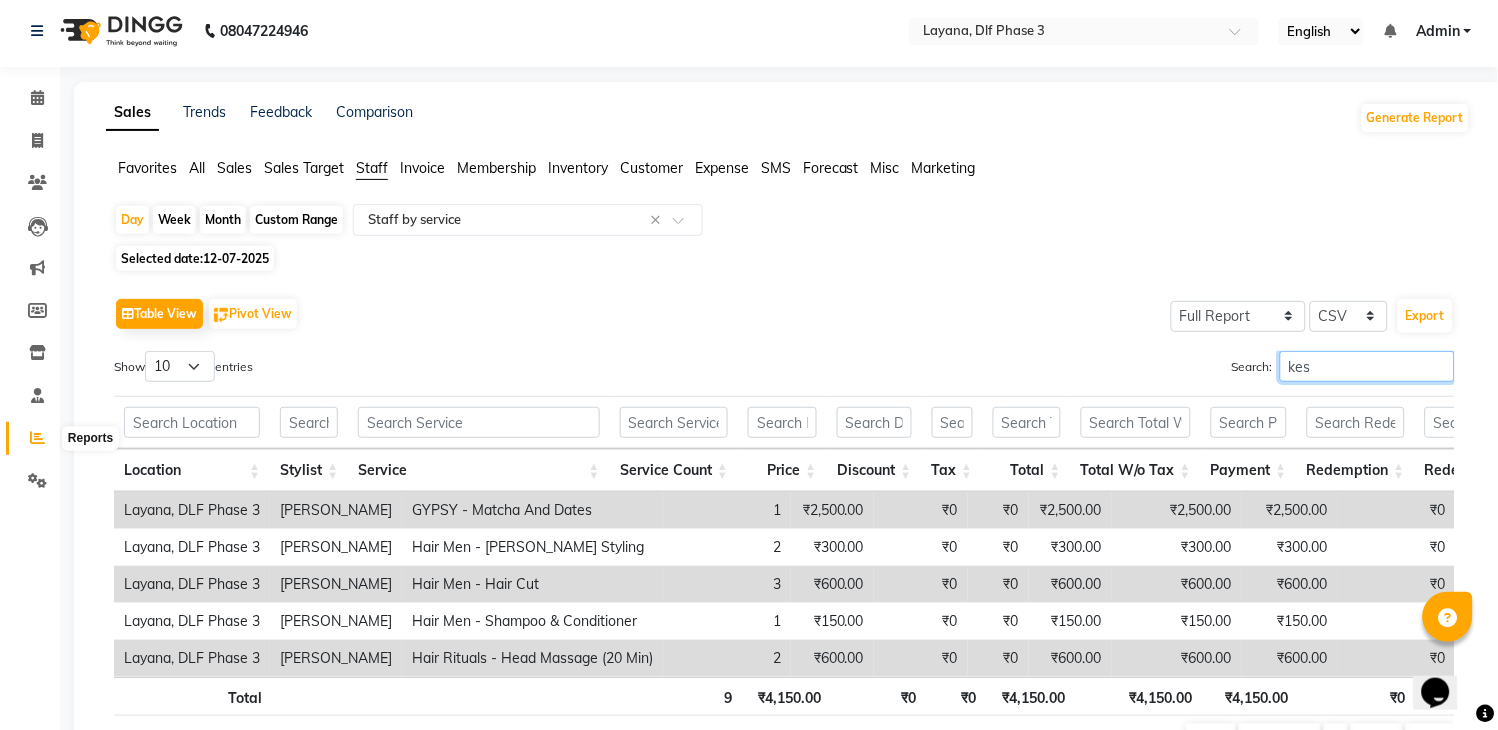 type on "kes" 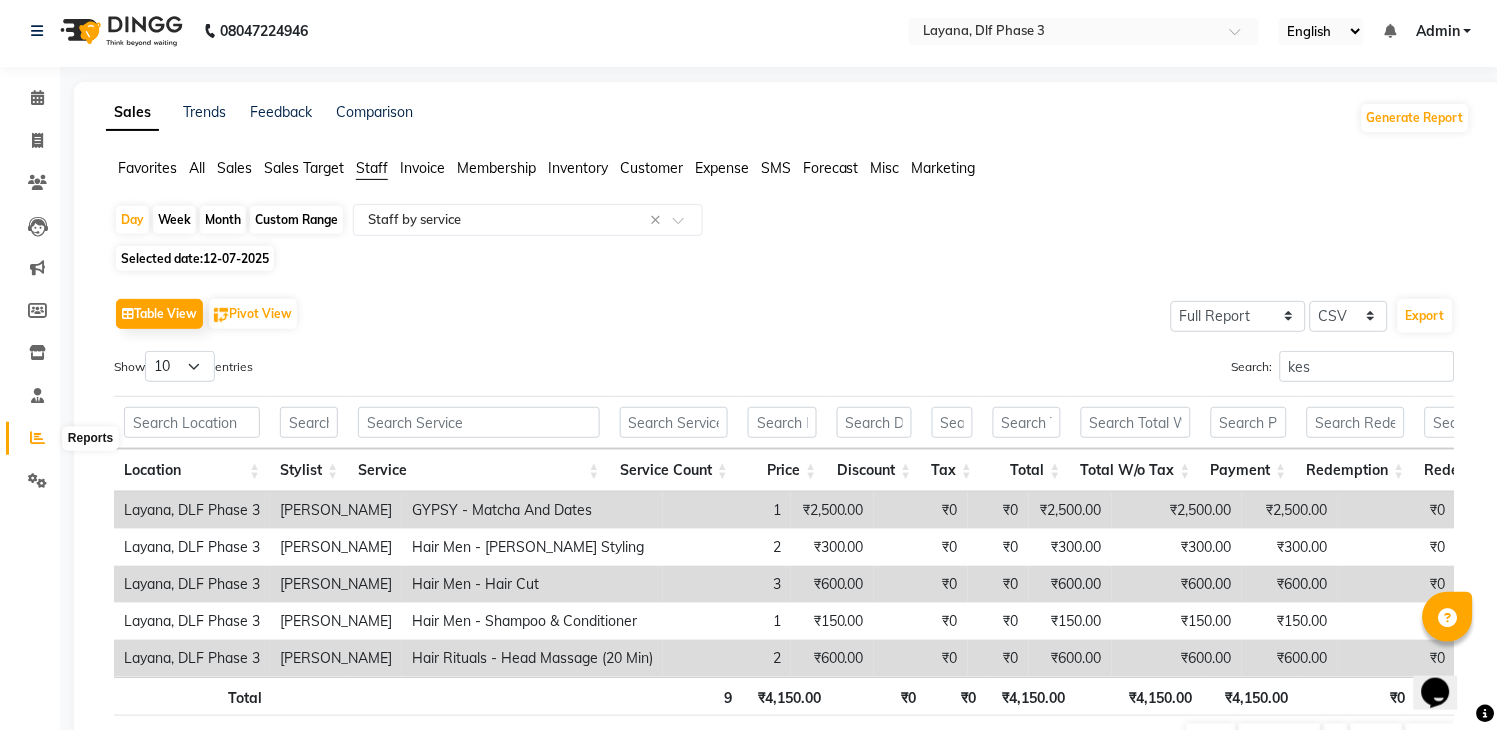 click 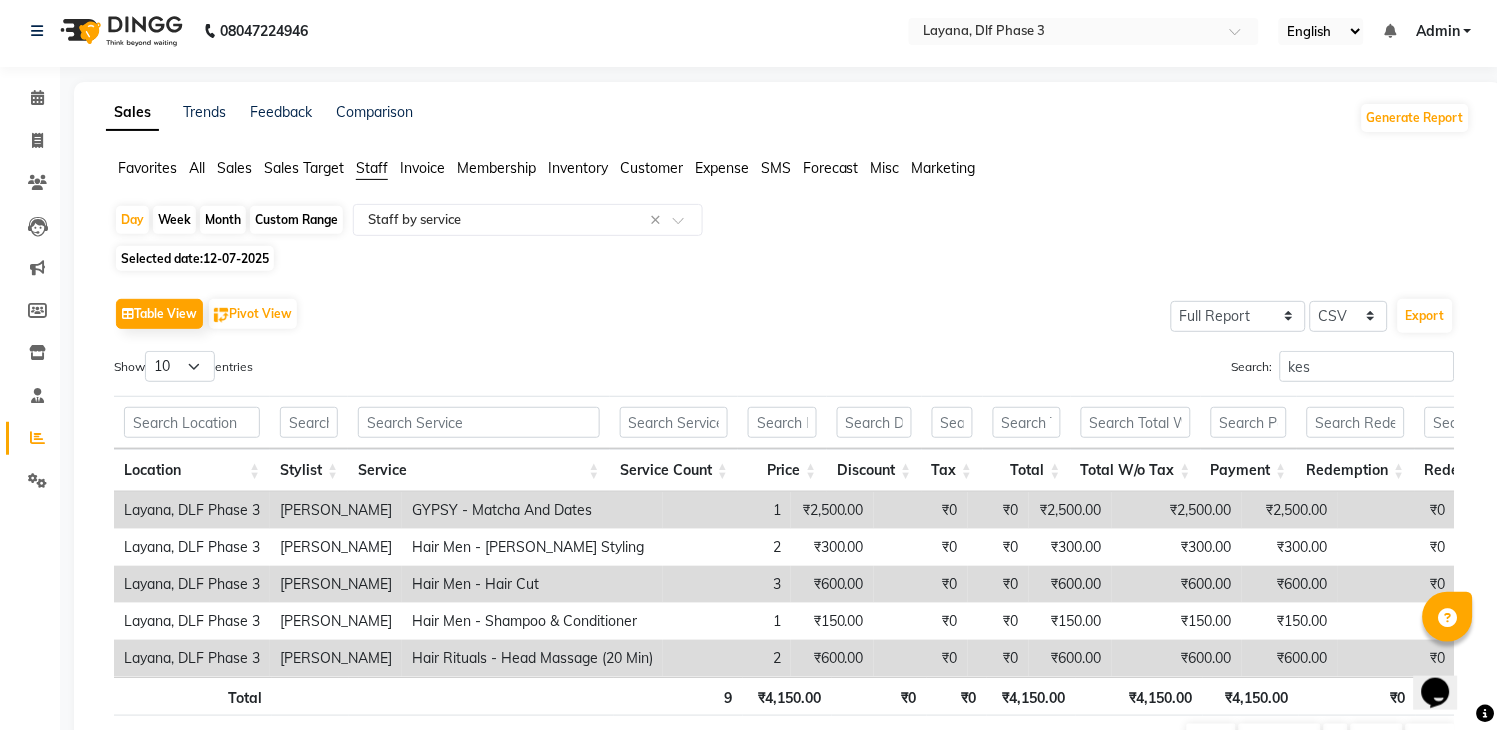 click on "All" 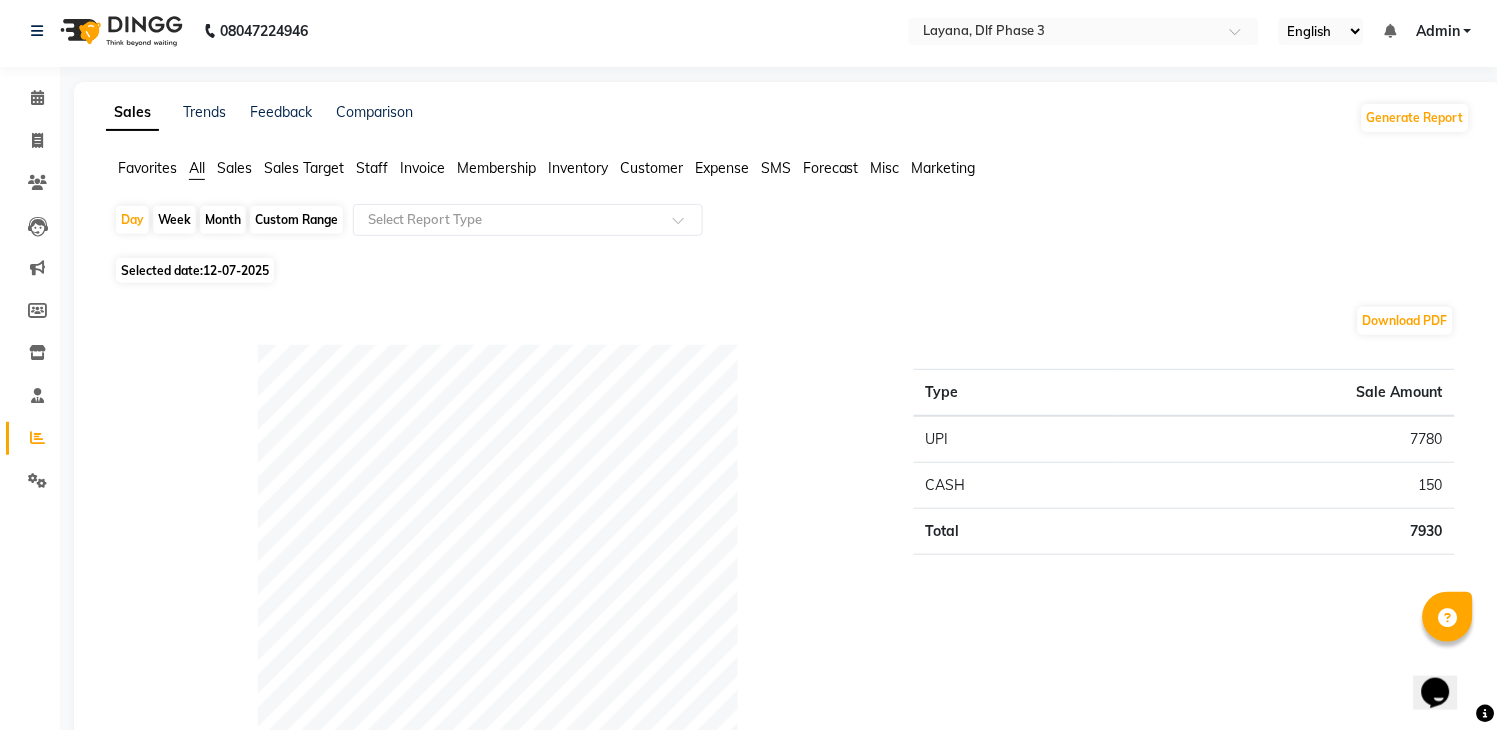 click on "Month" 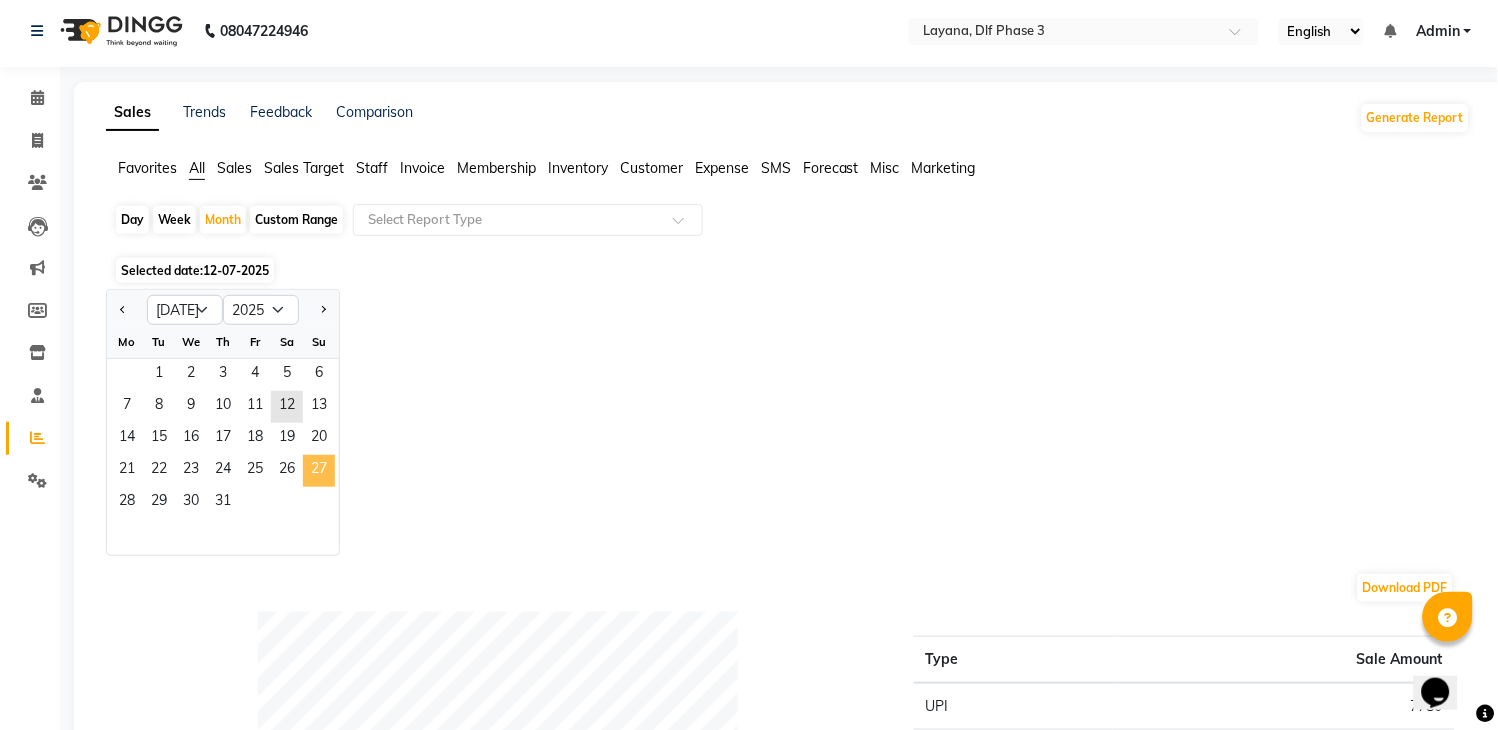 click on "27" 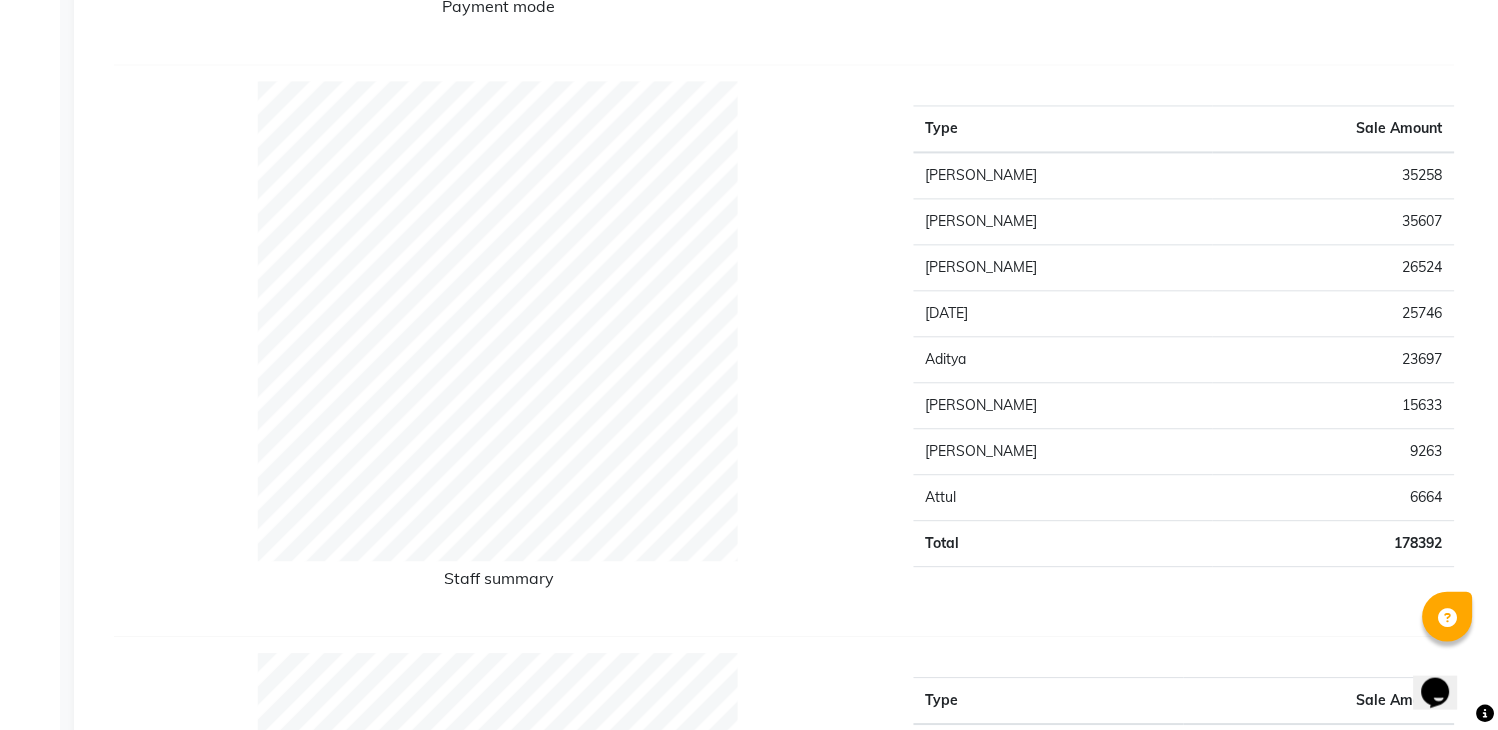 scroll, scrollTop: 850, scrollLeft: 0, axis: vertical 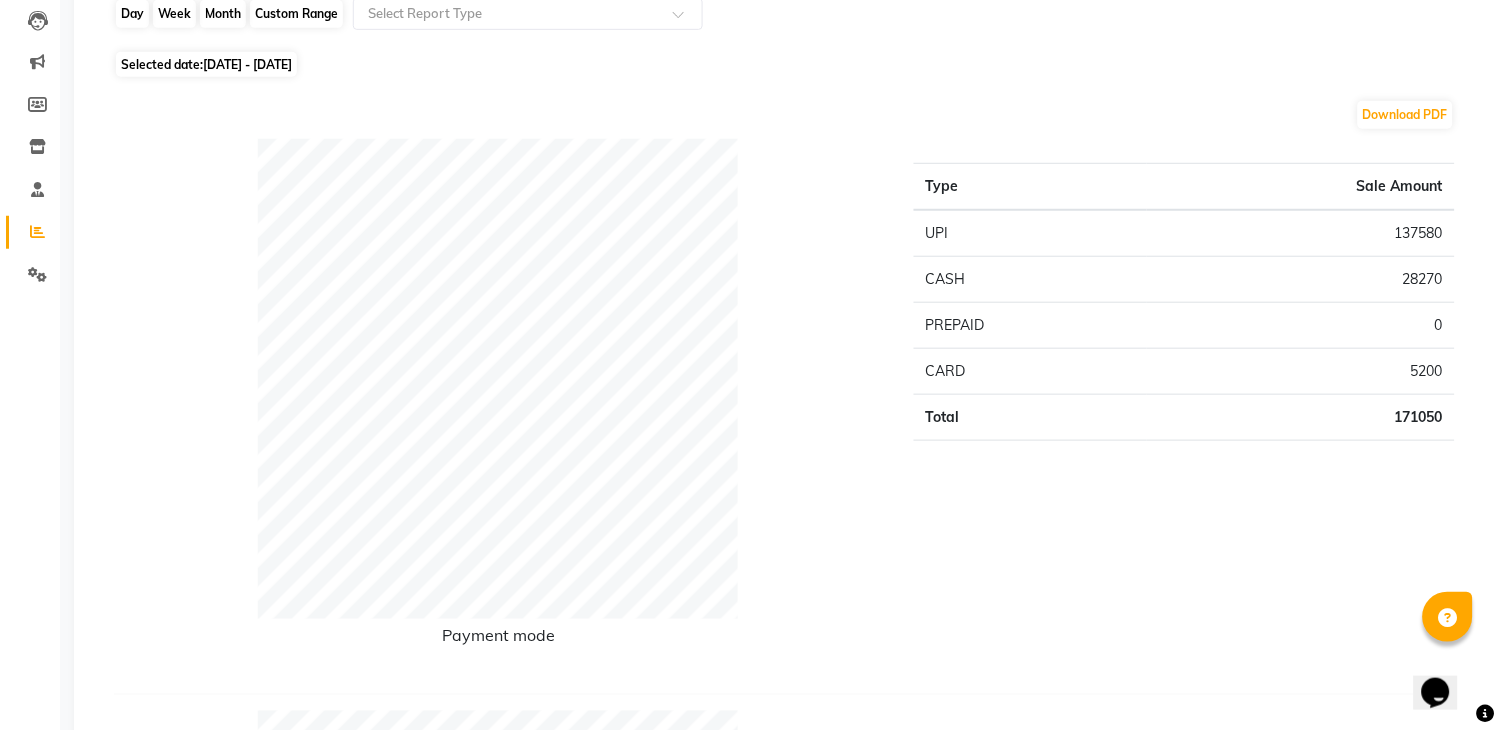 click on "Month" 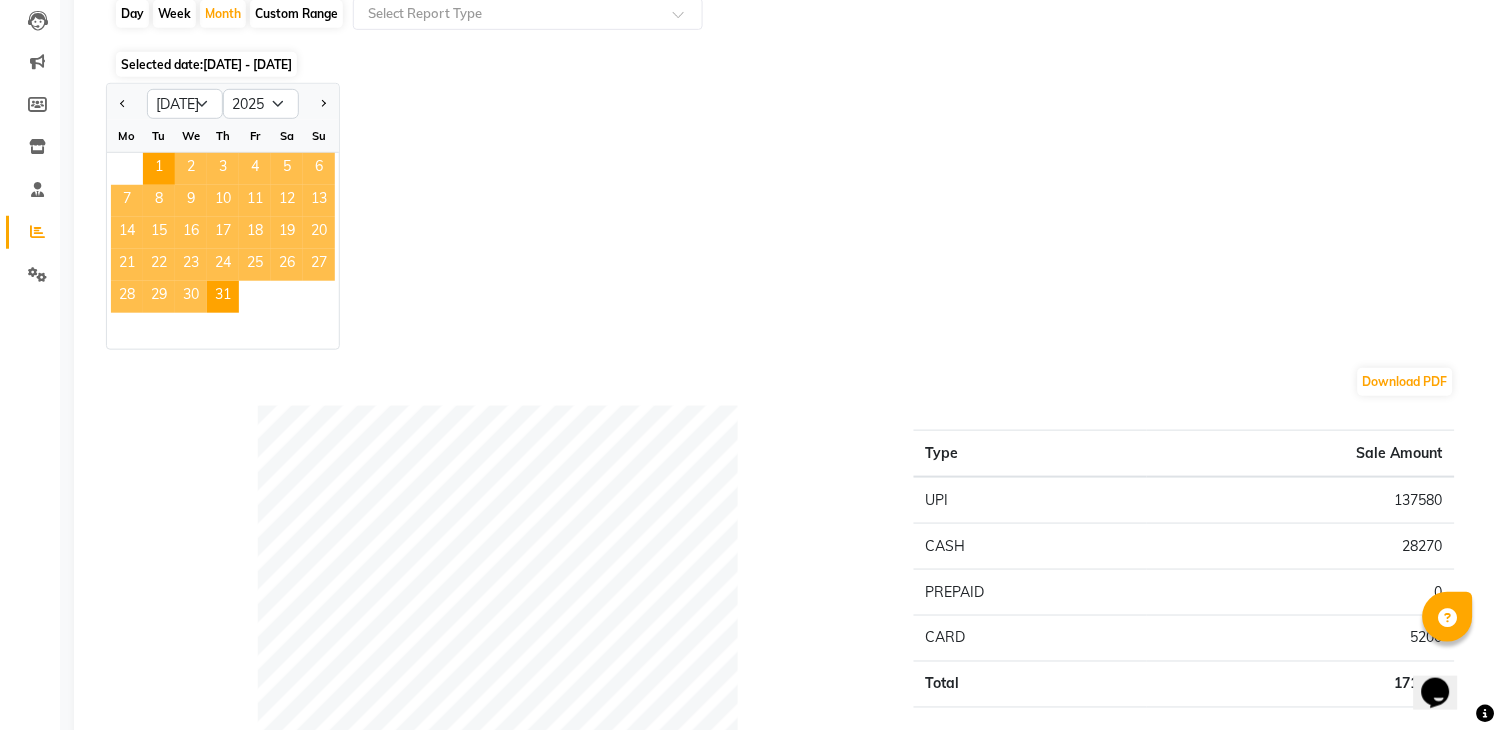 click on "10" 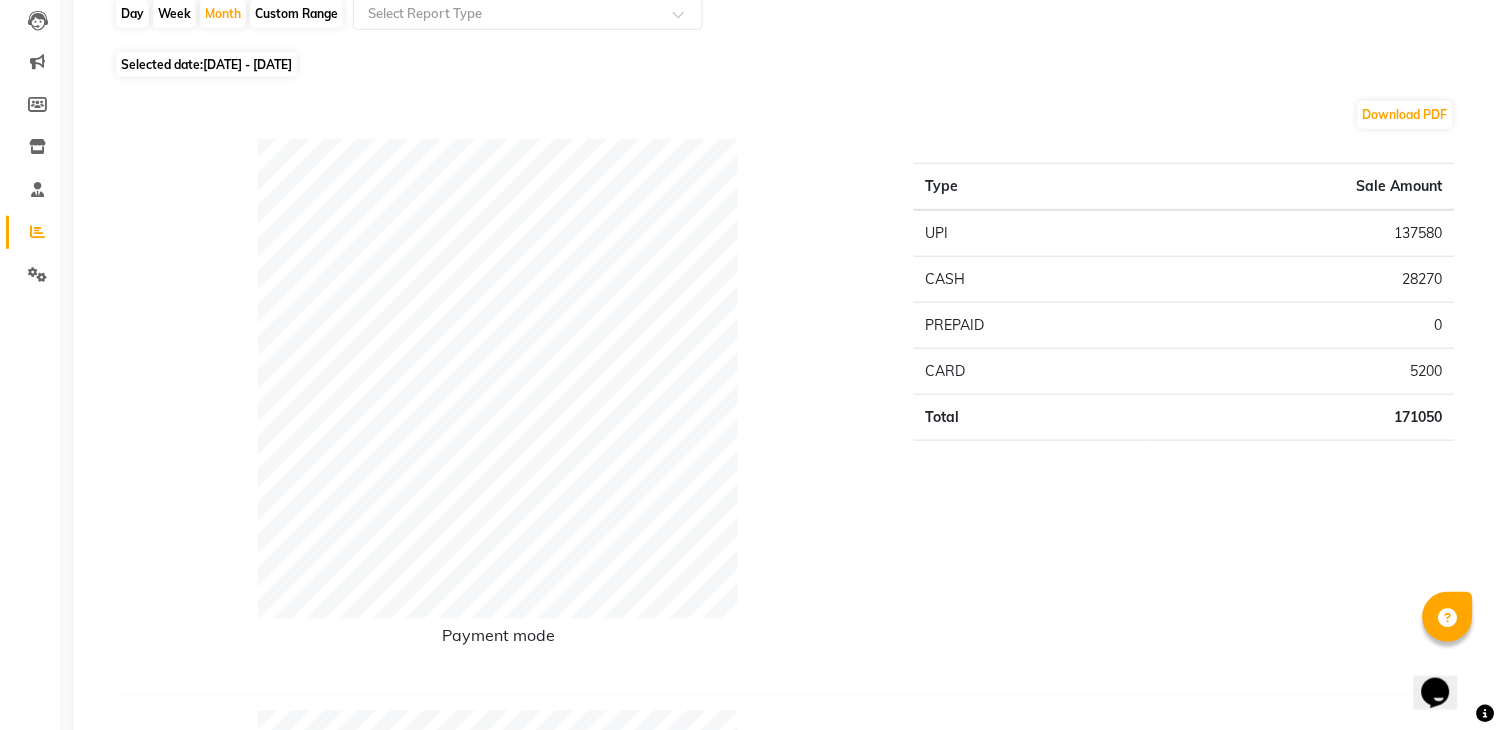 click on "Sales Trends Feedback Comparison Generate Report Favorites All Sales Sales Target Staff Invoice Membership Inventory Customer Expense SMS Forecast Misc Marketing  Day   Week   Month   Custom Range  Select Report Type Selected date:  [DATE] - [DATE]  Download PDF Payment mode Type Sale Amount UPI 137580 CASH 28270 PREPAID 0 CARD 5200 Total 171050 Staff summary Type Sale Amount [PERSON_NAME] 35258 [PERSON_NAME] 35607 [PERSON_NAME] 26524 [DATE]  25746 Aditya 23697 [PERSON_NAME] 15633 [PERSON_NAME] 9263 Attul 6664 Total 178392 Sales summary Type Sale Amount Vouchers 0 Products 0 Packages 0 Tips 0 Gift card 0 Services 168395 Prepaid 10000 Fee 0 Memberships 0 Total 178395 Service by category Type Sale Amount Facial  34063 Hair Rituals  27869 Hair Men 25770 Wax 19471 Hair 17329 Colour 9000 Bleach 8221 Threading 6111 Colour Men 5800 Nails Art 4105 Others 10651 Total 168390 Service sales Type Sale Amount kanpeki Clean up 10892 Wax - Arms Rica 9187 Hair Men - Hair Cut 8596 Hair Men - [PERSON_NAME] Styling 8541 O3+Clean-up 8045 Hair Rituals  - Hair Spa" 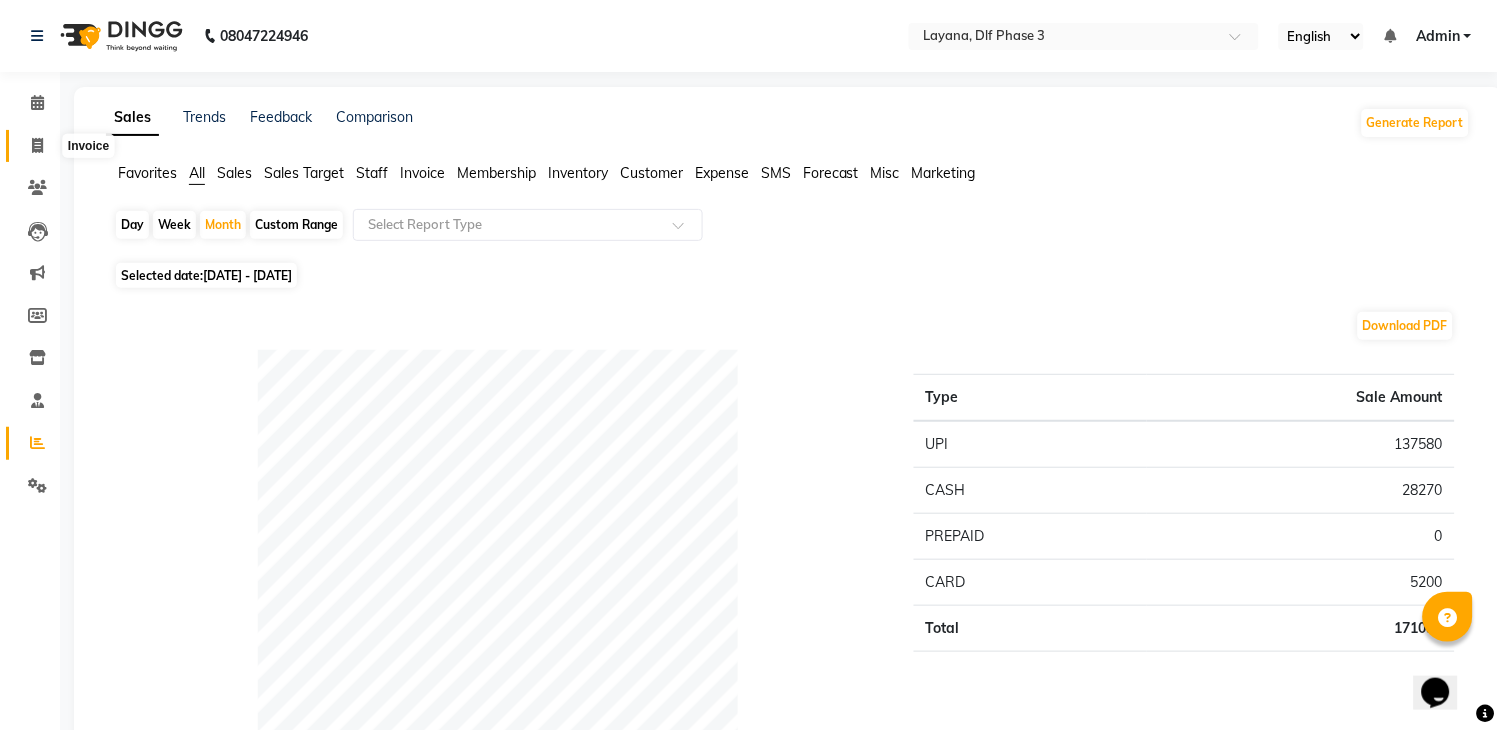 click 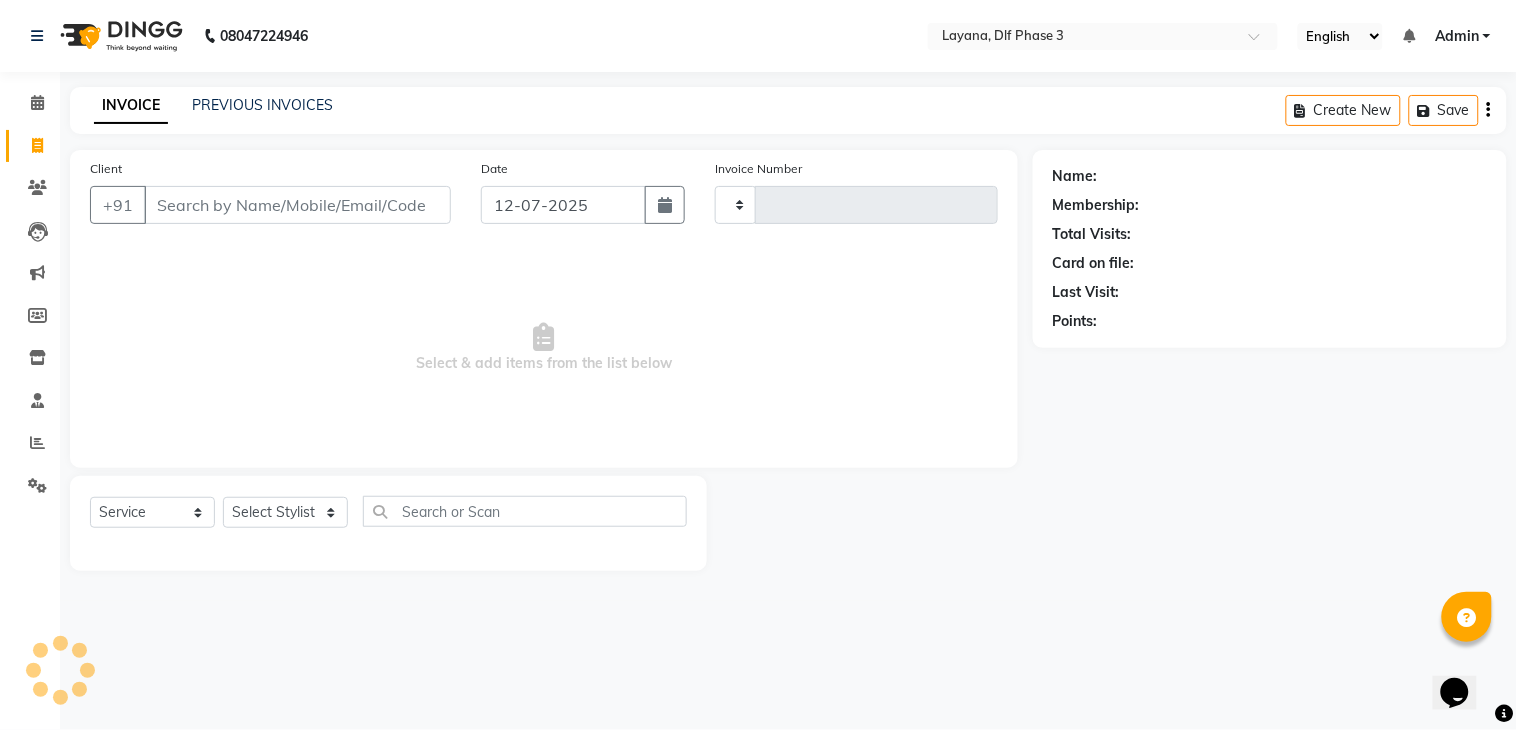 type on "1930" 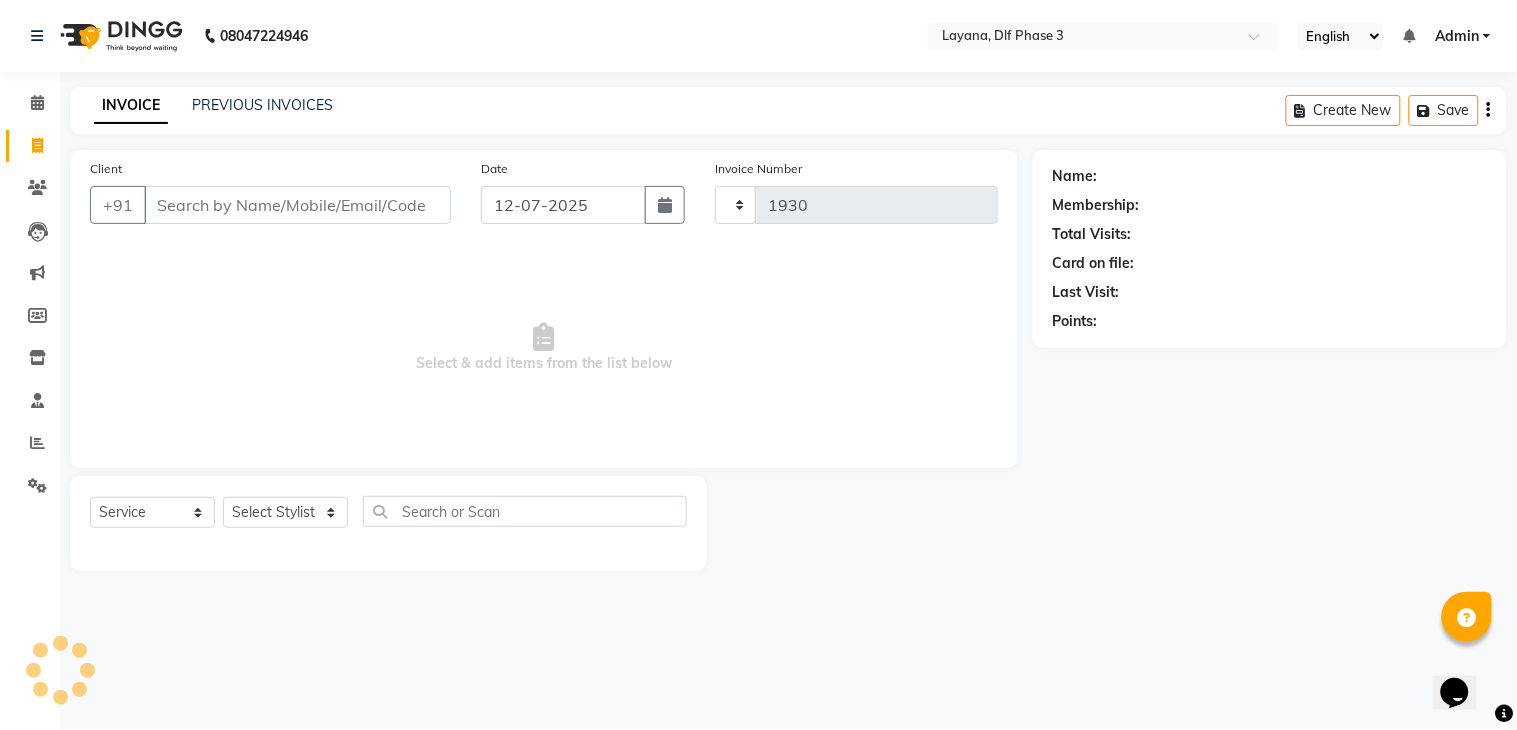 select on "6973" 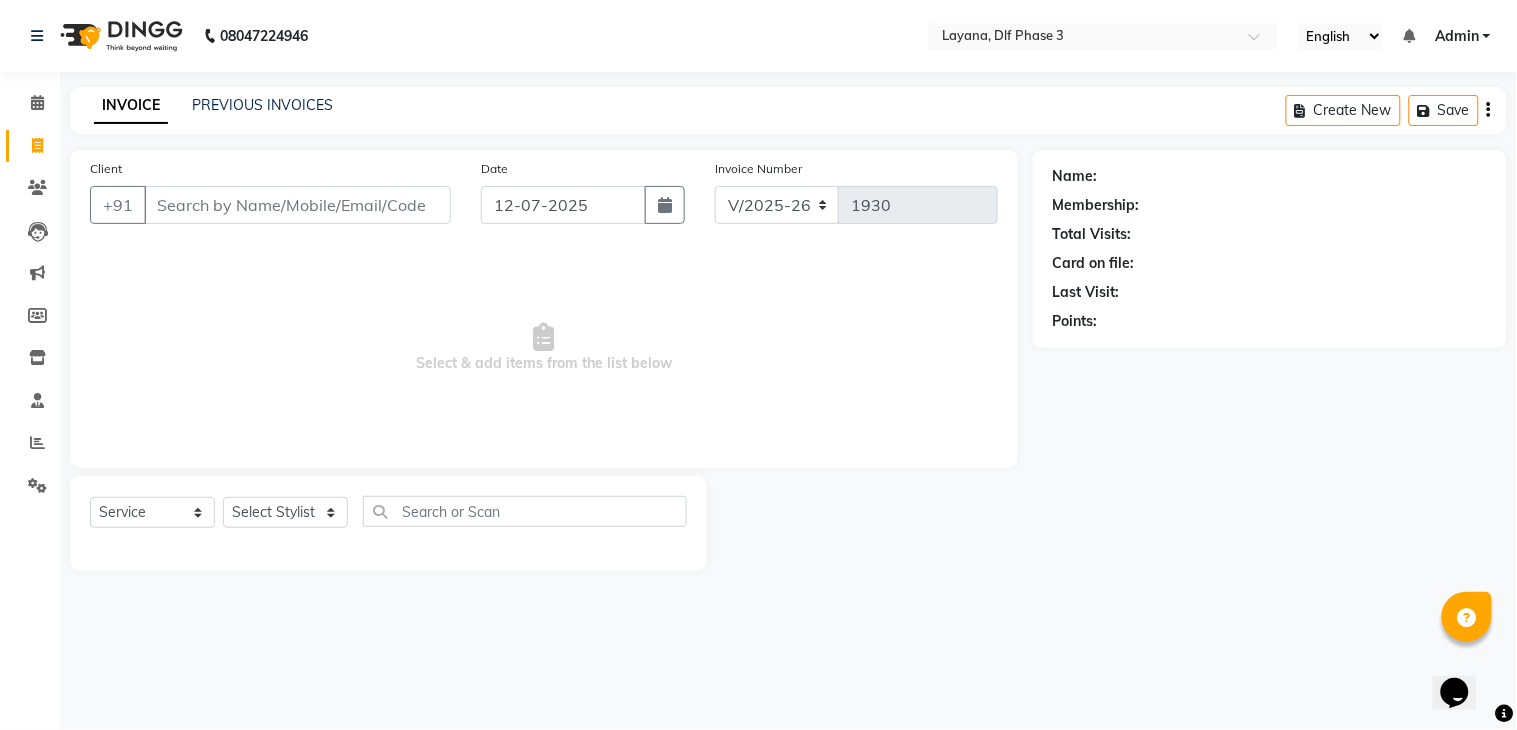 click on "Client" at bounding box center (297, 205) 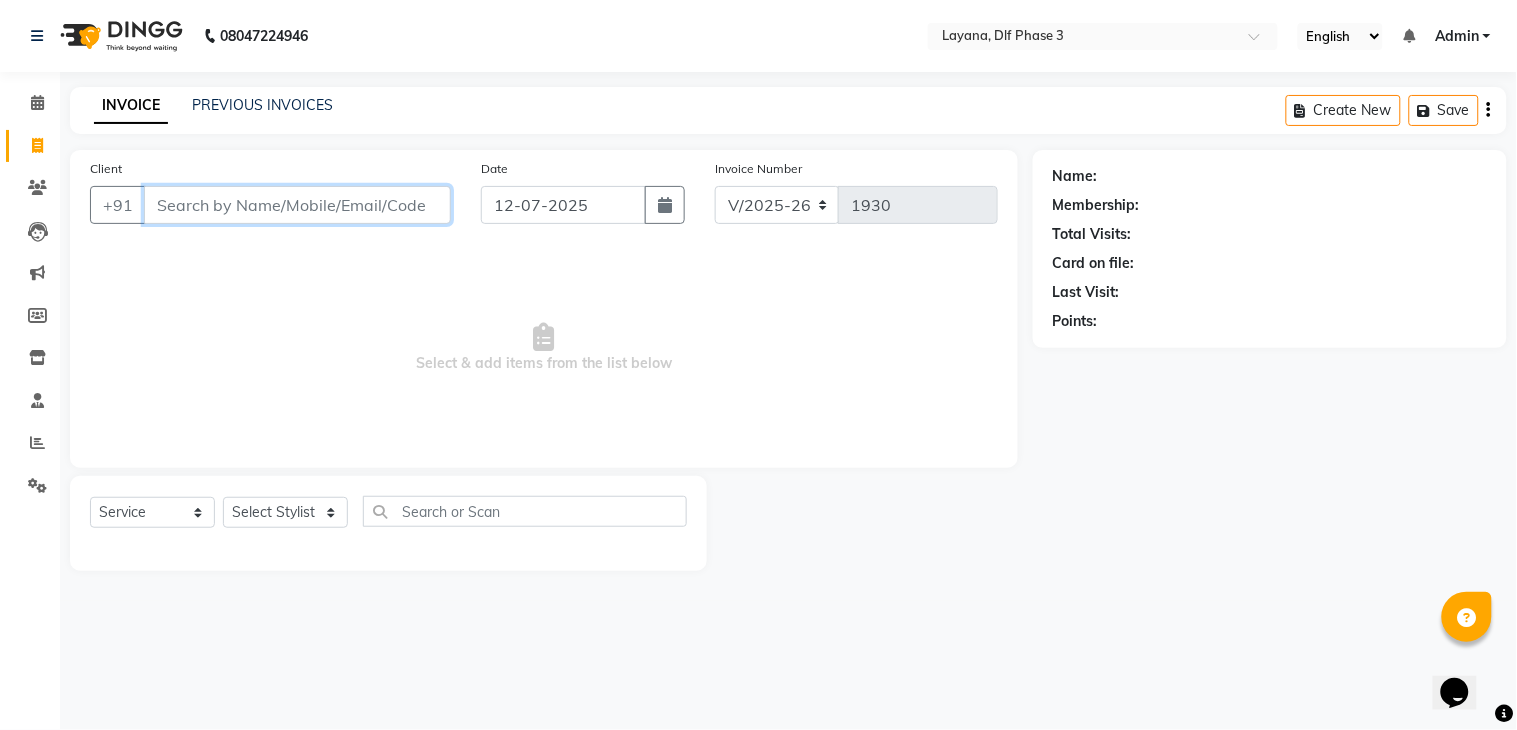 click on "Client" at bounding box center (297, 205) 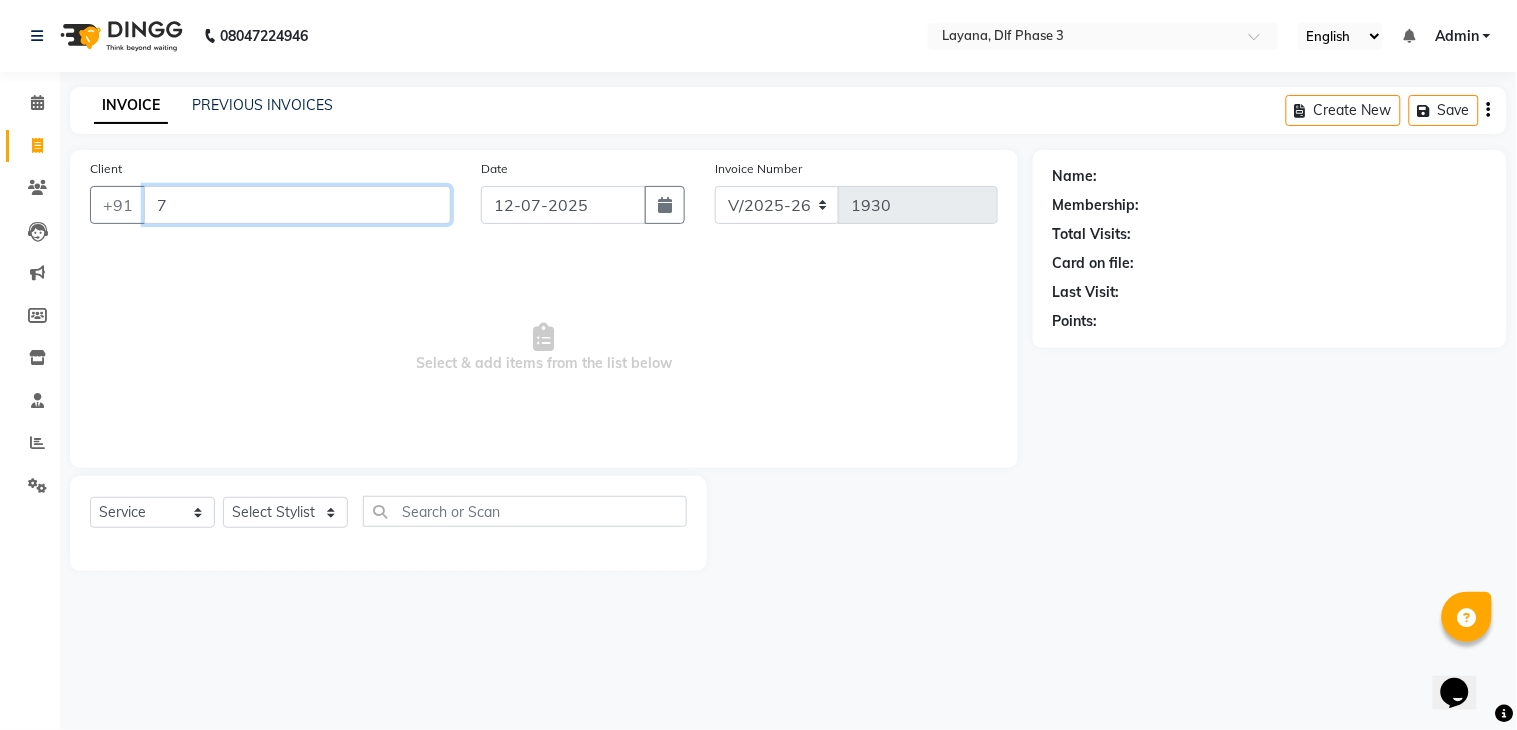 click on "7" at bounding box center [297, 205] 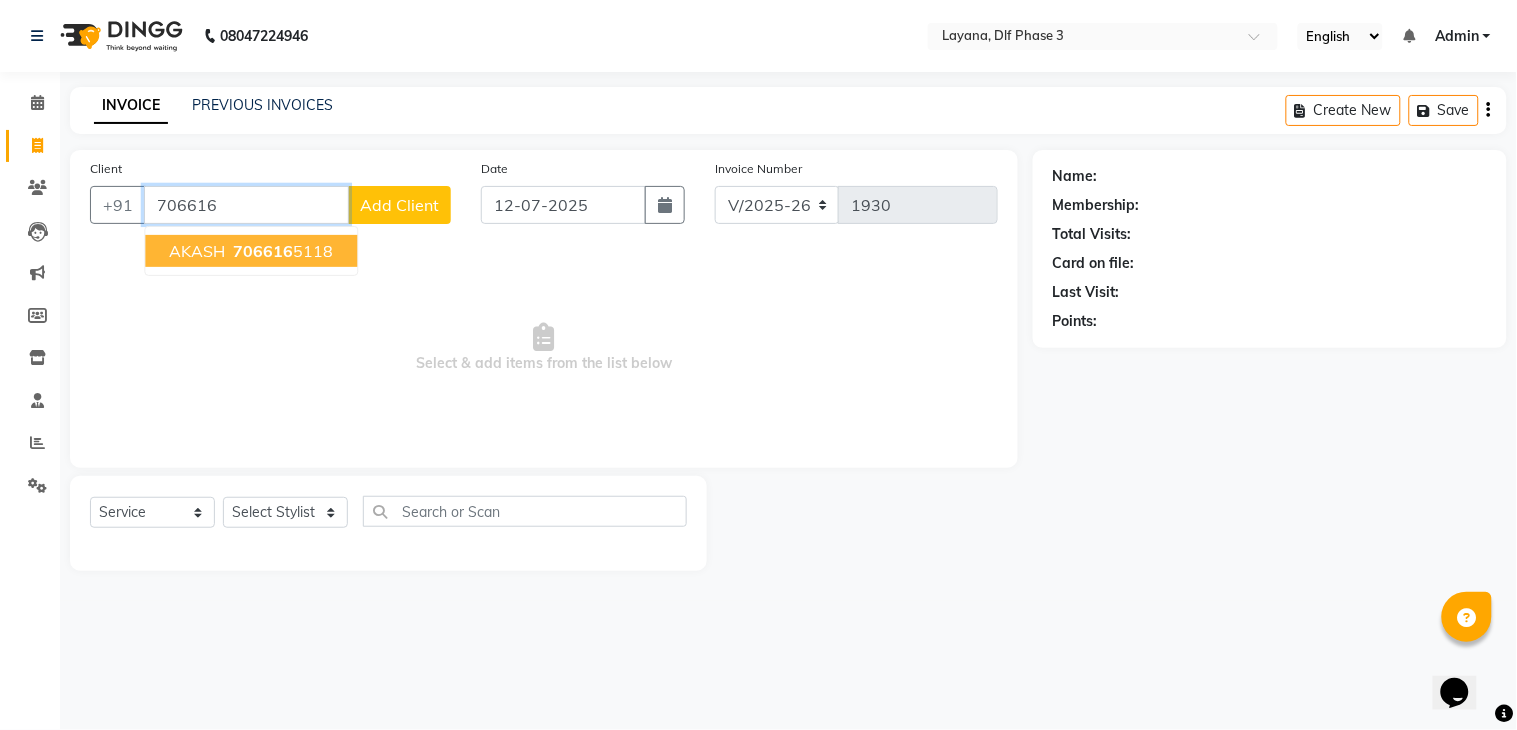 click on "706616 5118" at bounding box center (281, 251) 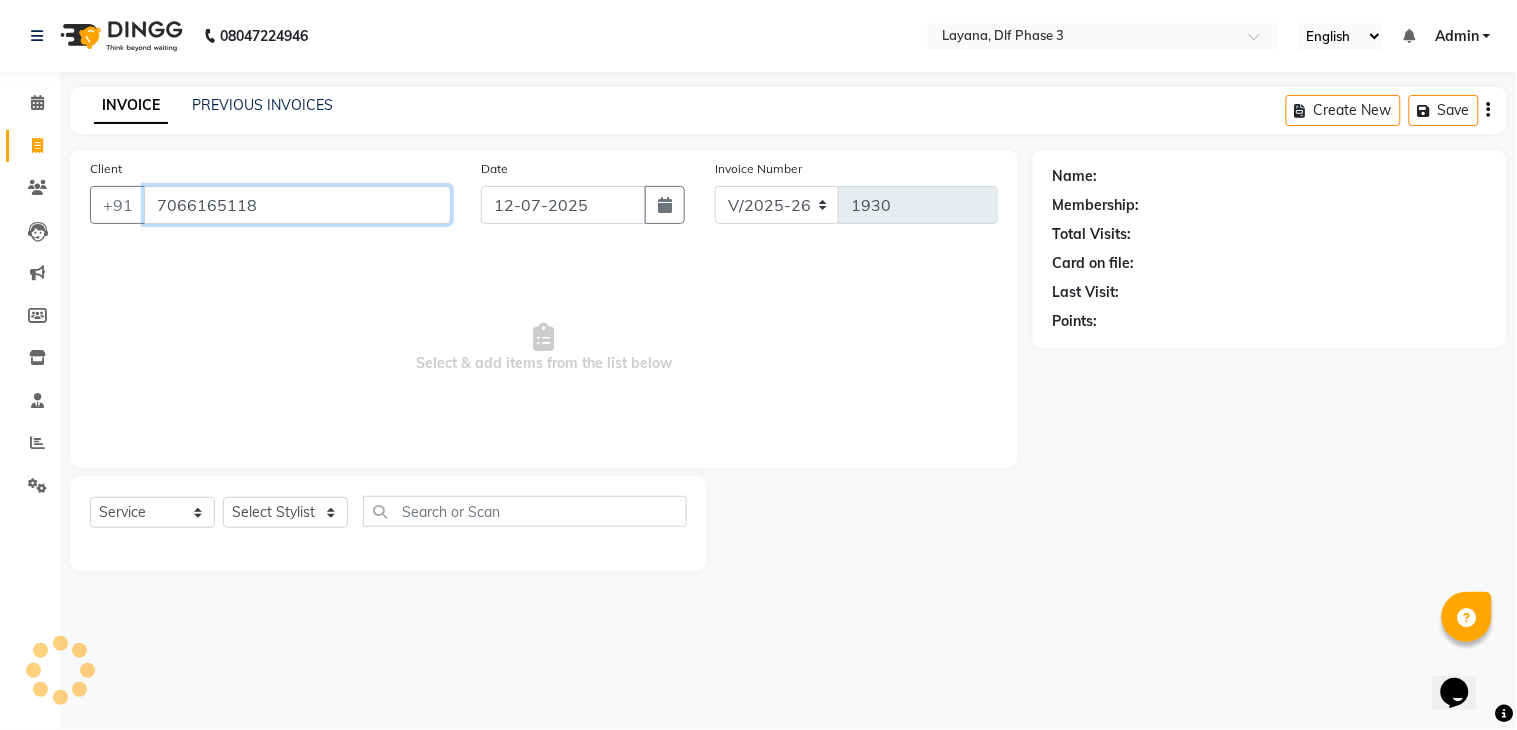 type on "7066165118" 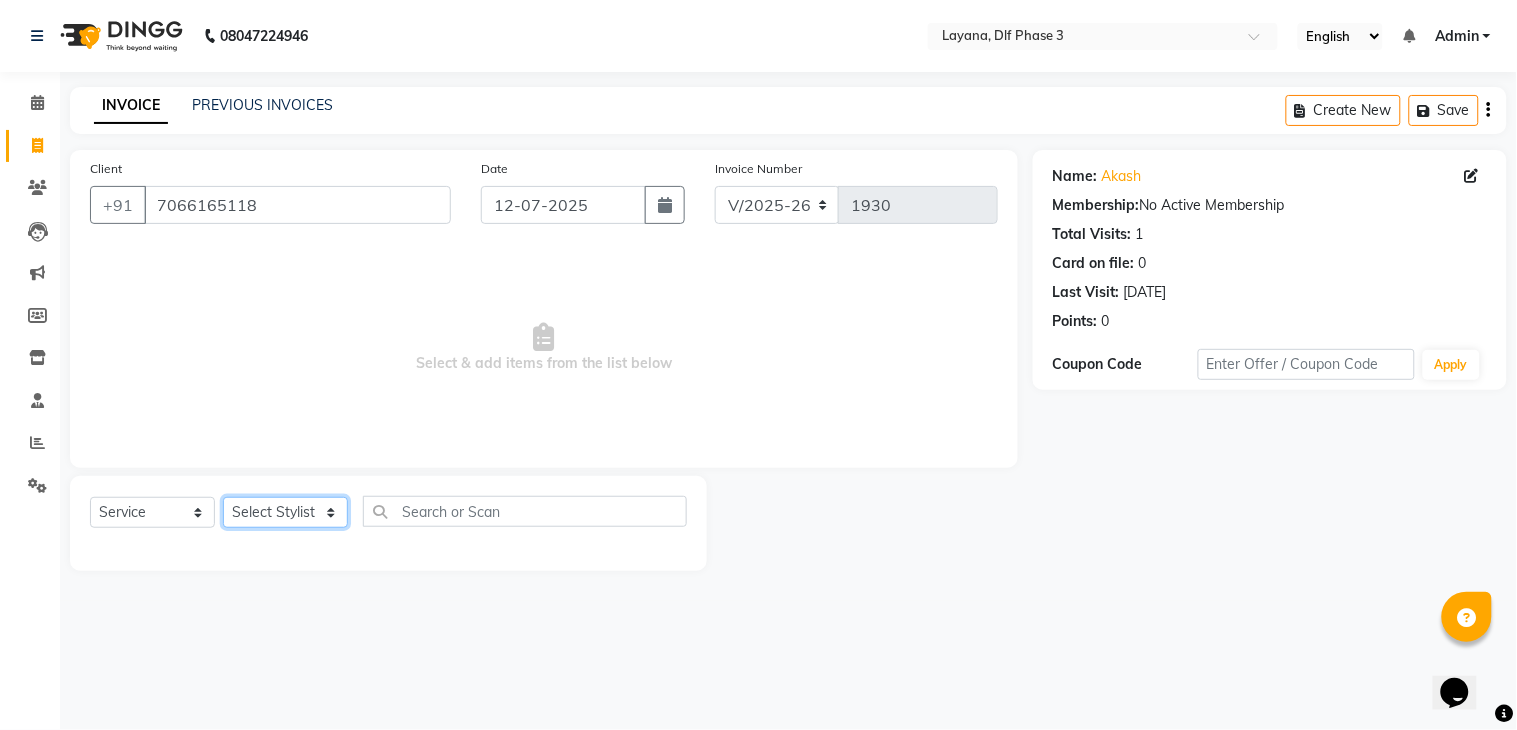click on "Select Stylist aditya Attul kamal [DATE][PERSON_NAME] [PERSON_NAME] [PERSON_NAME]" 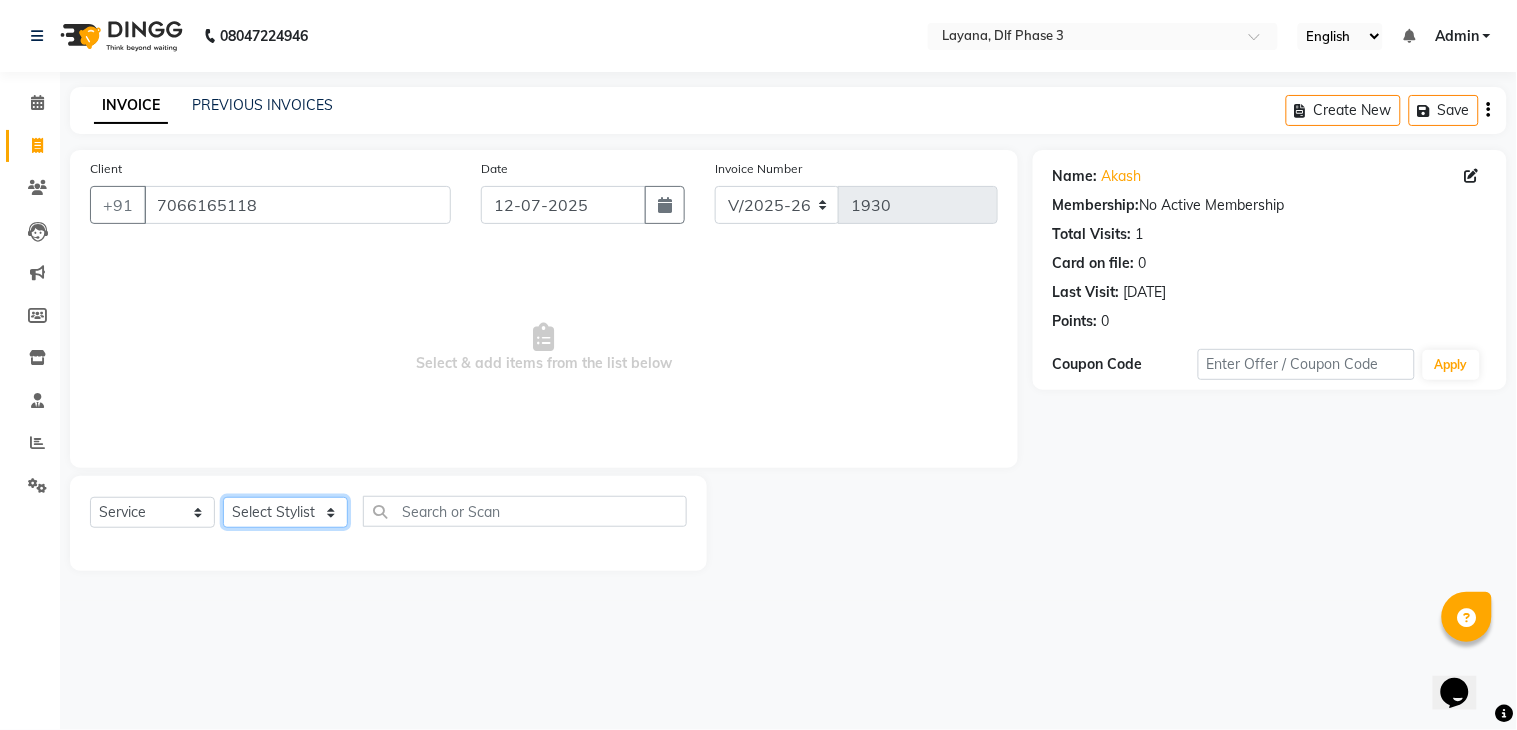 select on "85237" 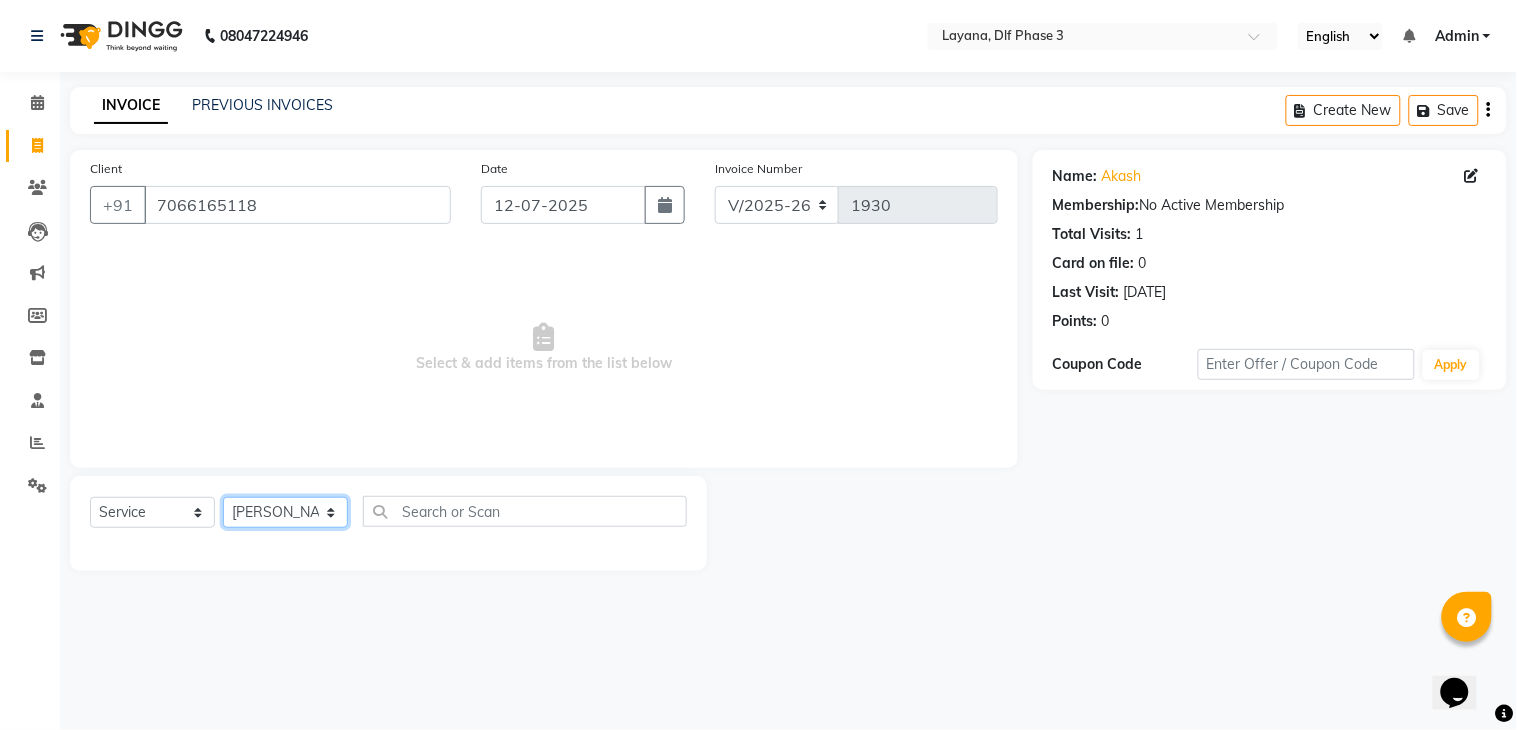 click on "Select Stylist aditya Attul kamal [DATE][PERSON_NAME] [PERSON_NAME] [PERSON_NAME]" 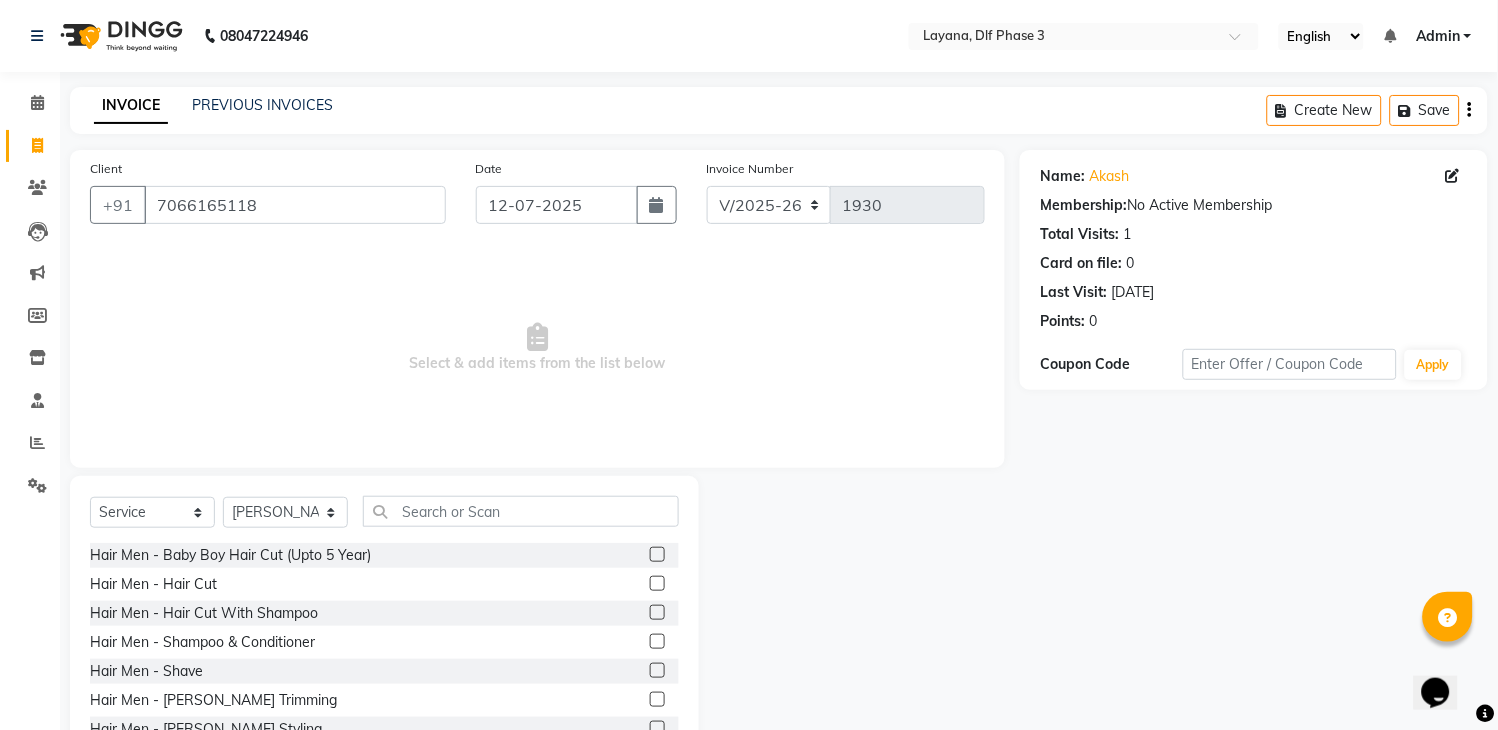 click 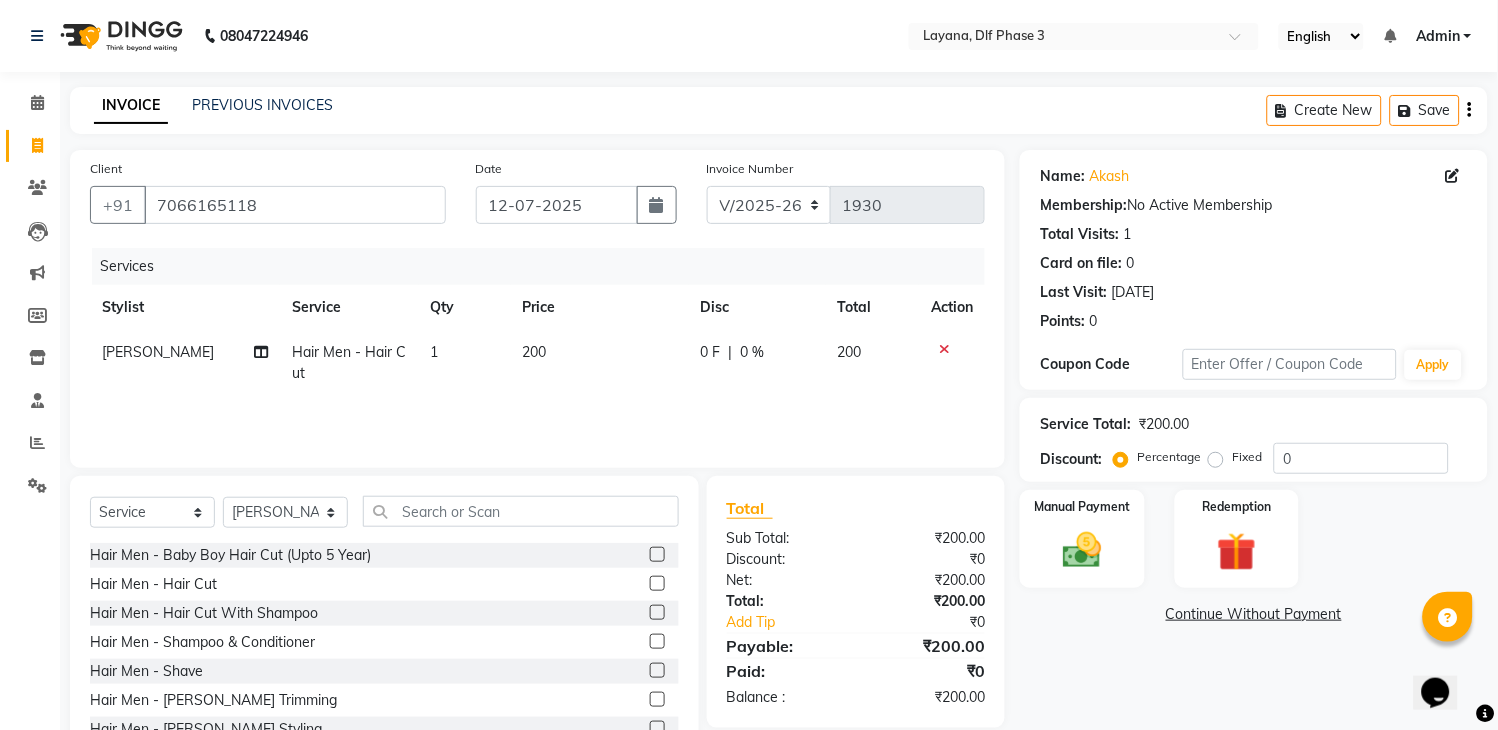 click 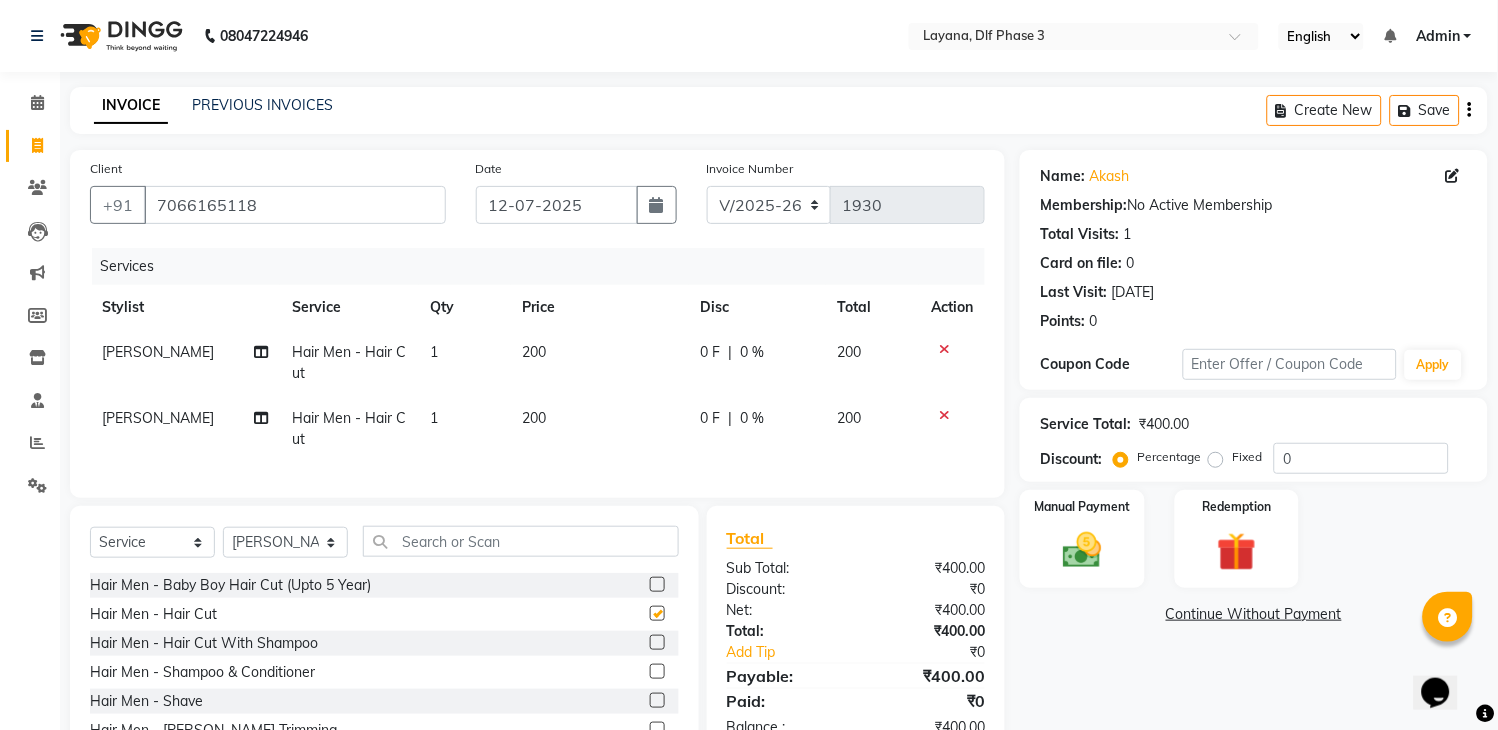checkbox on "false" 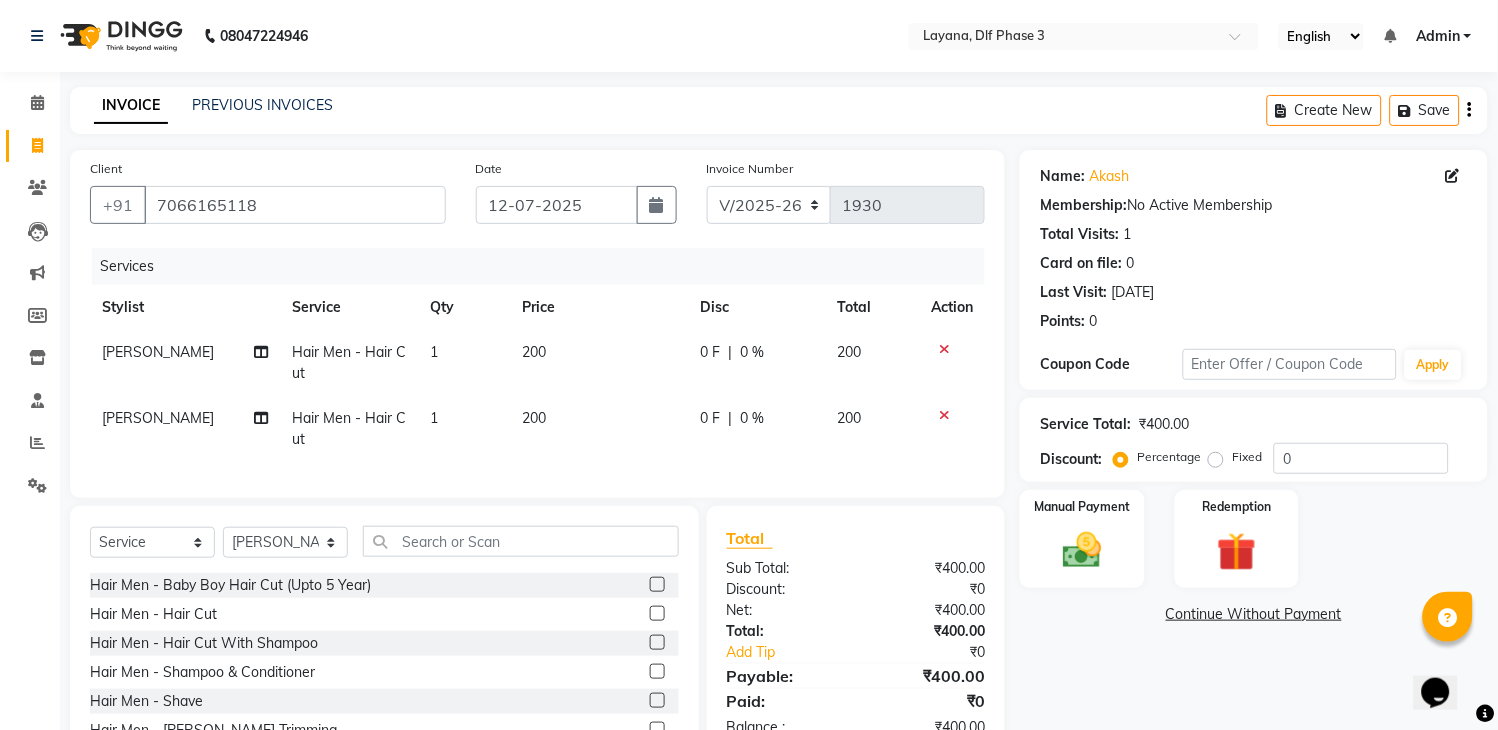 click 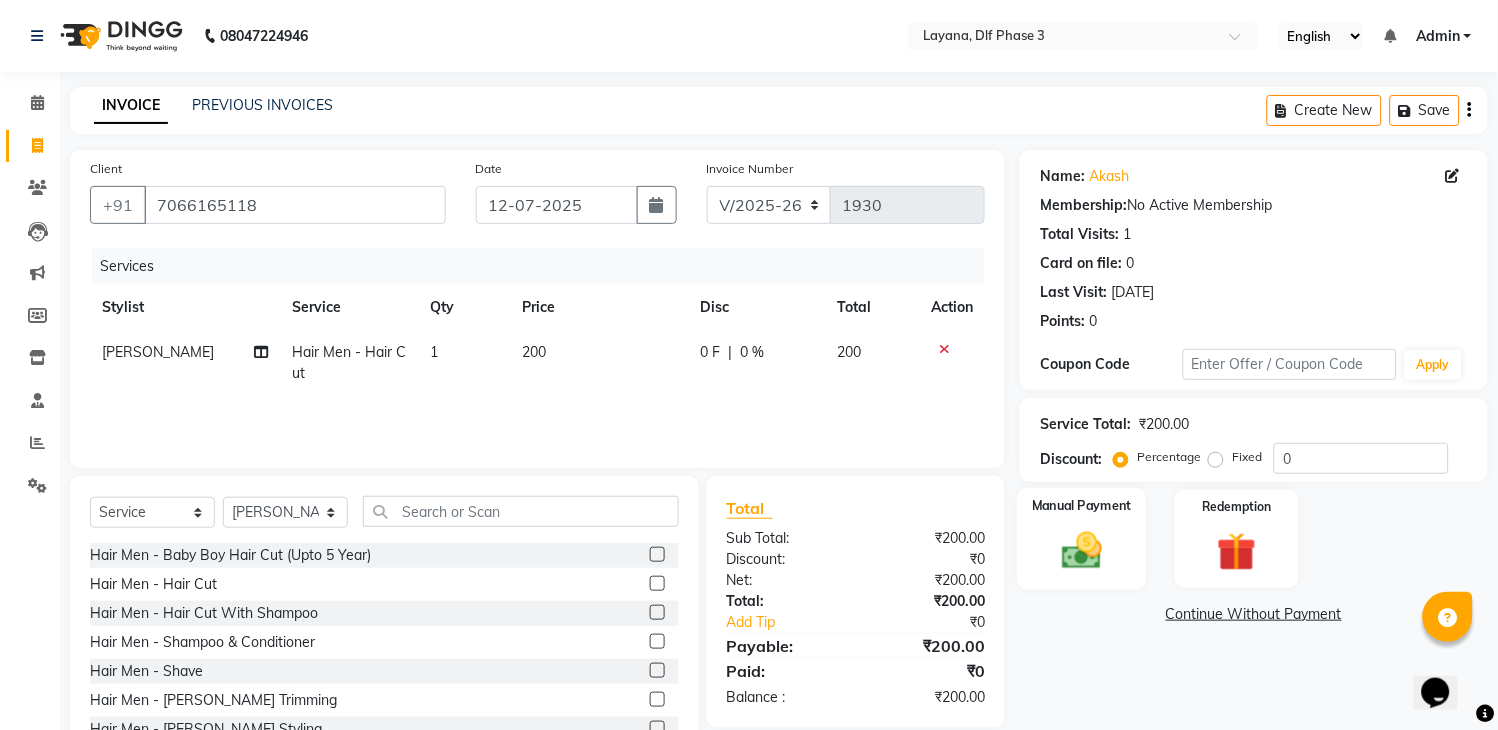 click 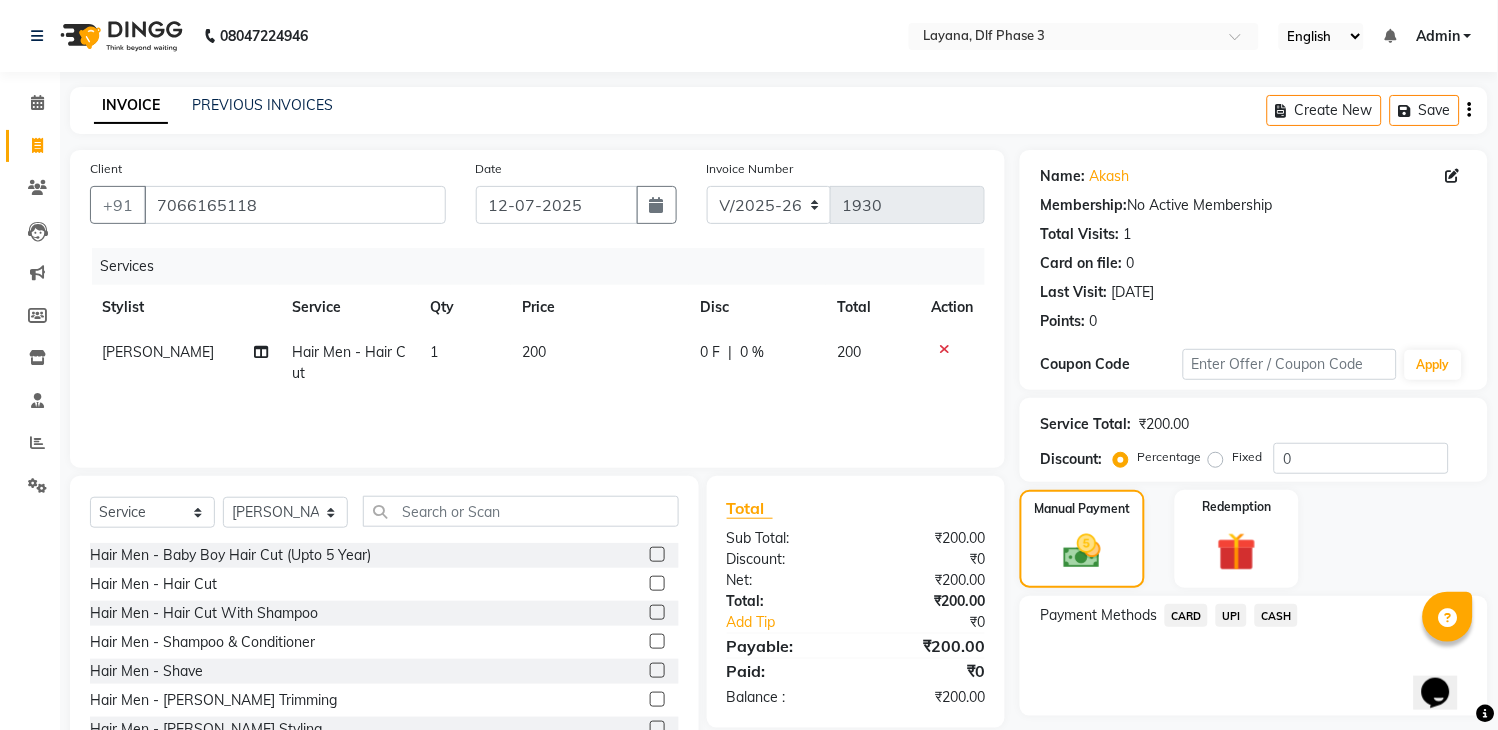 click on "CASH" 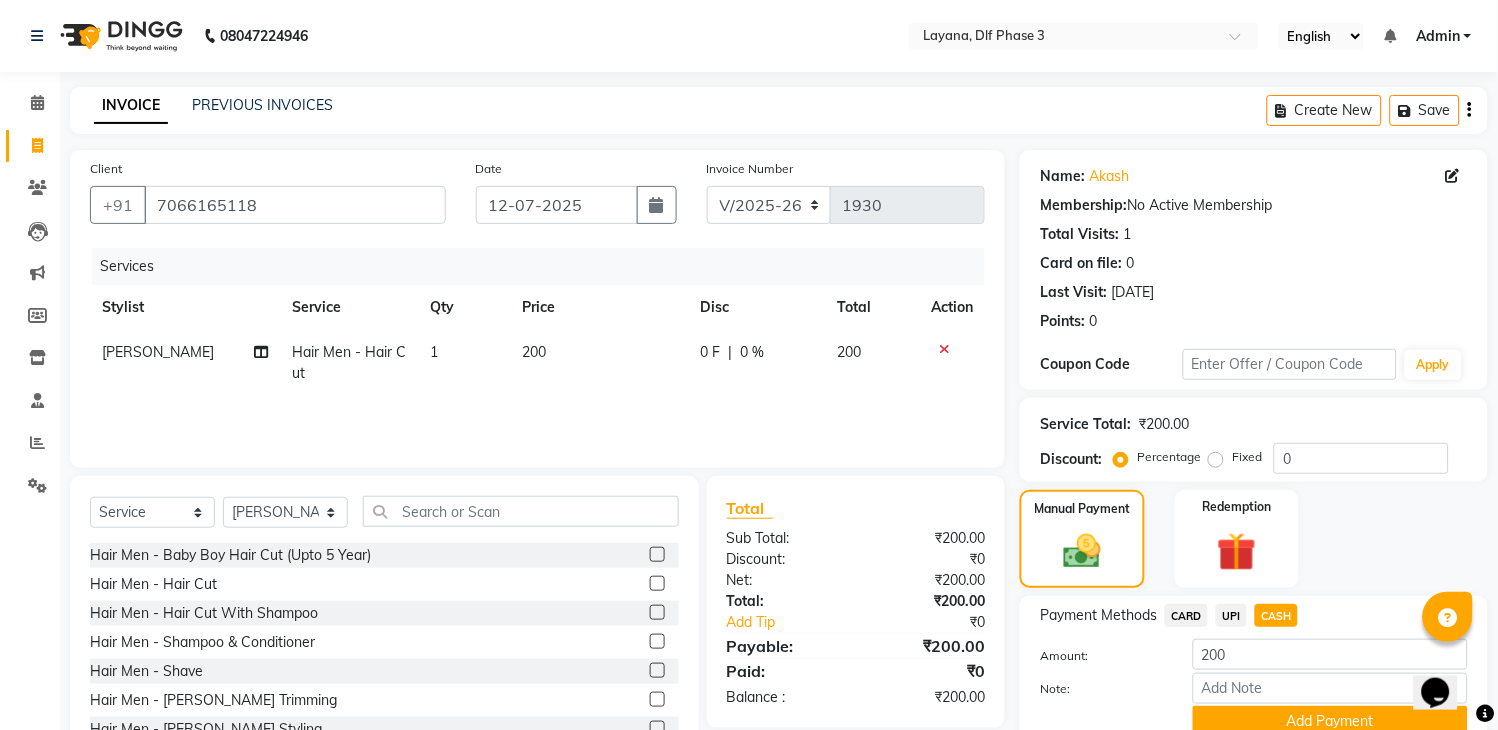 click on "CARD" 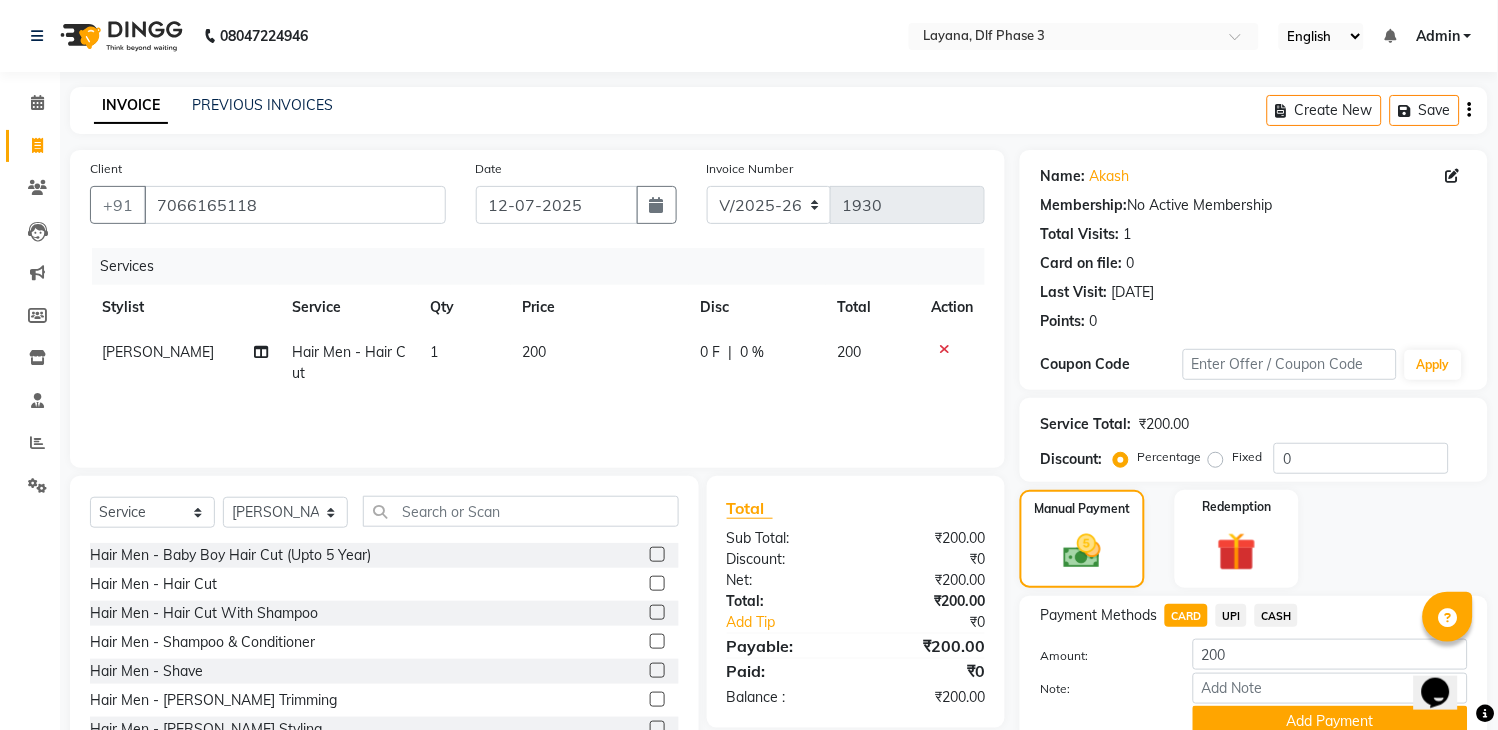 scroll, scrollTop: 86, scrollLeft: 0, axis: vertical 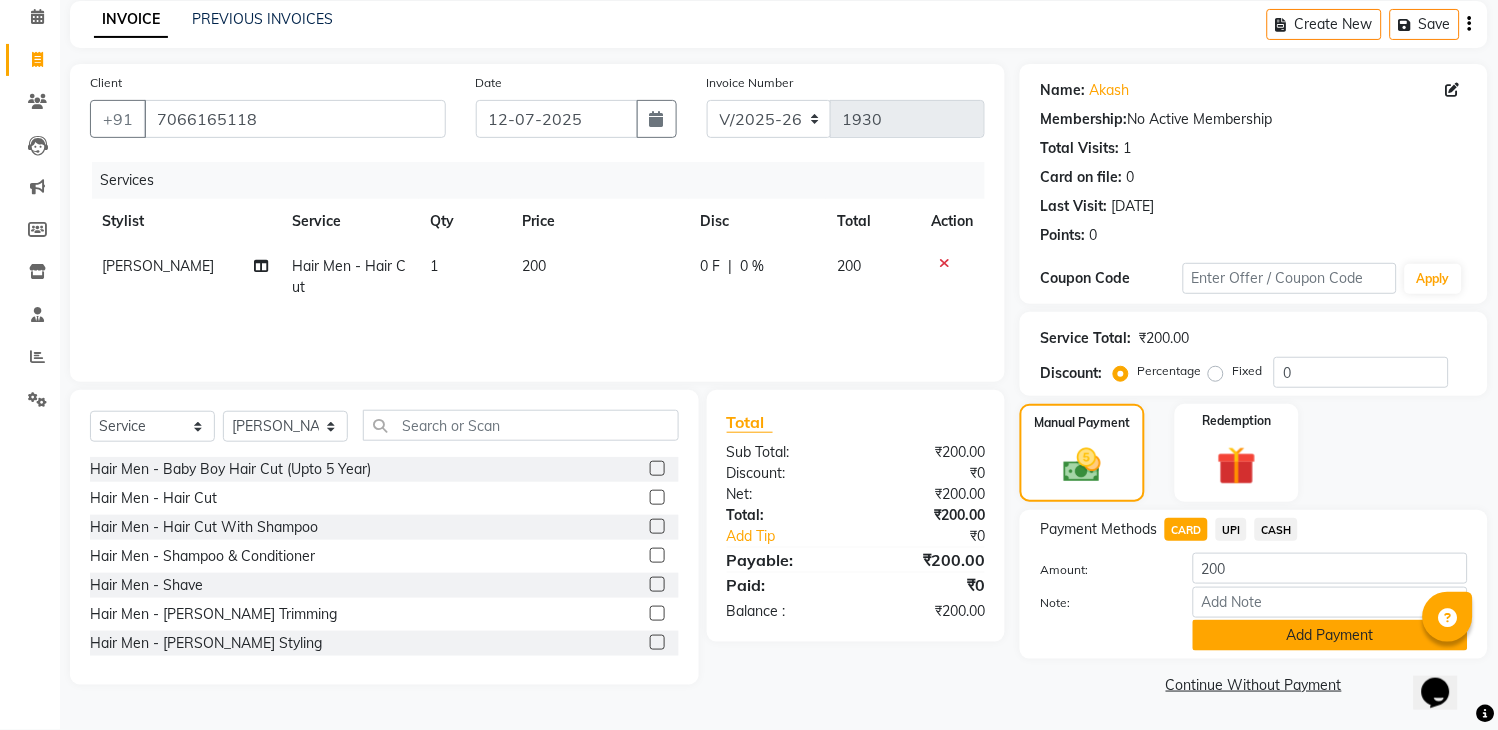 click on "Add Payment" 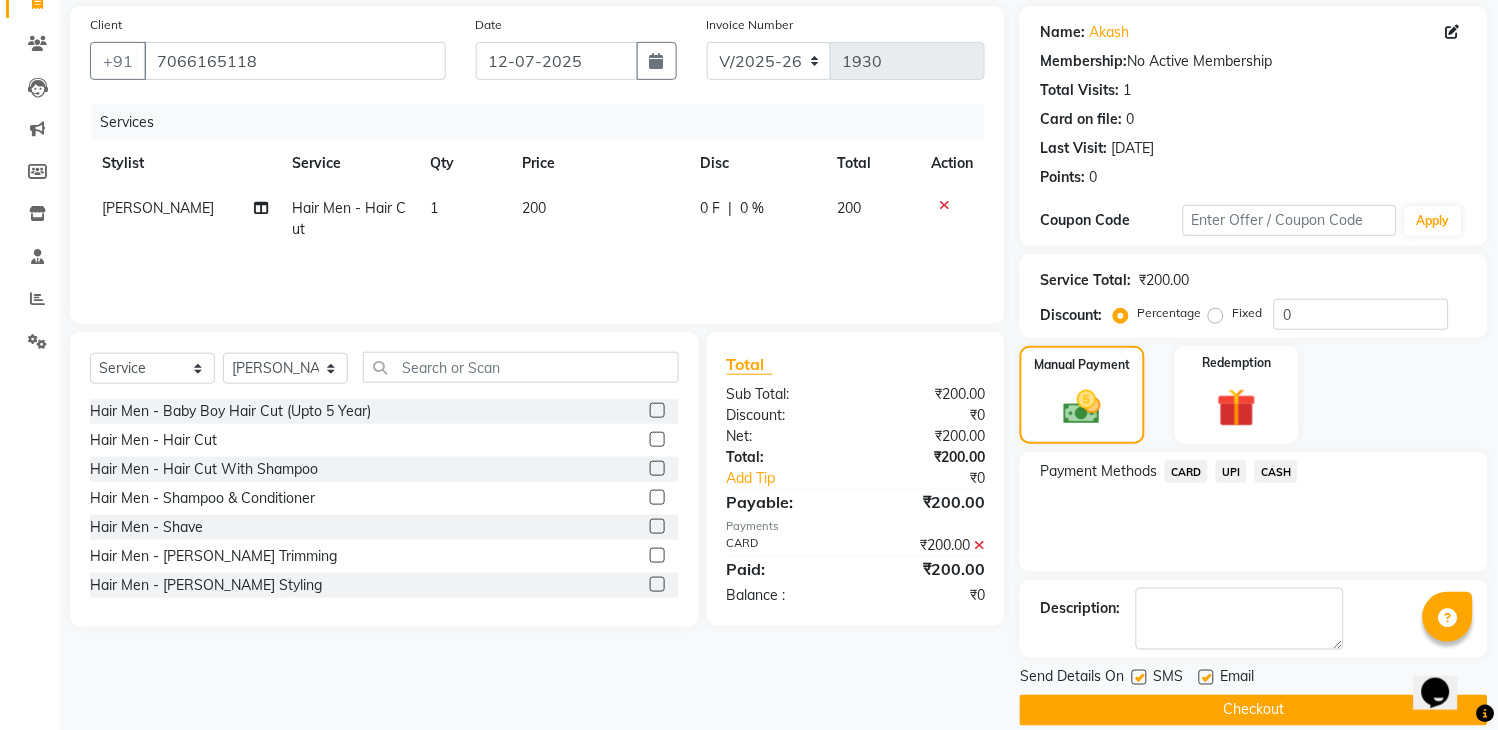 scroll, scrollTop: 170, scrollLeft: 0, axis: vertical 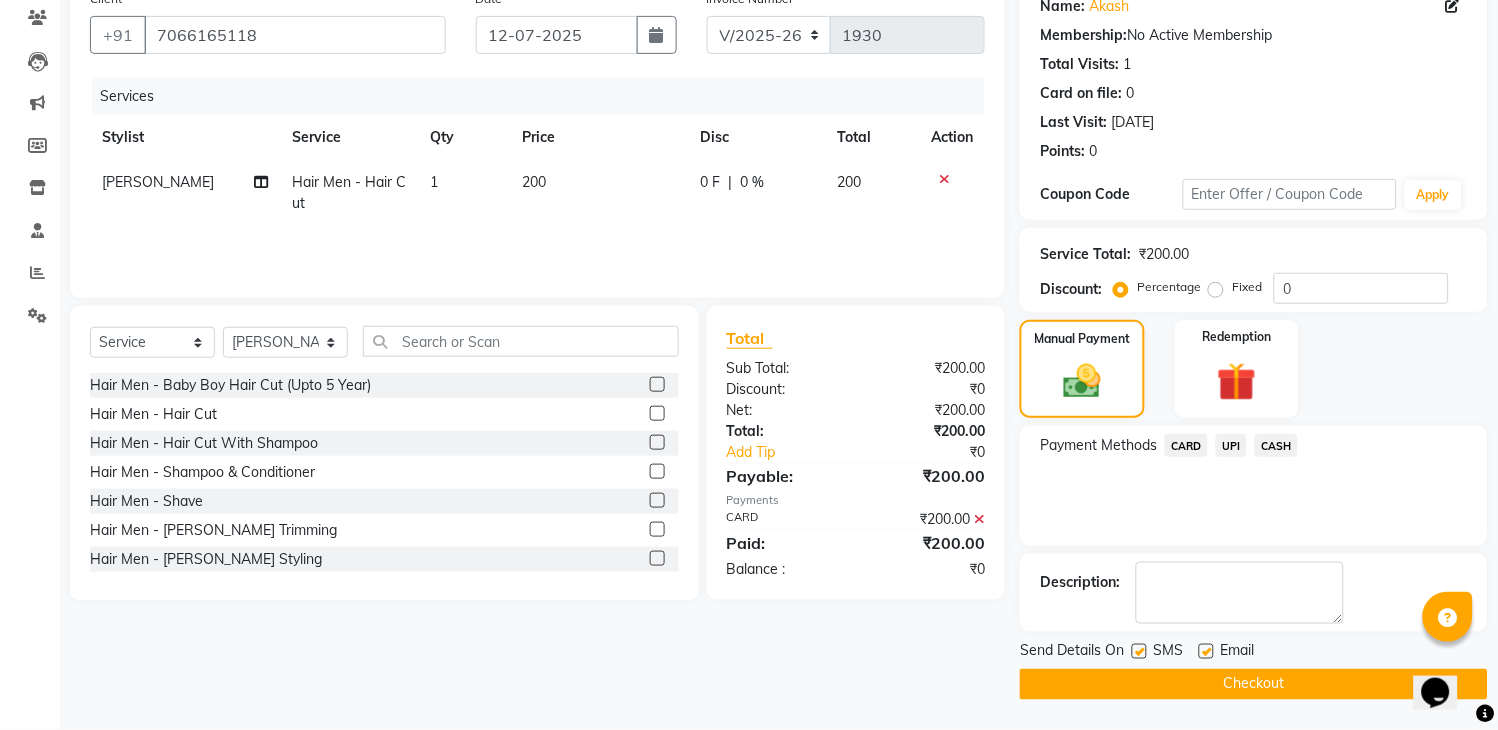 click 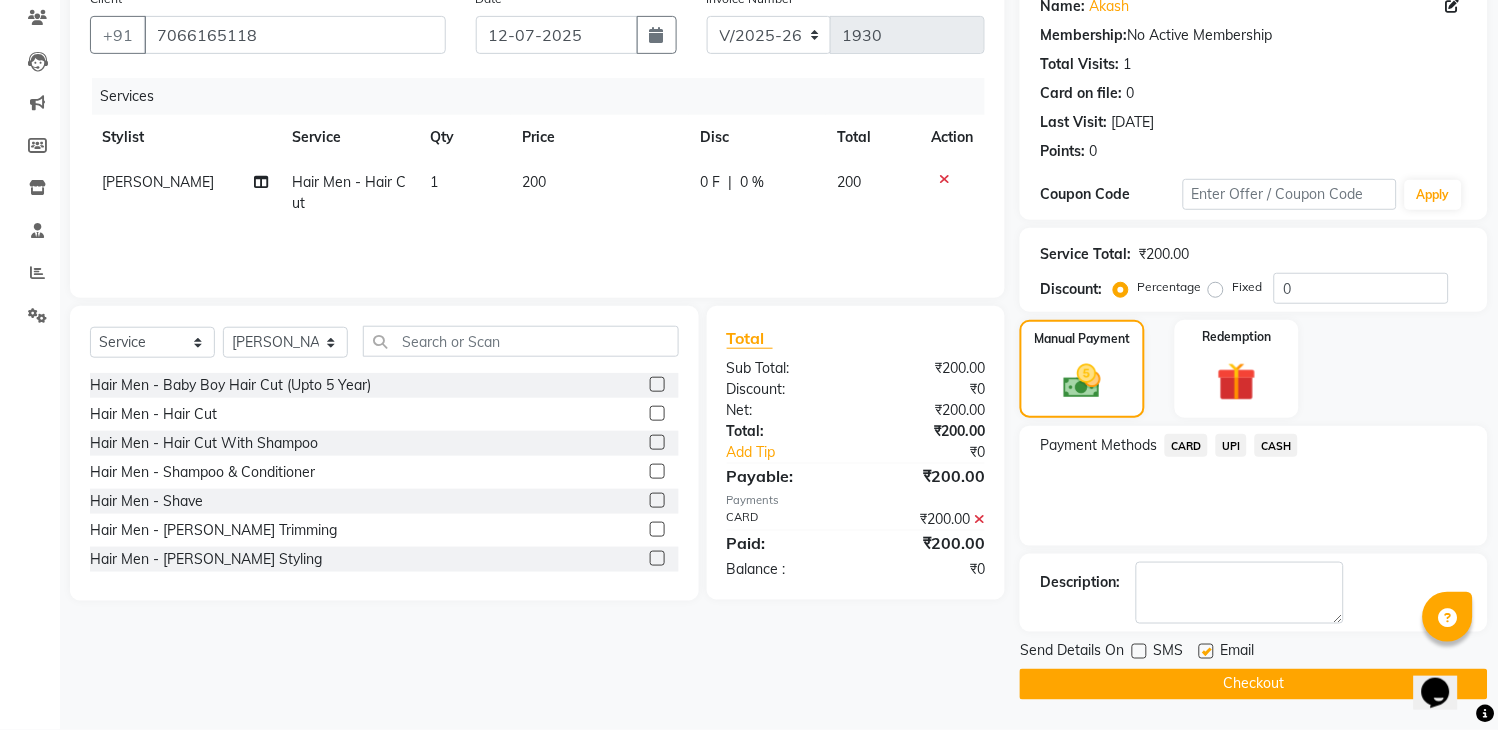 click on "Checkout" 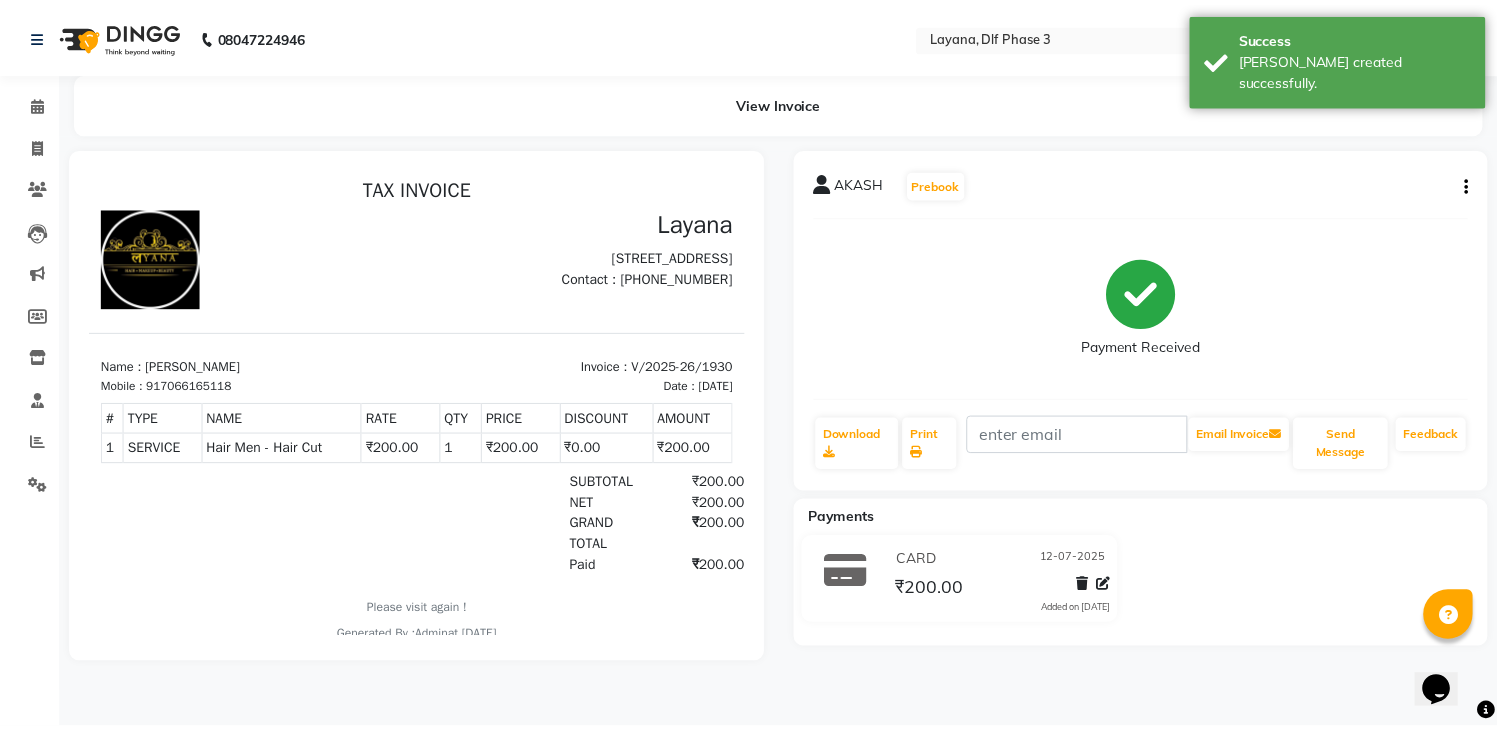 scroll, scrollTop: 0, scrollLeft: 0, axis: both 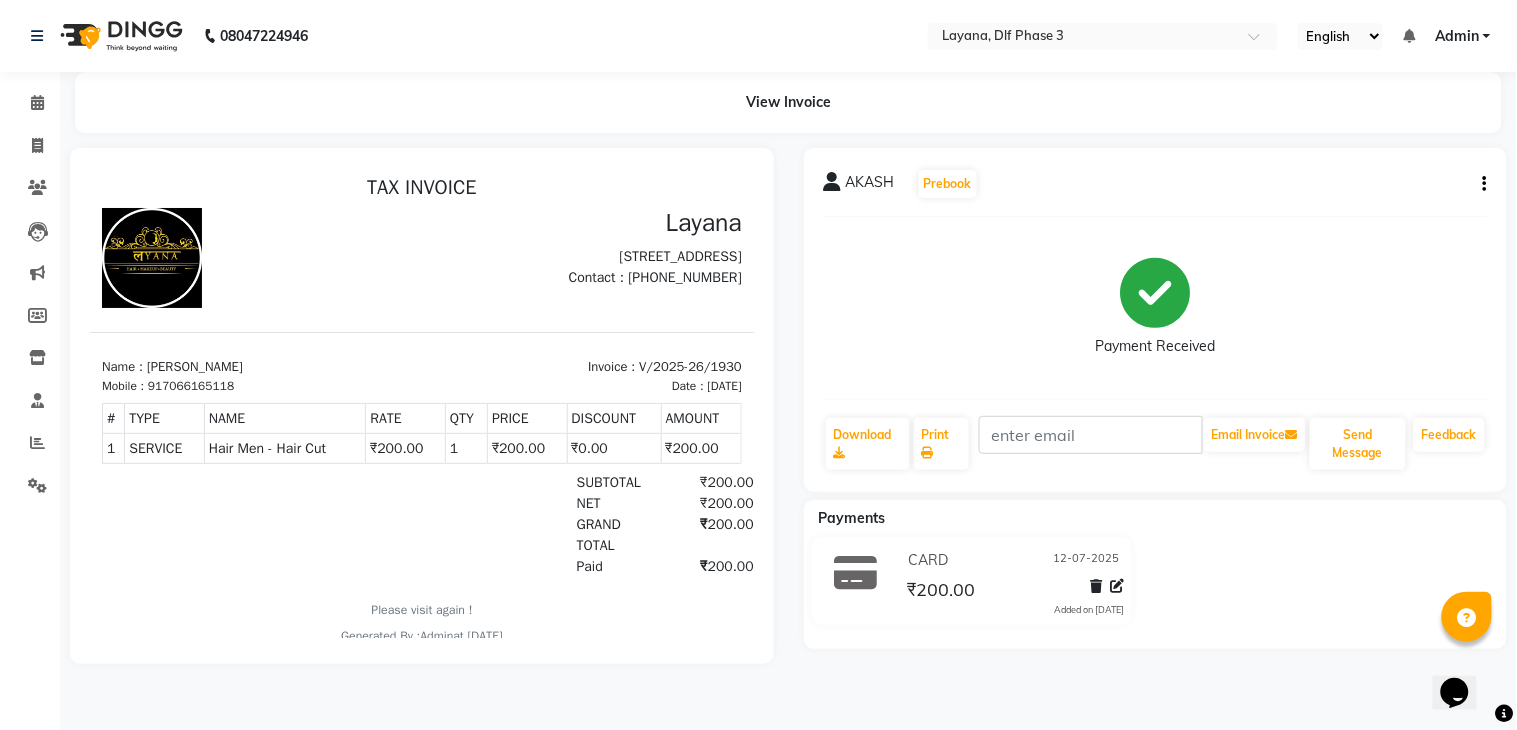 click on "Email Invoice" 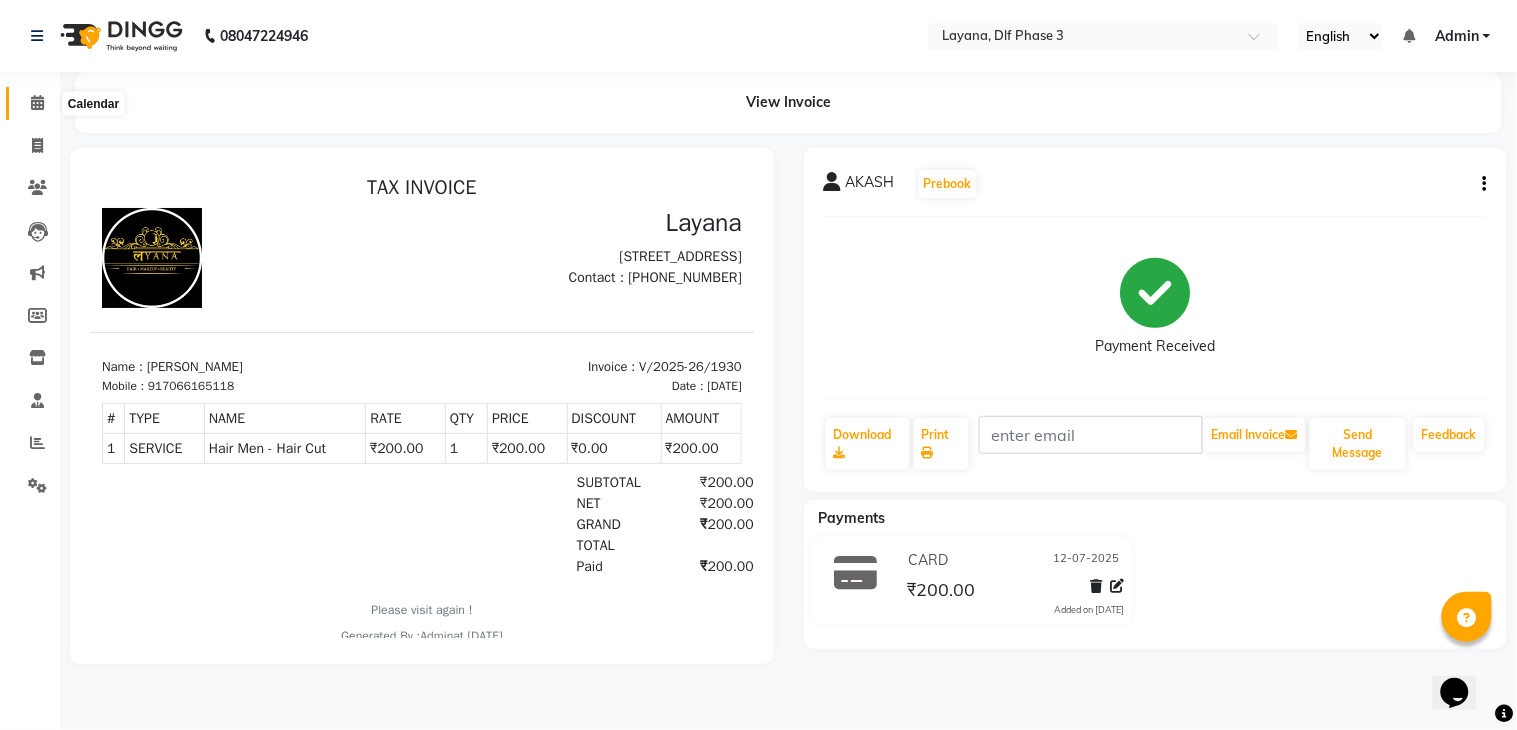 click 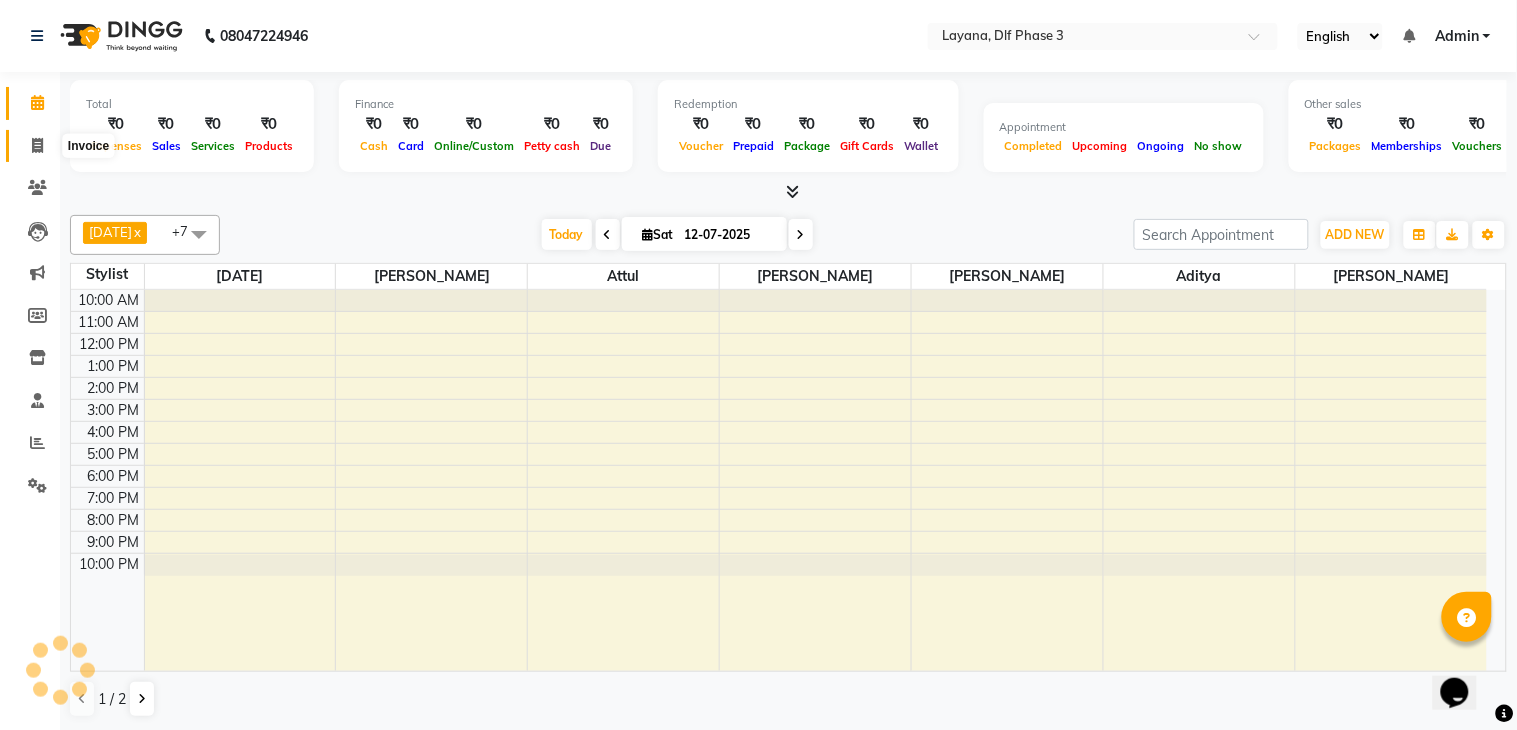 click 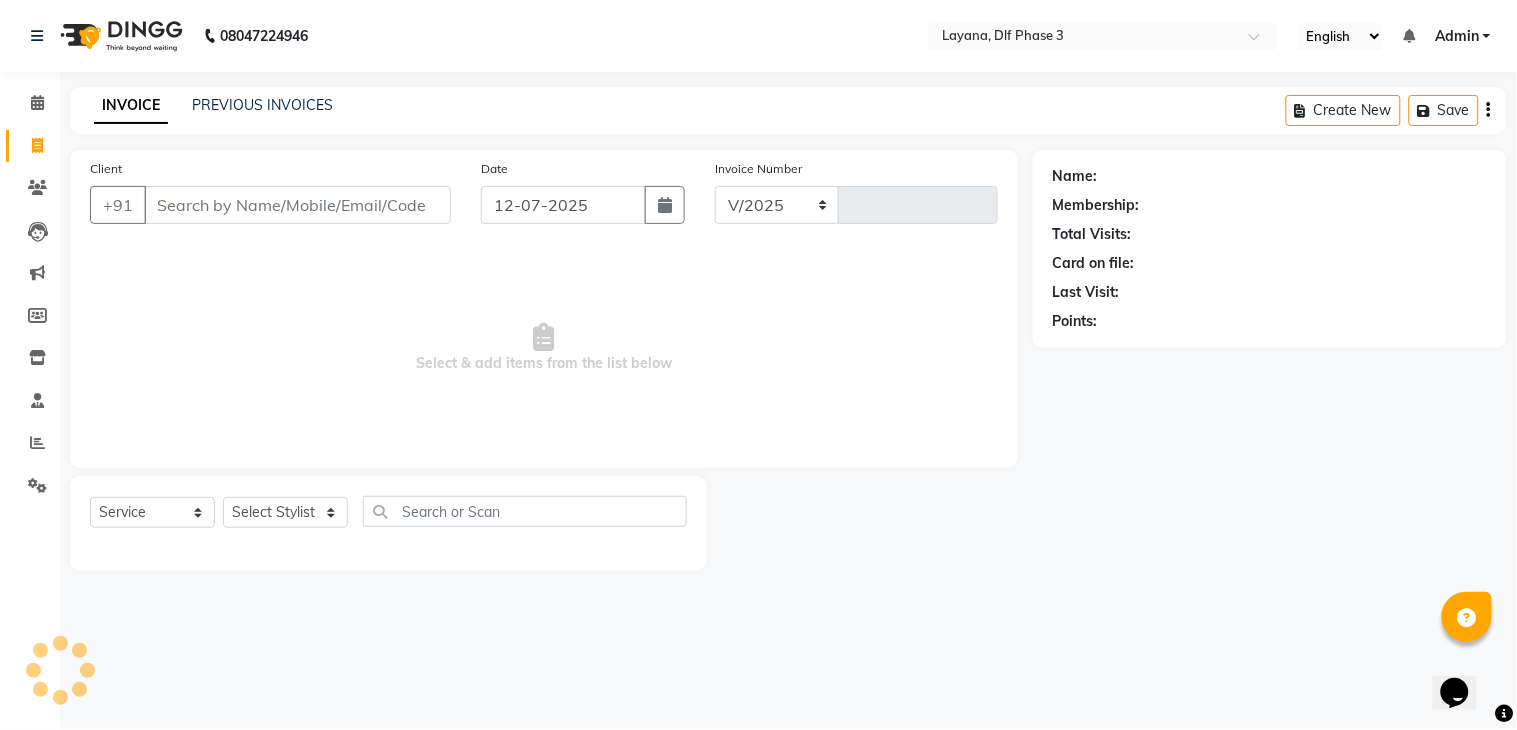select on "6973" 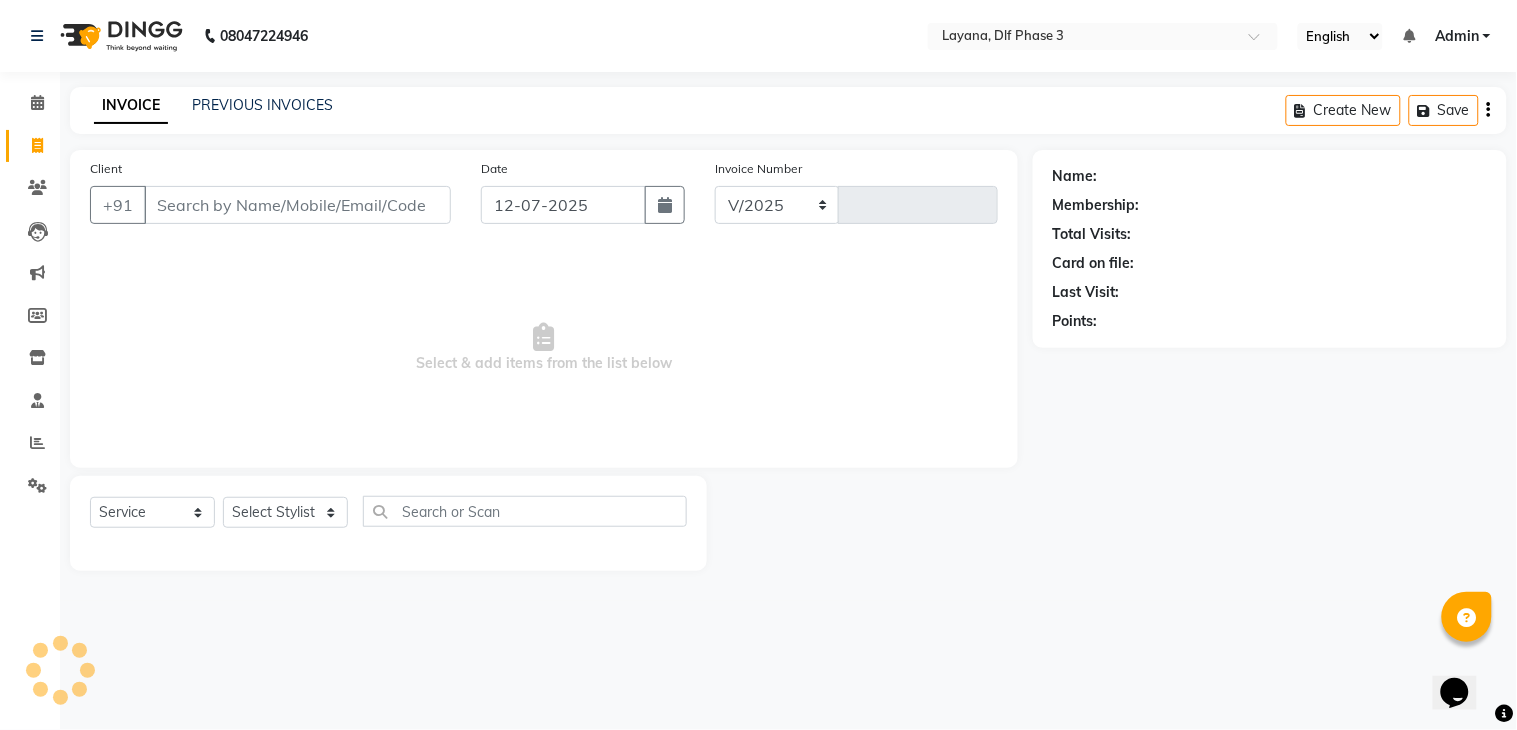 type on "1931" 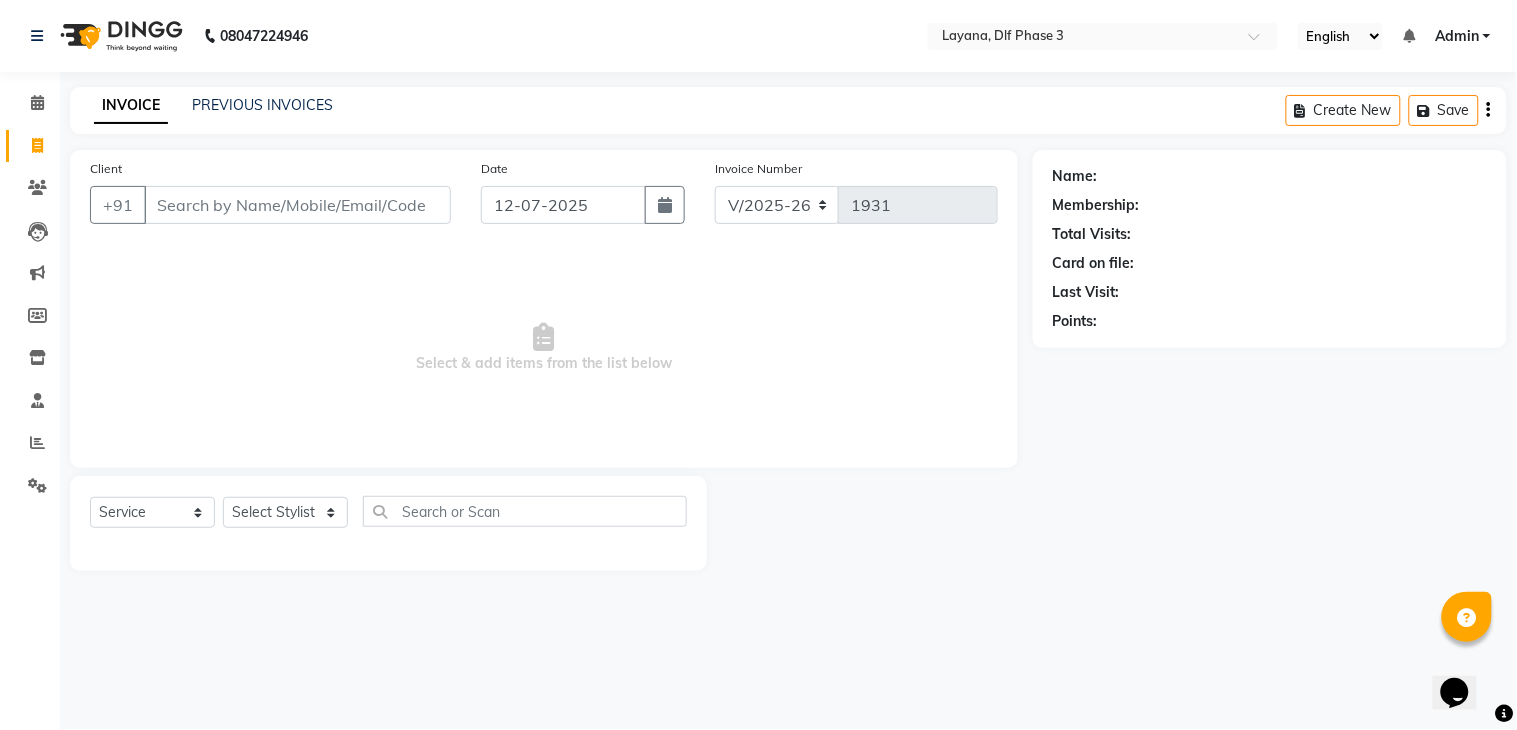 click on "Client" at bounding box center (297, 205) 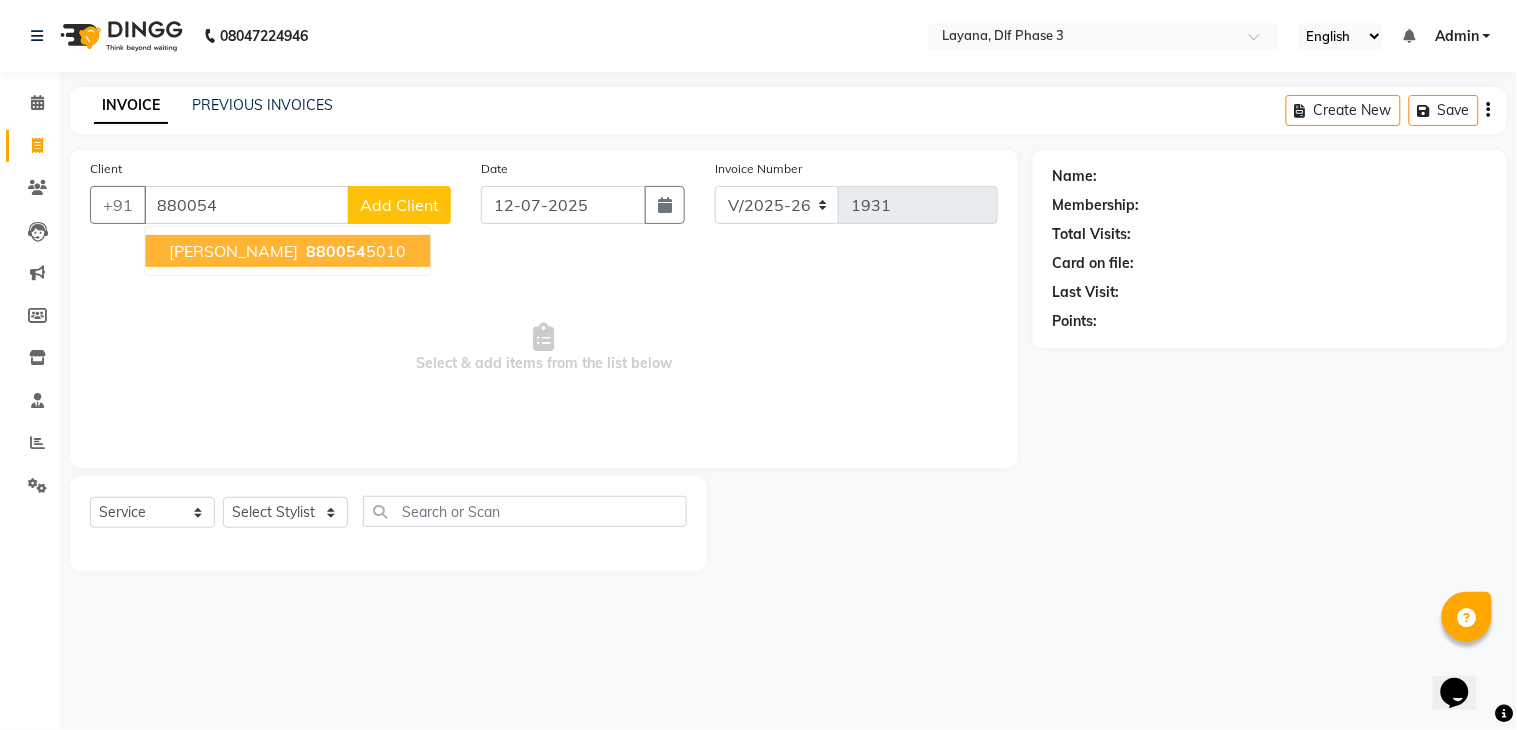 click on "880054" at bounding box center (336, 251) 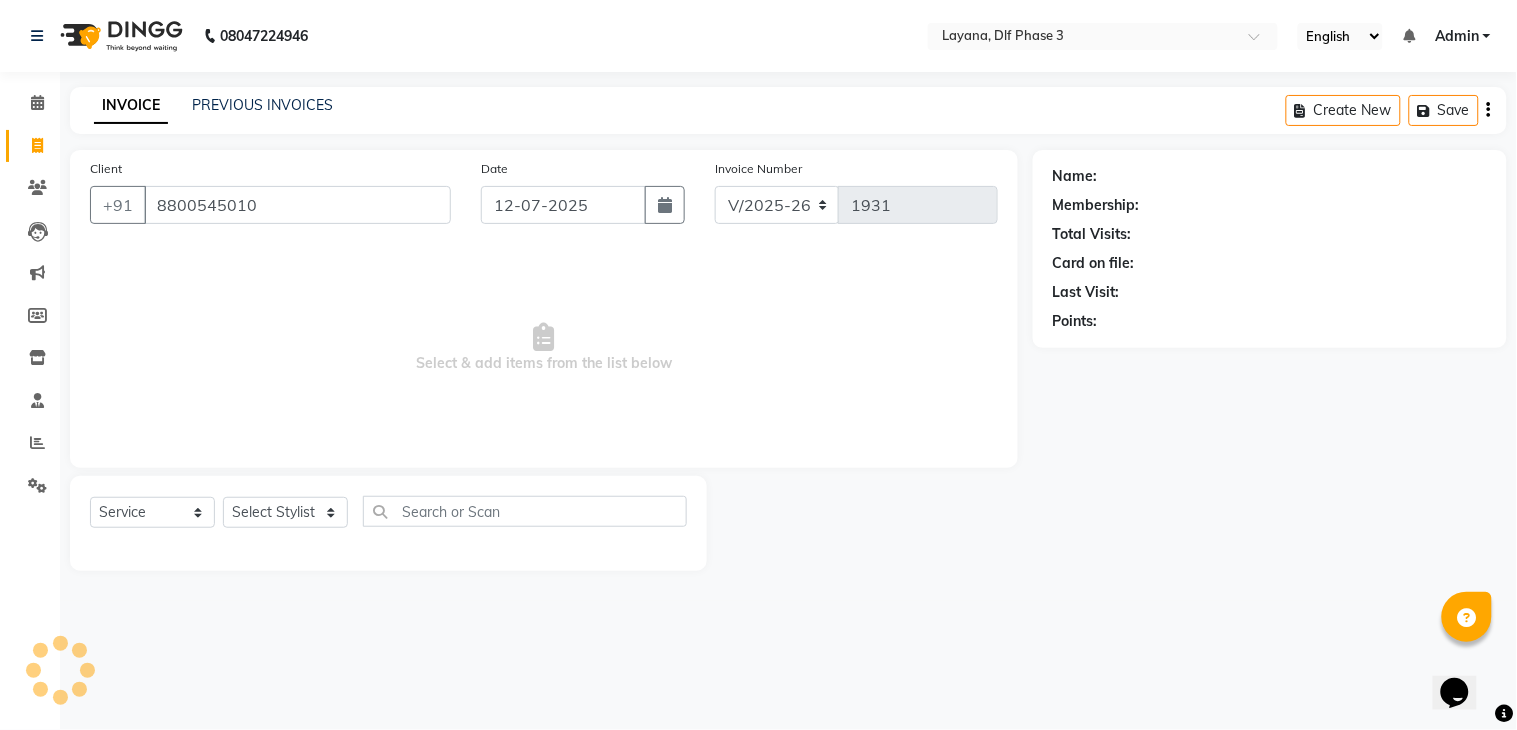 type on "8800545010" 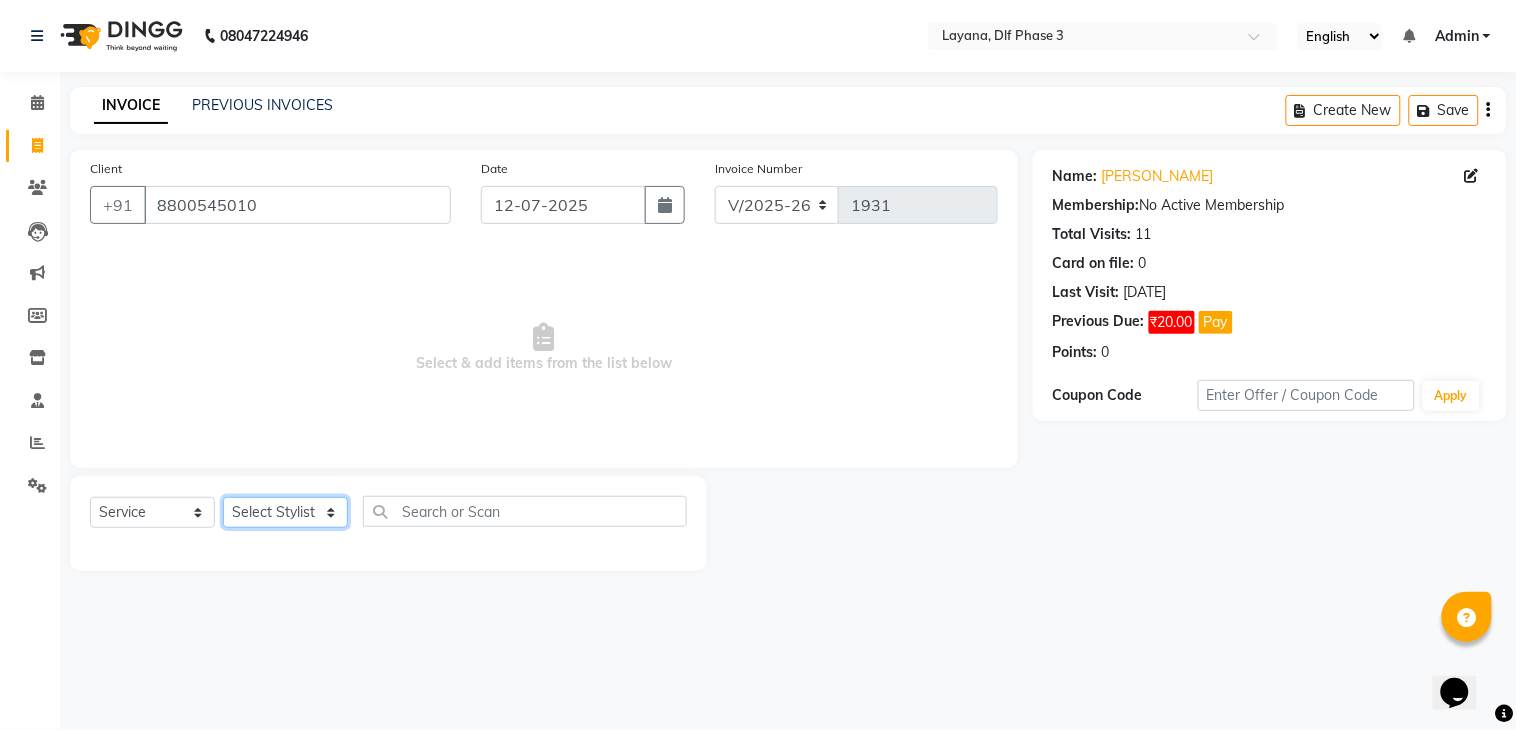 click on "Select Stylist aditya Attul kamal [DATE][PERSON_NAME] [PERSON_NAME] [PERSON_NAME]" 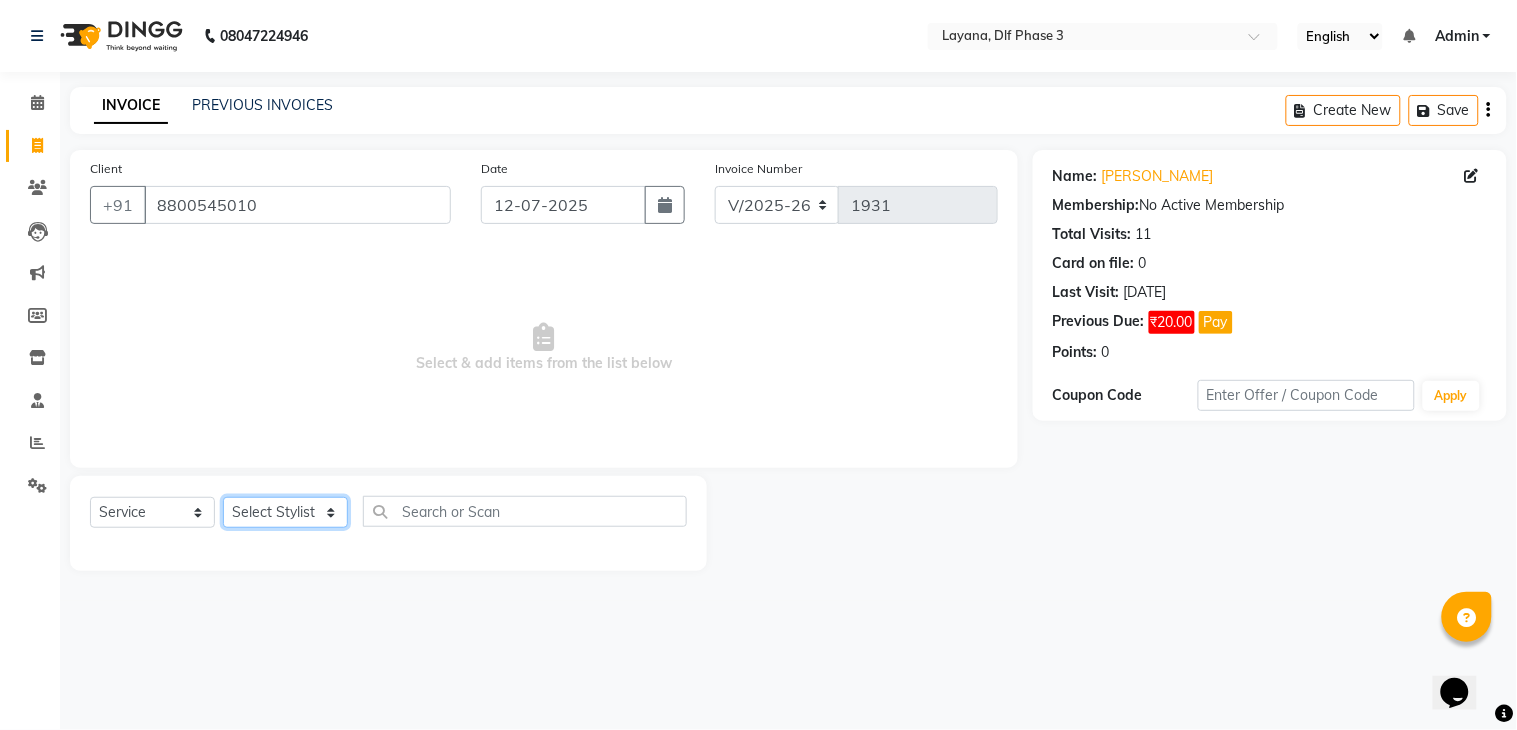 select on "57636" 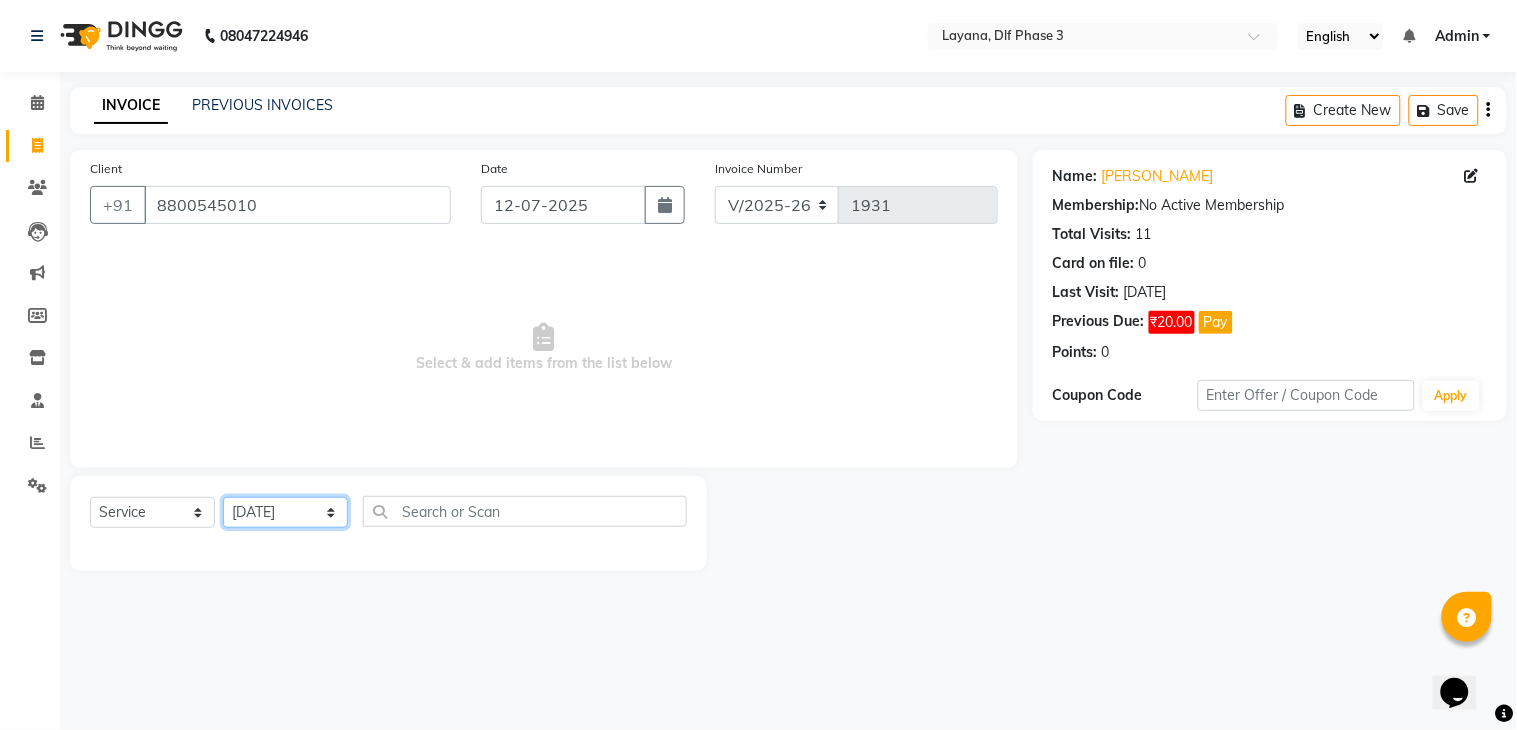 click on "Select Stylist aditya Attul kamal [DATE][PERSON_NAME] [PERSON_NAME] [PERSON_NAME]" 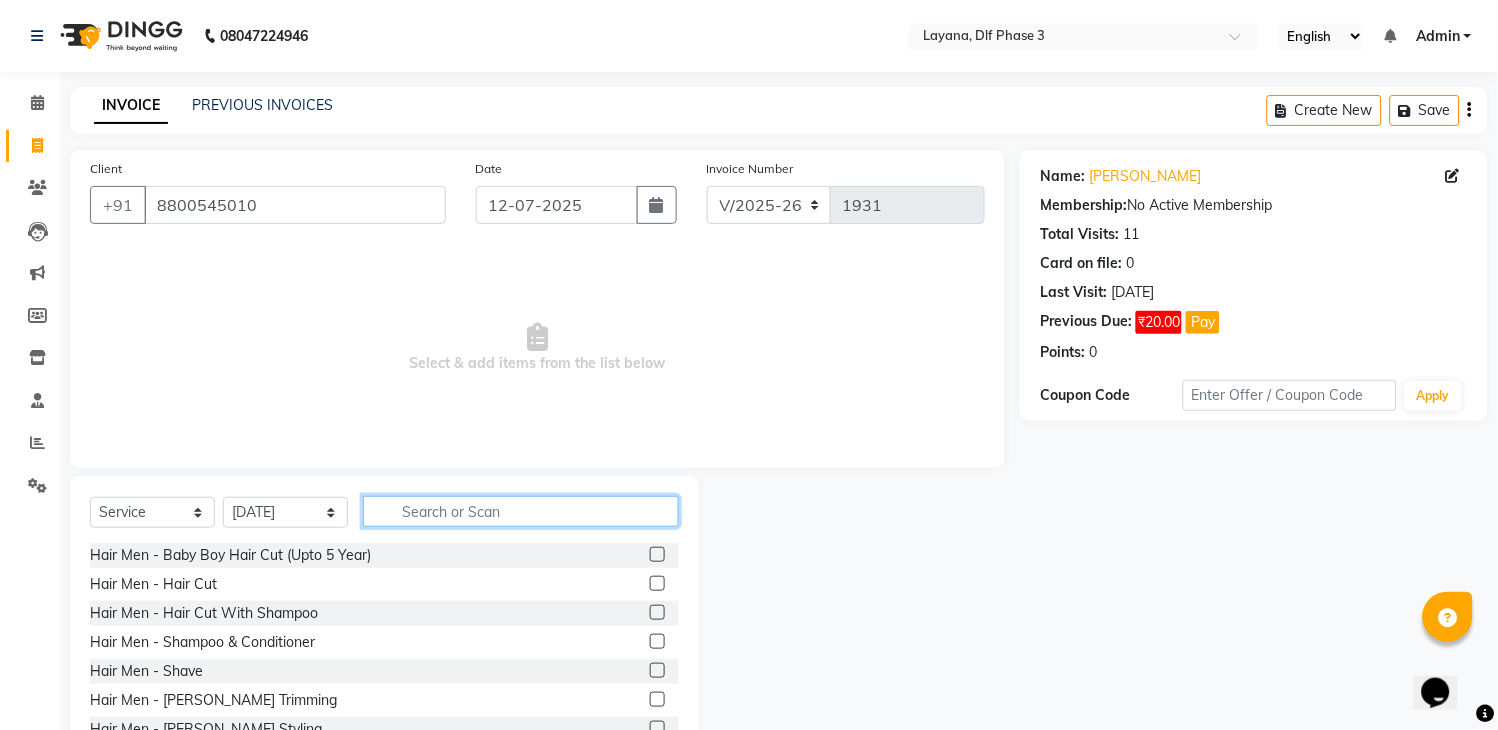click 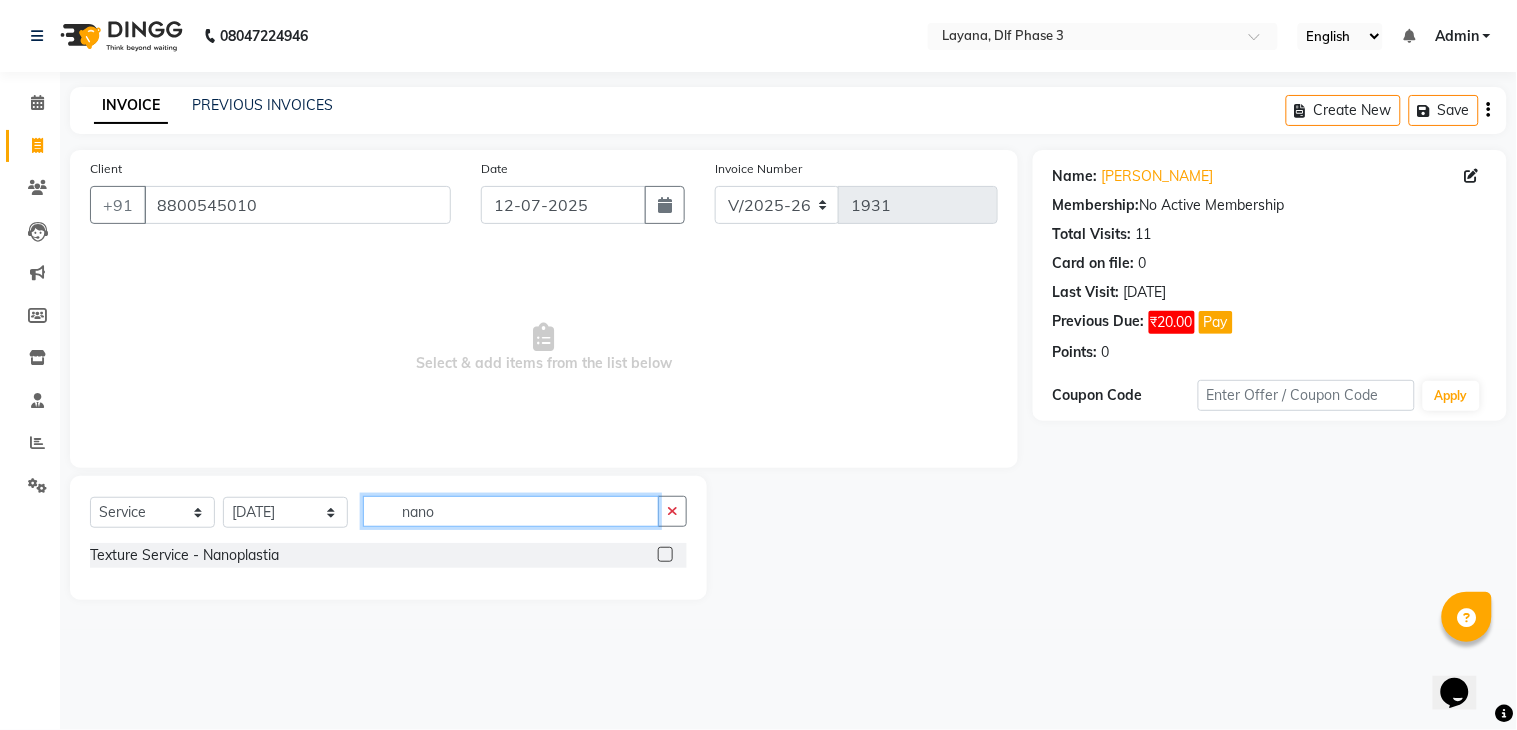 type on "nano" 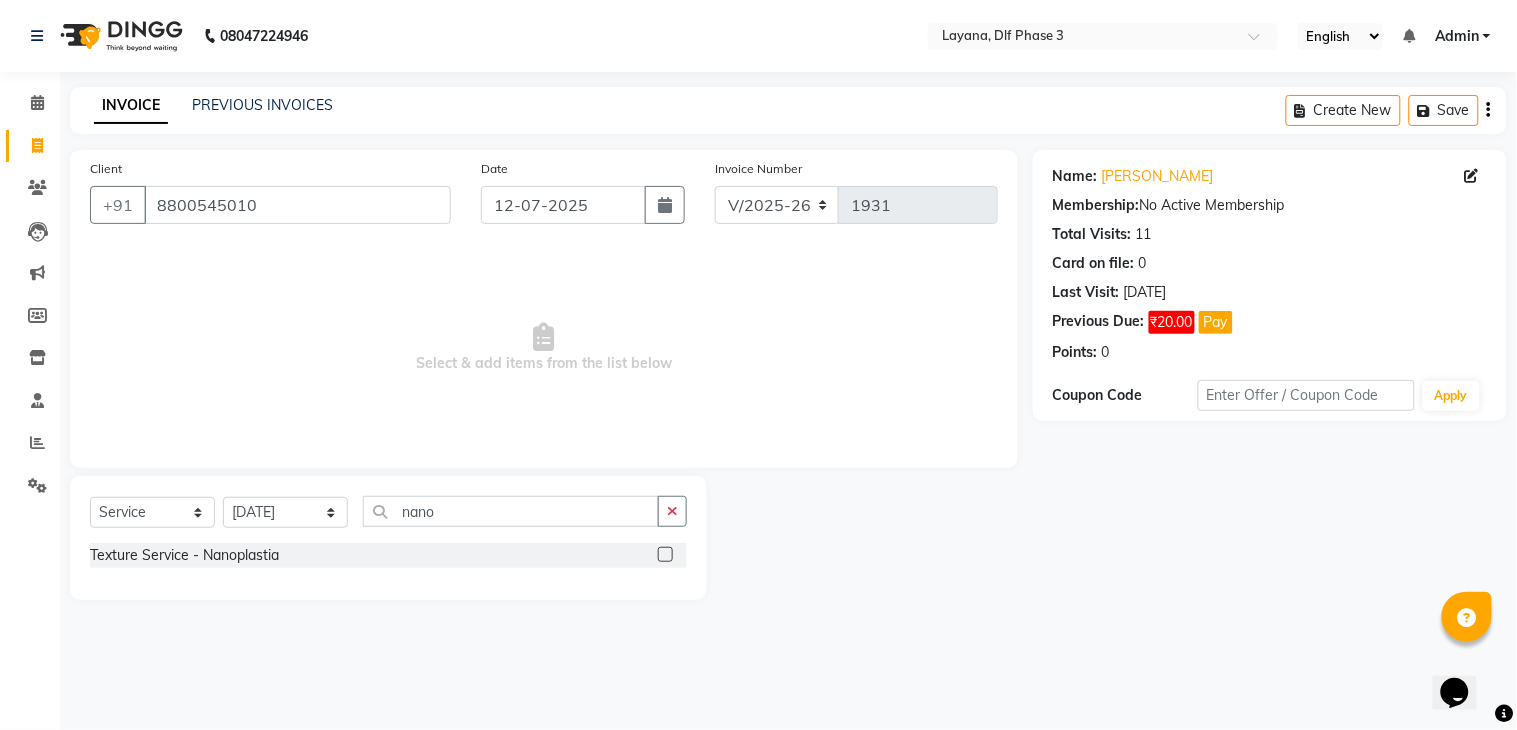 click 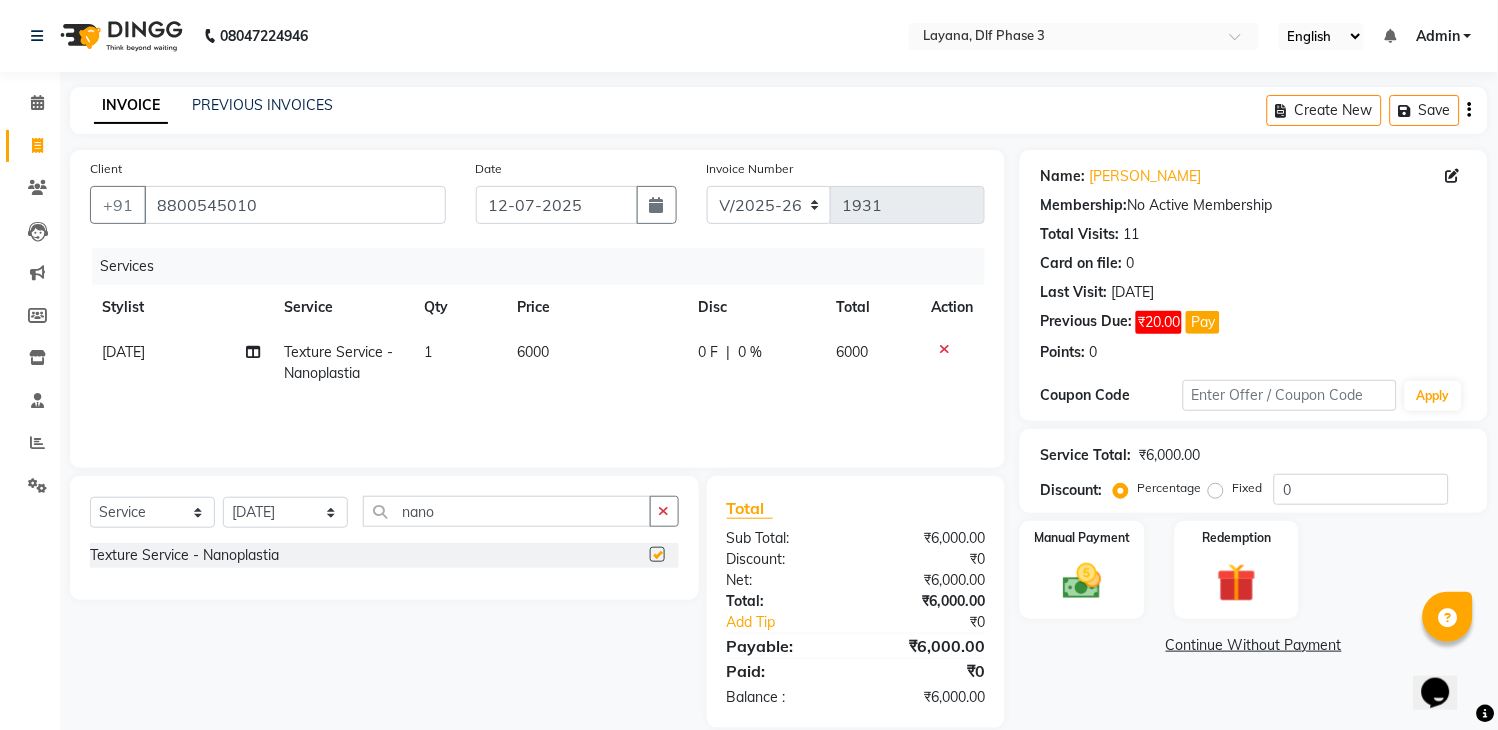 checkbox on "false" 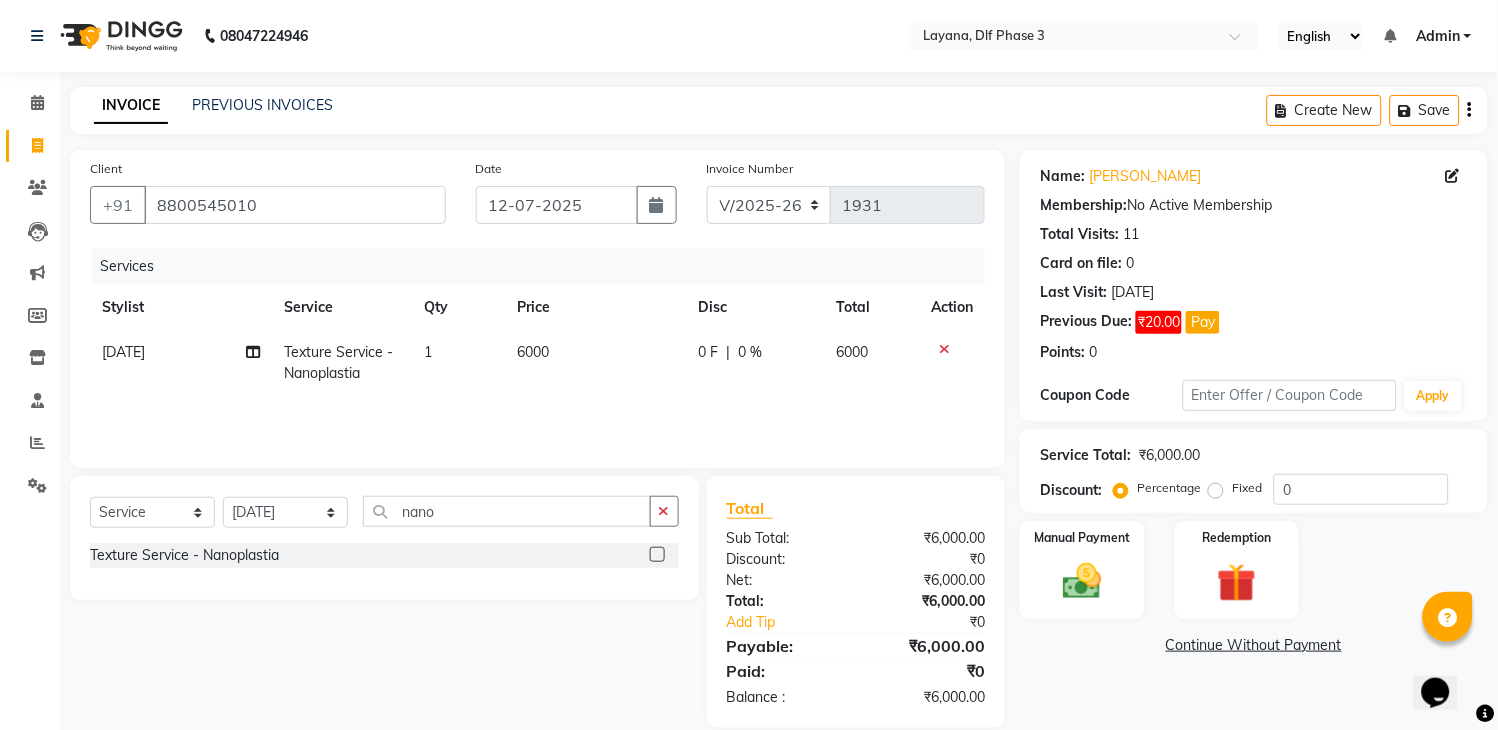 click on "0 F | 0 %" 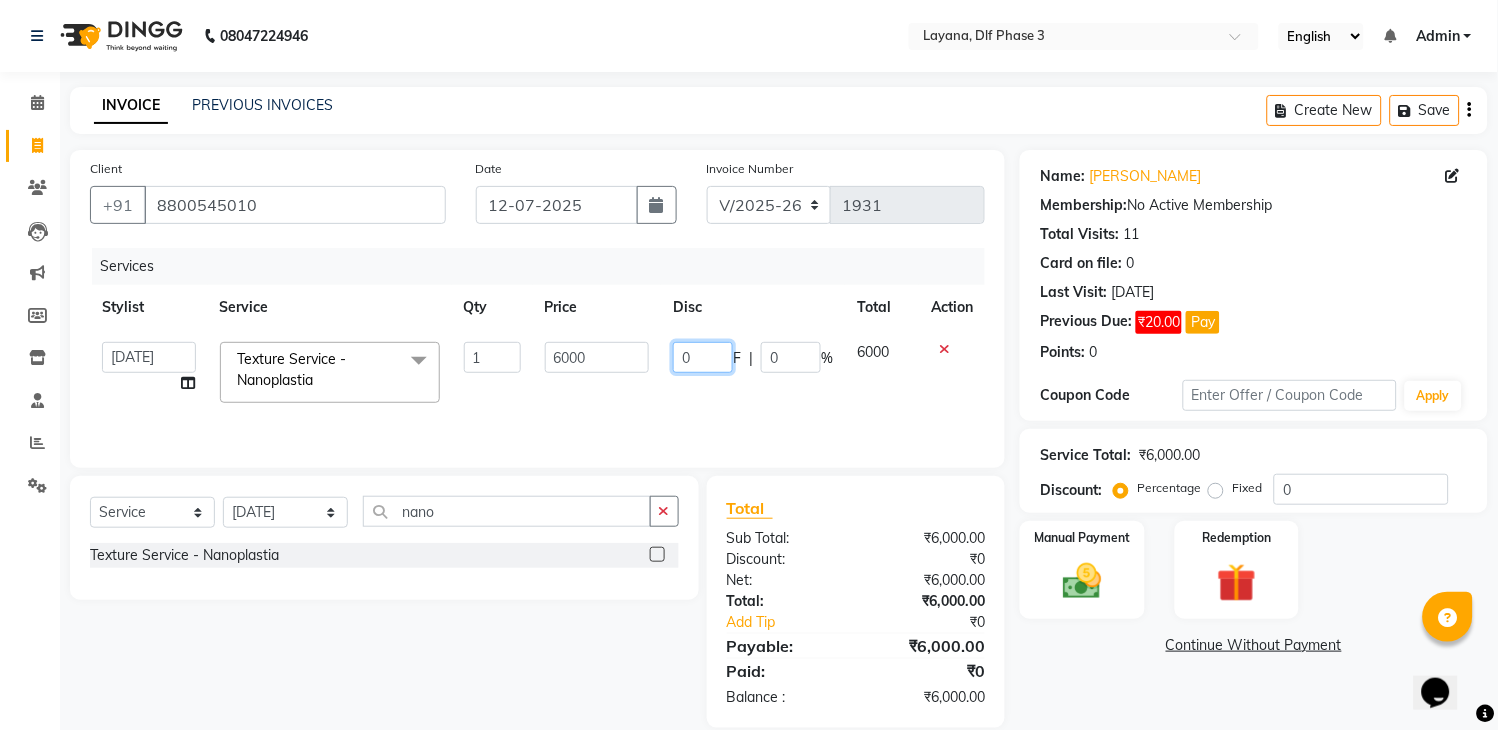 click on "0" 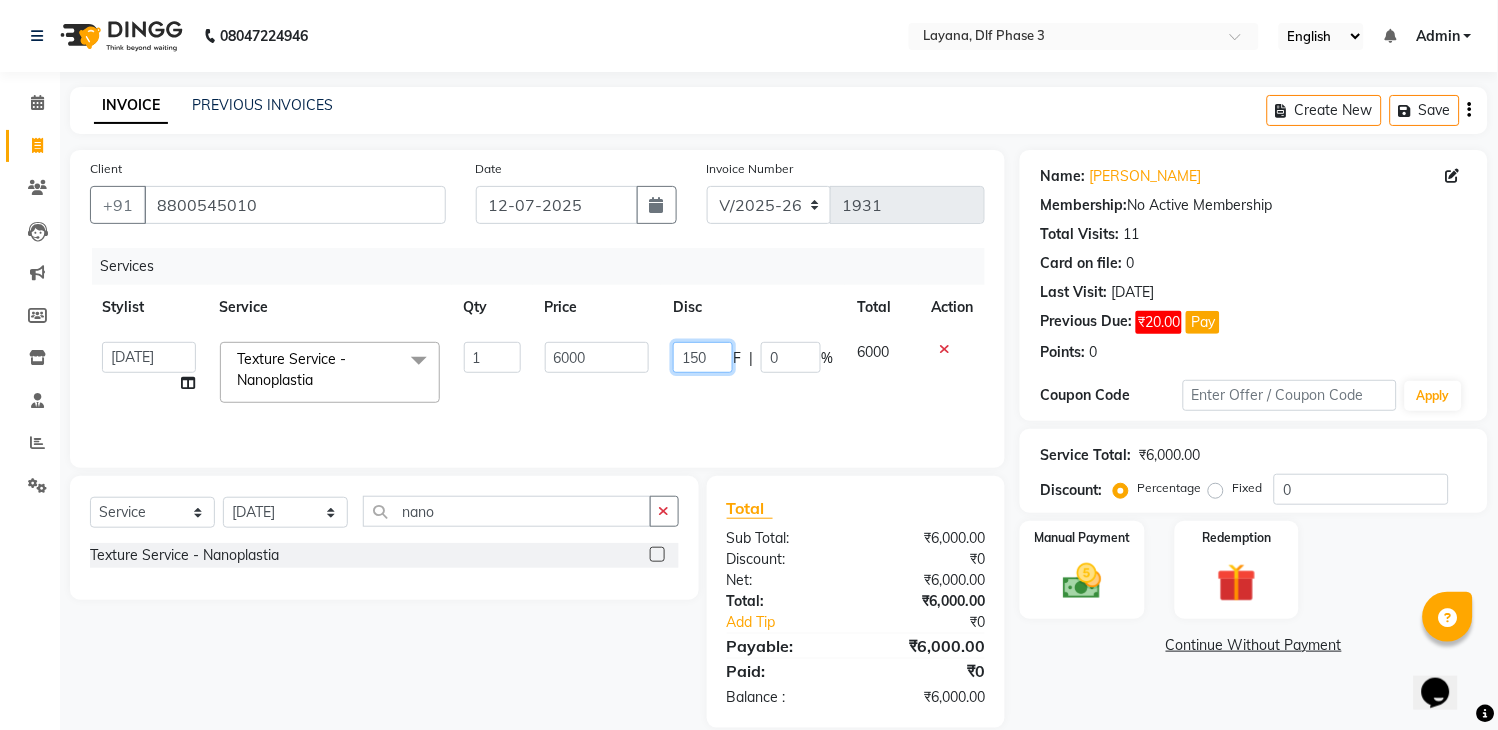 type on "1500" 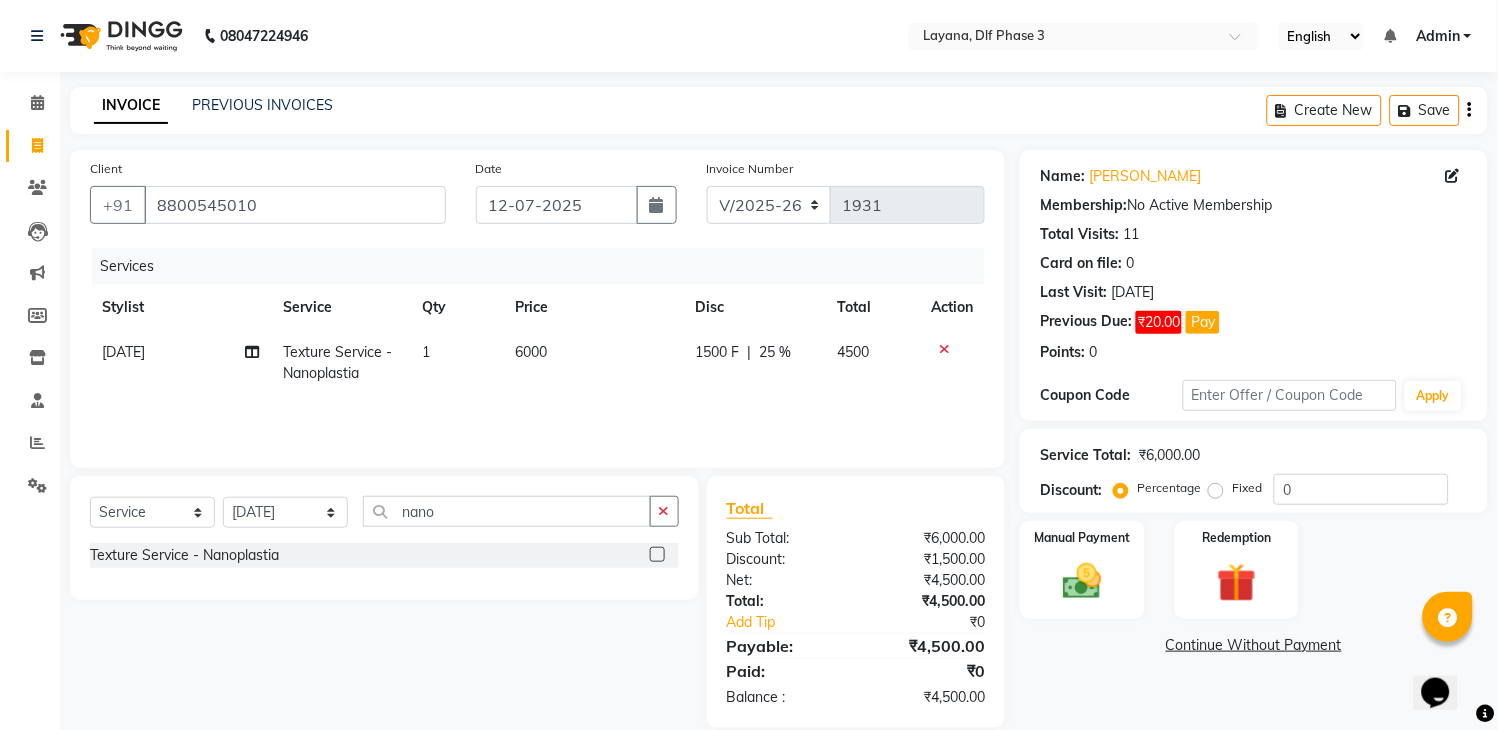 click on "Services Stylist Service Qty Price Disc Total Action [DATE]  Texture Service - Nanoplastia 1 6000 1500 F | 25 % 4500" 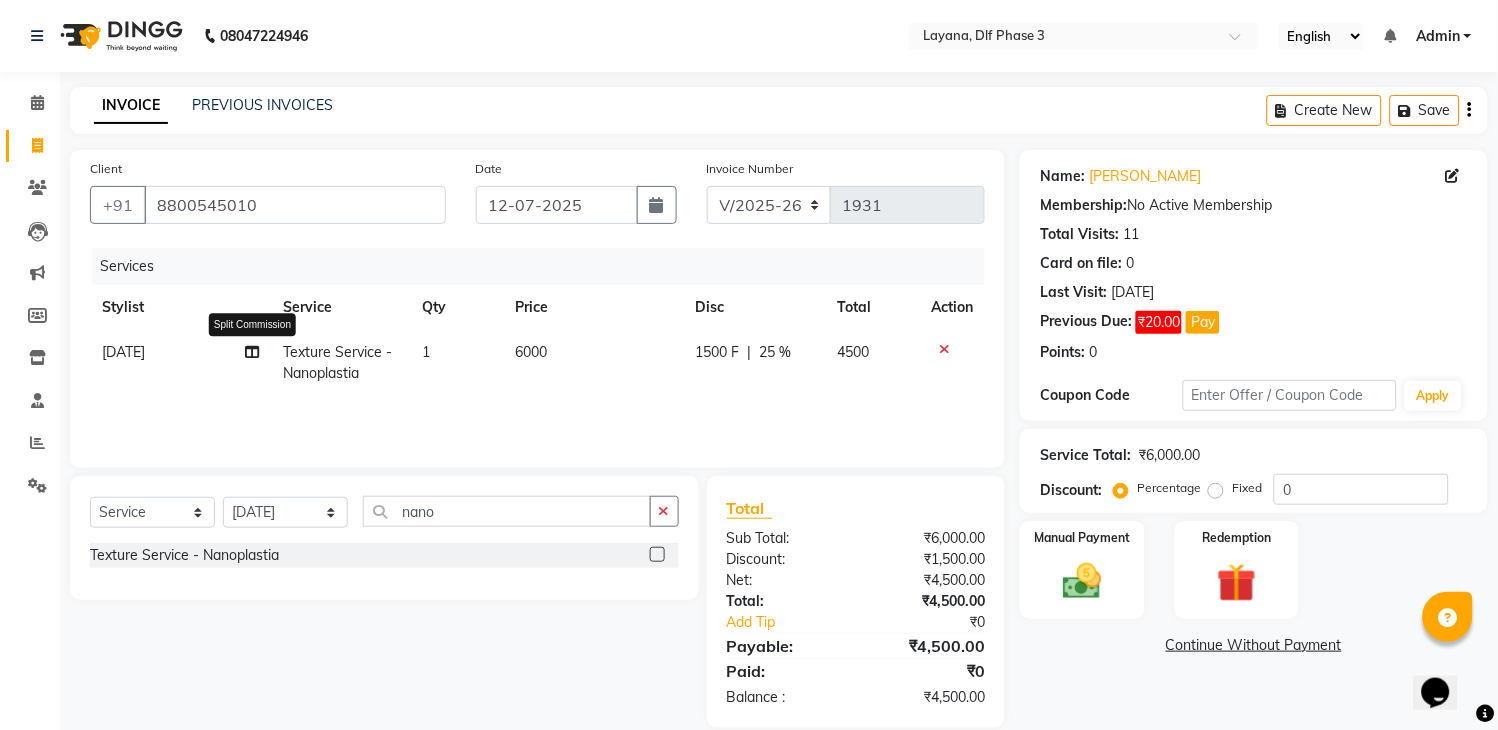 click 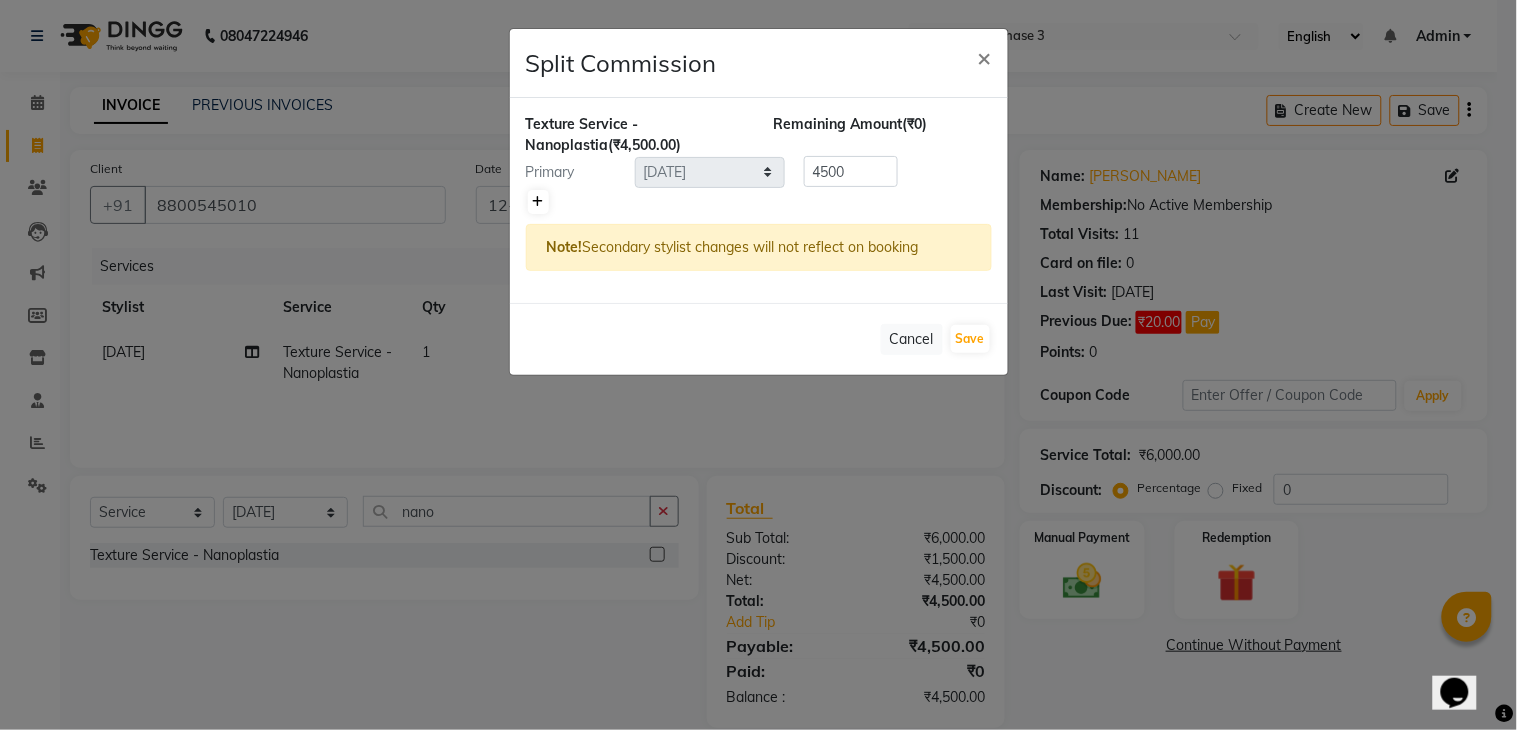 click 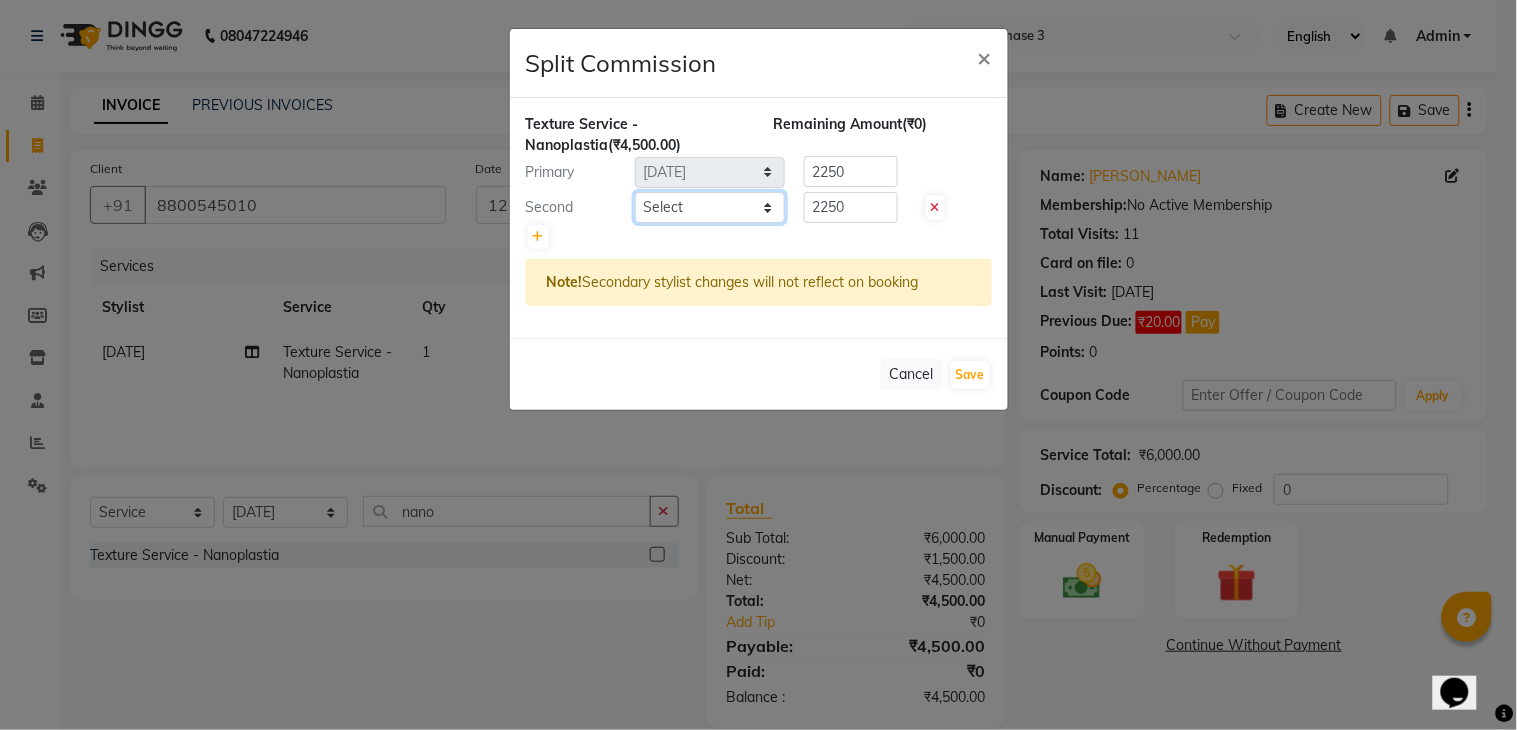 click on "Select  aditya   Attul   kamal   [DATE][PERSON_NAME]   [PERSON_NAME]   [PERSON_NAME]" 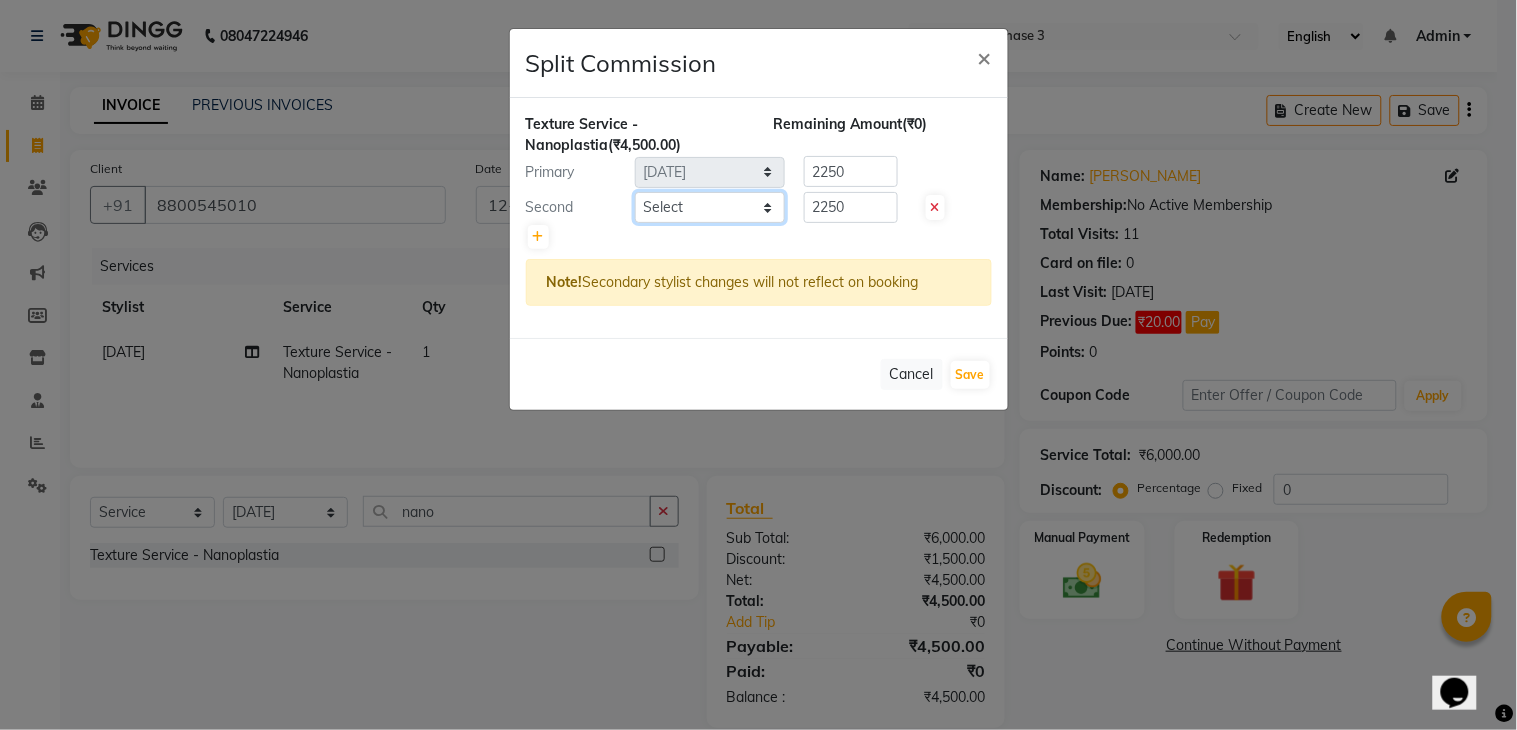 select on "74482" 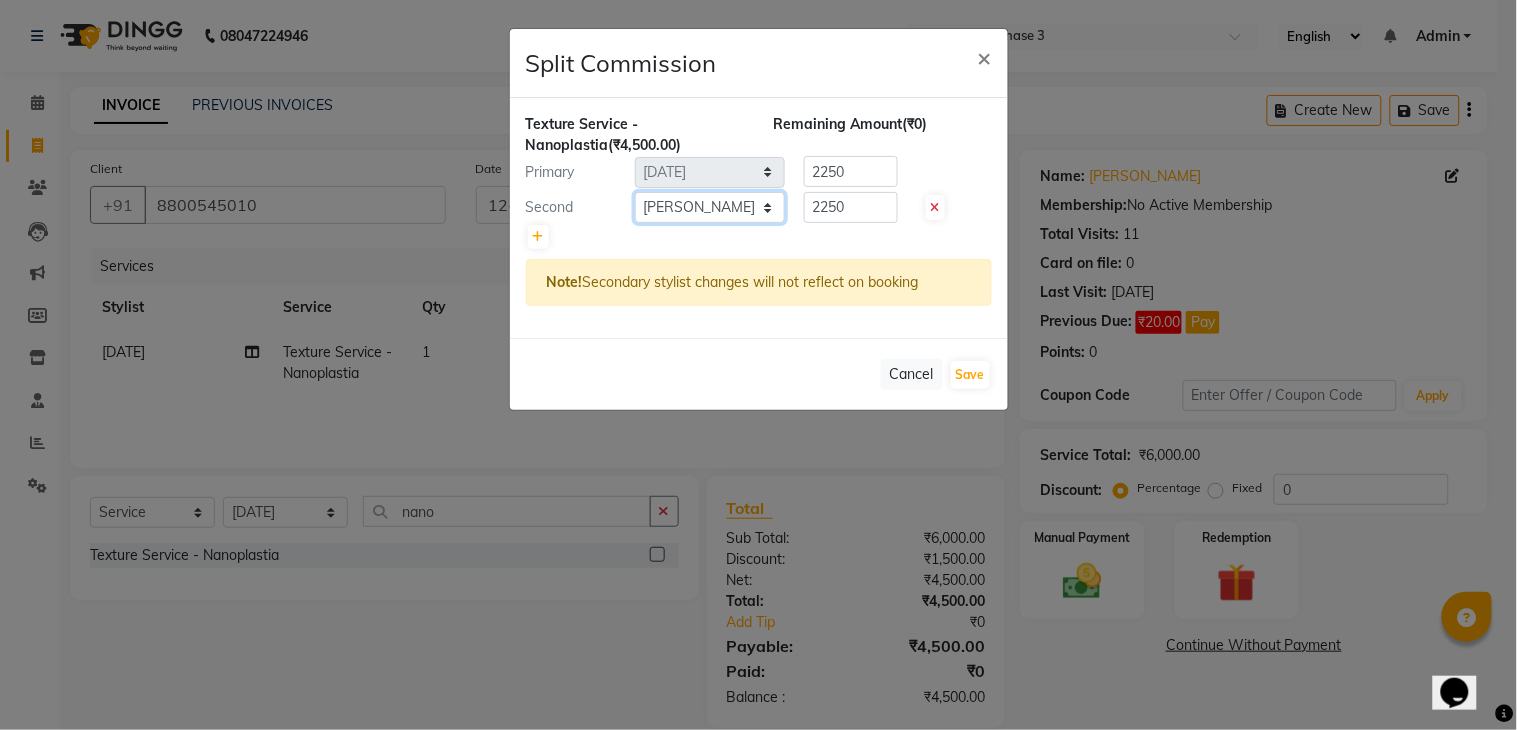 click on "Select  aditya   Attul   kamal   [DATE][PERSON_NAME]   [PERSON_NAME]   [PERSON_NAME]" 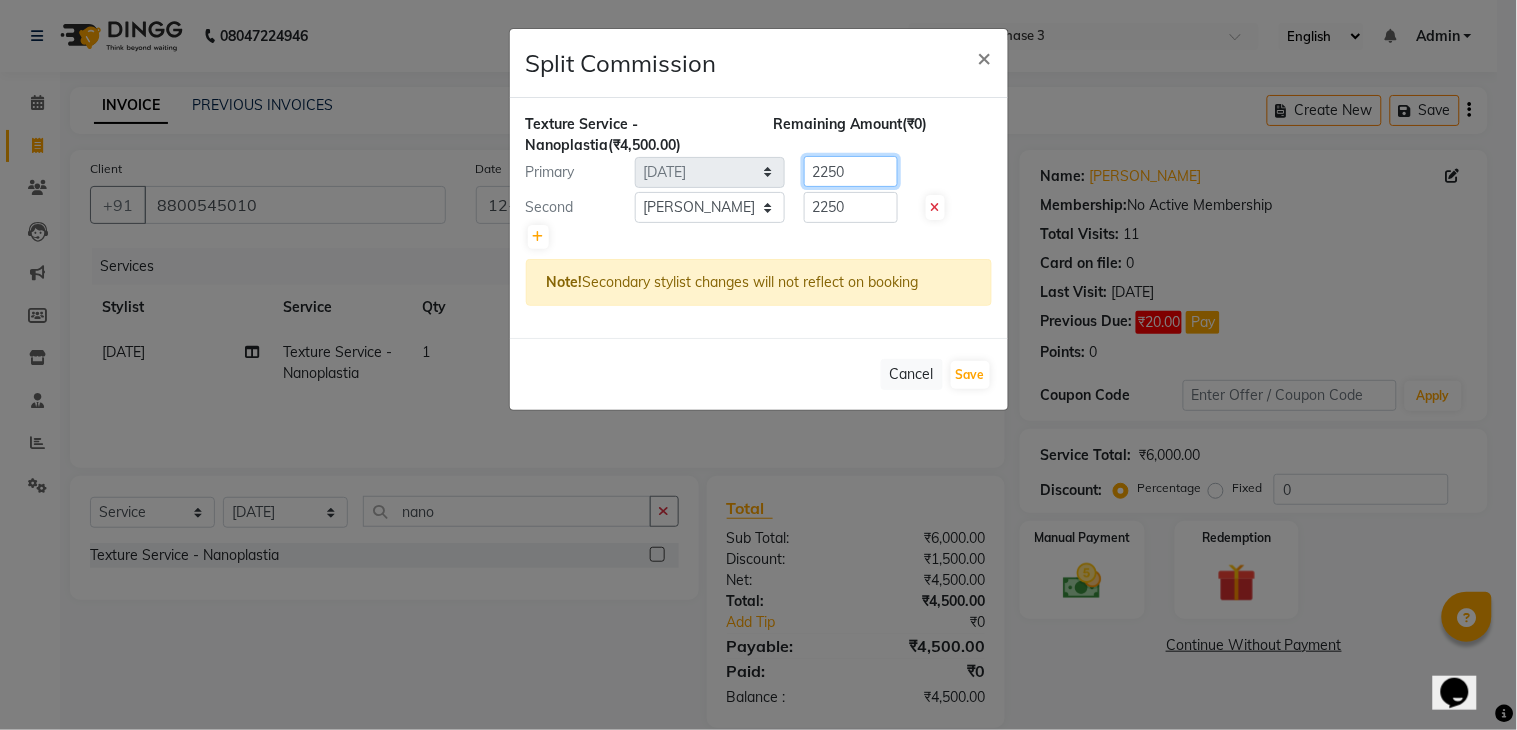 click on "2250" 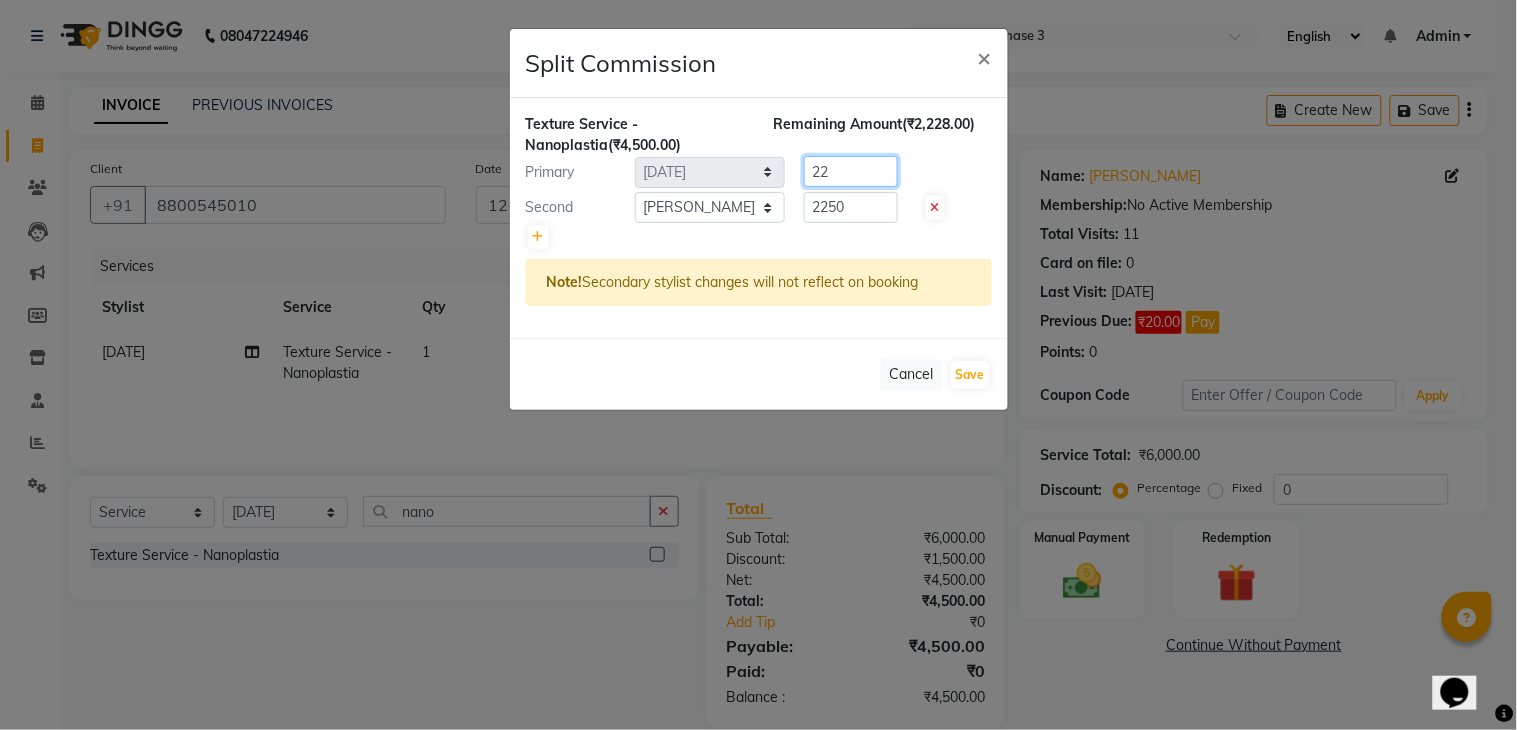 type on "2" 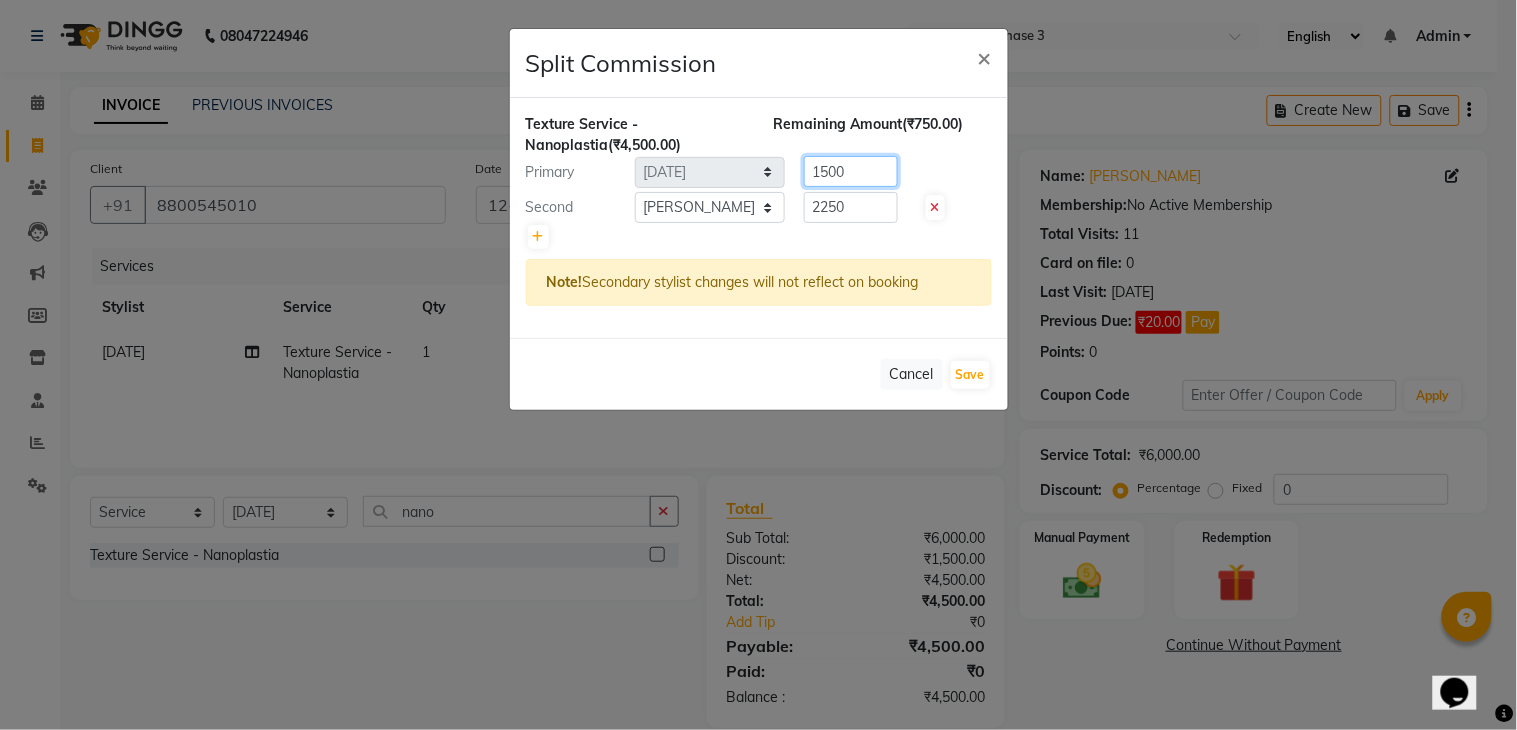 type on "1500" 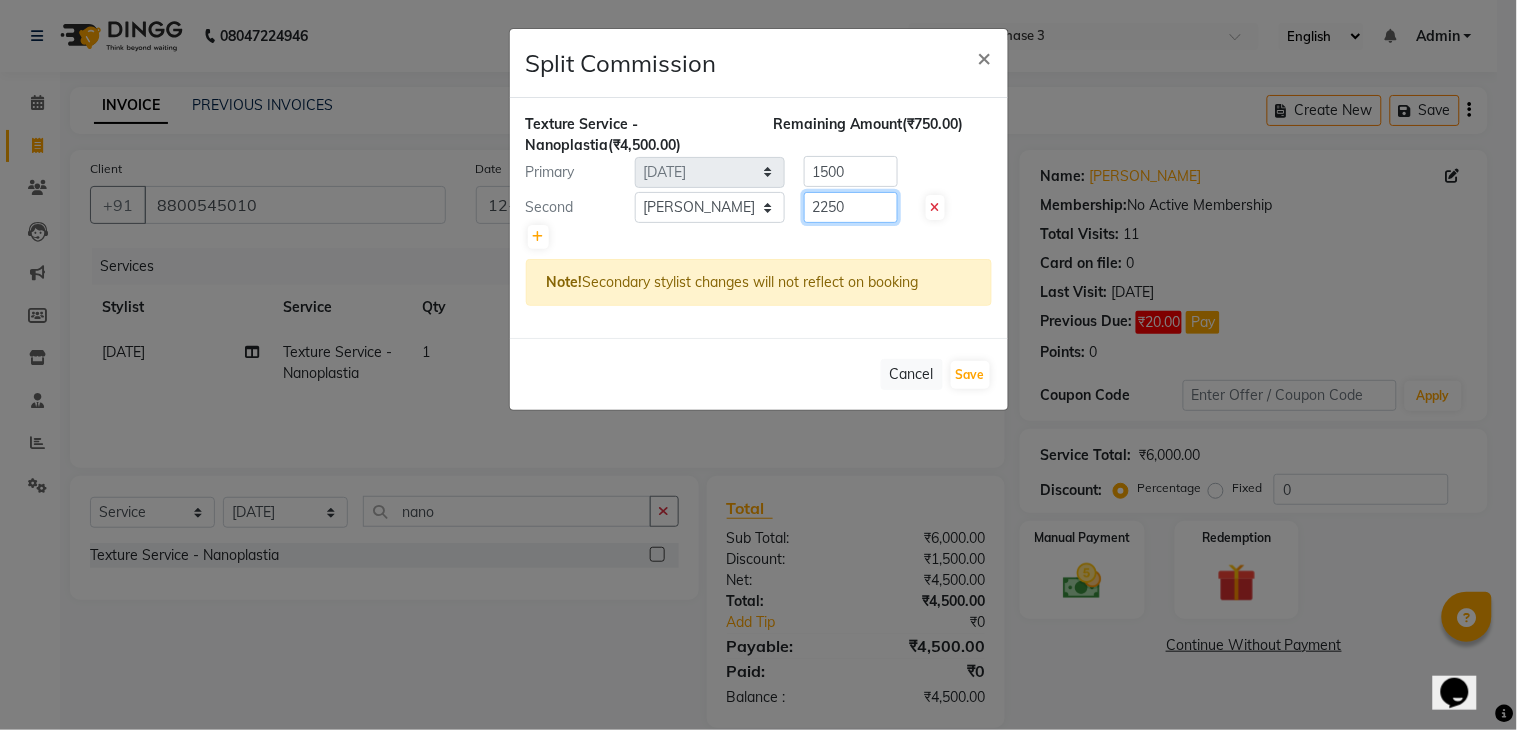 click on "2250" 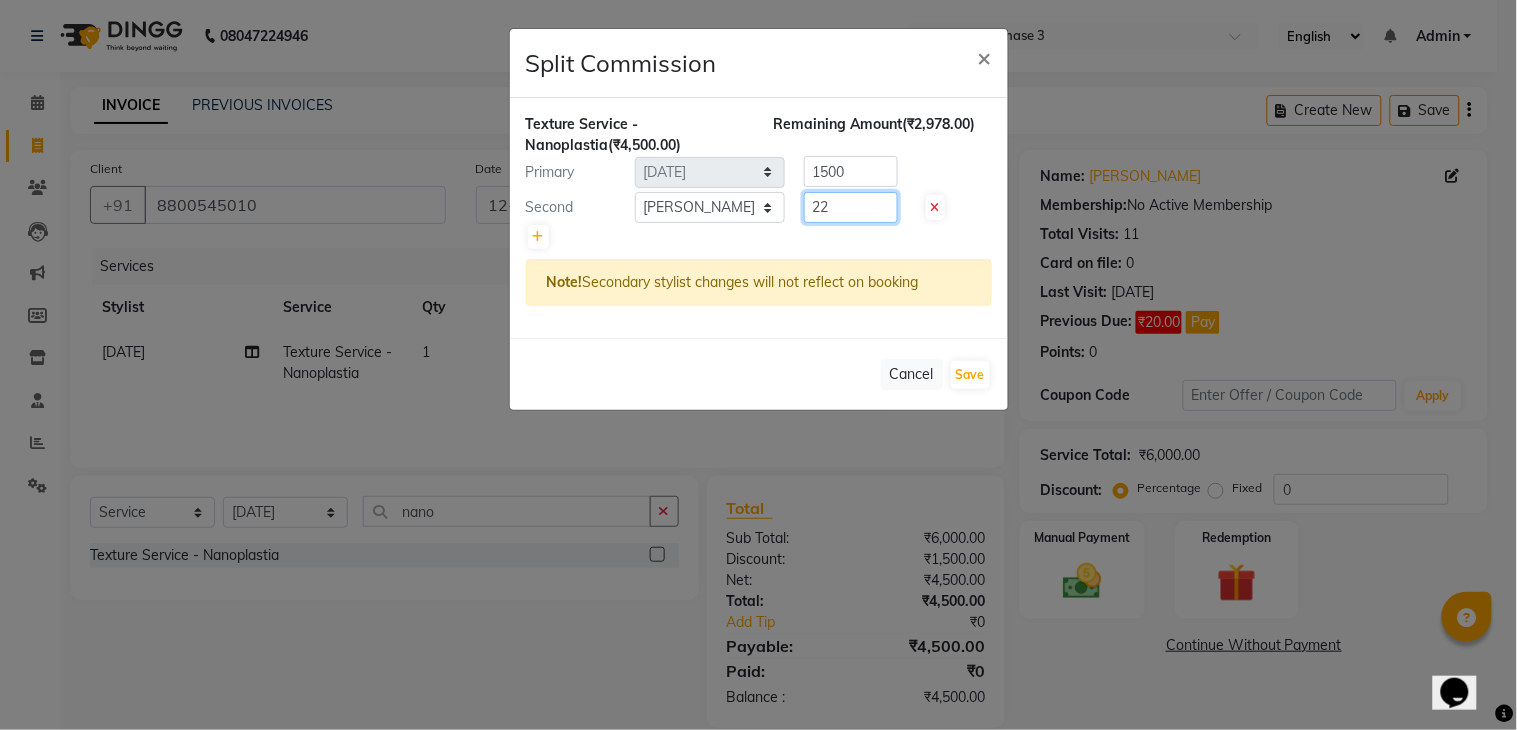 type on "2" 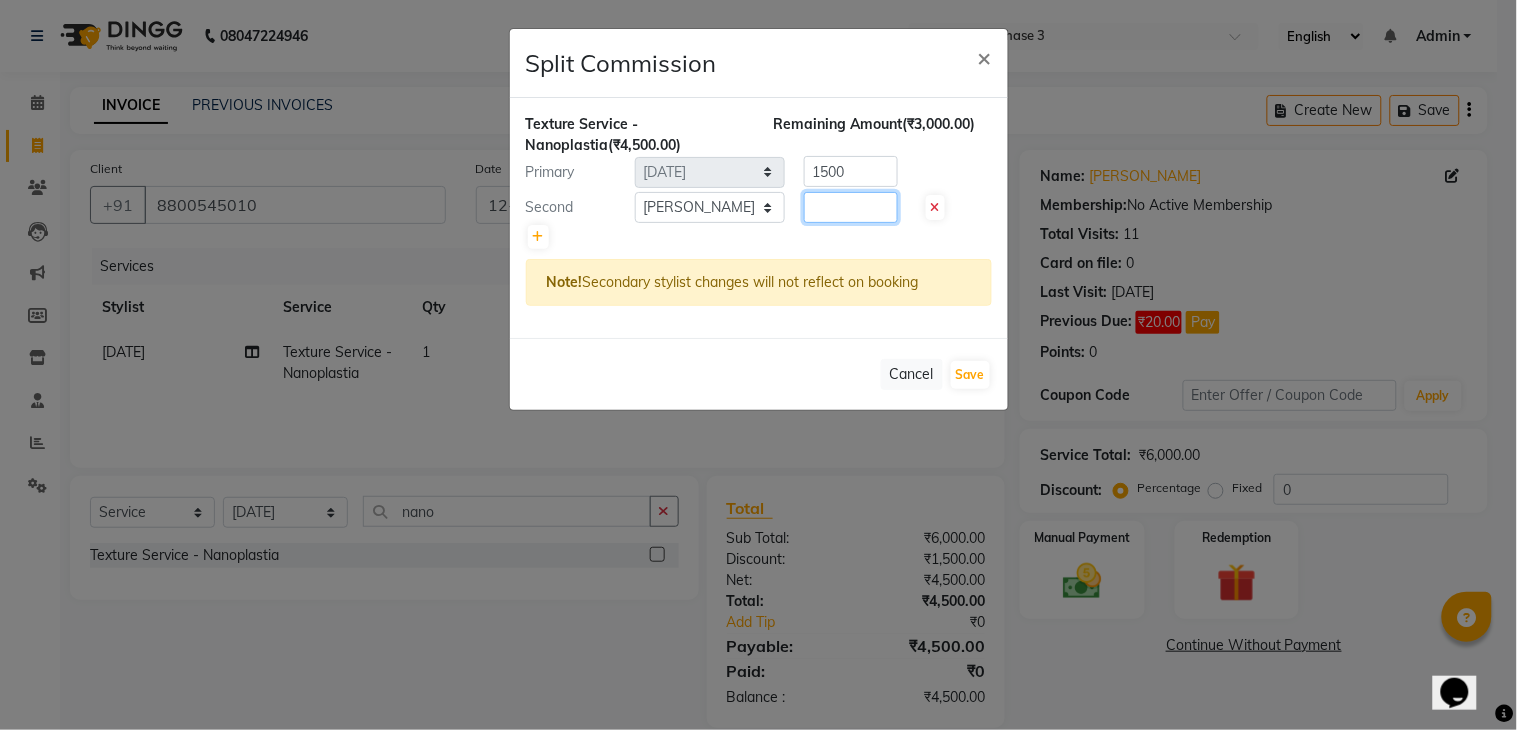 type on "1" 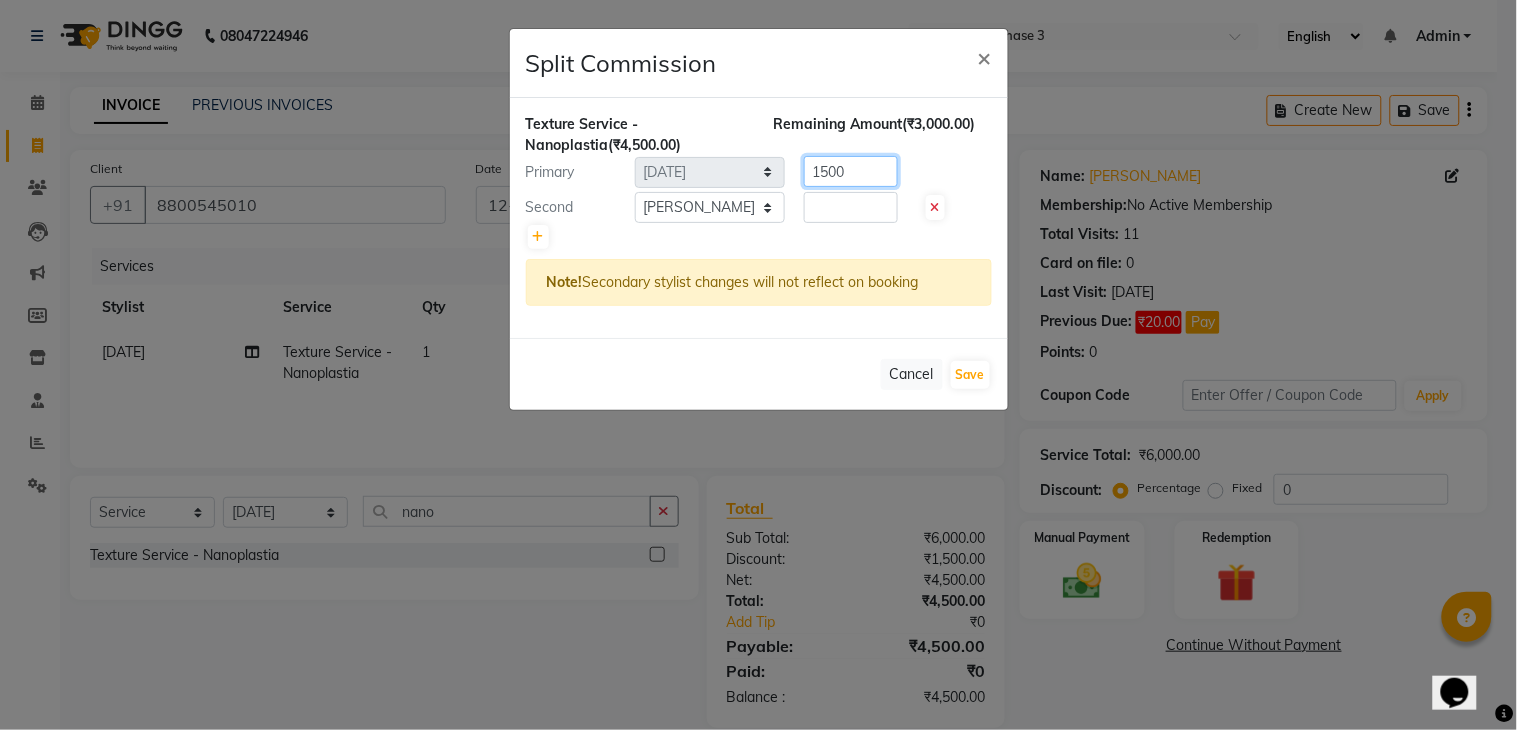 click on "1500" 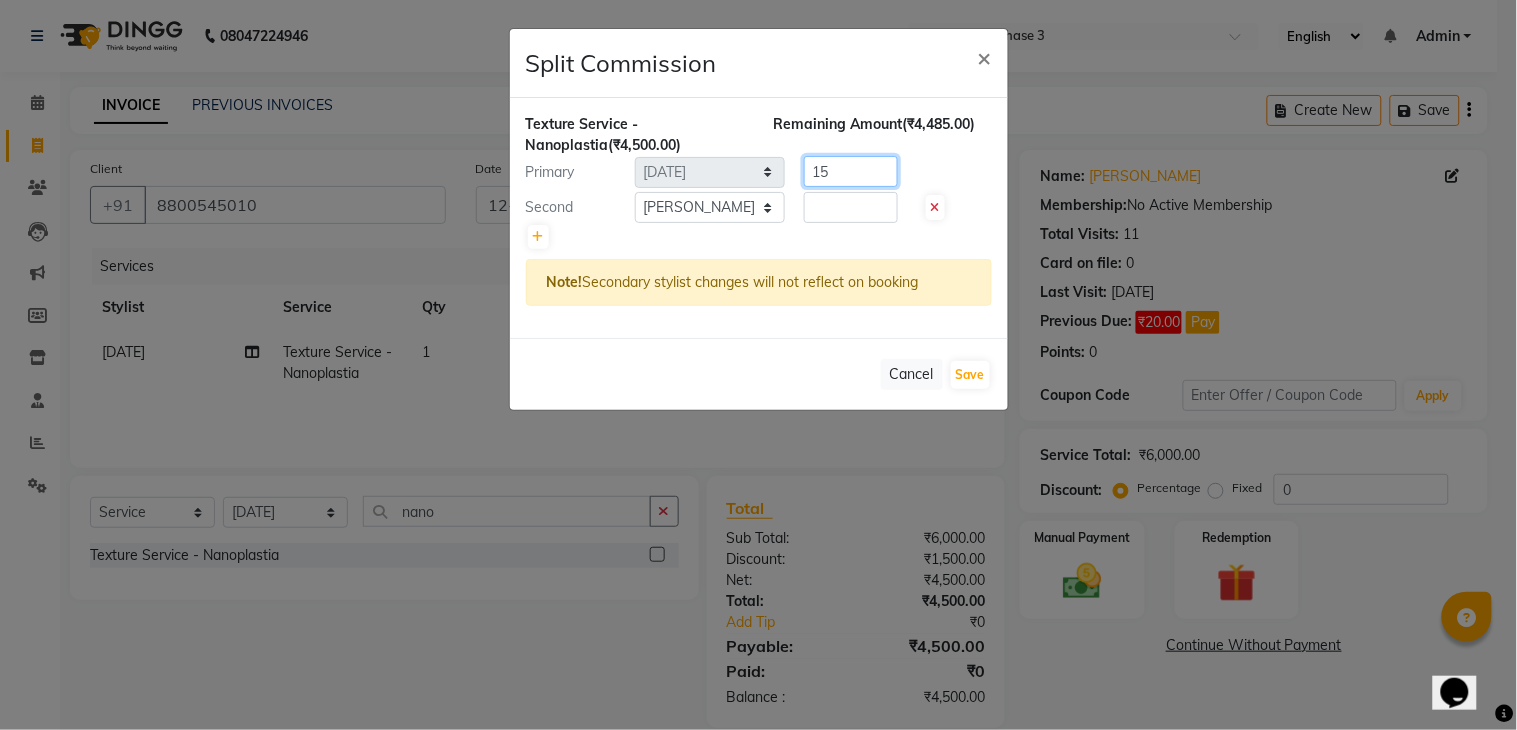 type on "1" 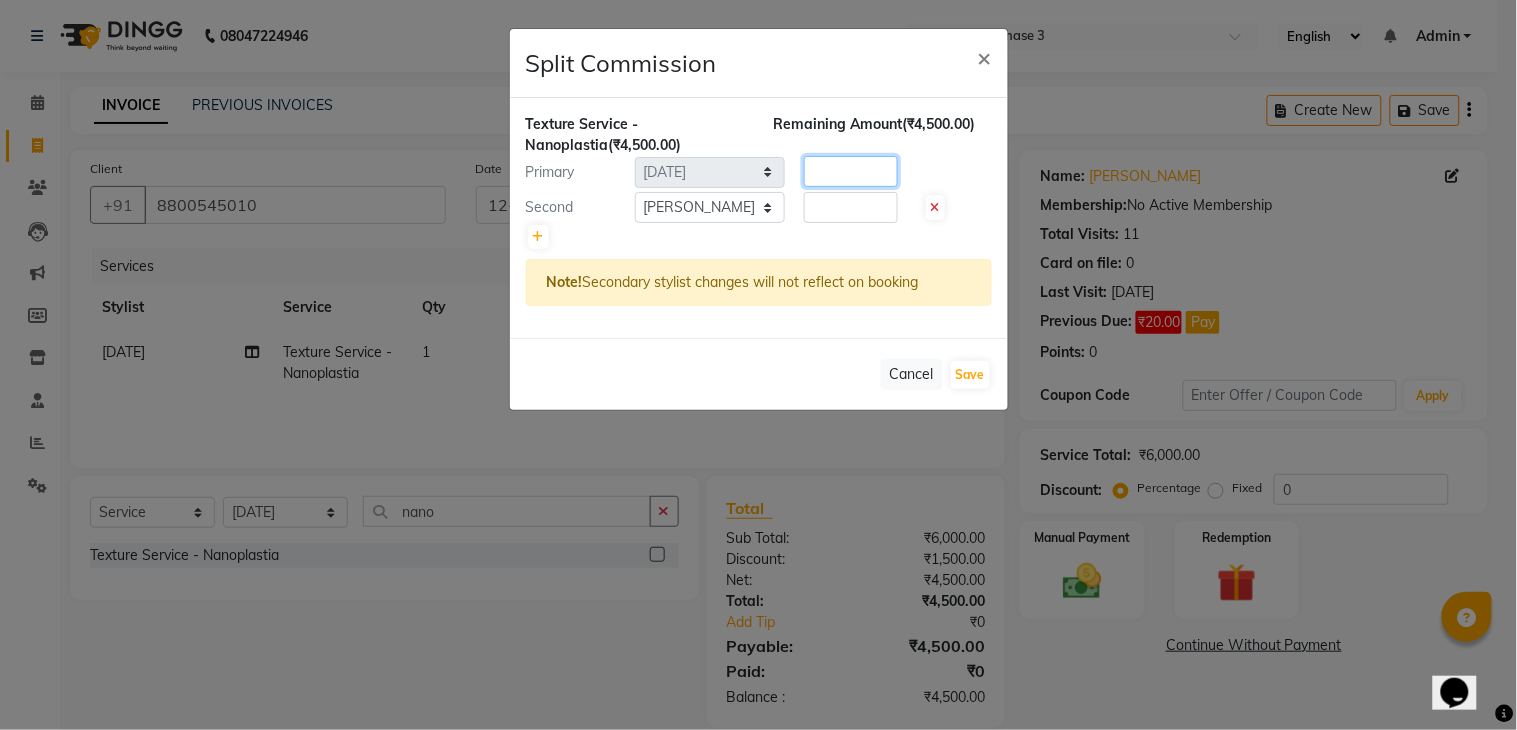 type on "1" 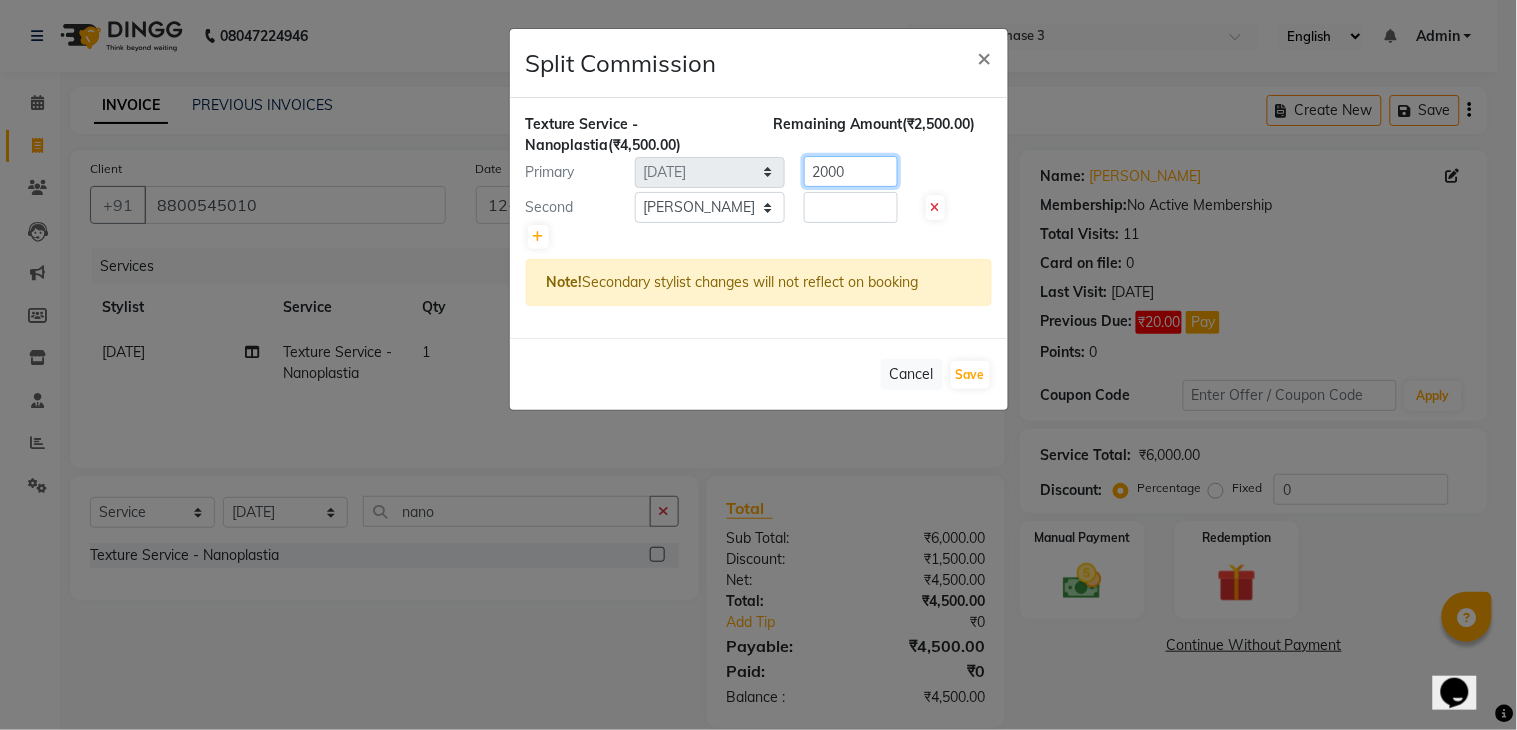 type on "2000" 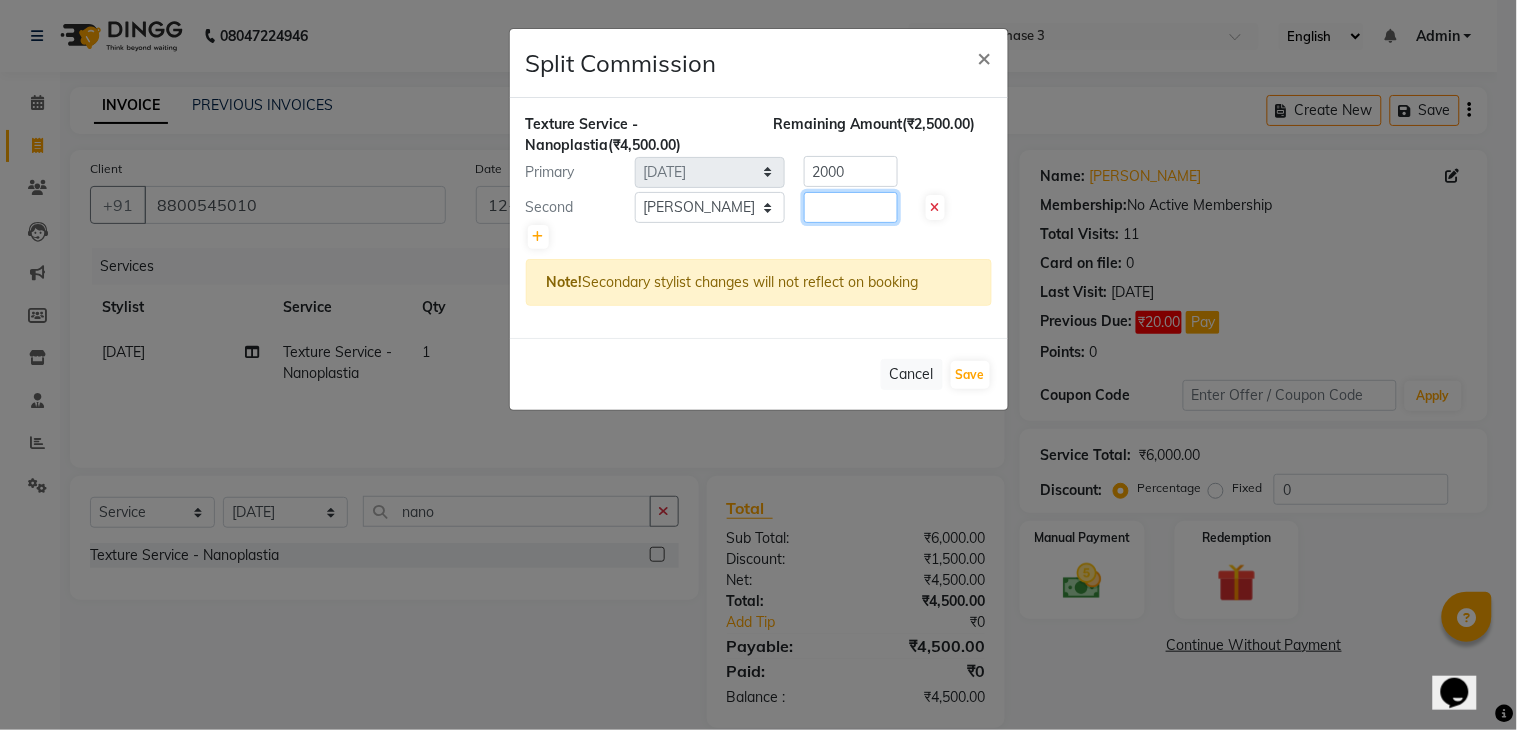 click 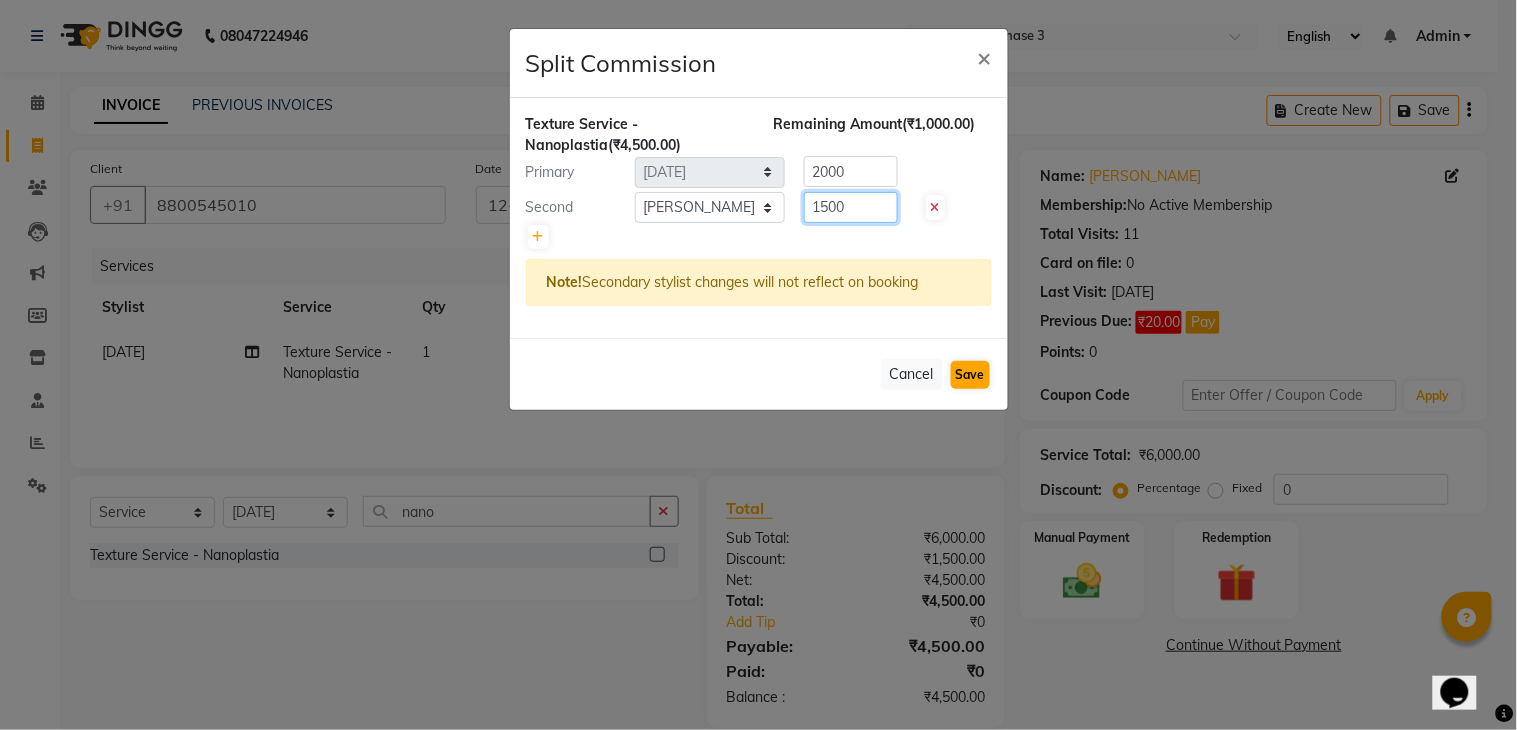type on "1500" 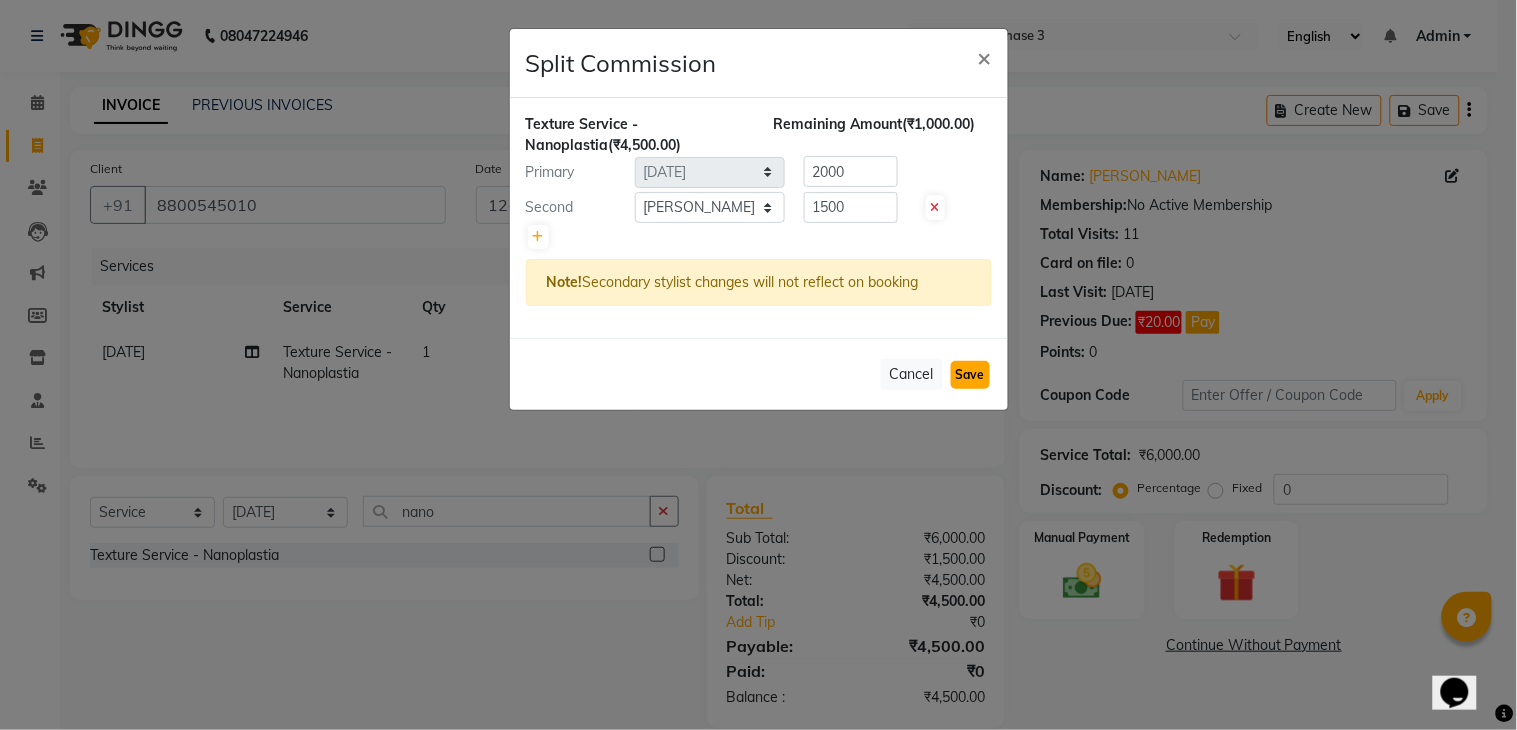 click on "Save" 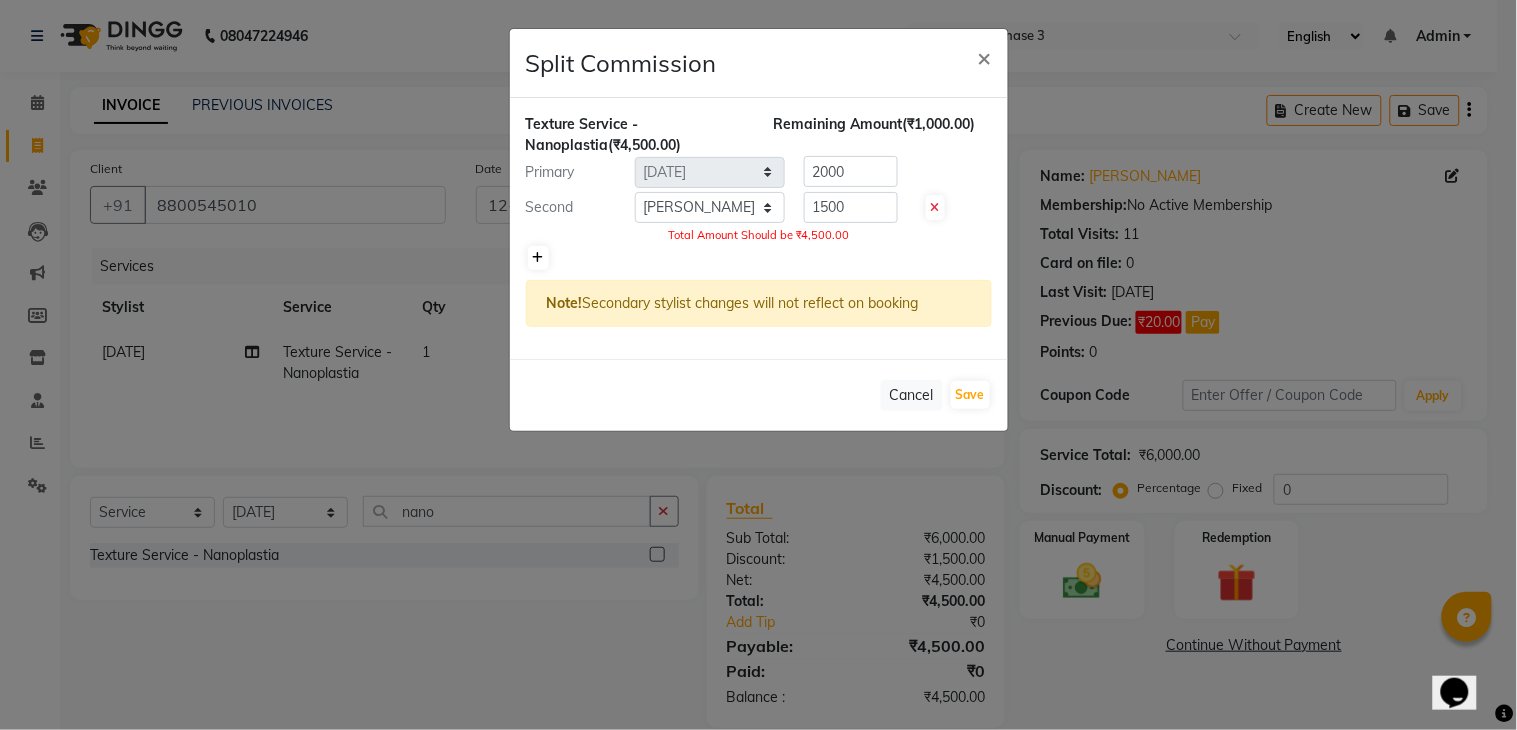 click 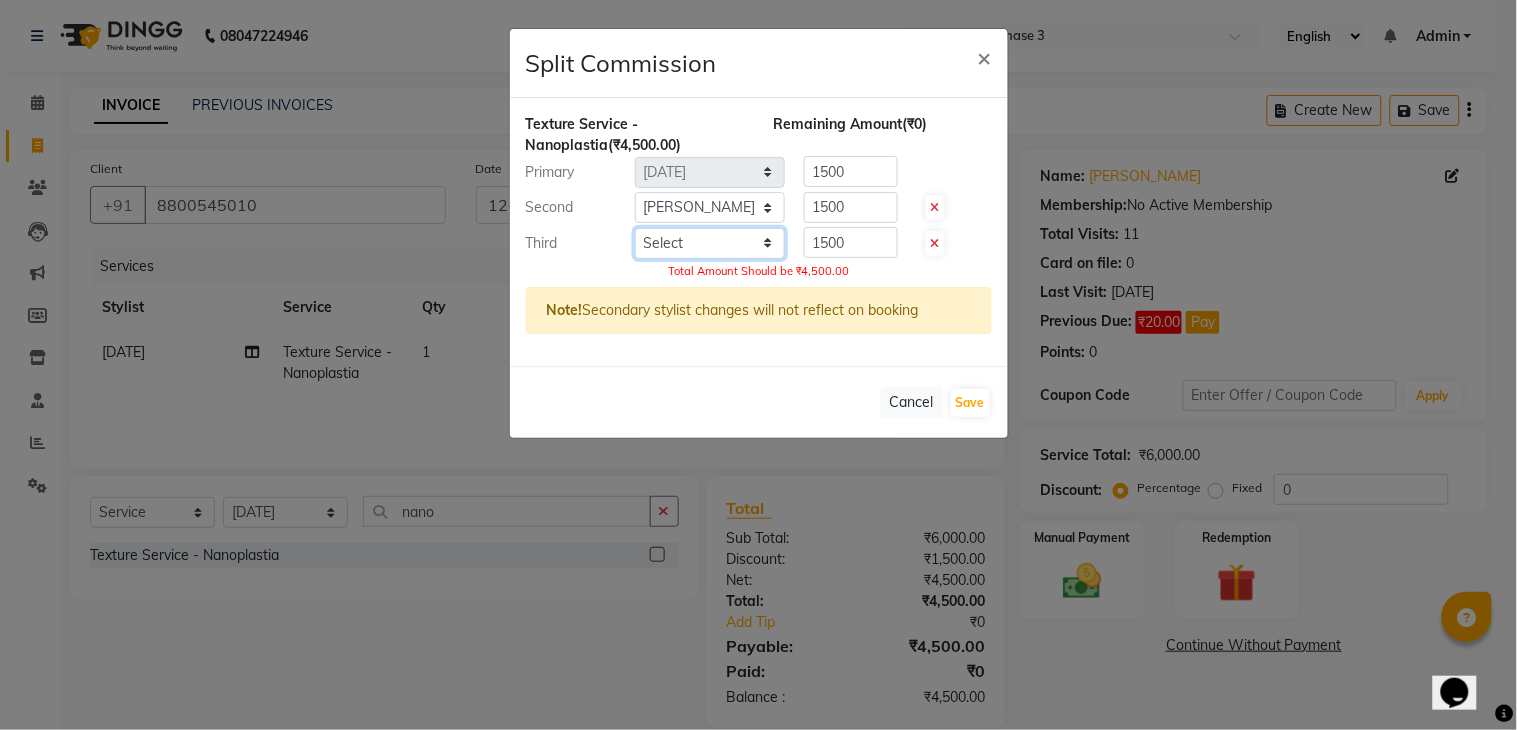 click on "Select  aditya   Attul   kamal   [DATE][PERSON_NAME]   [PERSON_NAME]   [PERSON_NAME]" 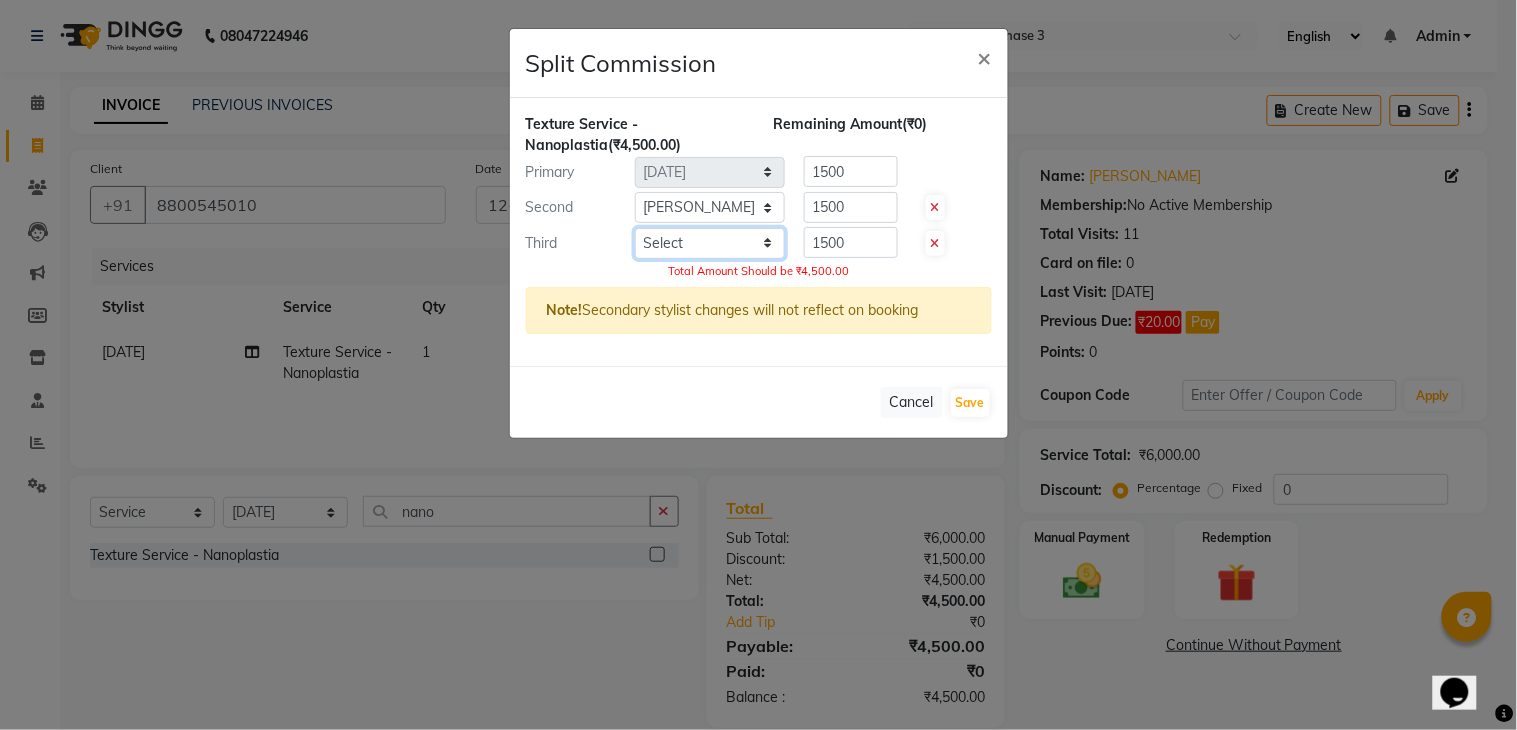 select on "57667" 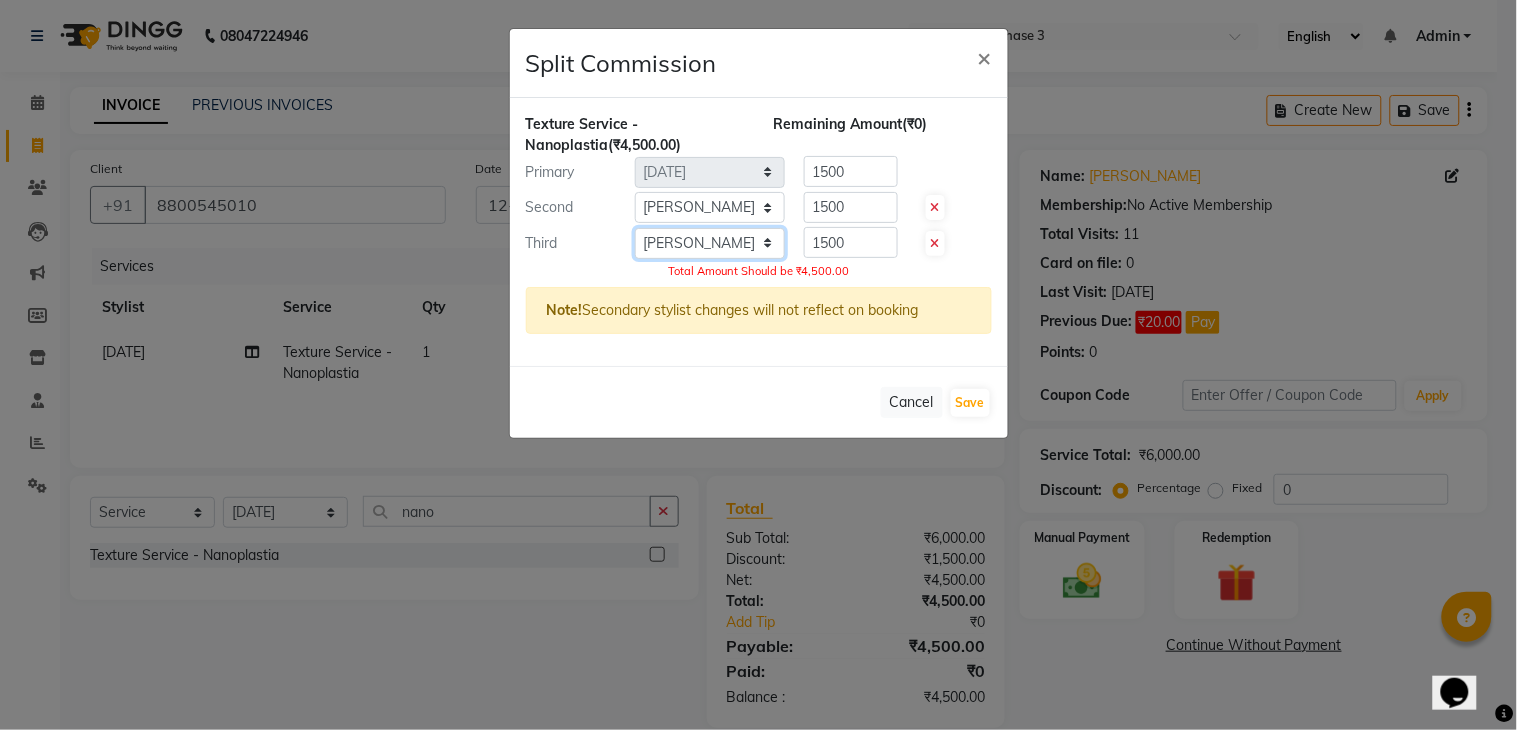 click on "Select  aditya   Attul   kamal   [DATE][PERSON_NAME]   [PERSON_NAME]   [PERSON_NAME]" 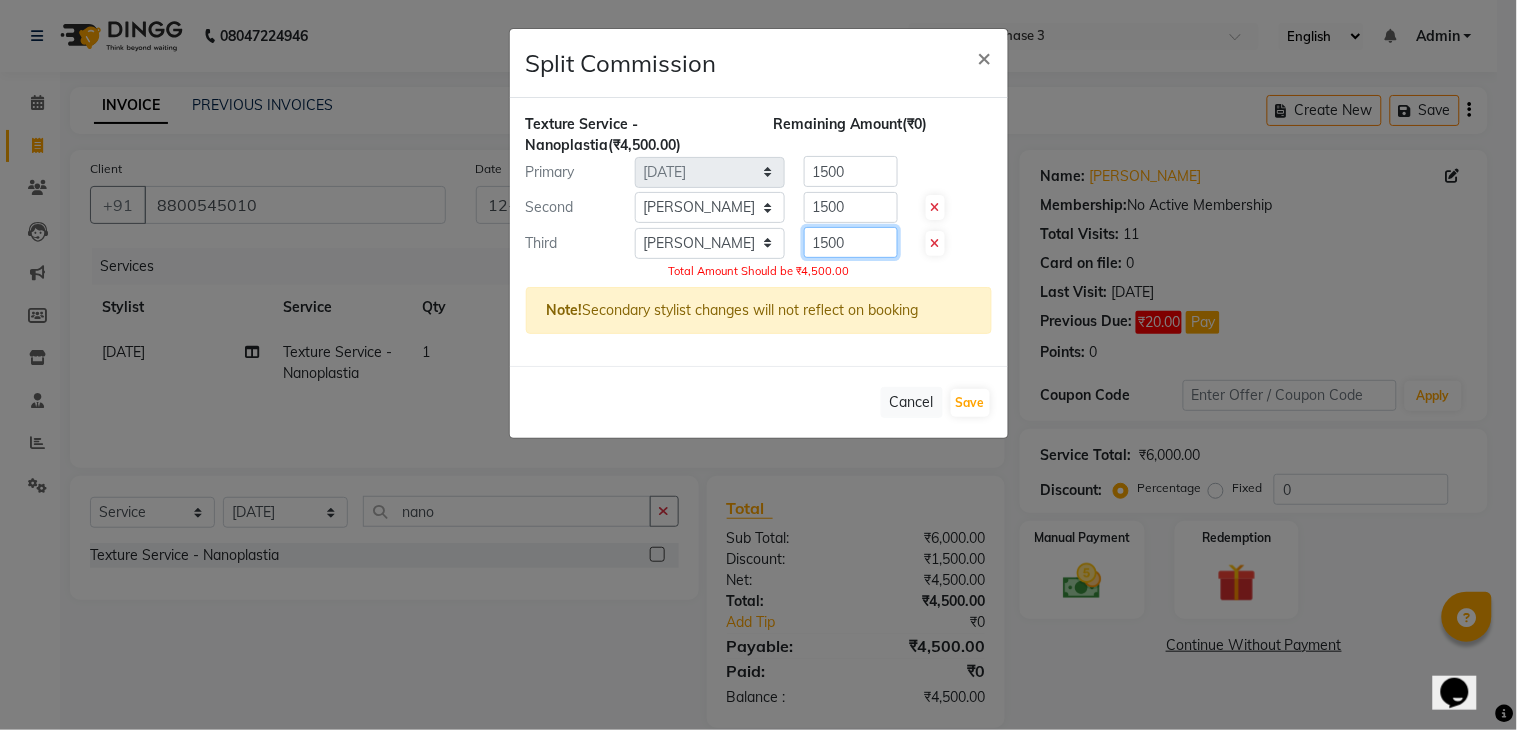 click on "1500" 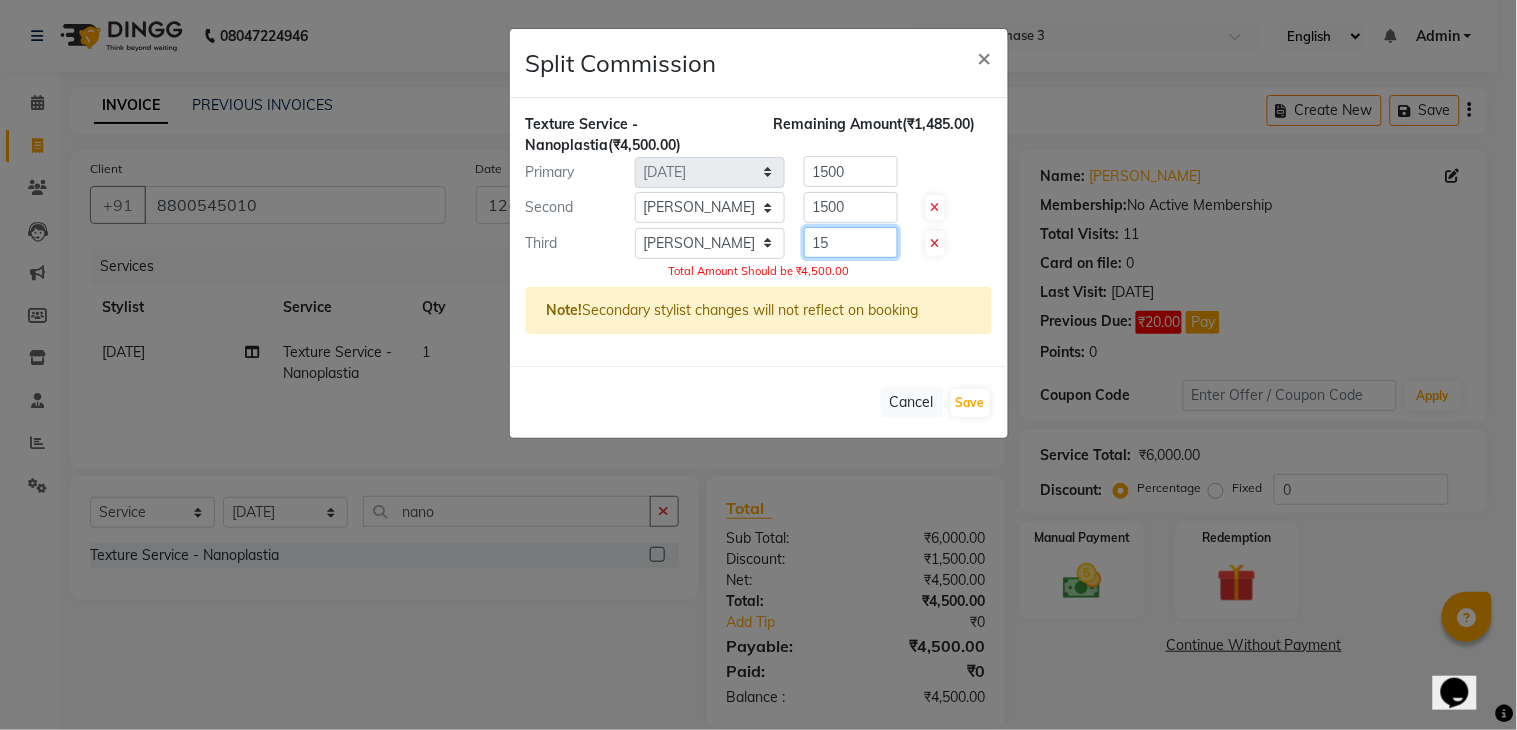 type on "1" 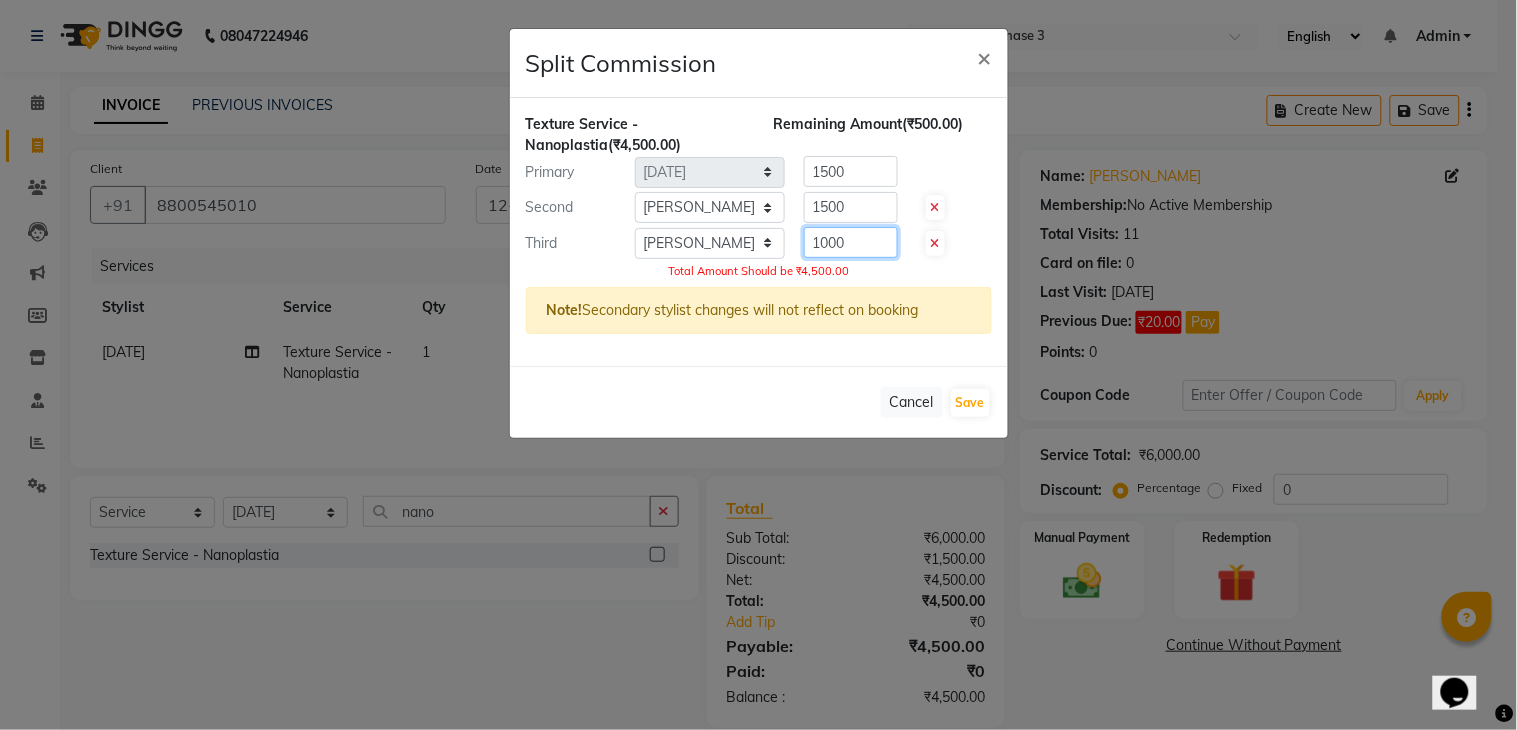 type on "1000" 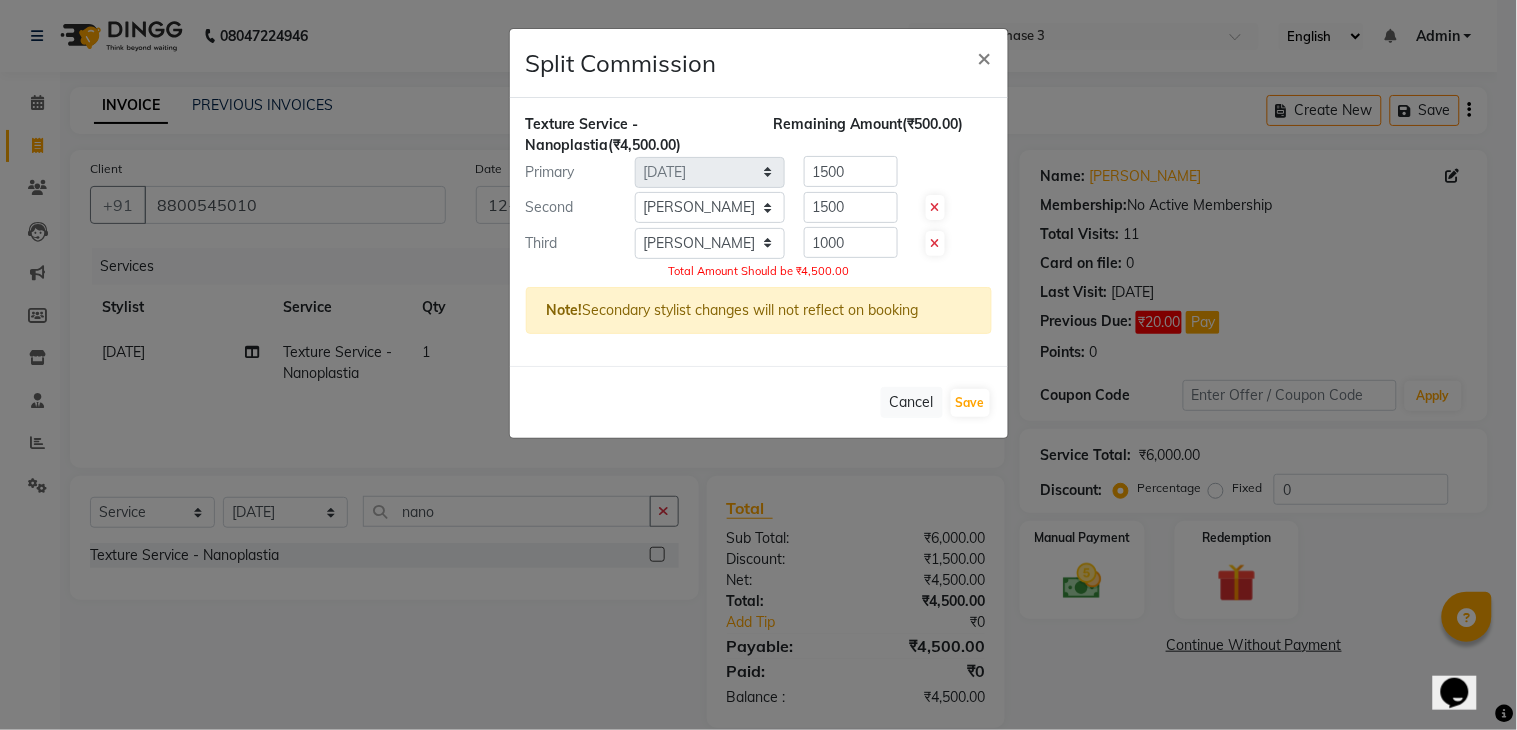 click on "Total Amount Should be ₹4,500.00" 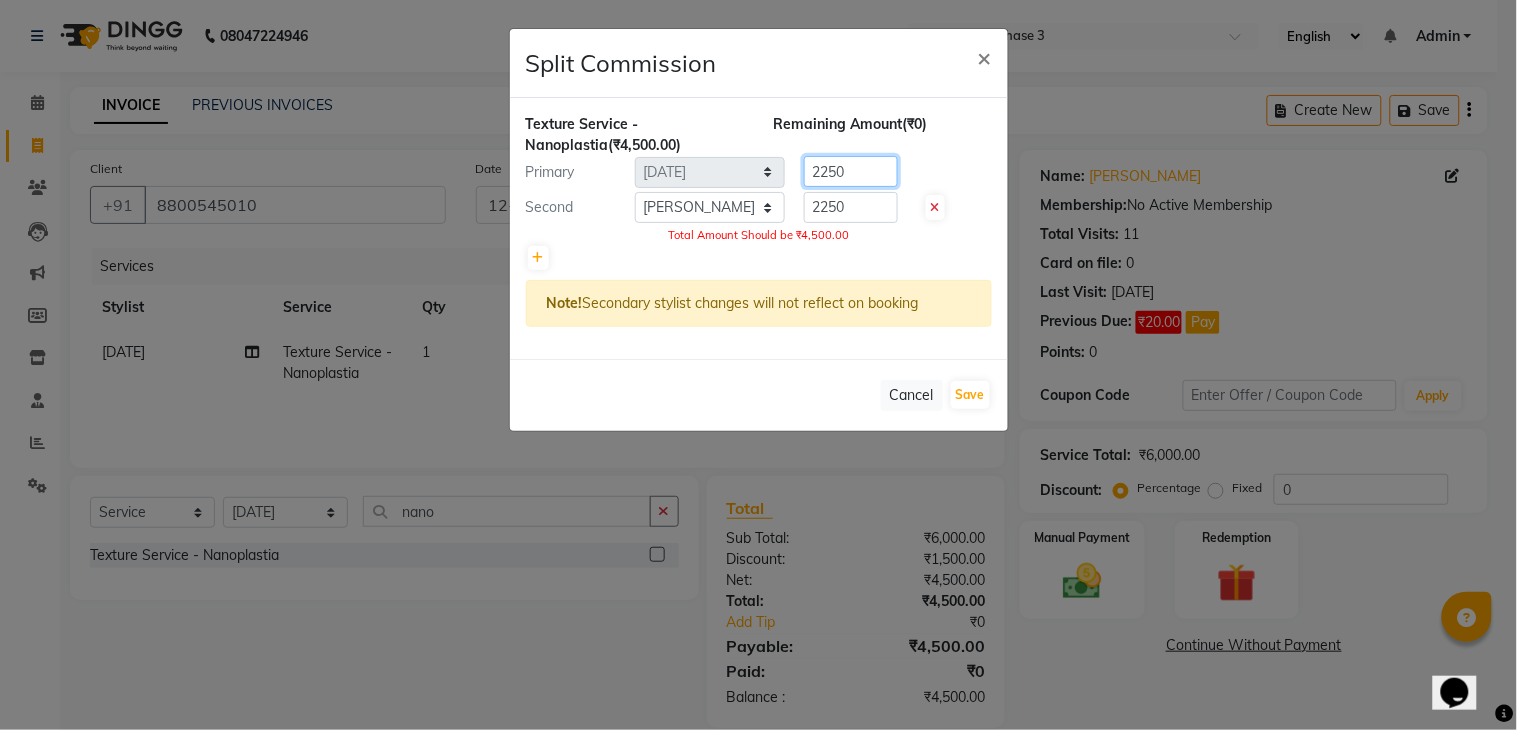click on "2250" 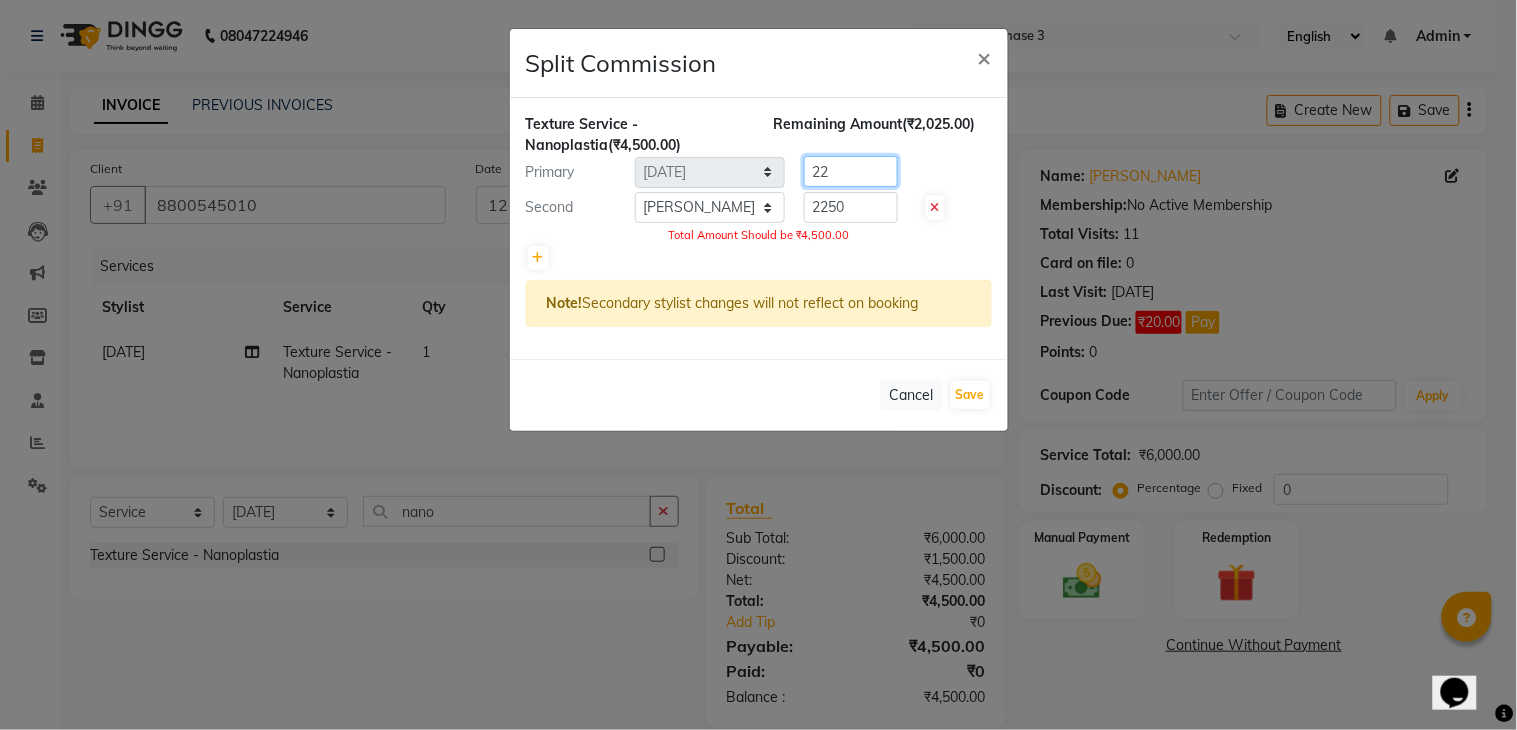 type on "2" 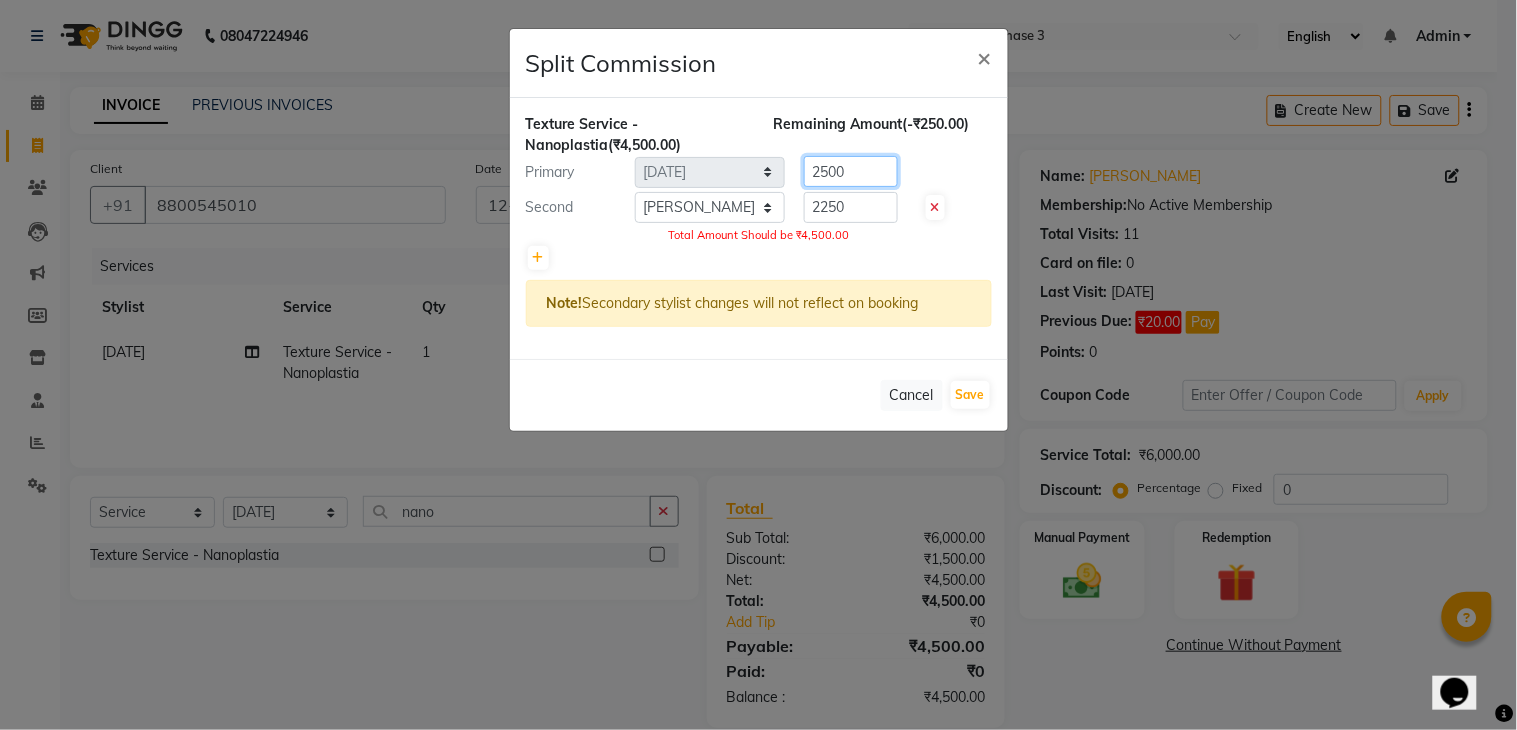 type on "2500" 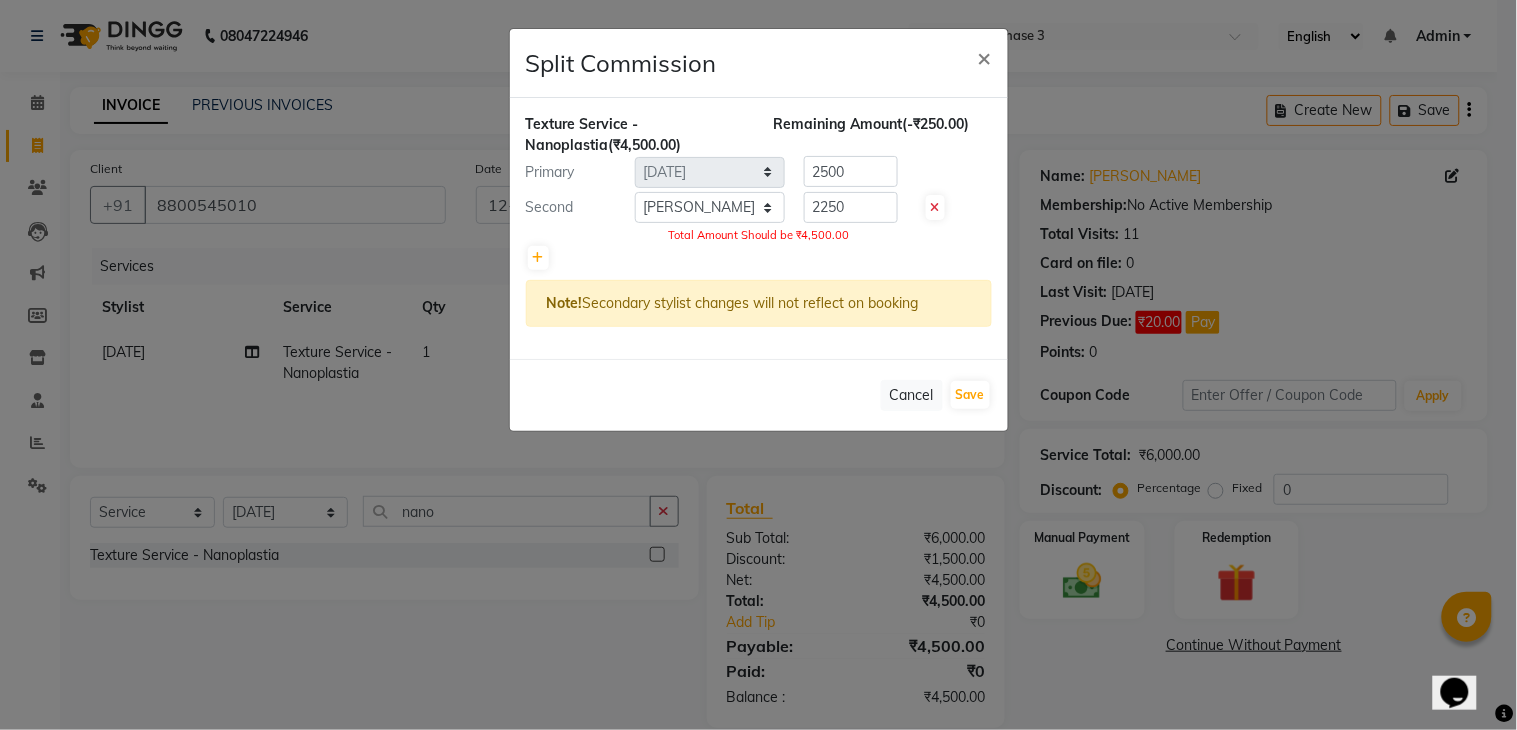 click 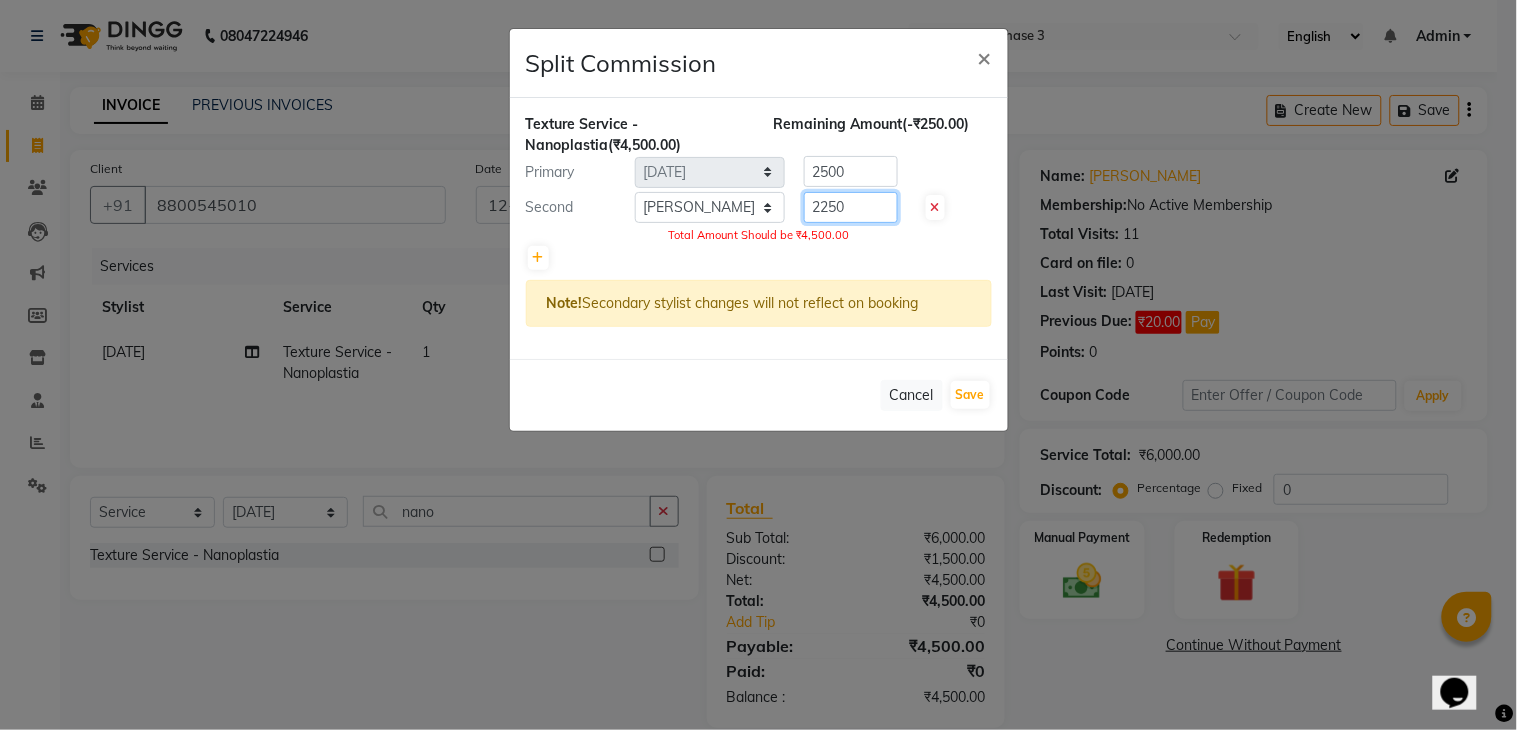 click on "2250" 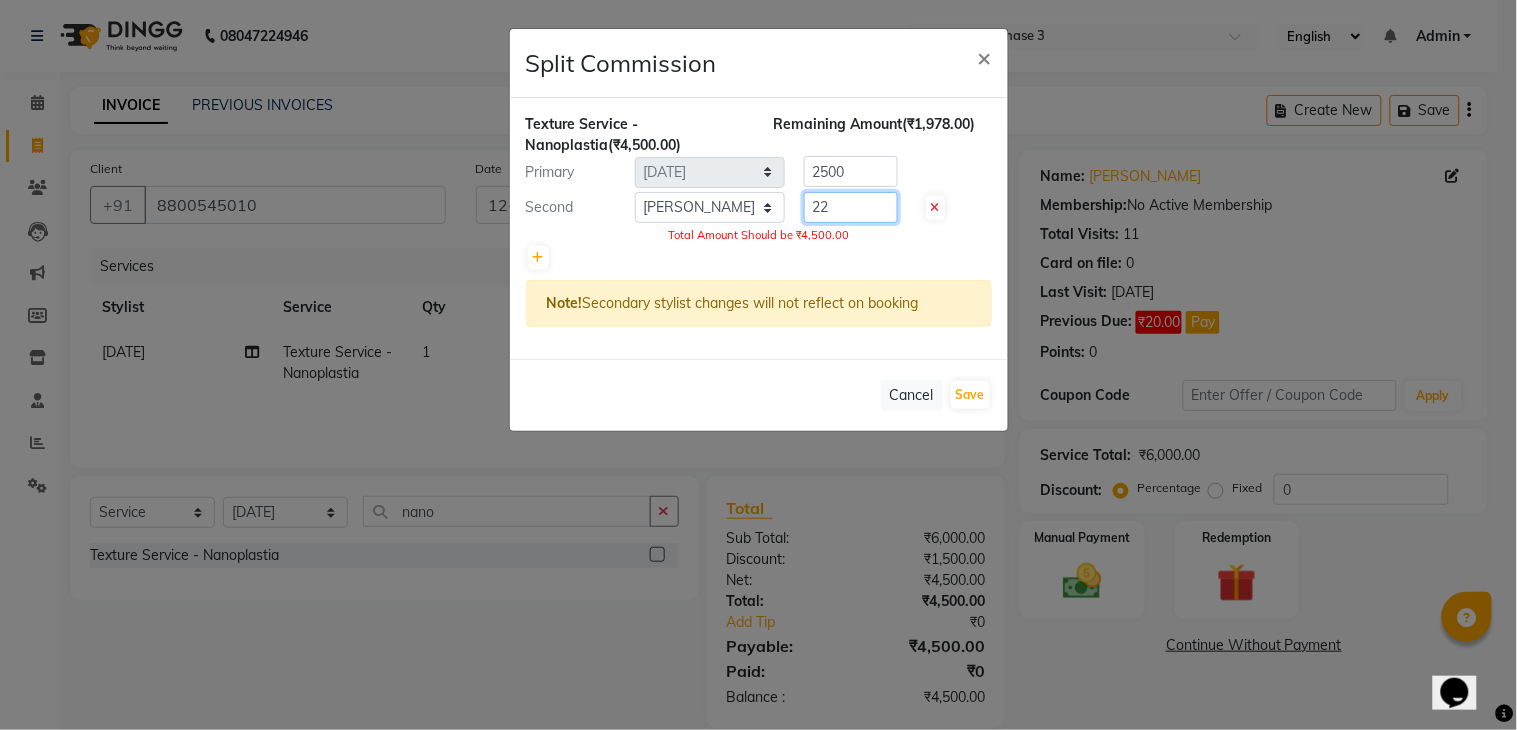 type on "2" 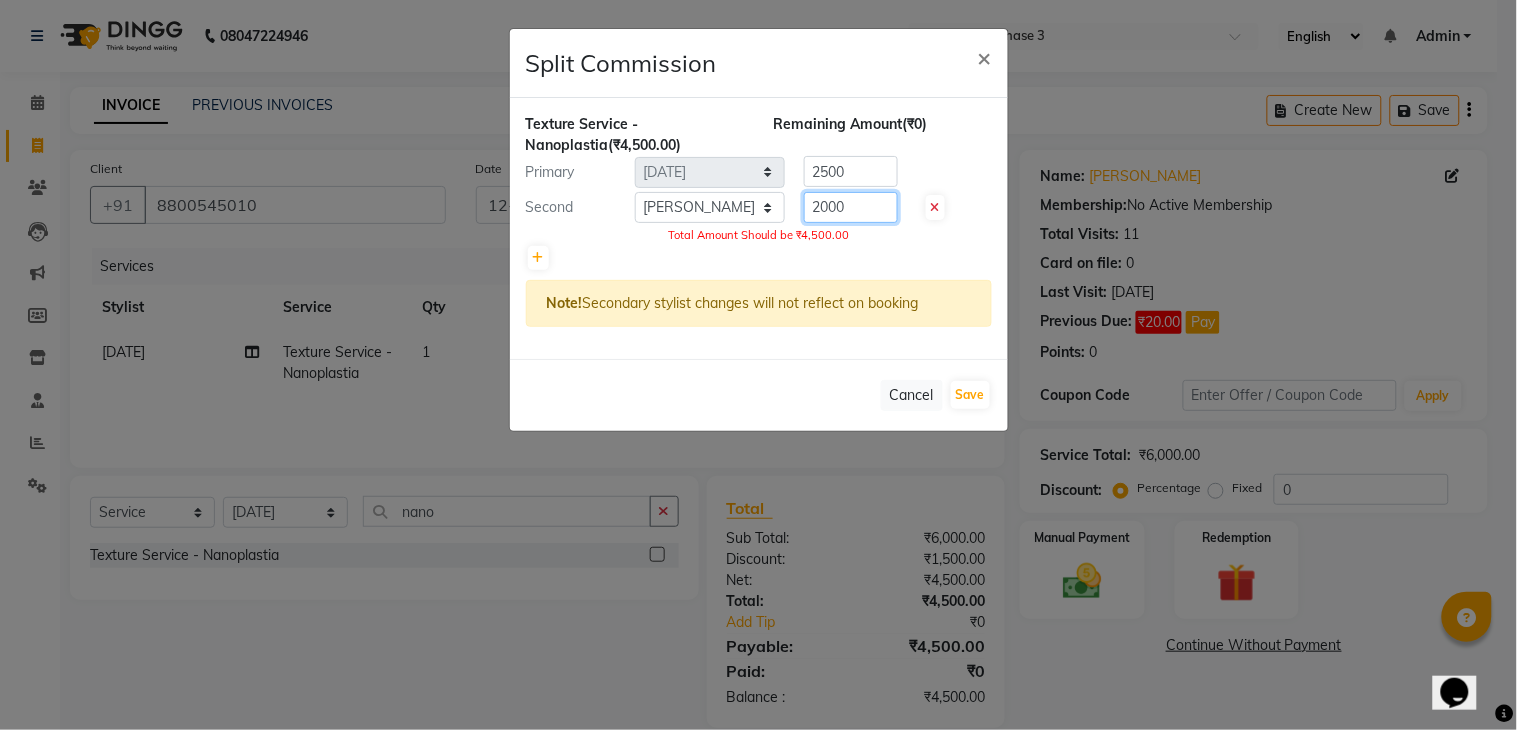 type on "2000" 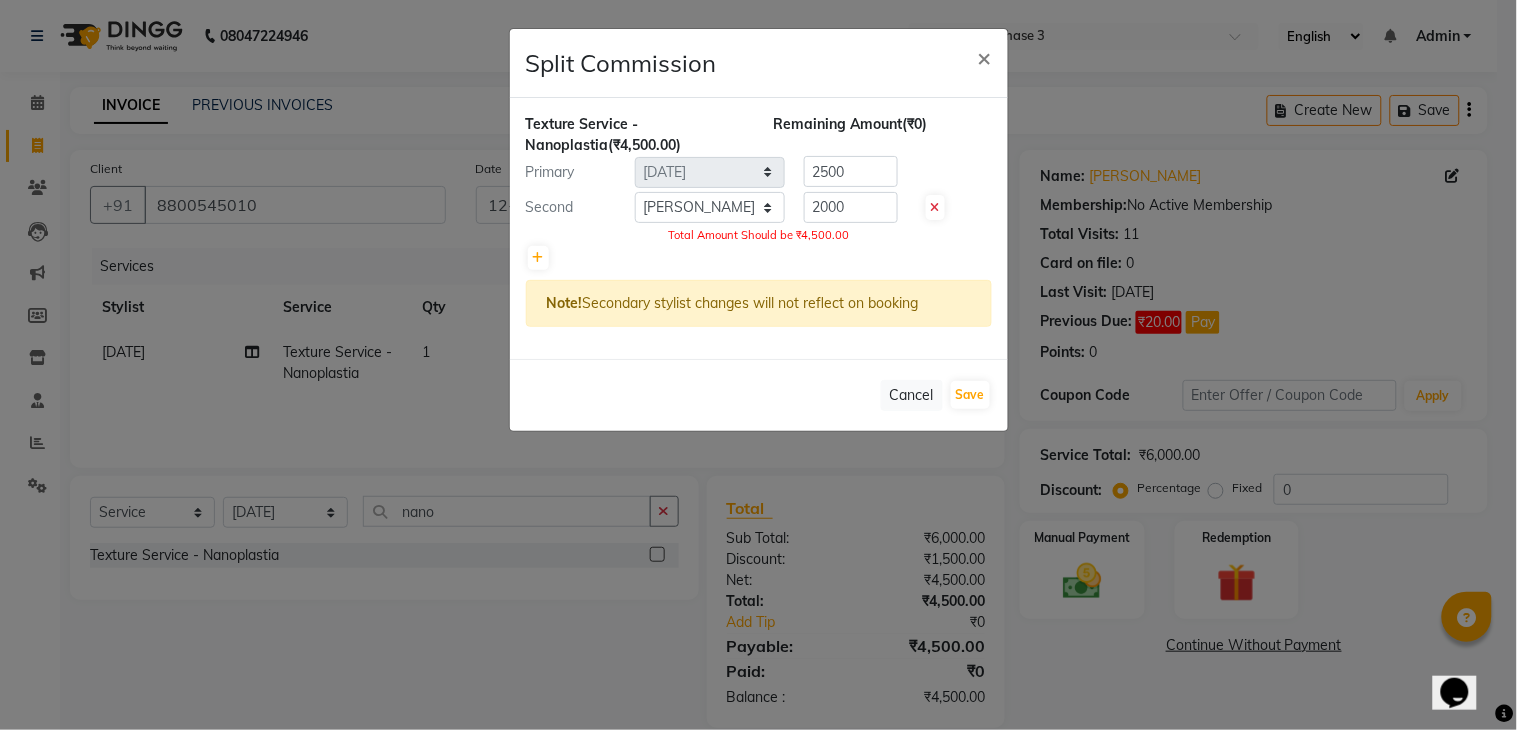 click on "Total Amount Should be ₹4,500.00" 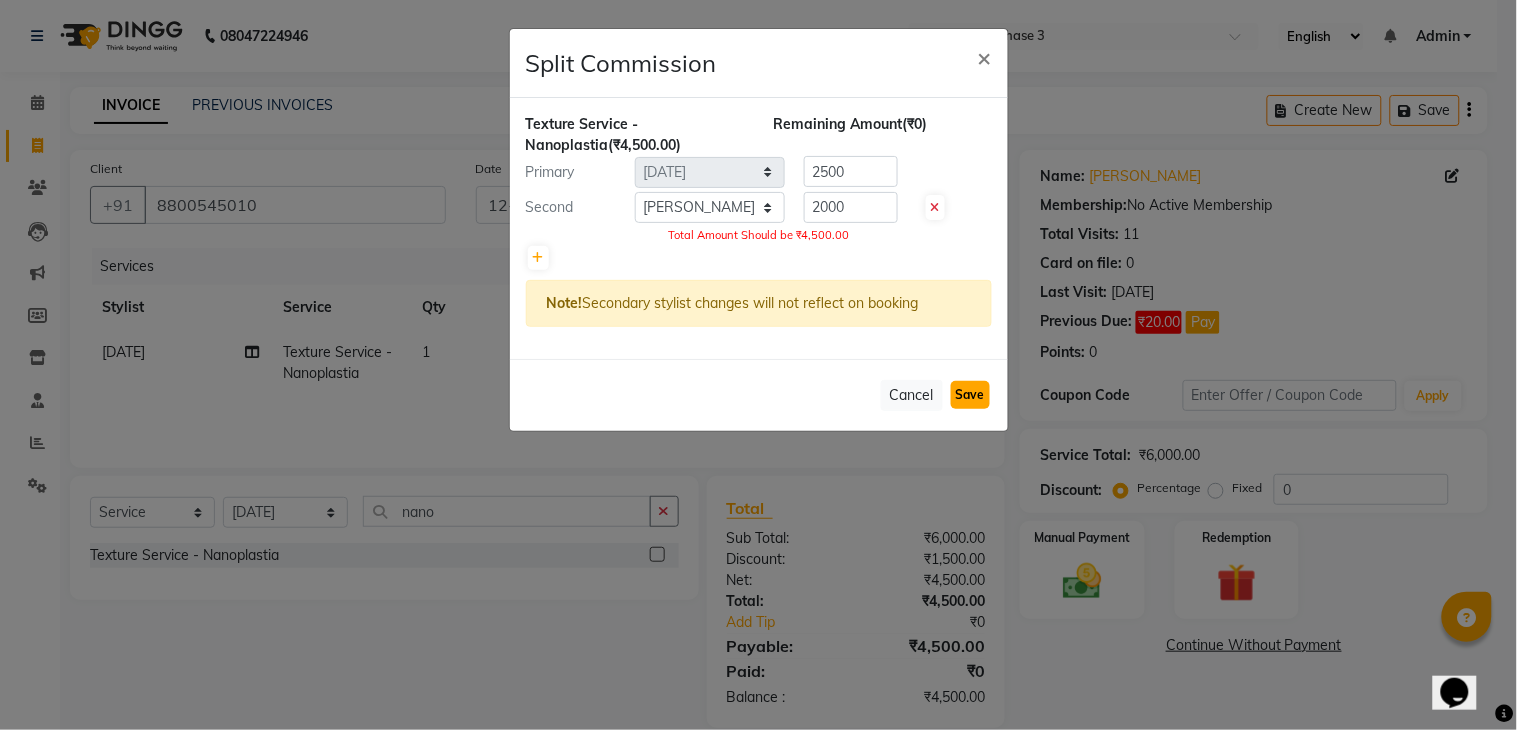 click on "Save" 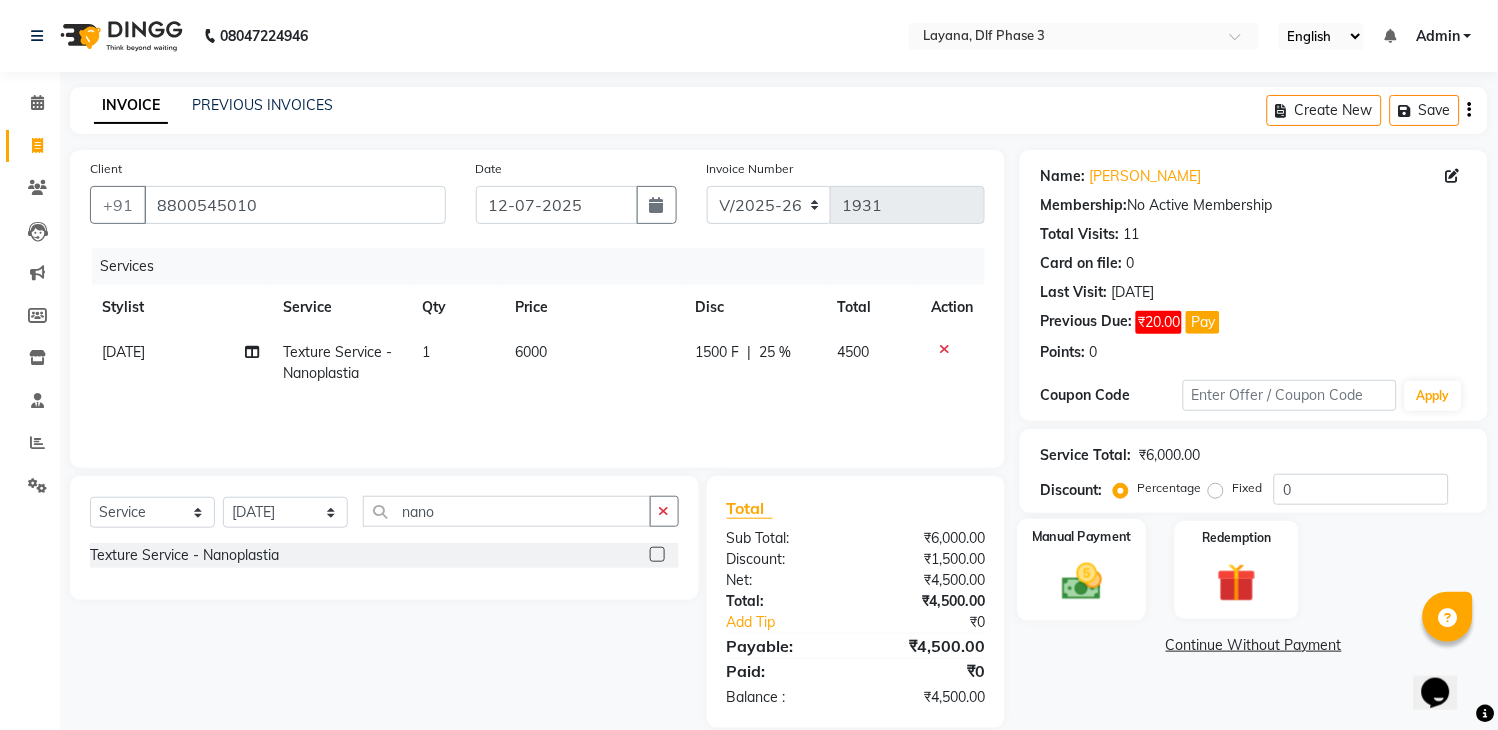 click on "Manual Payment" 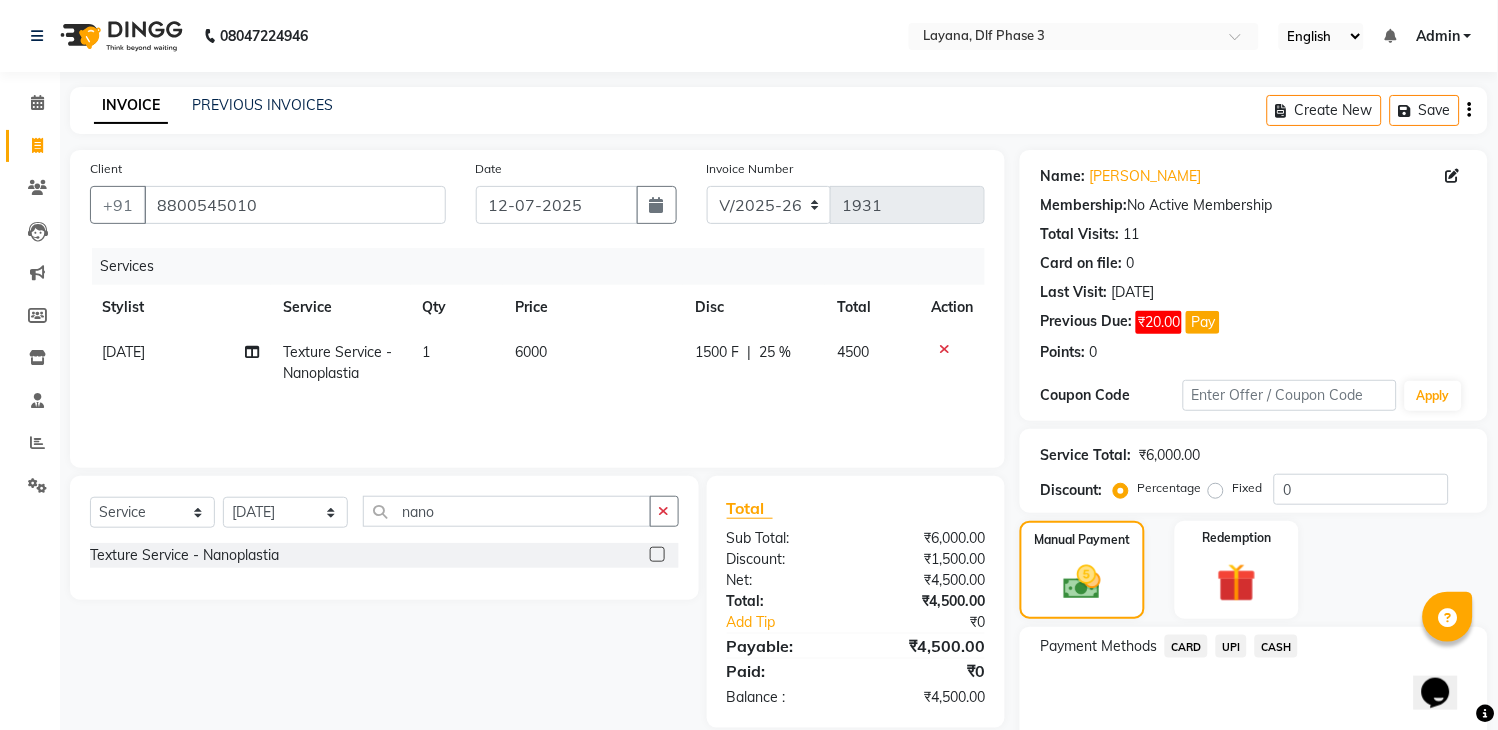 click on "UPI" 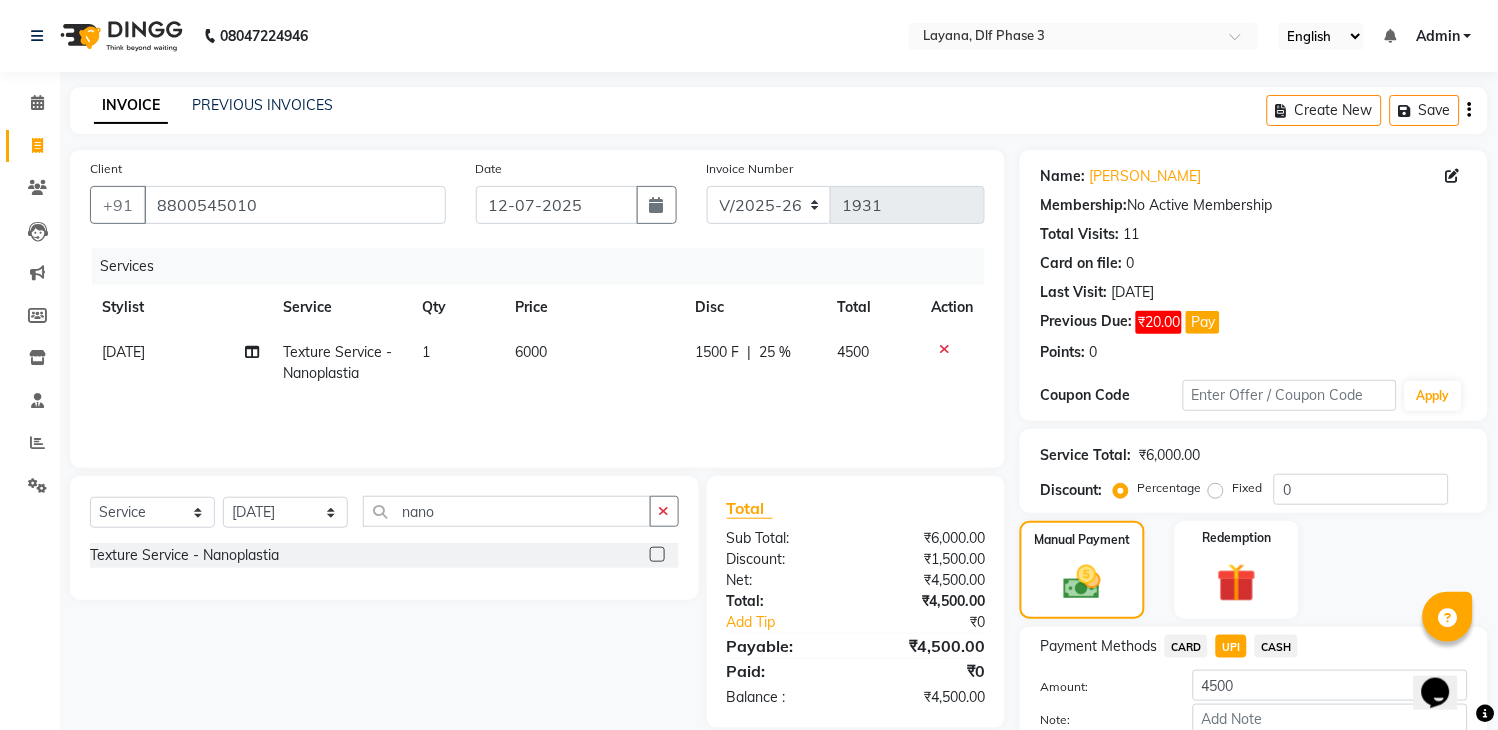 scroll, scrollTop: 117, scrollLeft: 0, axis: vertical 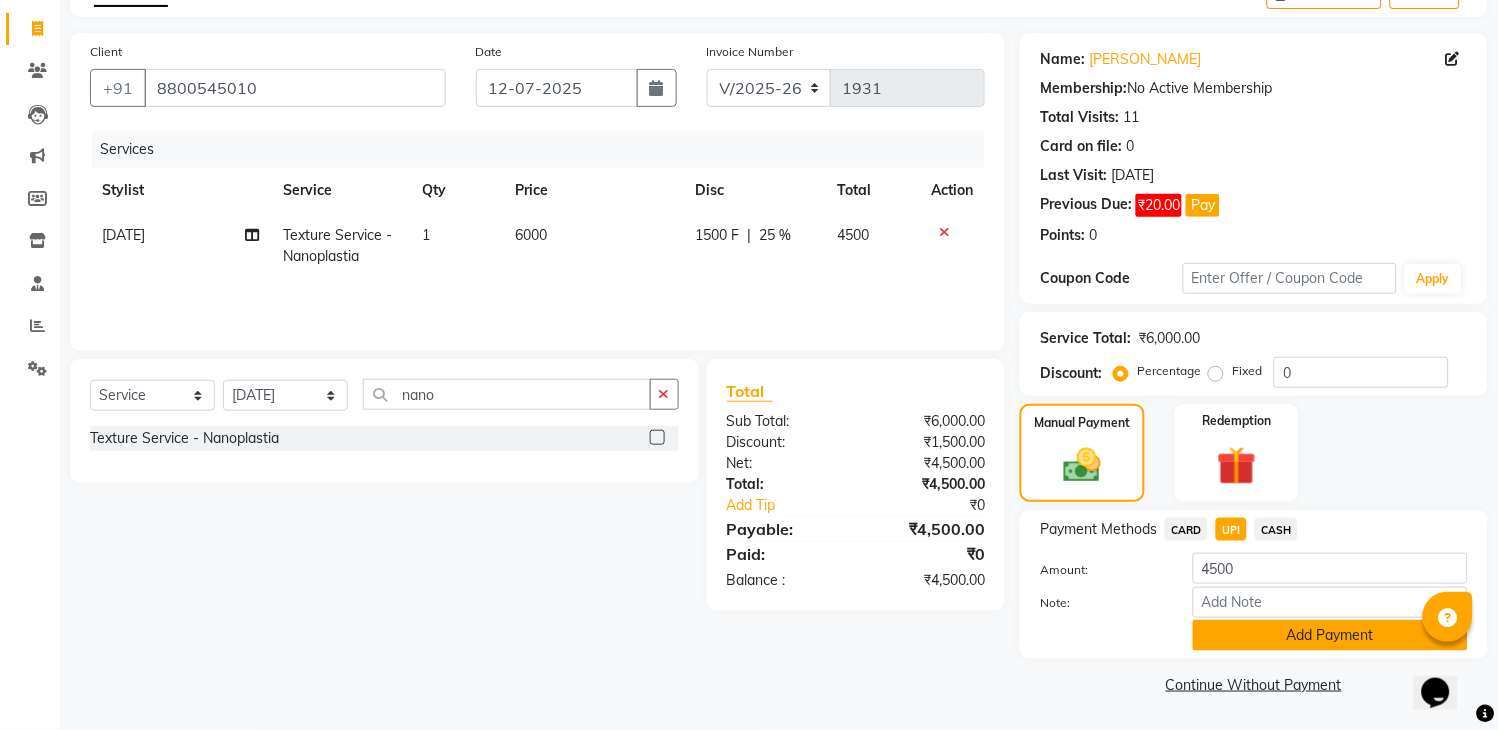 click on "Add Payment" 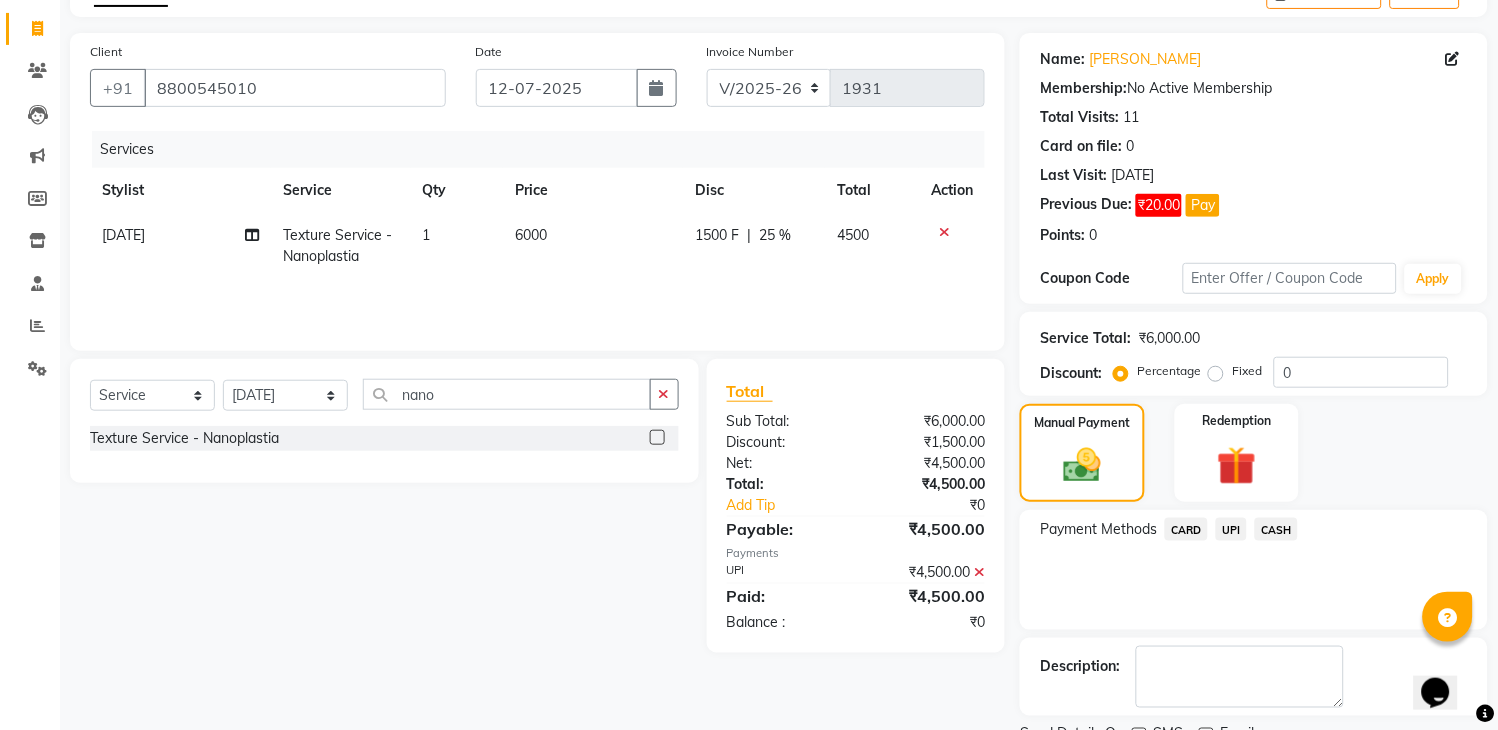 scroll, scrollTop: 201, scrollLeft: 0, axis: vertical 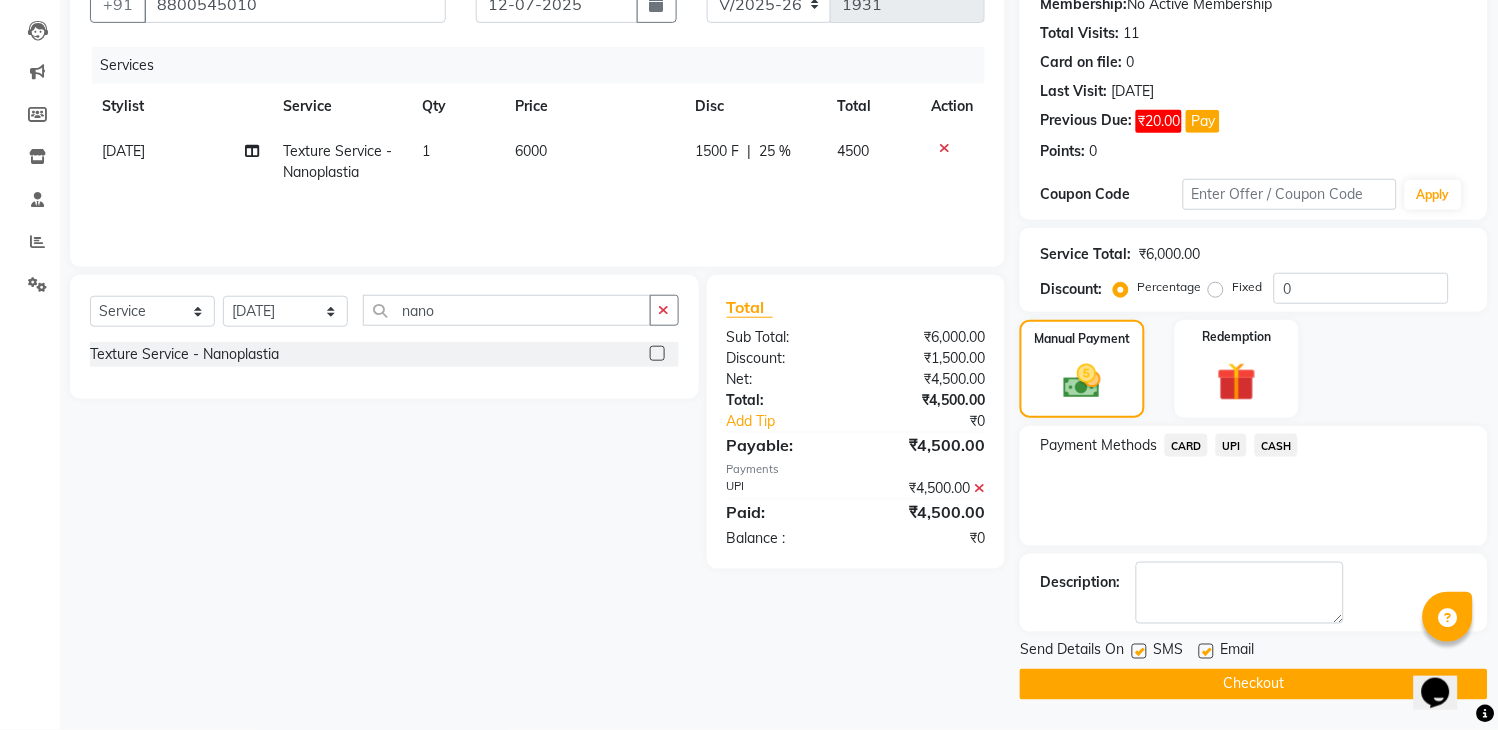 click 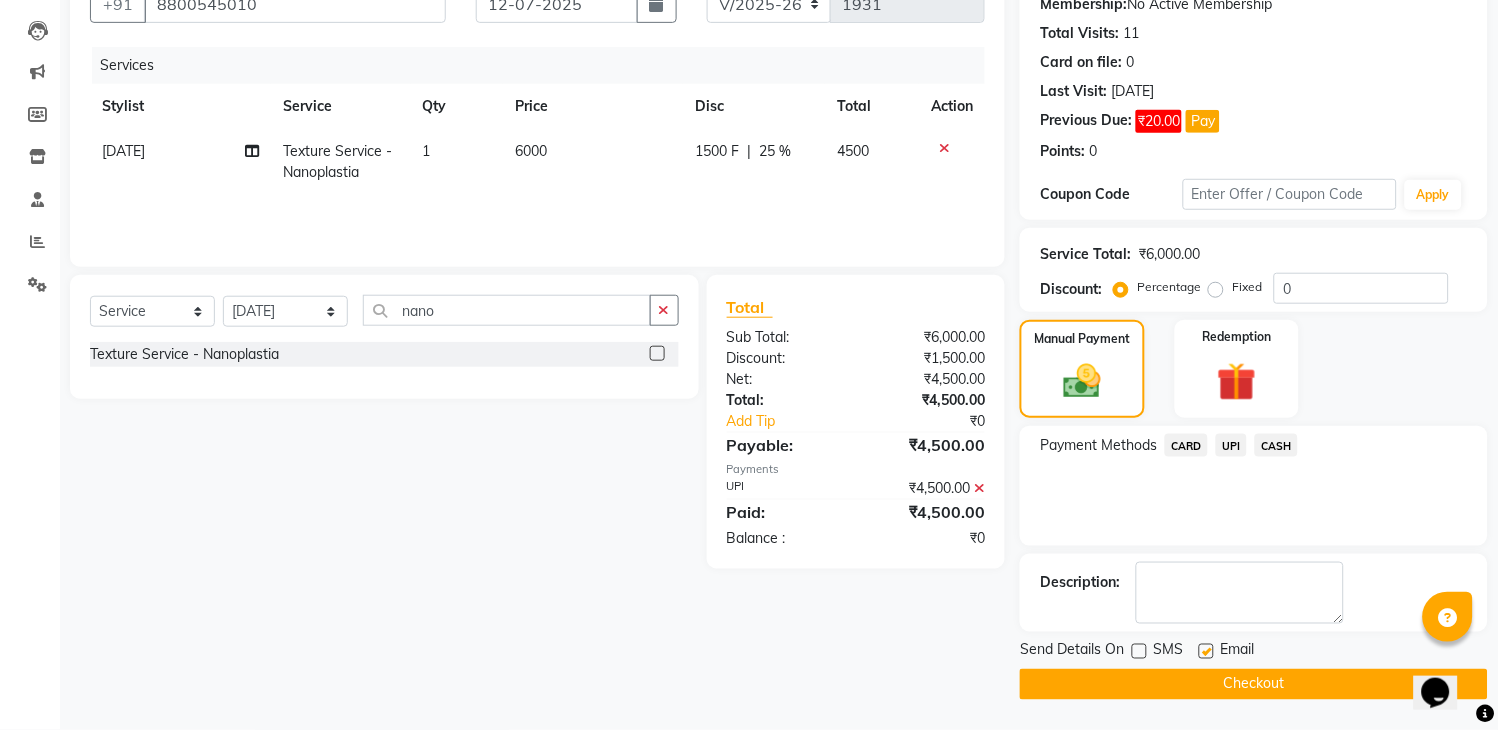 click on "Checkout" 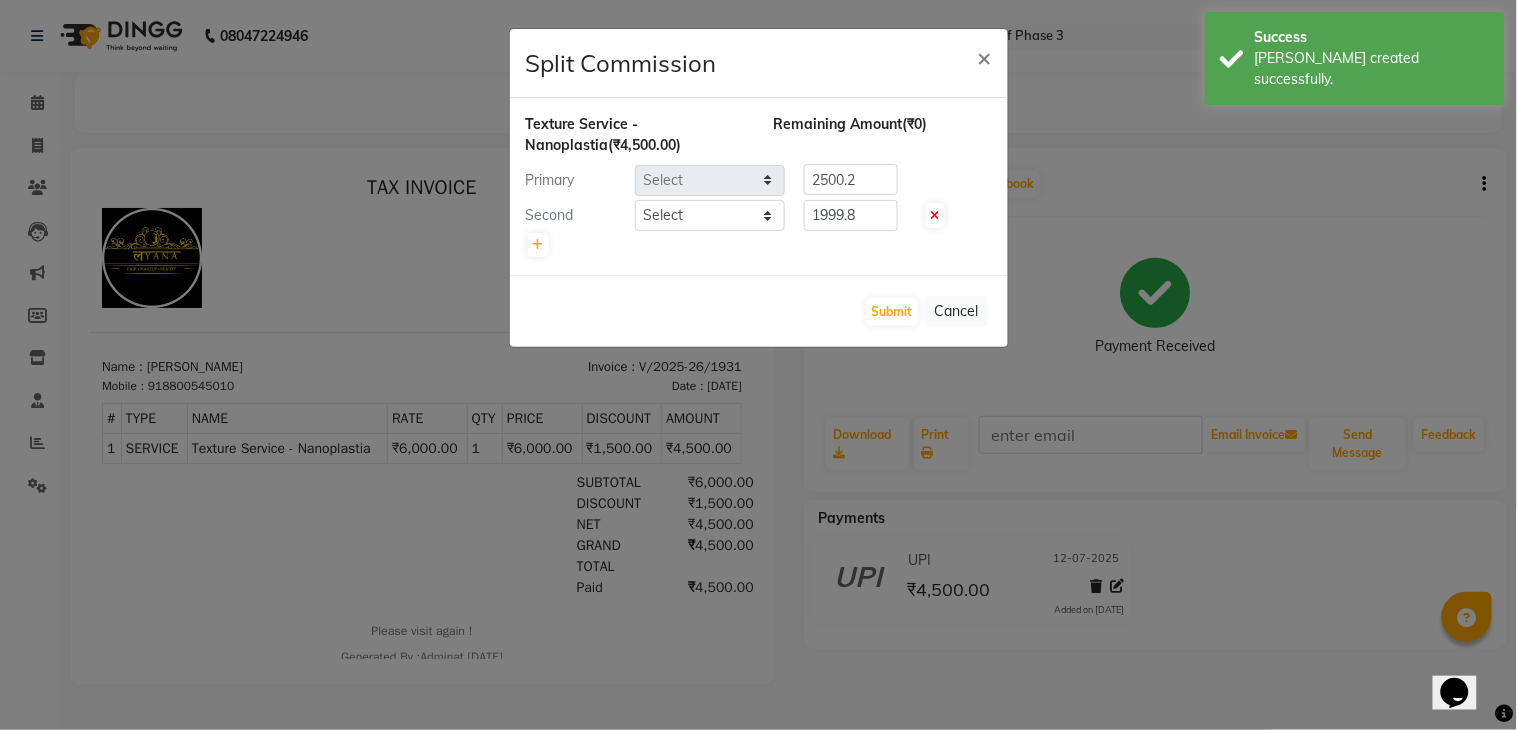 scroll, scrollTop: 0, scrollLeft: 0, axis: both 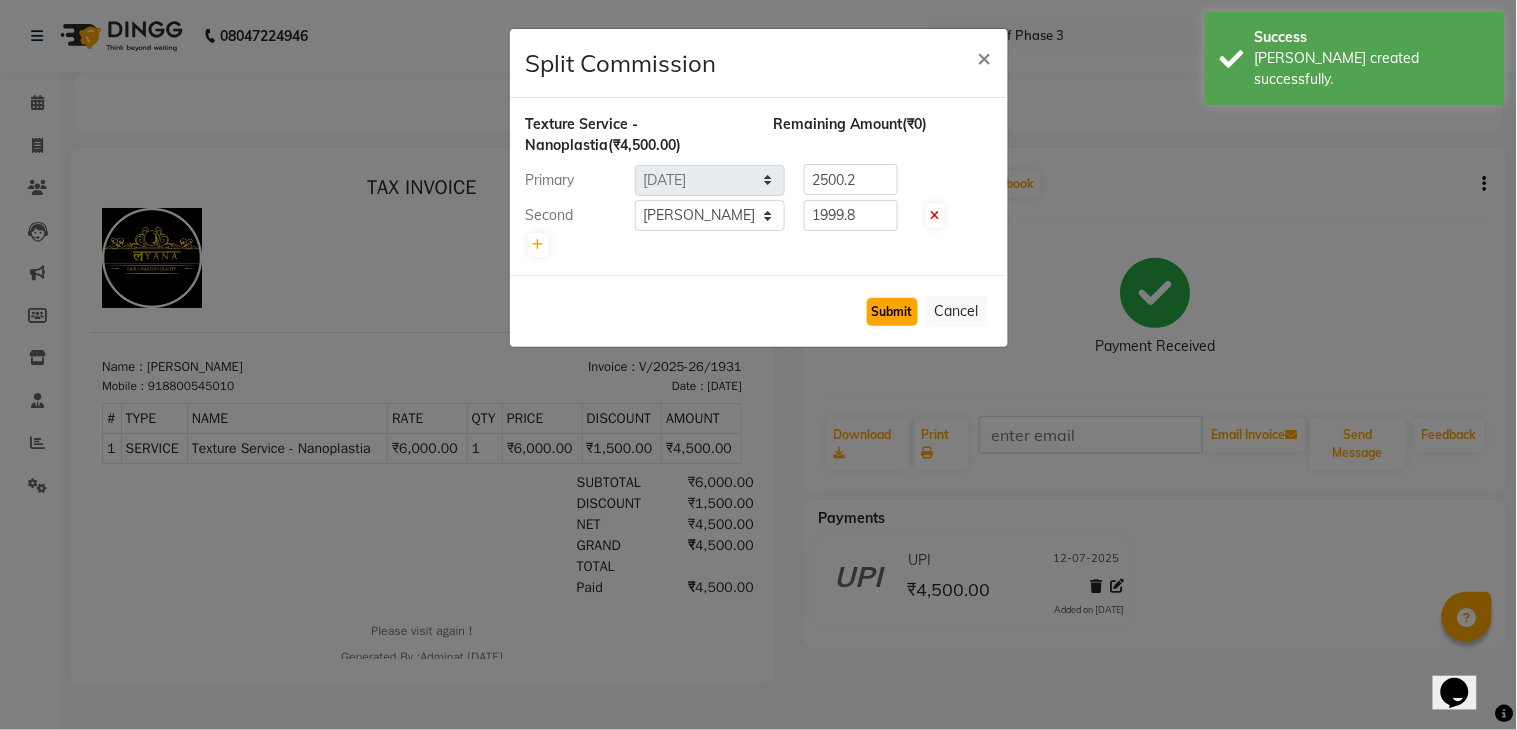 click on "Submit" 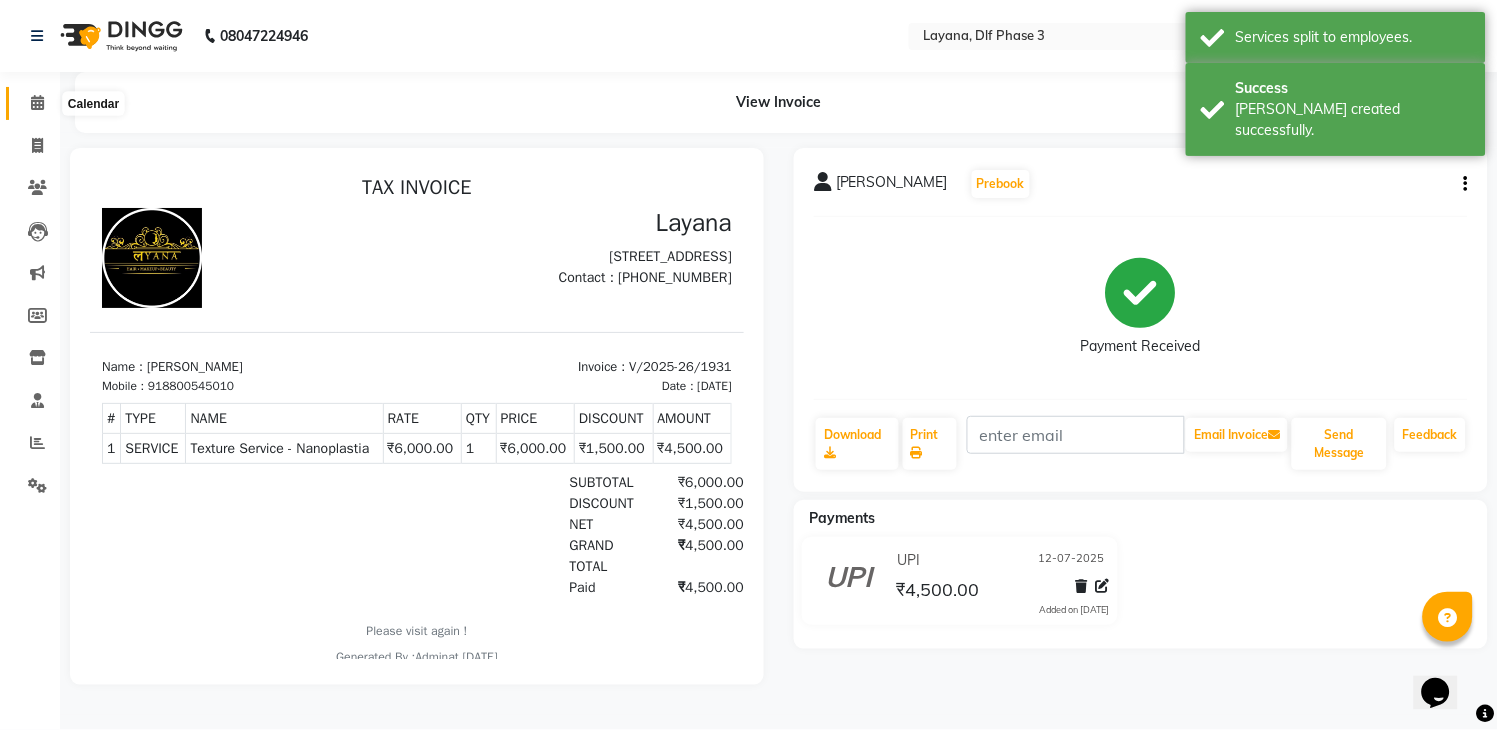 click 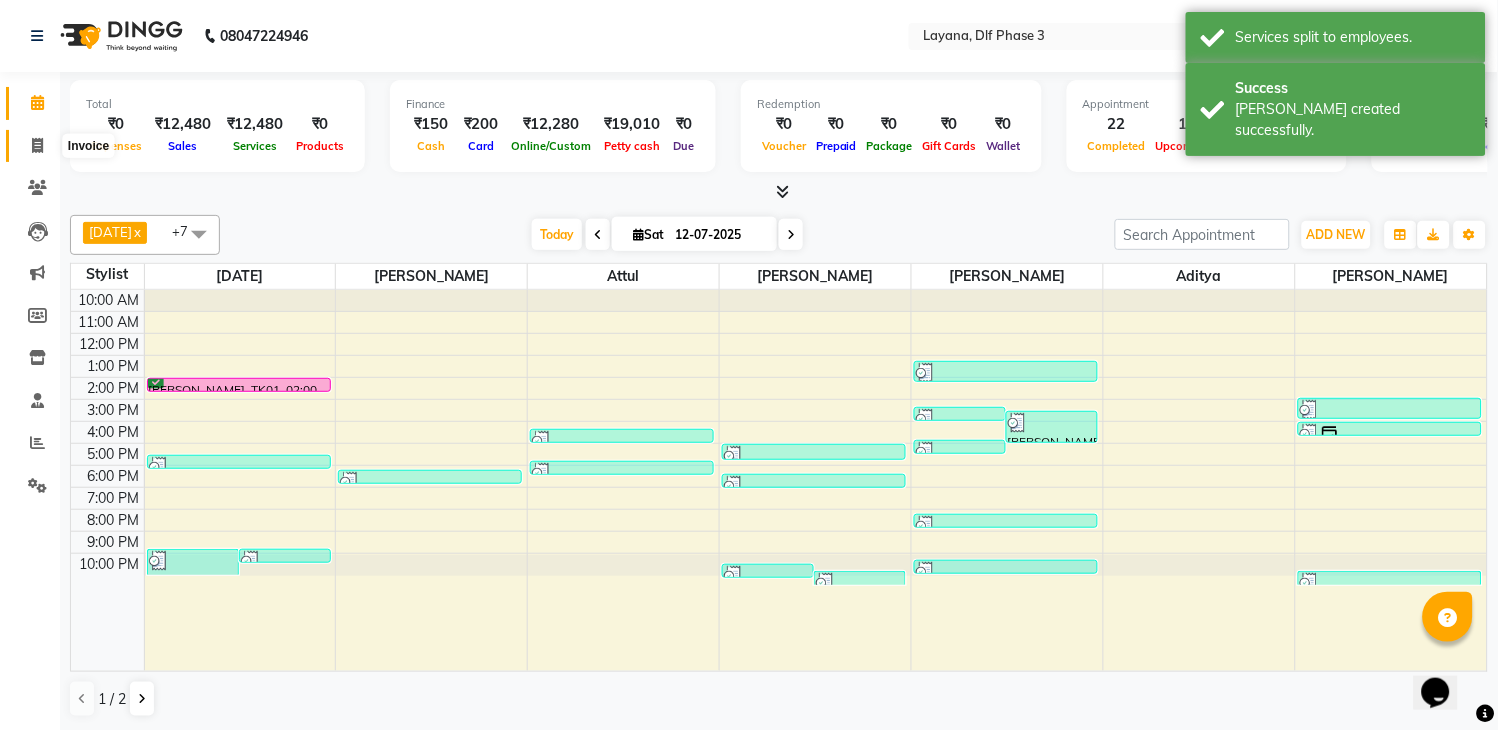 click 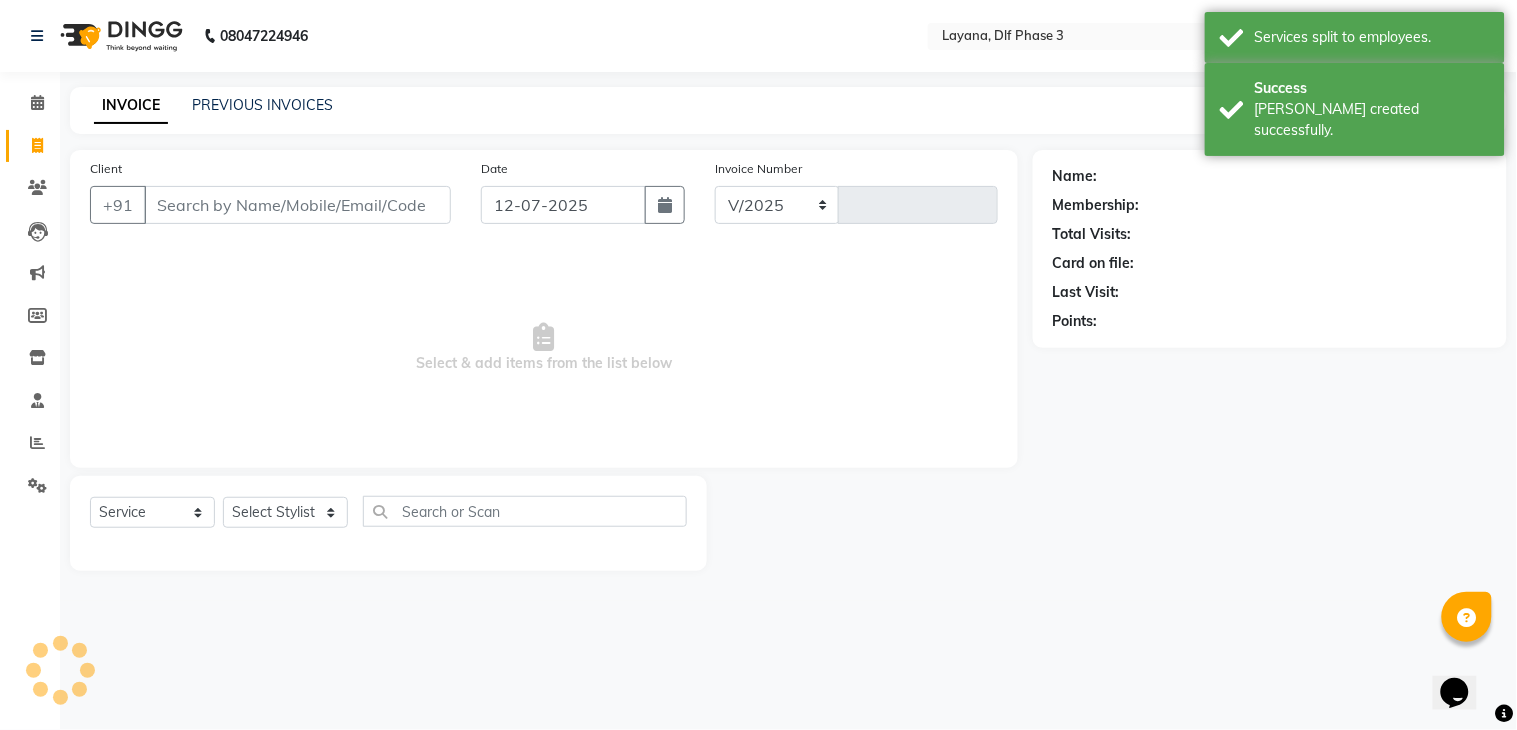 select on "6973" 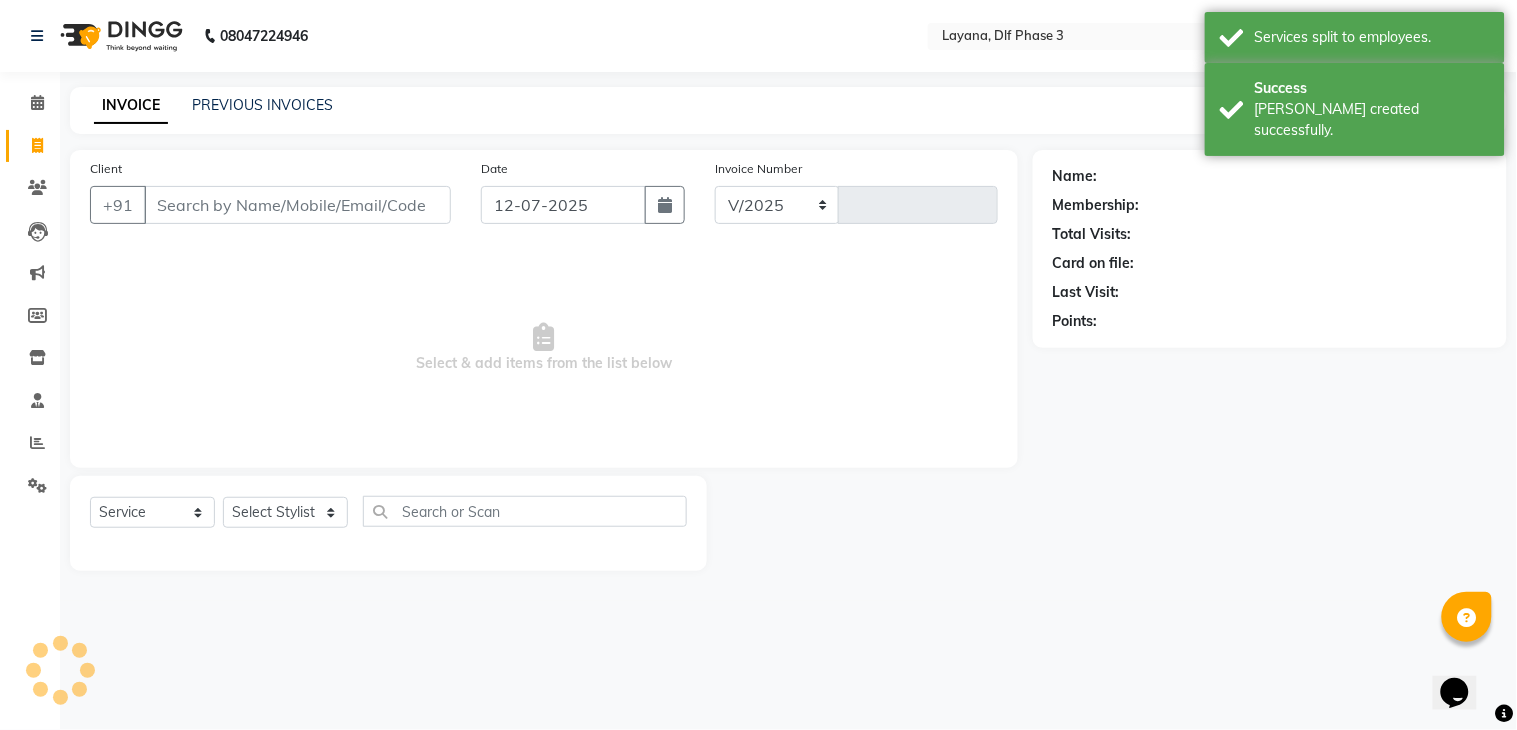 type on "1932" 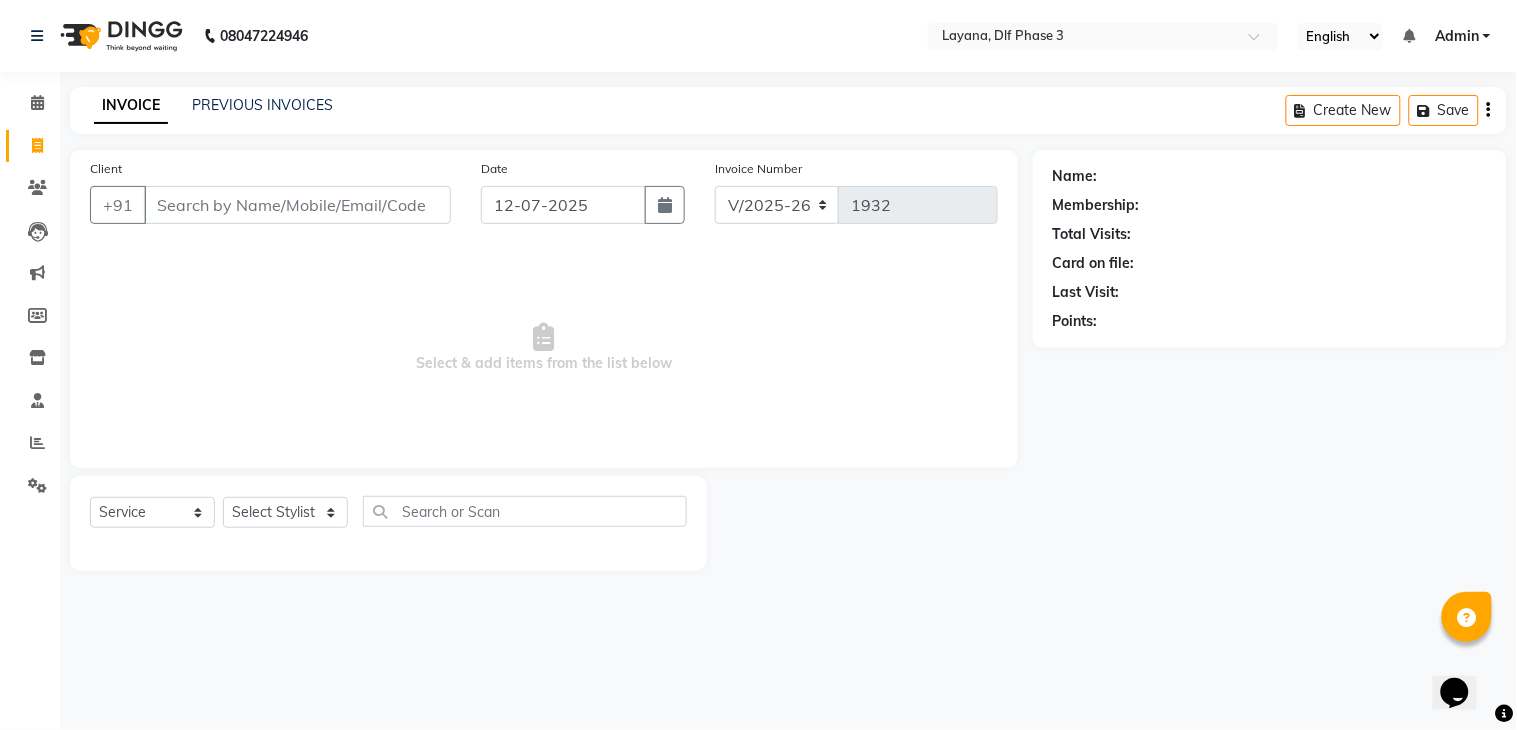 click 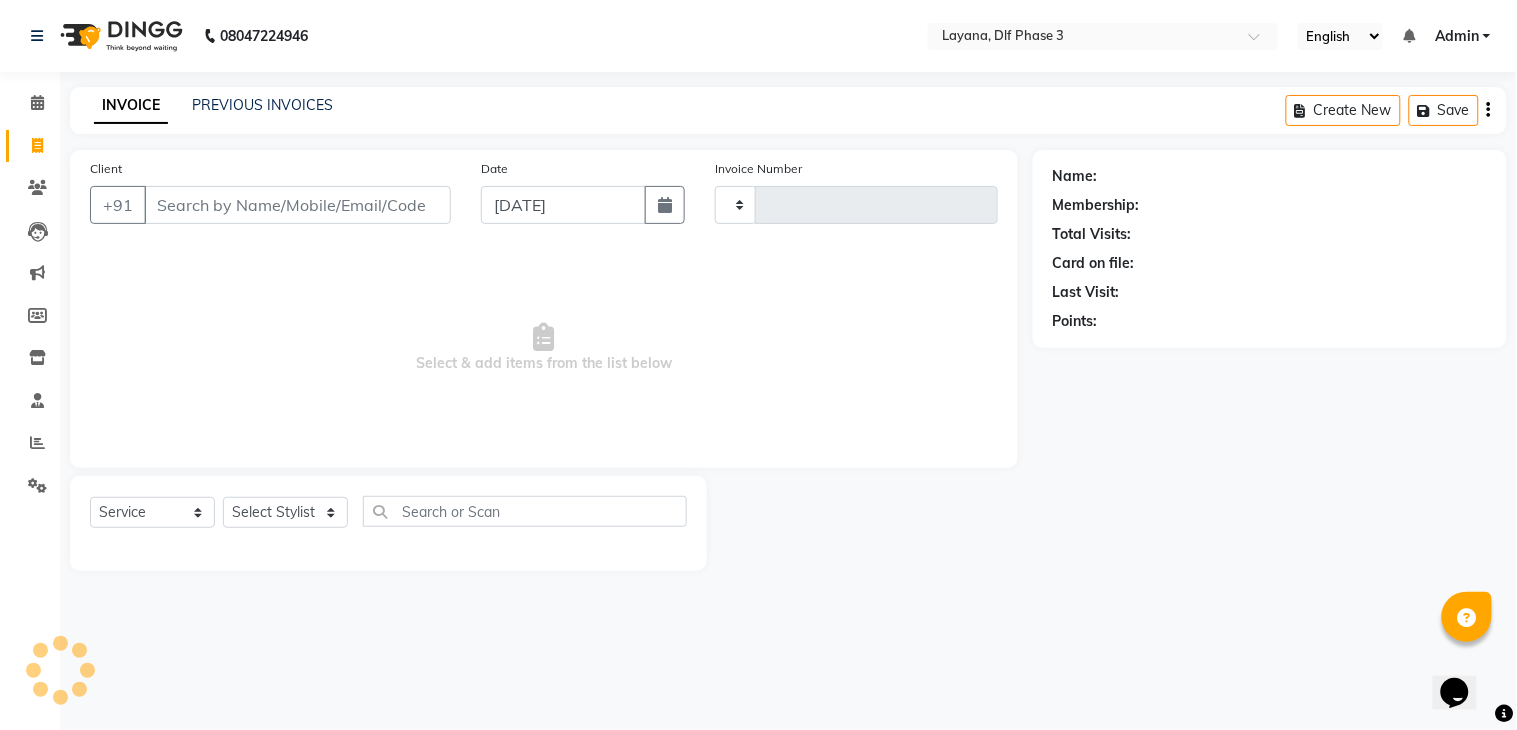 type on "1932" 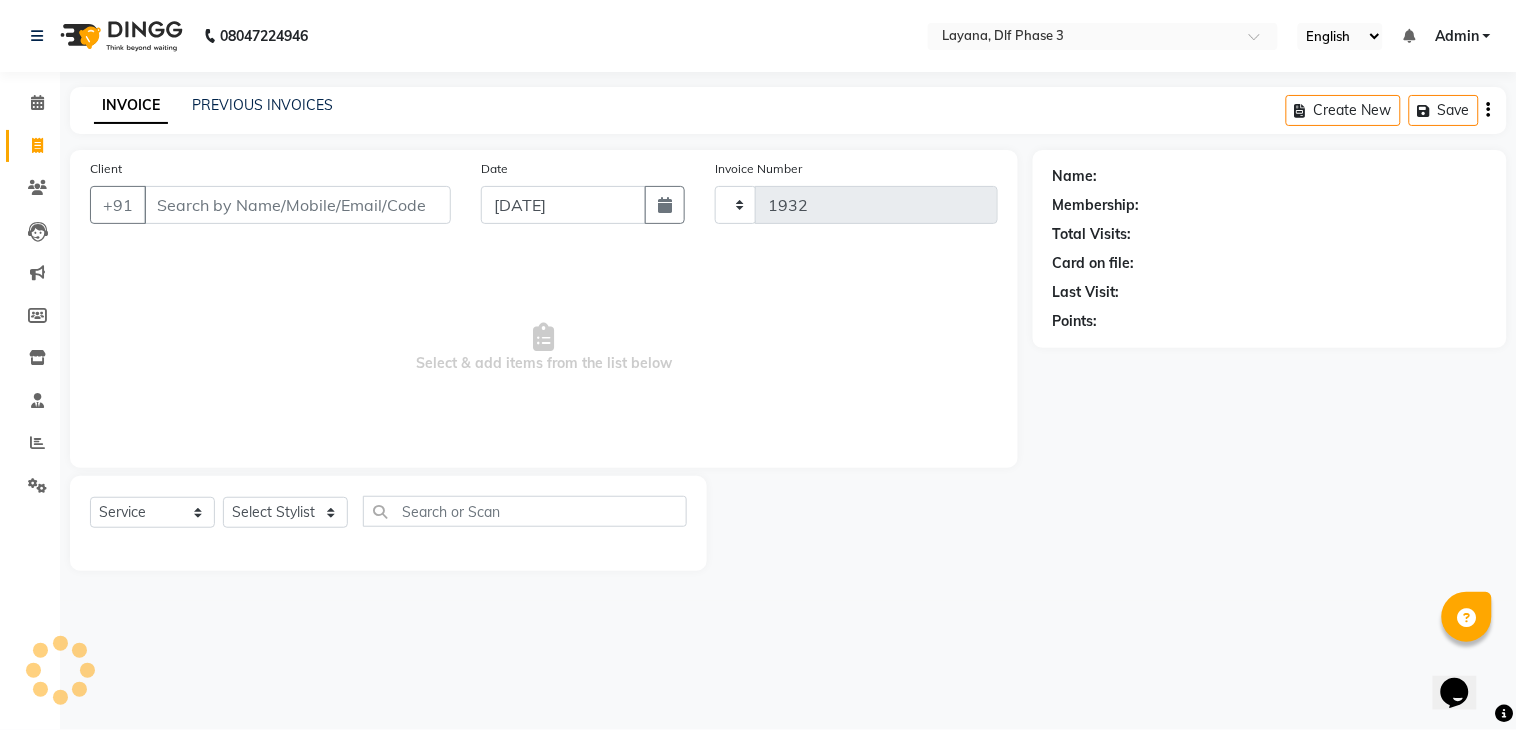 select on "6973" 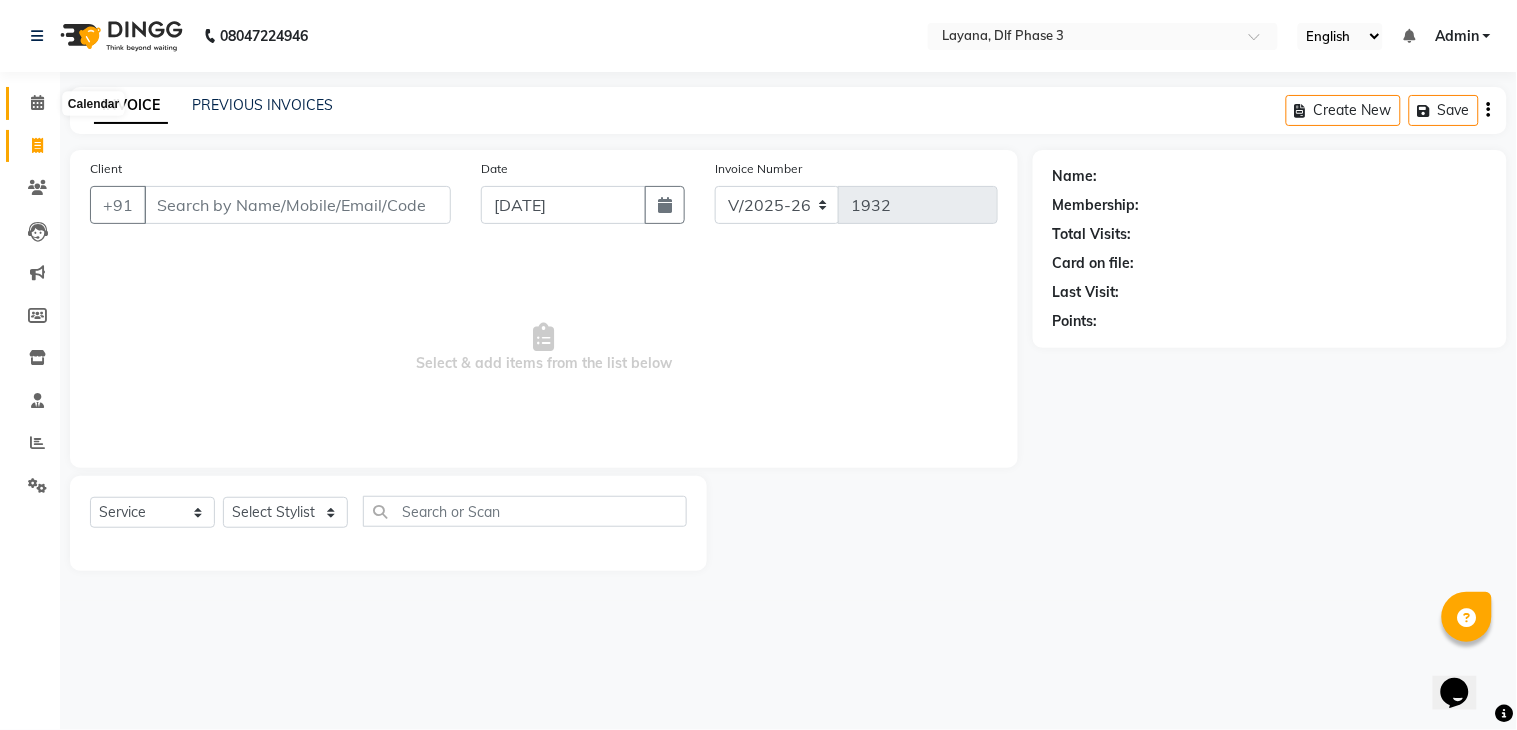 click 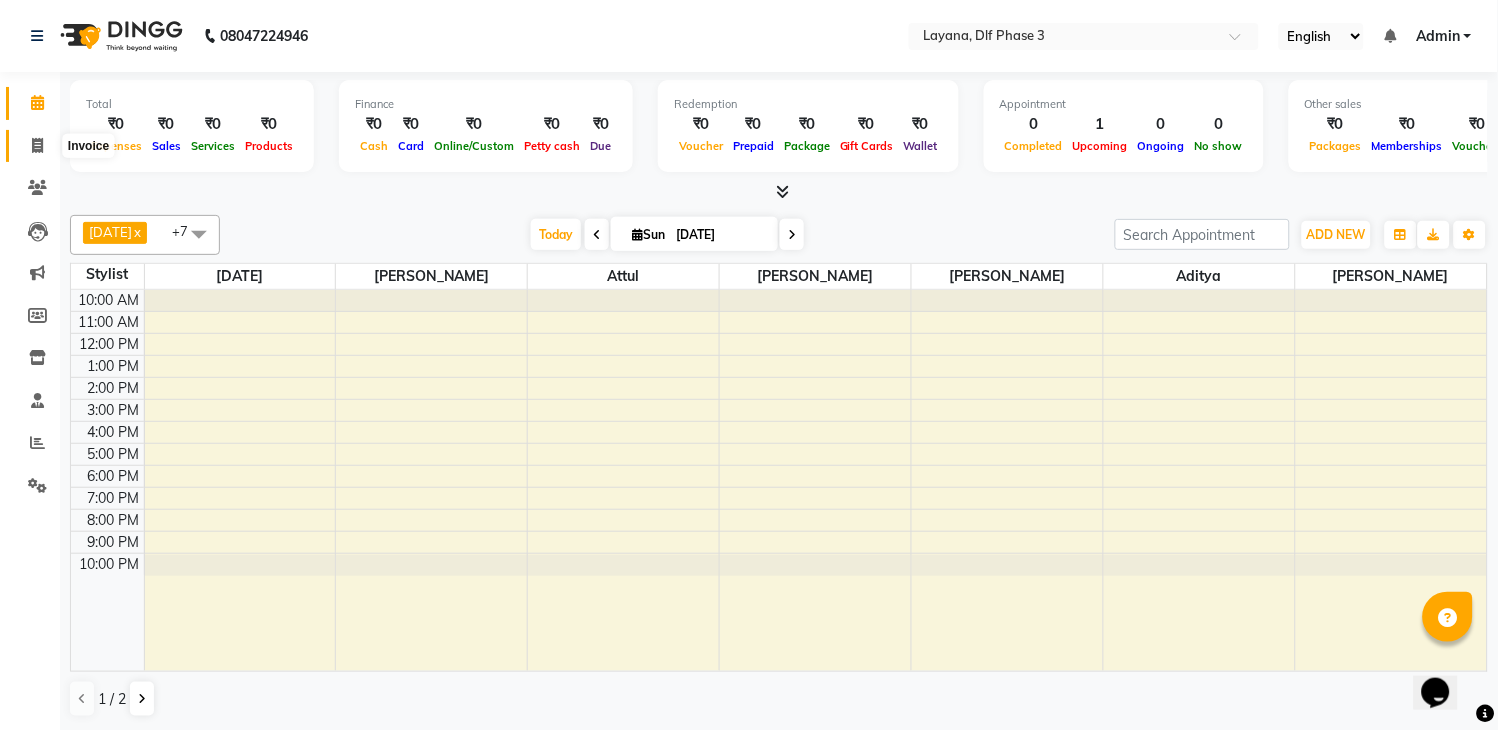 click 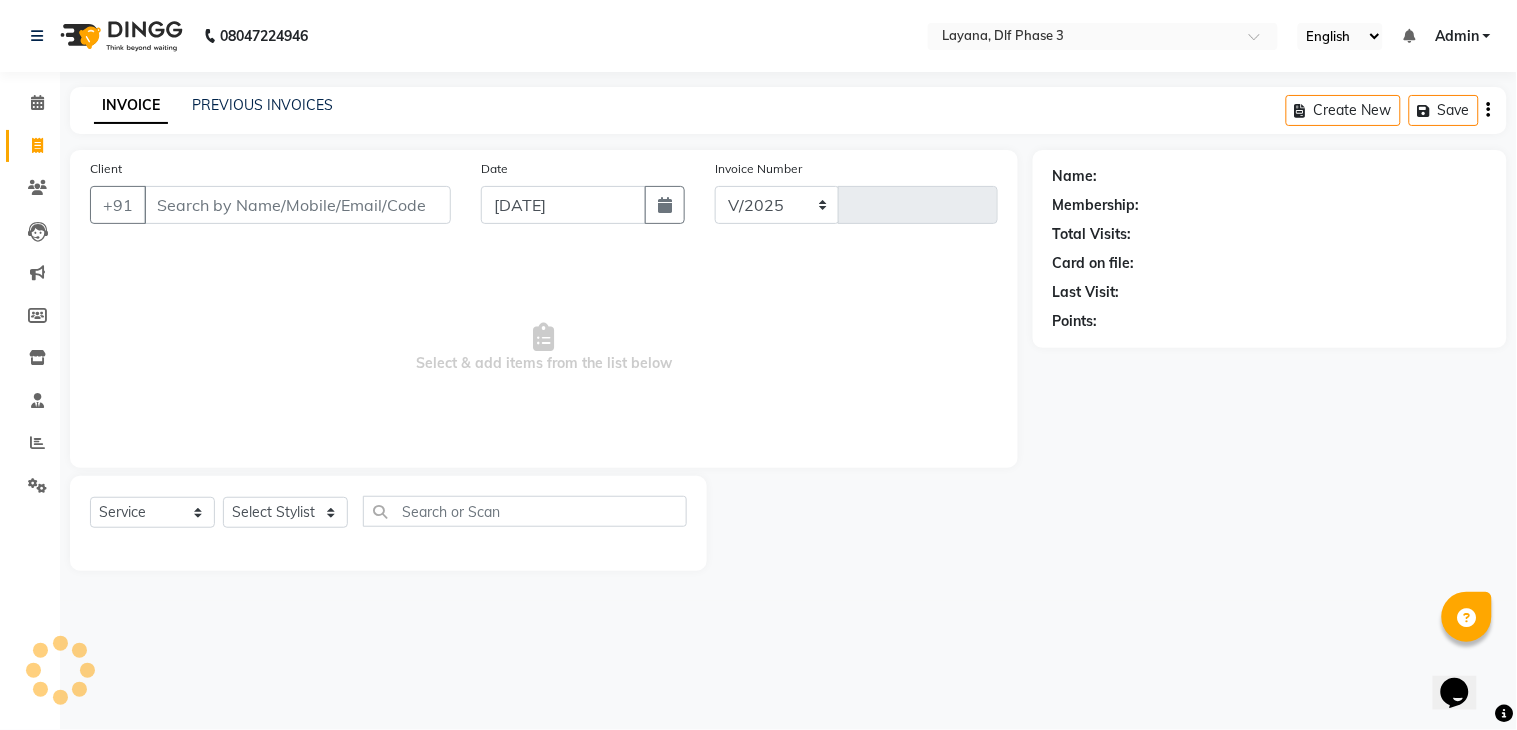 select on "6973" 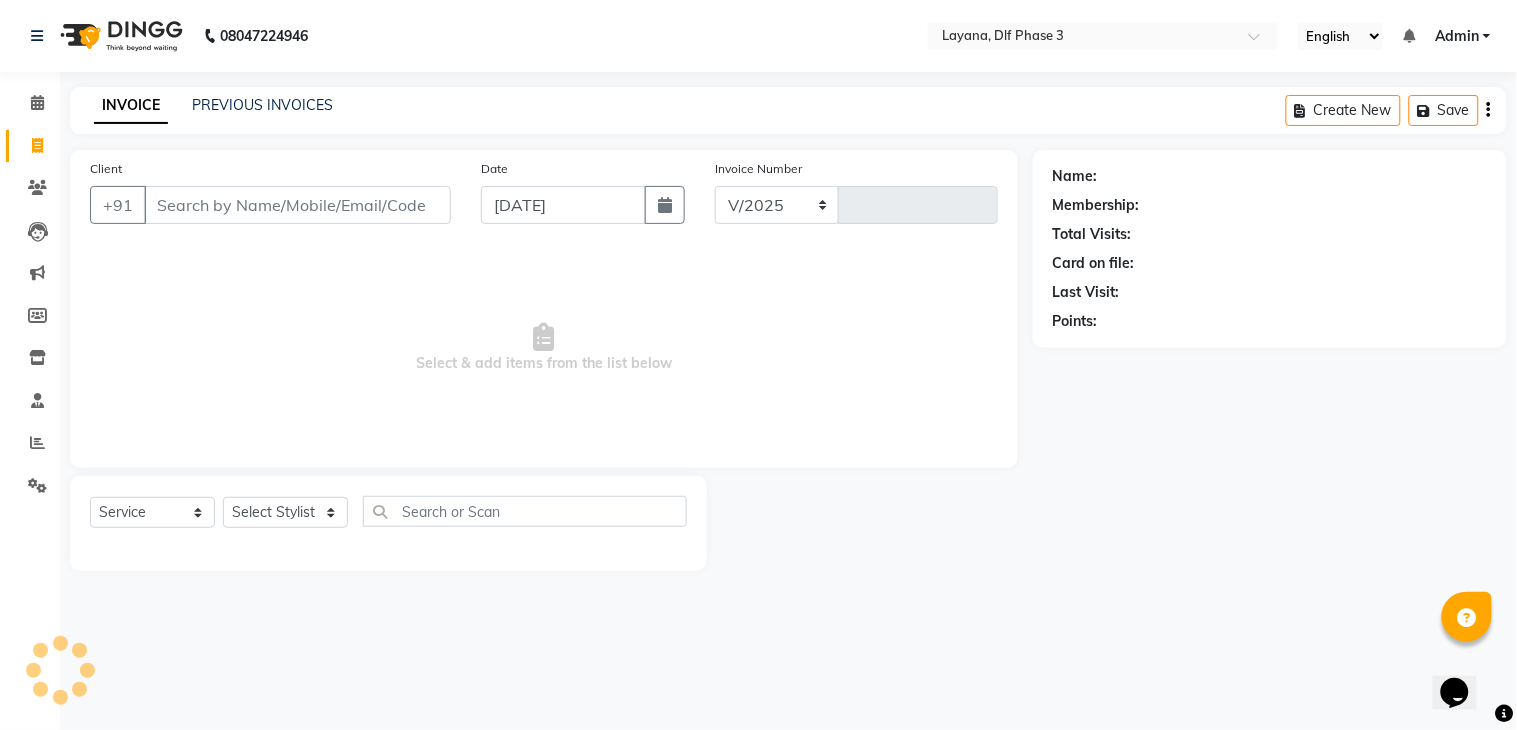 type on "1932" 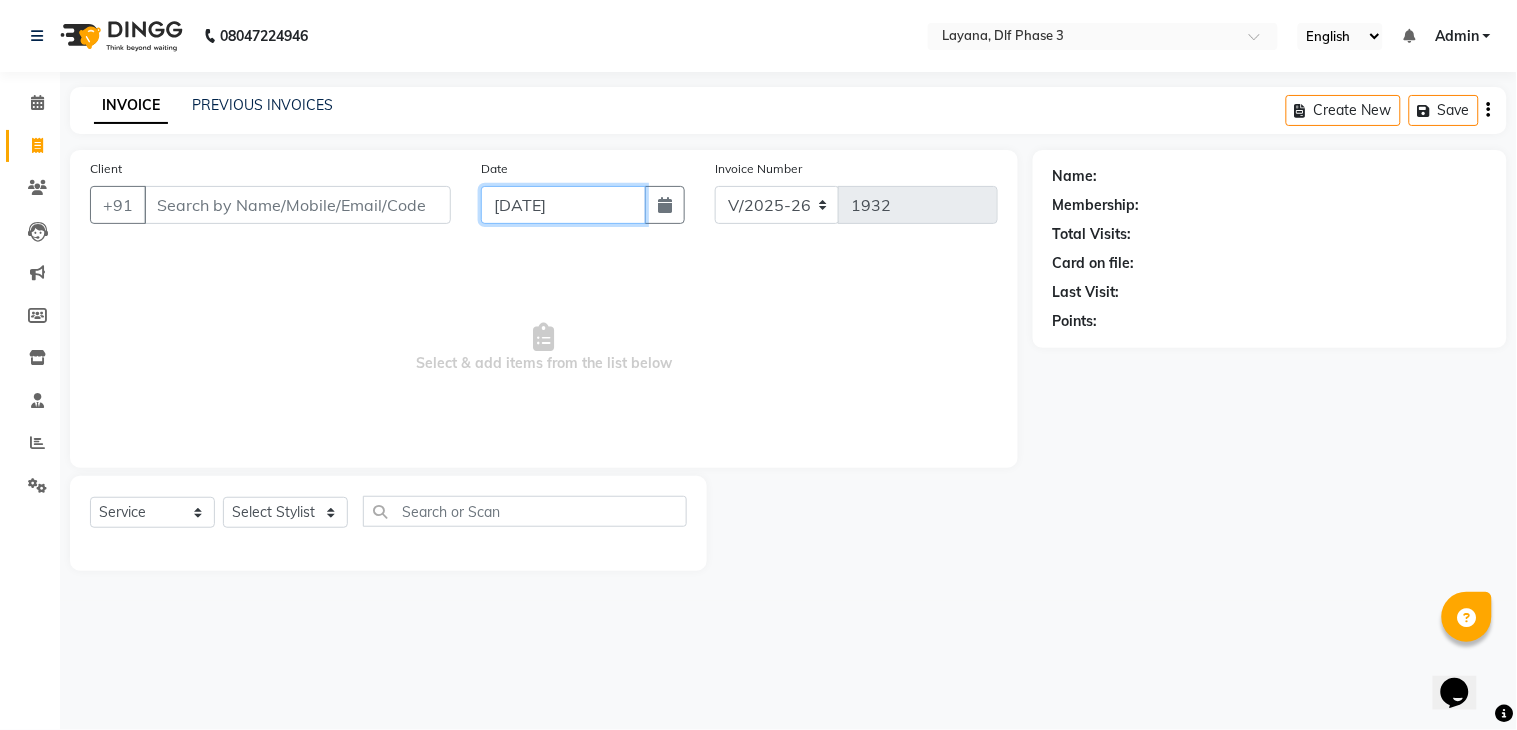 click on "[DATE]" 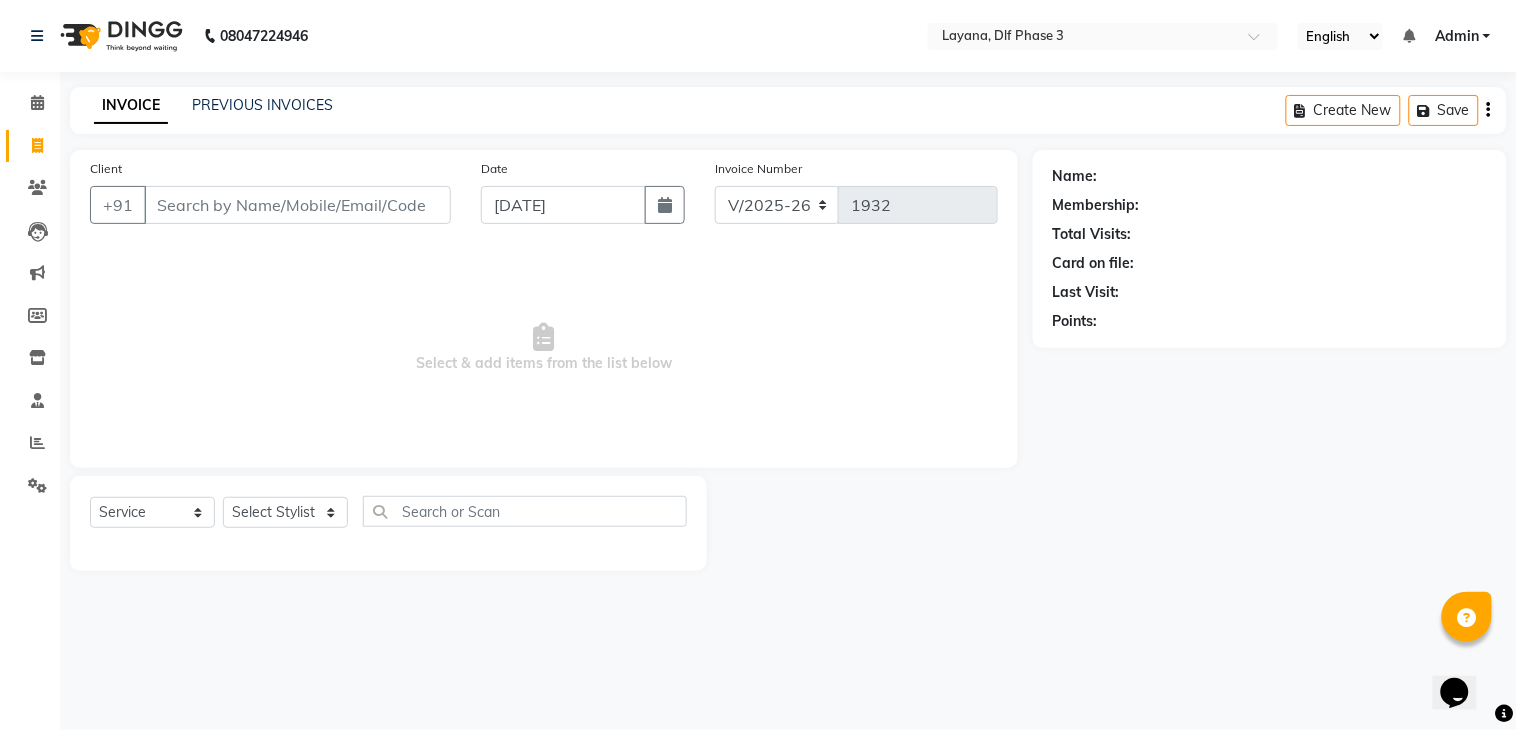 select on "7" 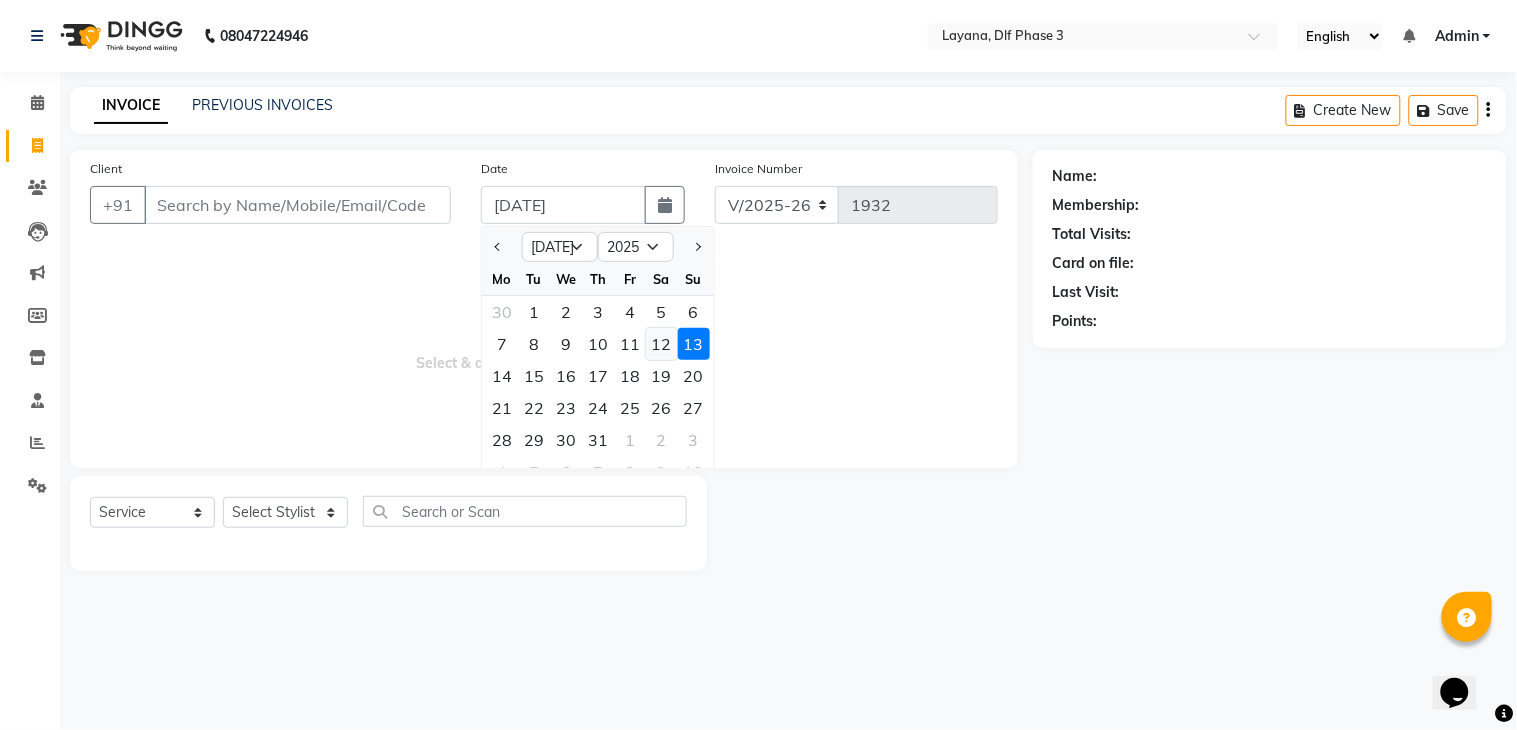 click on "12" 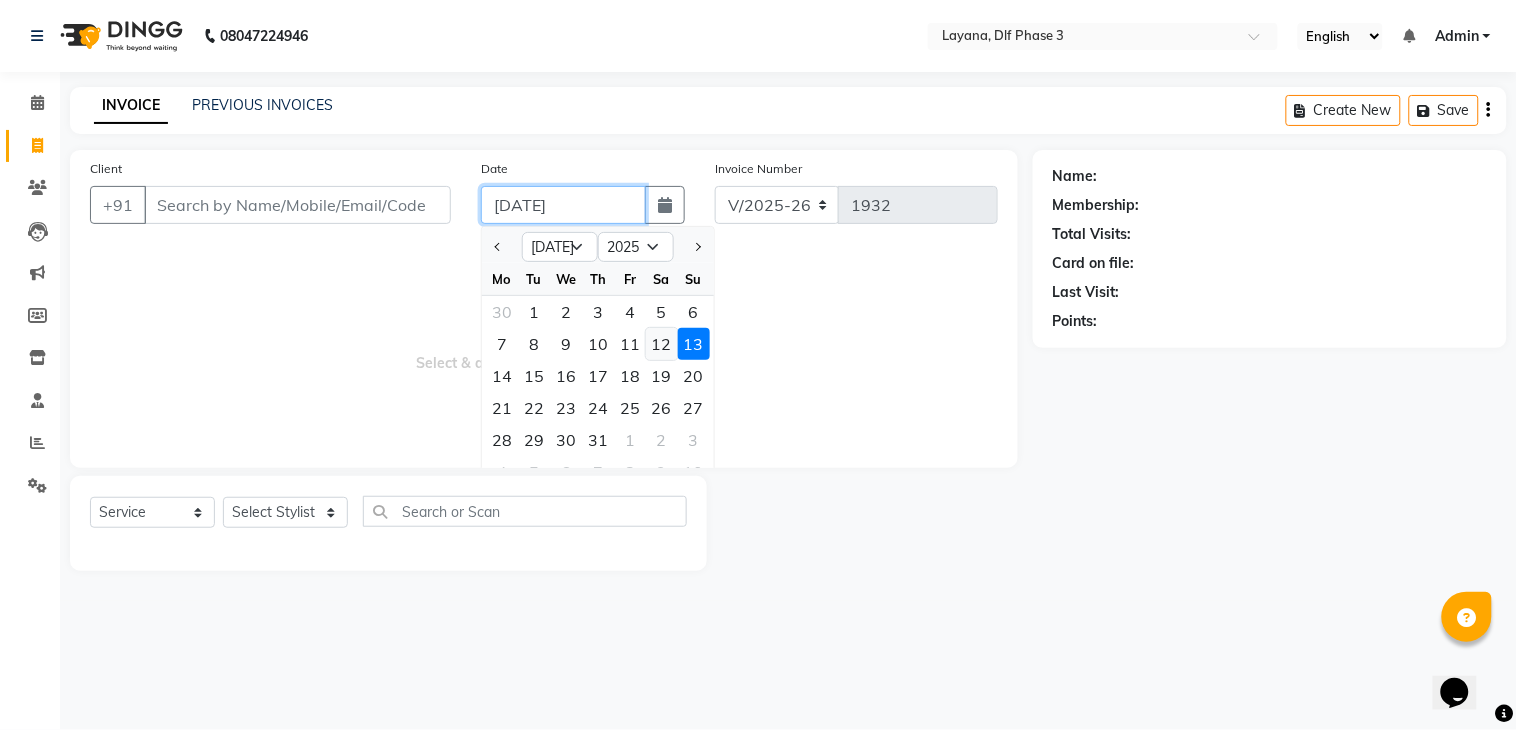 type on "12-07-2025" 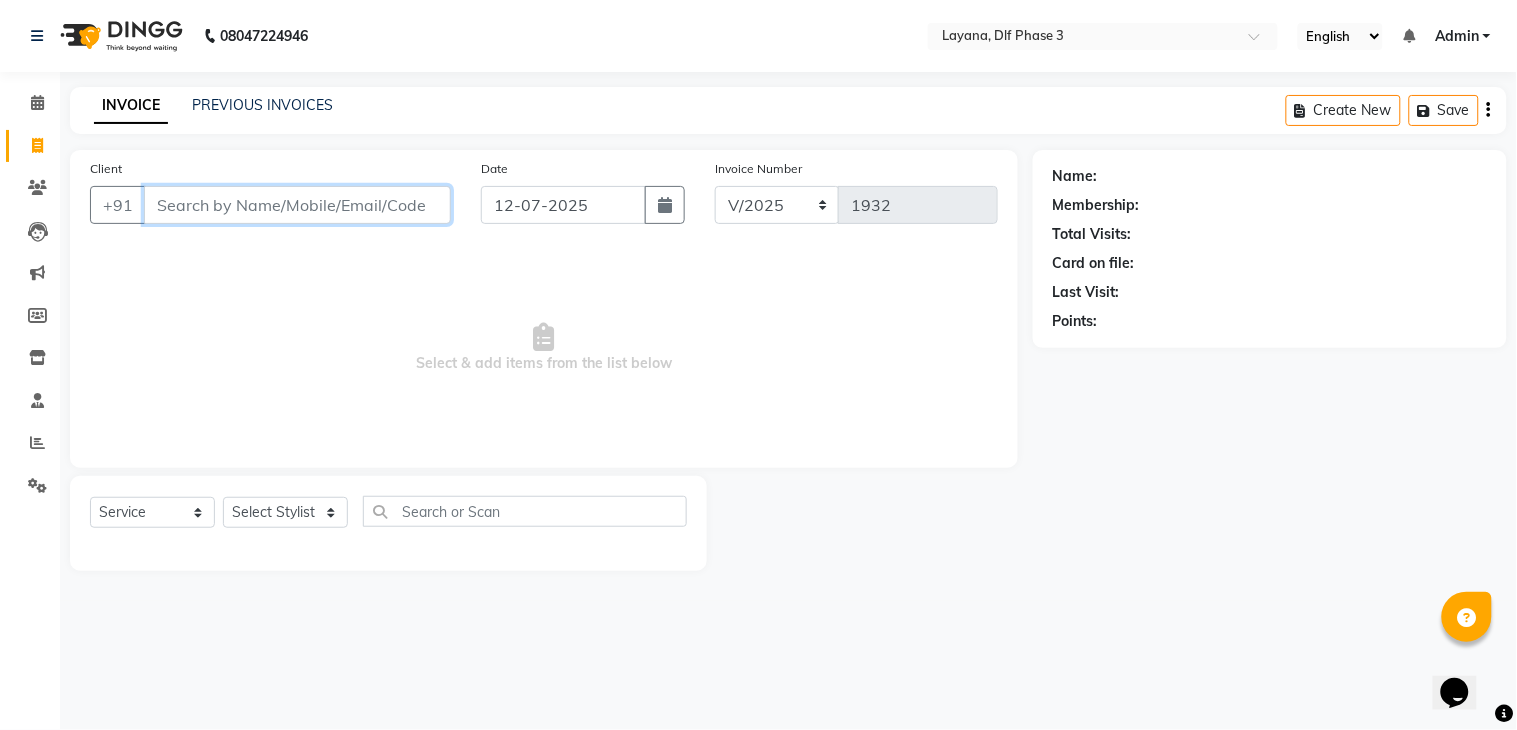 click on "Client" at bounding box center (297, 205) 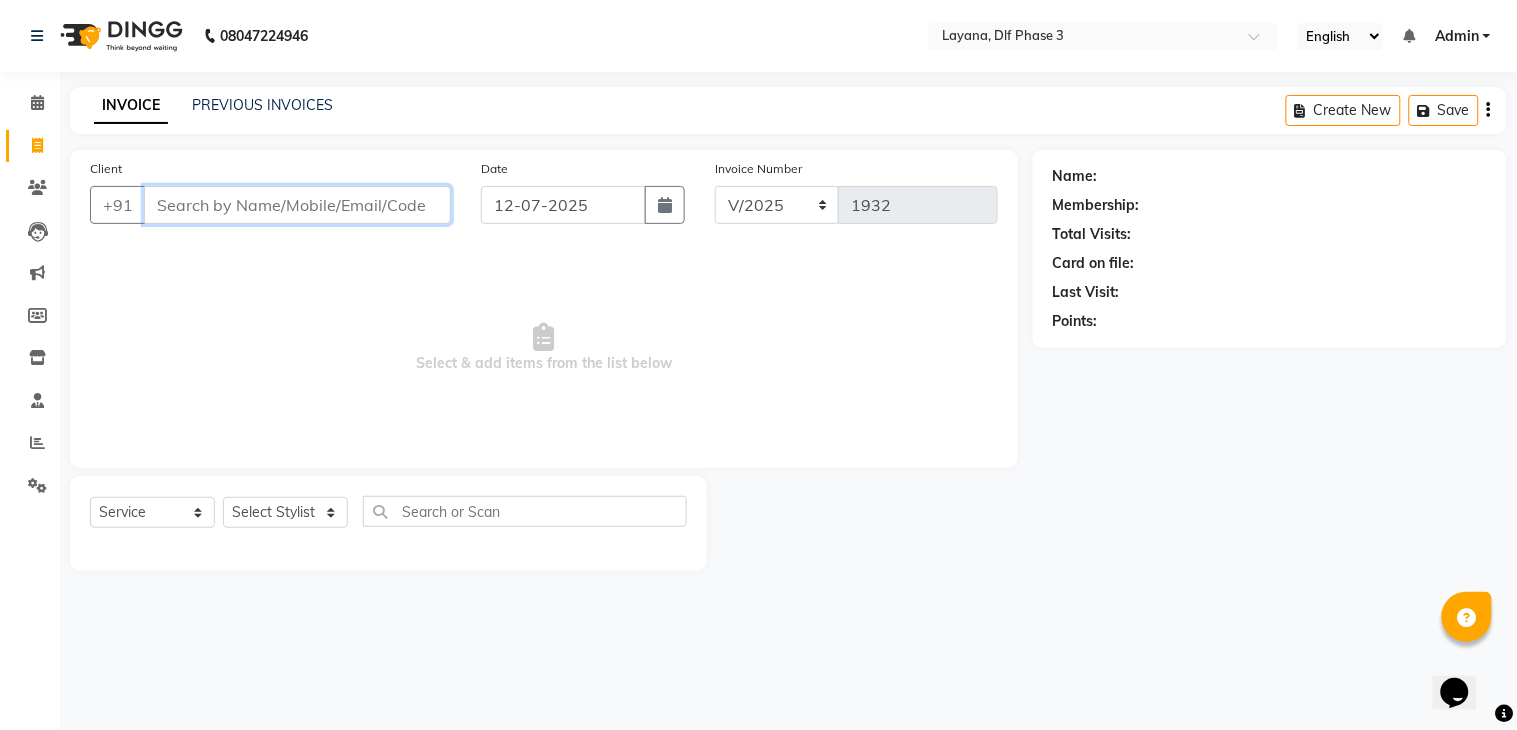 click on "Client" at bounding box center [297, 205] 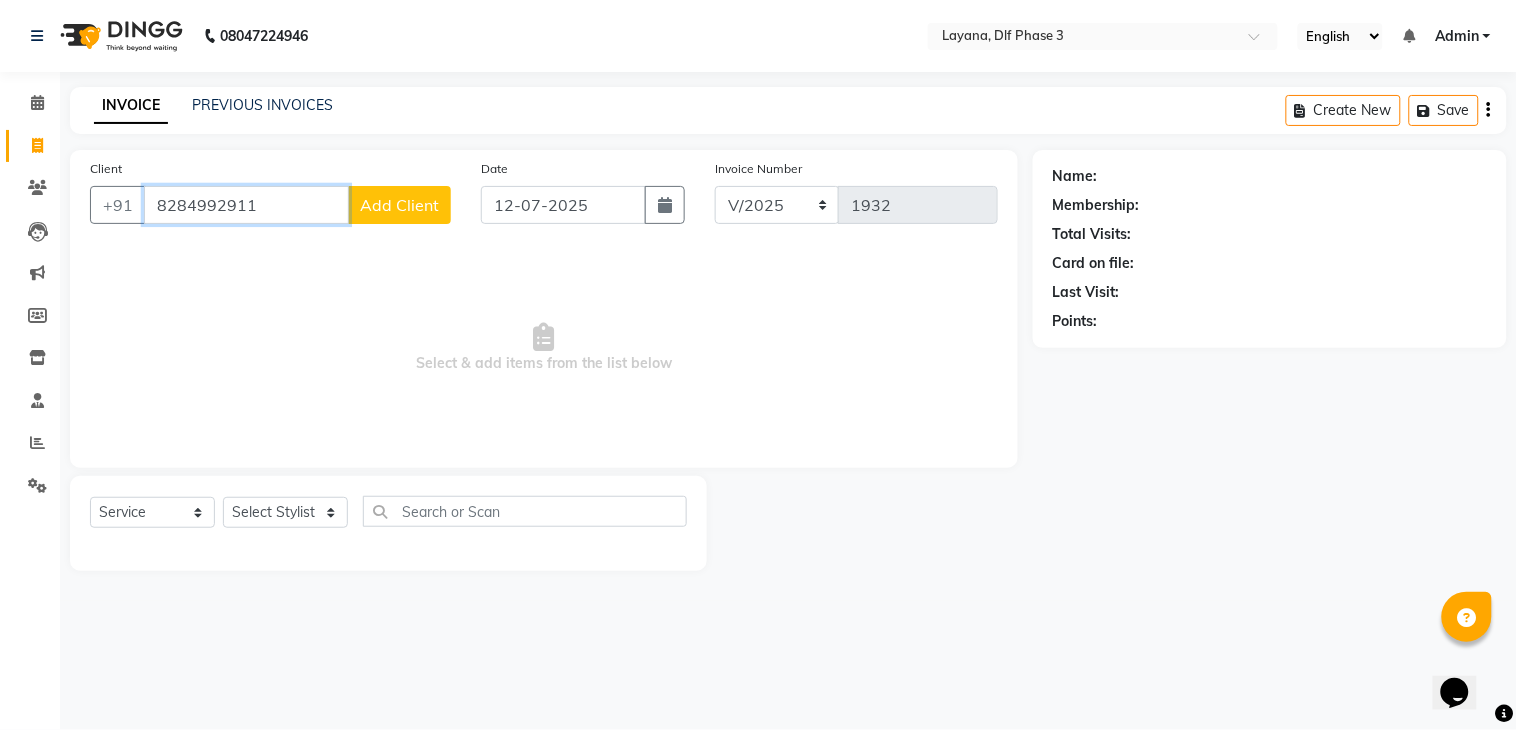 type on "8284992911" 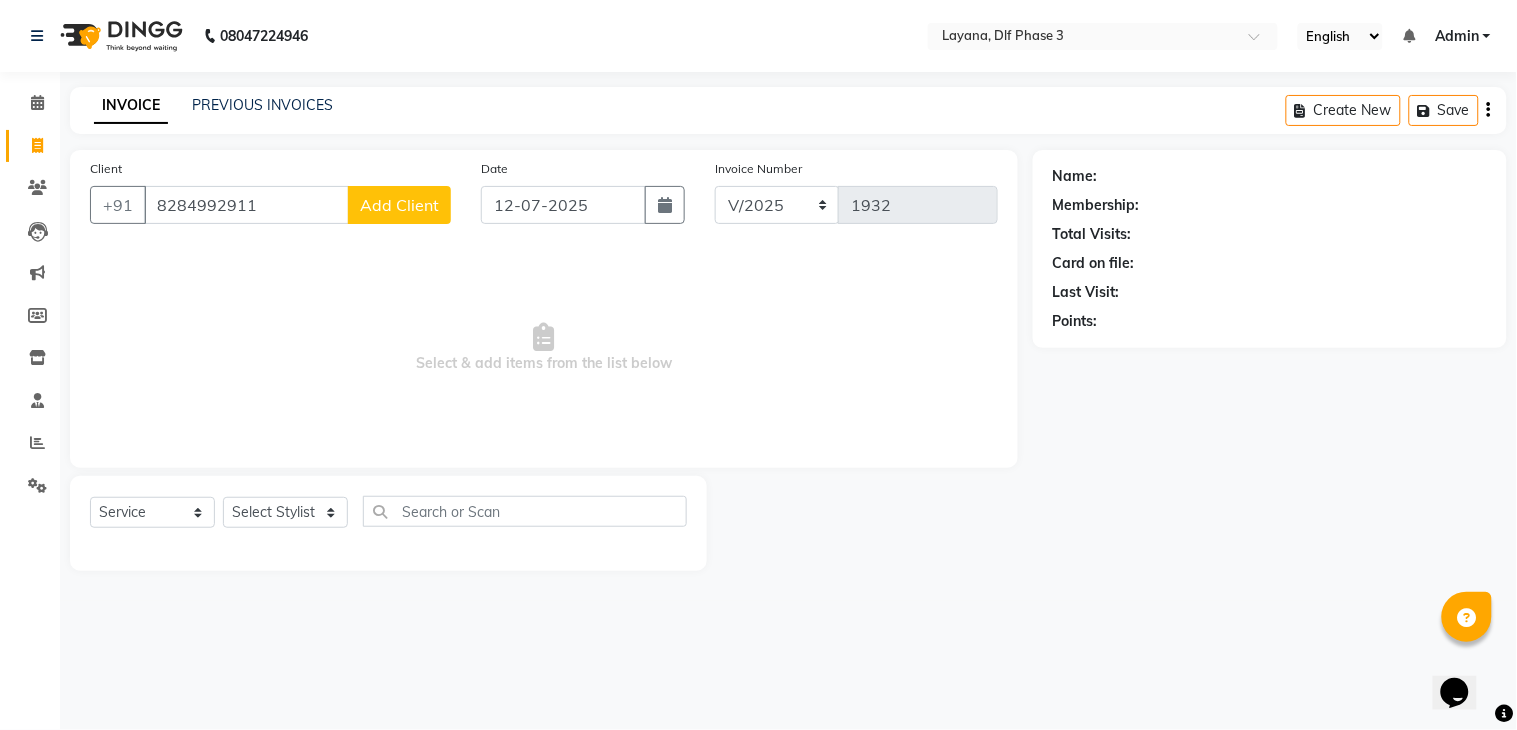 click on "Add Client" 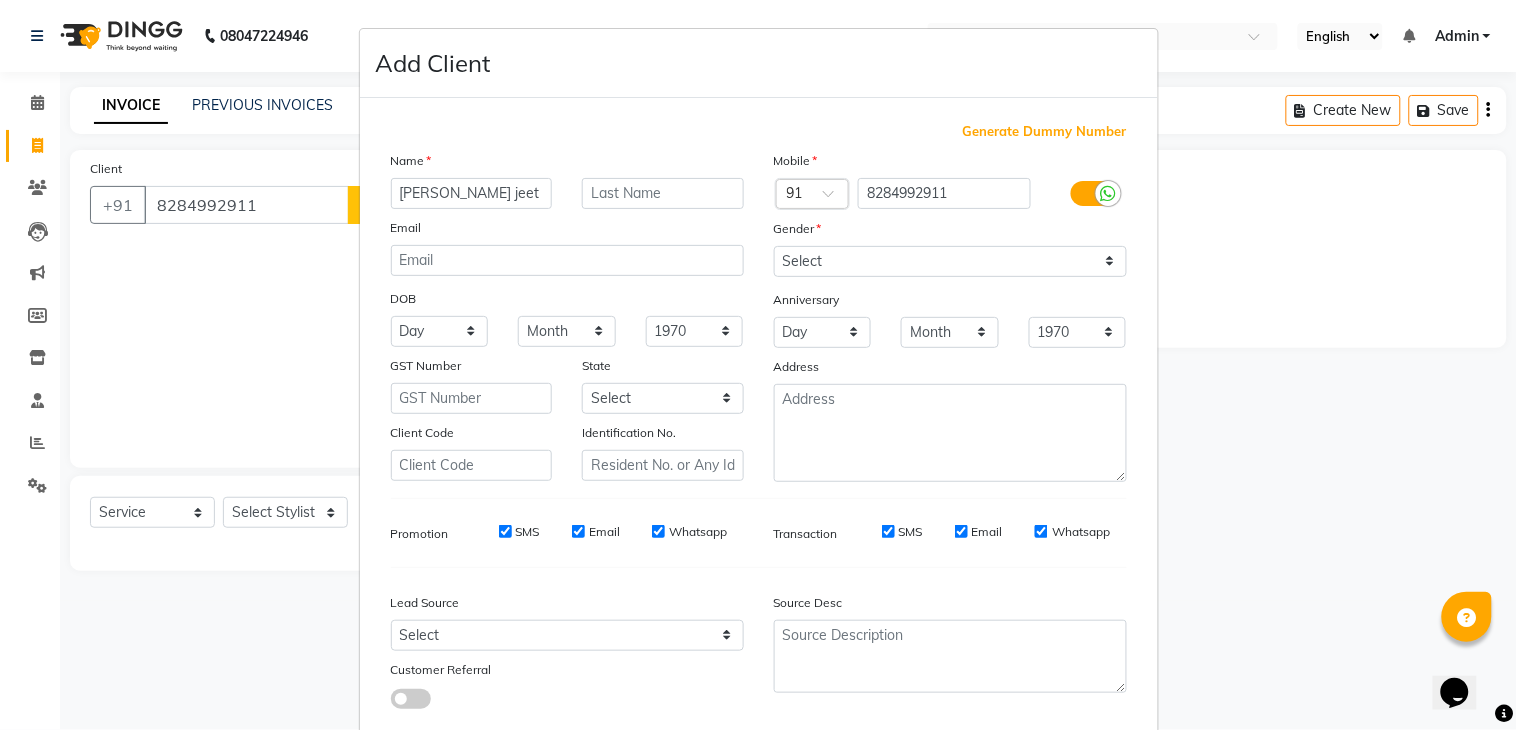 type on "[PERSON_NAME] jeet" 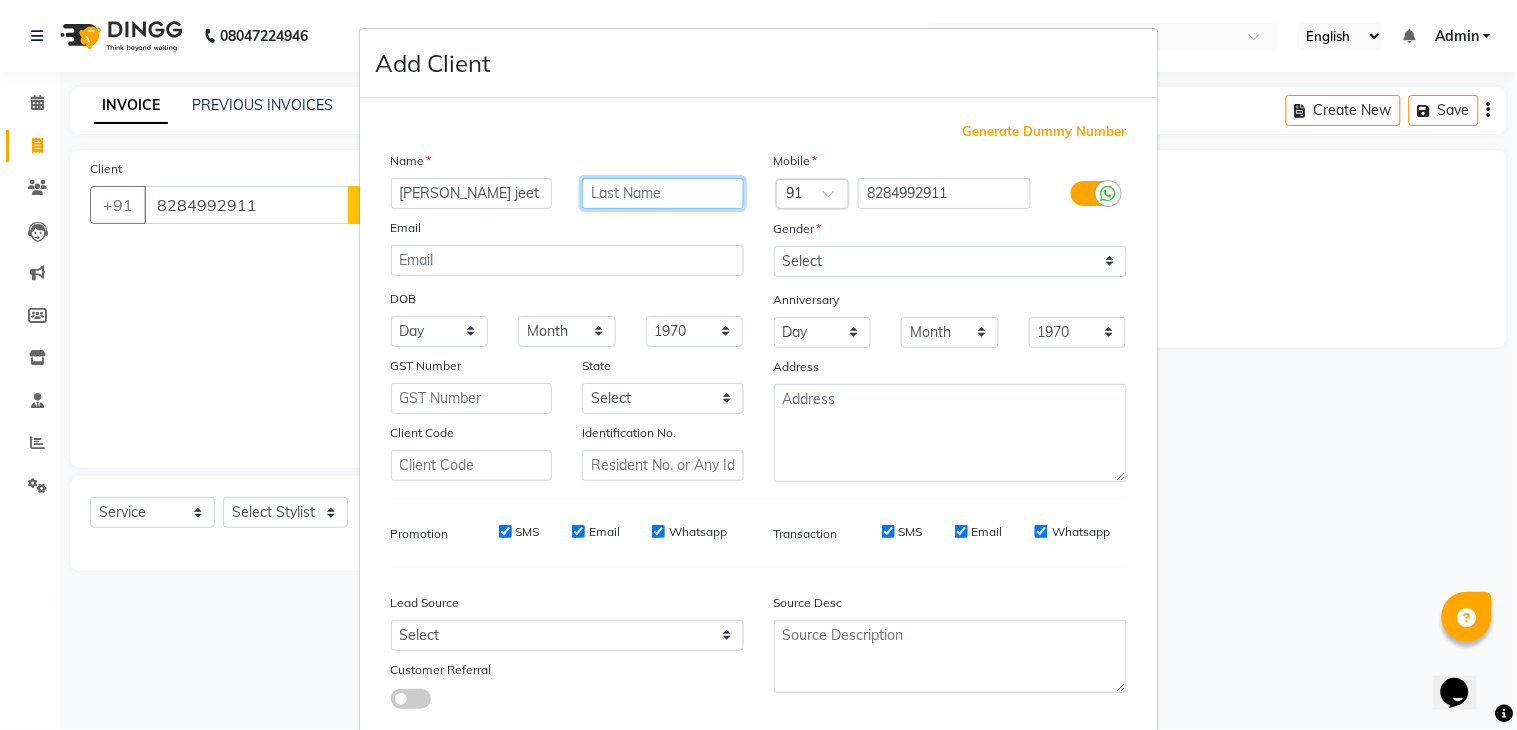 click at bounding box center [663, 193] 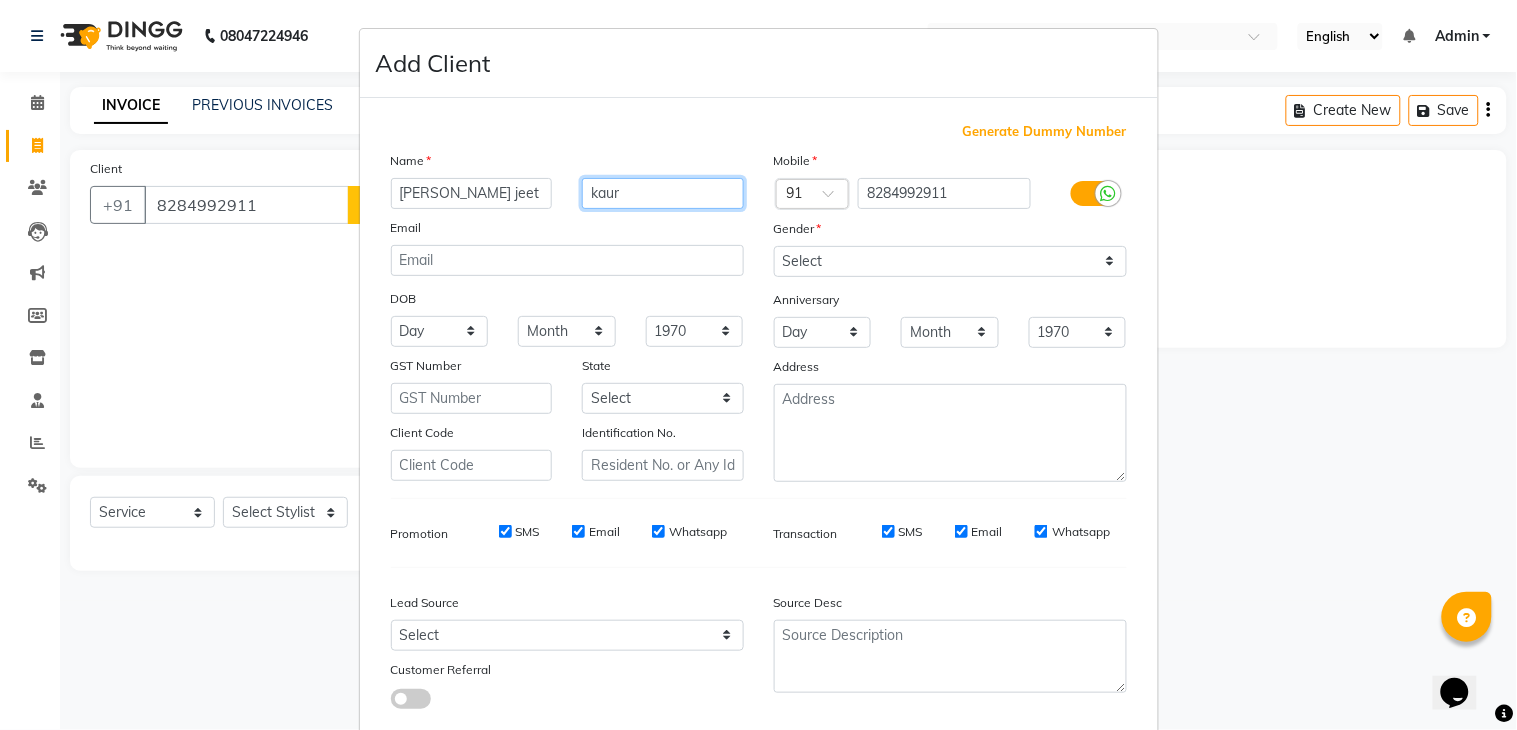 type on "kaur" 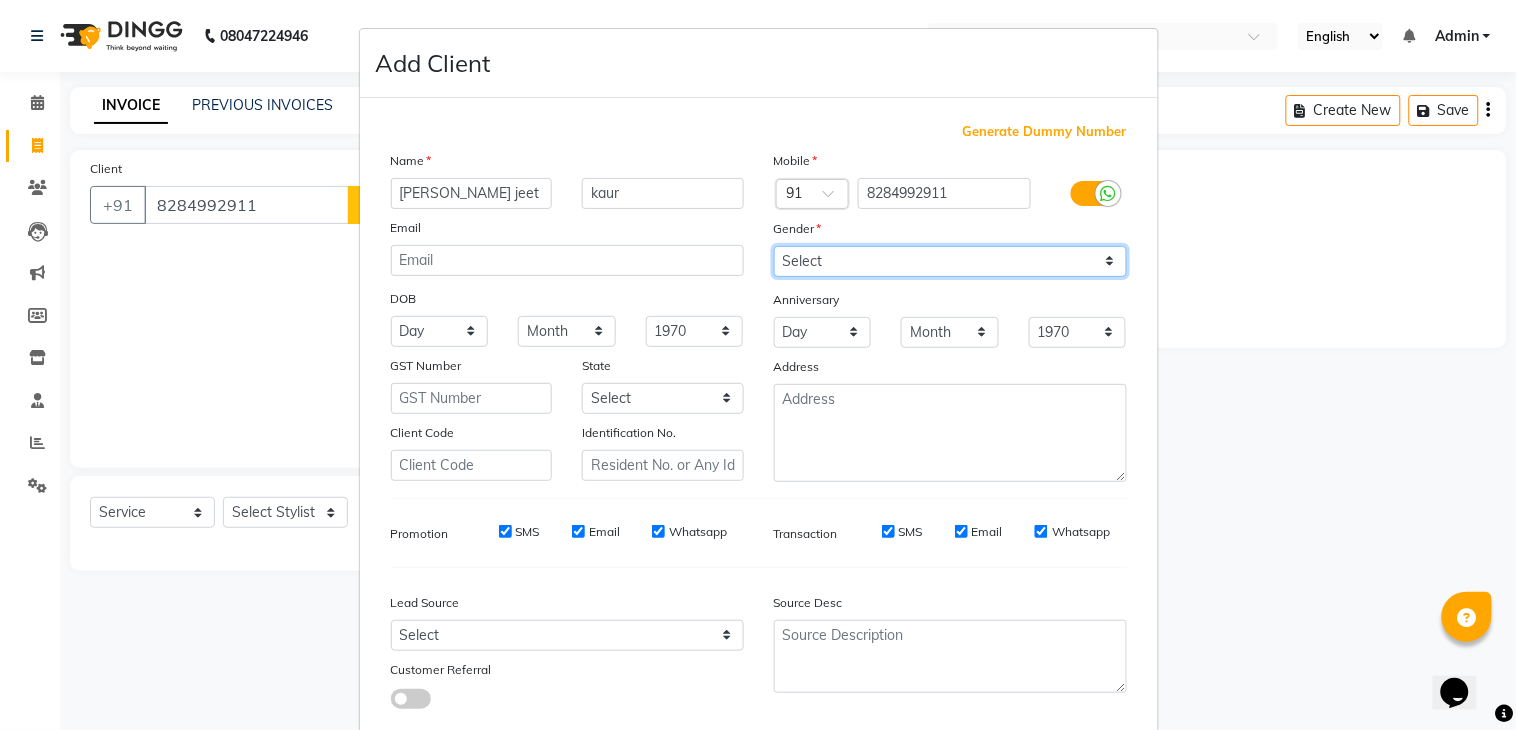 click on "Select [DEMOGRAPHIC_DATA] [DEMOGRAPHIC_DATA] Other Prefer Not To Say" at bounding box center (950, 261) 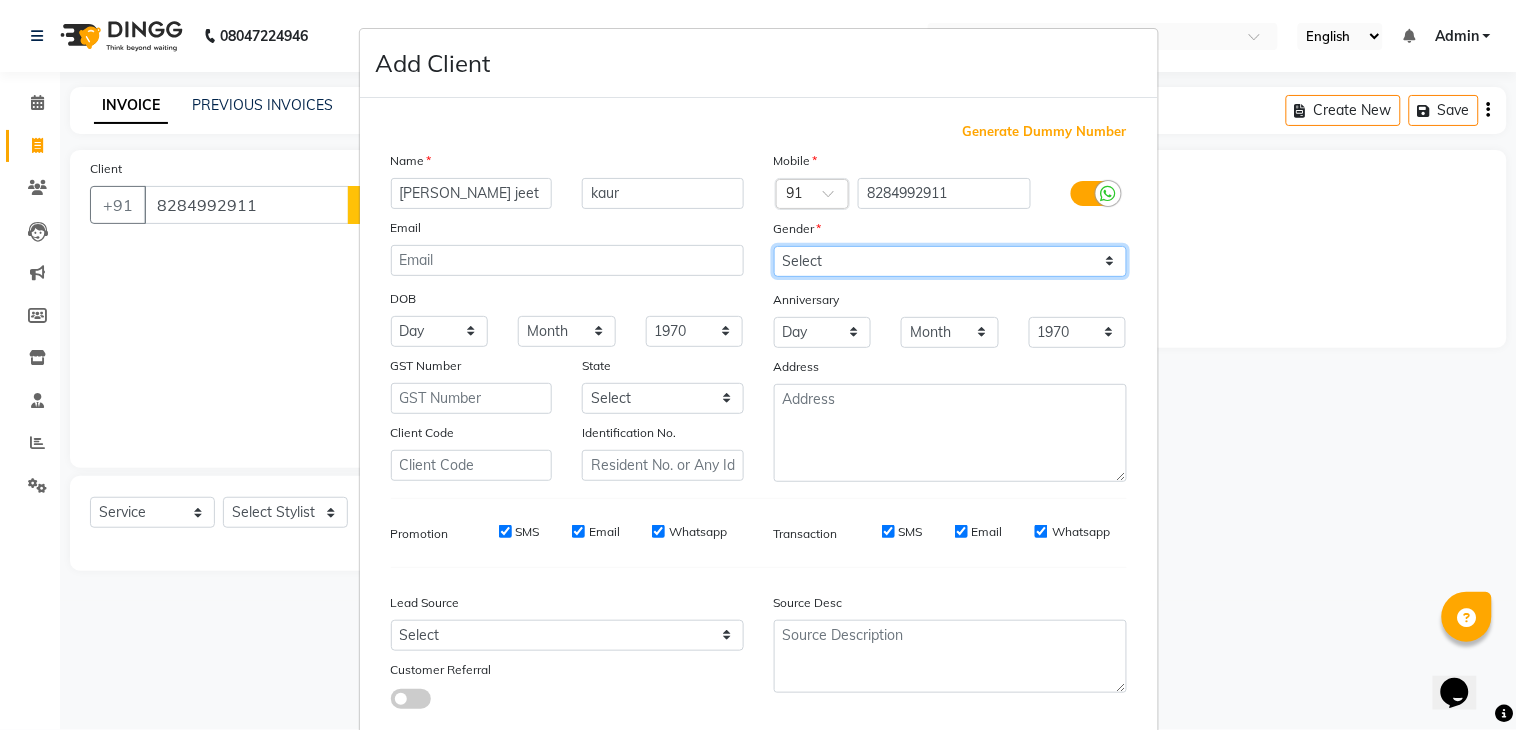 click on "Select [DEMOGRAPHIC_DATA] [DEMOGRAPHIC_DATA] Other Prefer Not To Say" at bounding box center (950, 261) 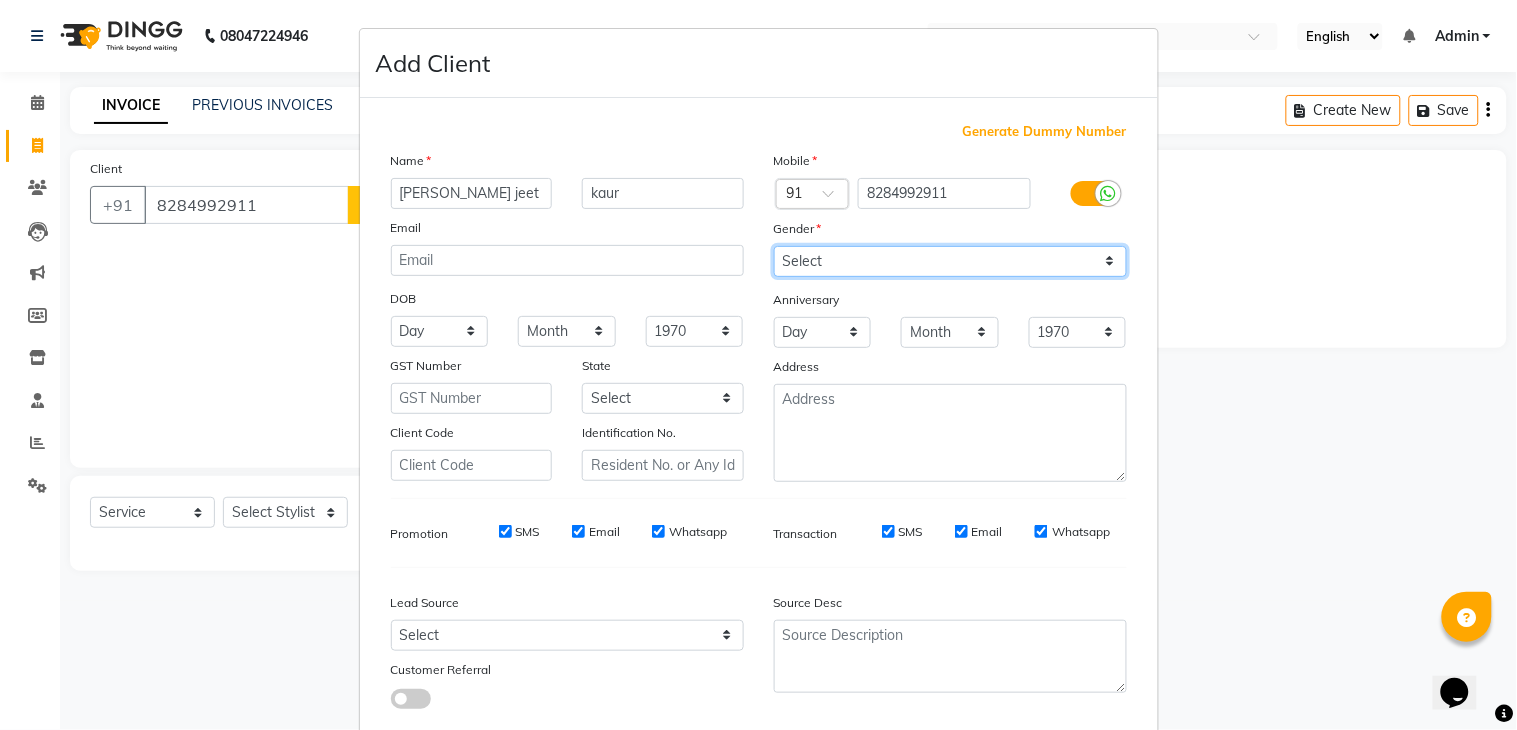 click on "Select [DEMOGRAPHIC_DATA] [DEMOGRAPHIC_DATA] Other Prefer Not To Say" at bounding box center (950, 261) 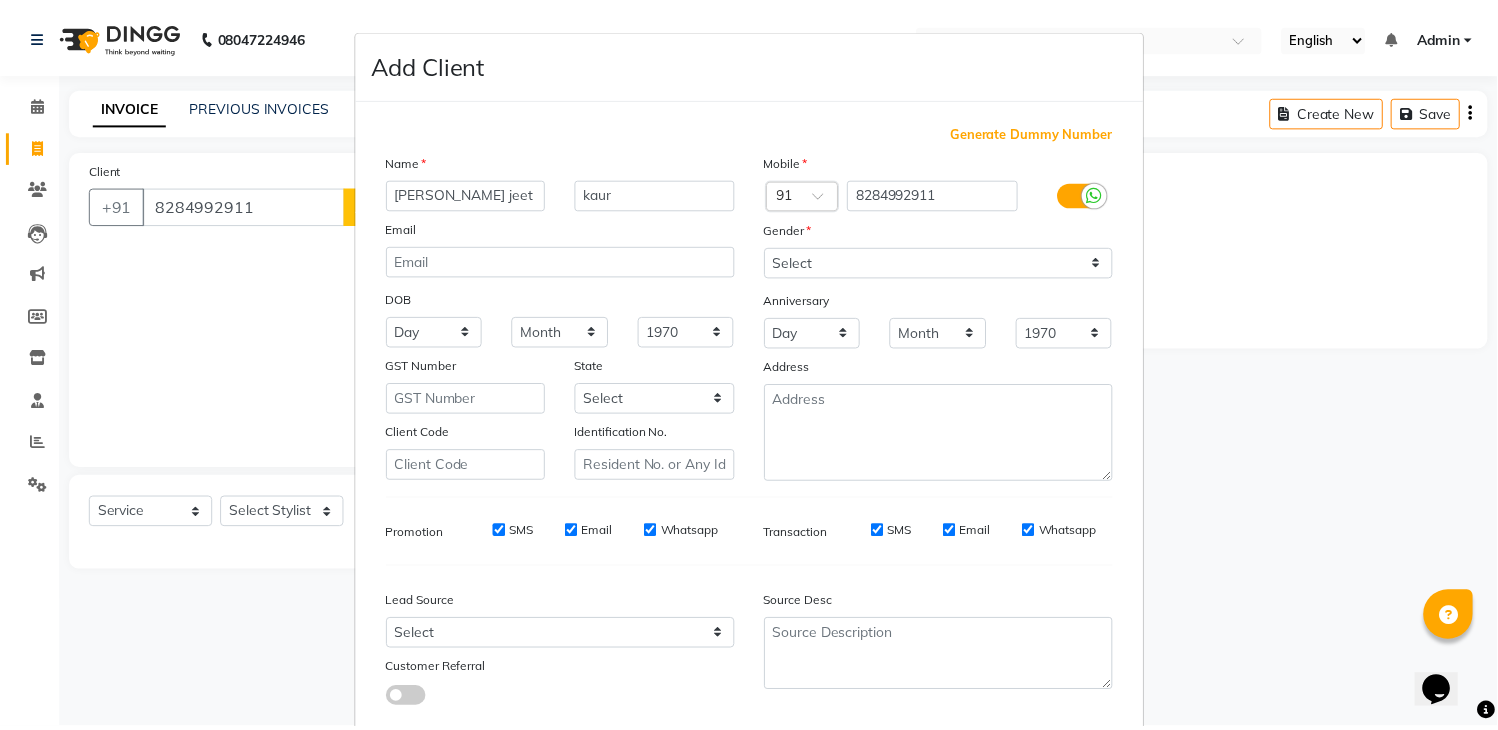 scroll, scrollTop: 121, scrollLeft: 0, axis: vertical 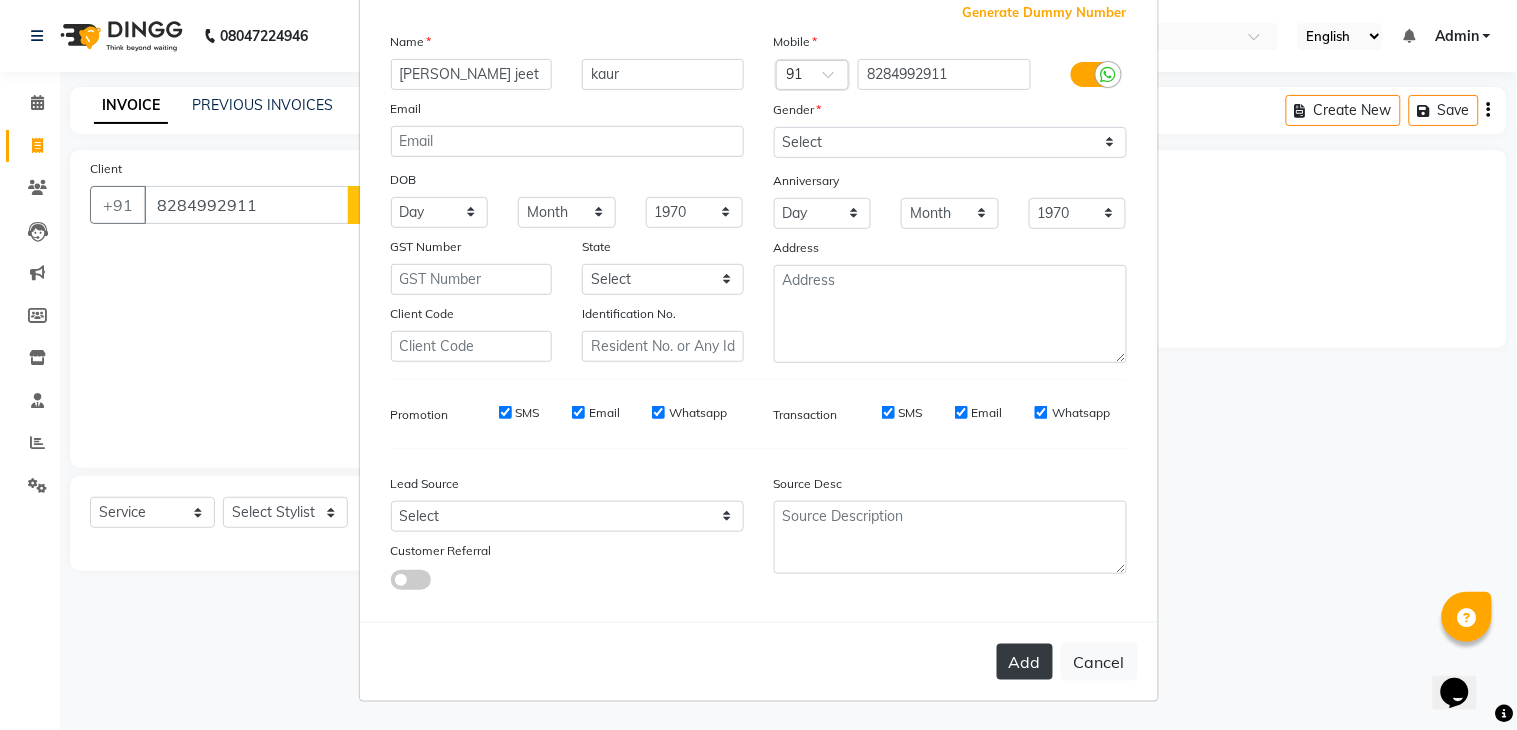 click on "Add" at bounding box center (1025, 662) 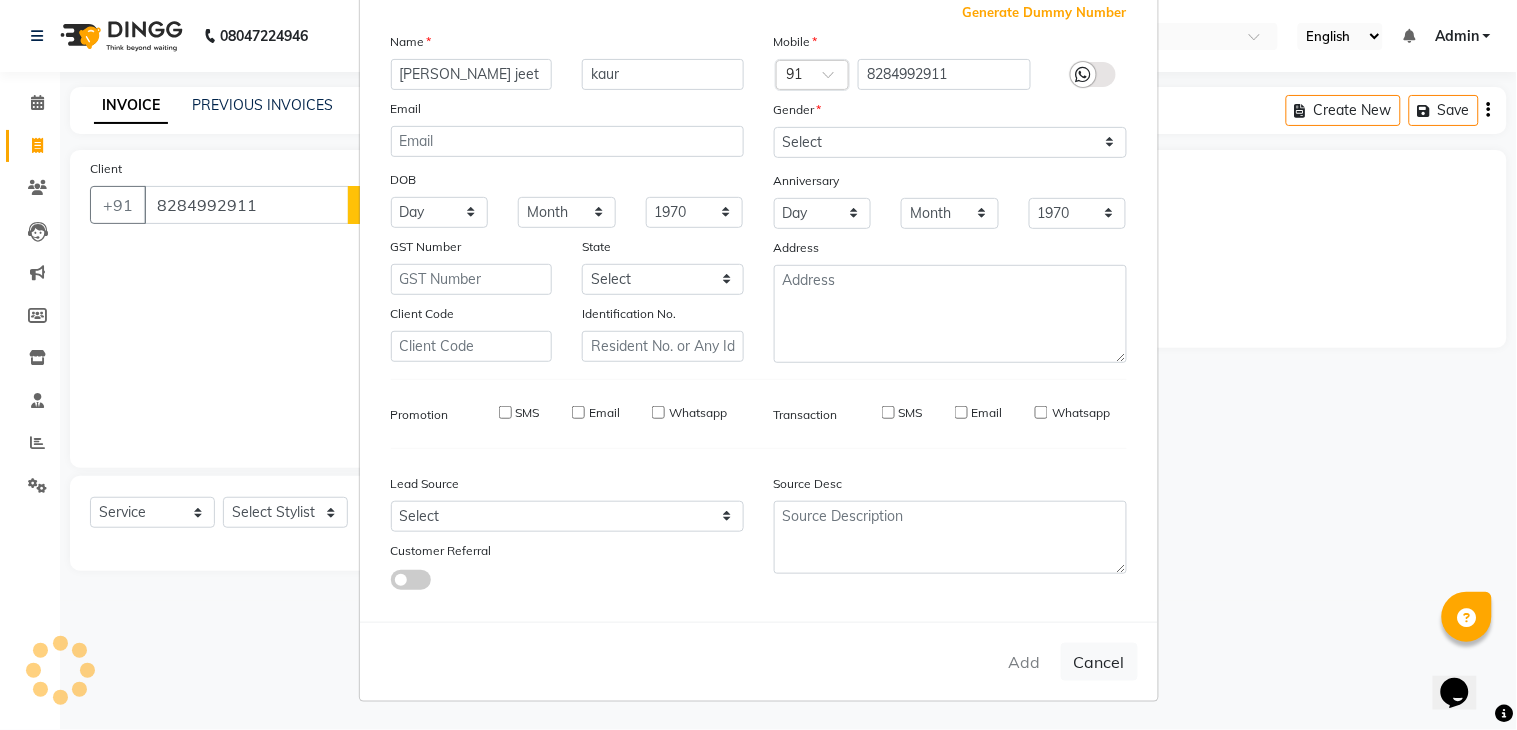 type 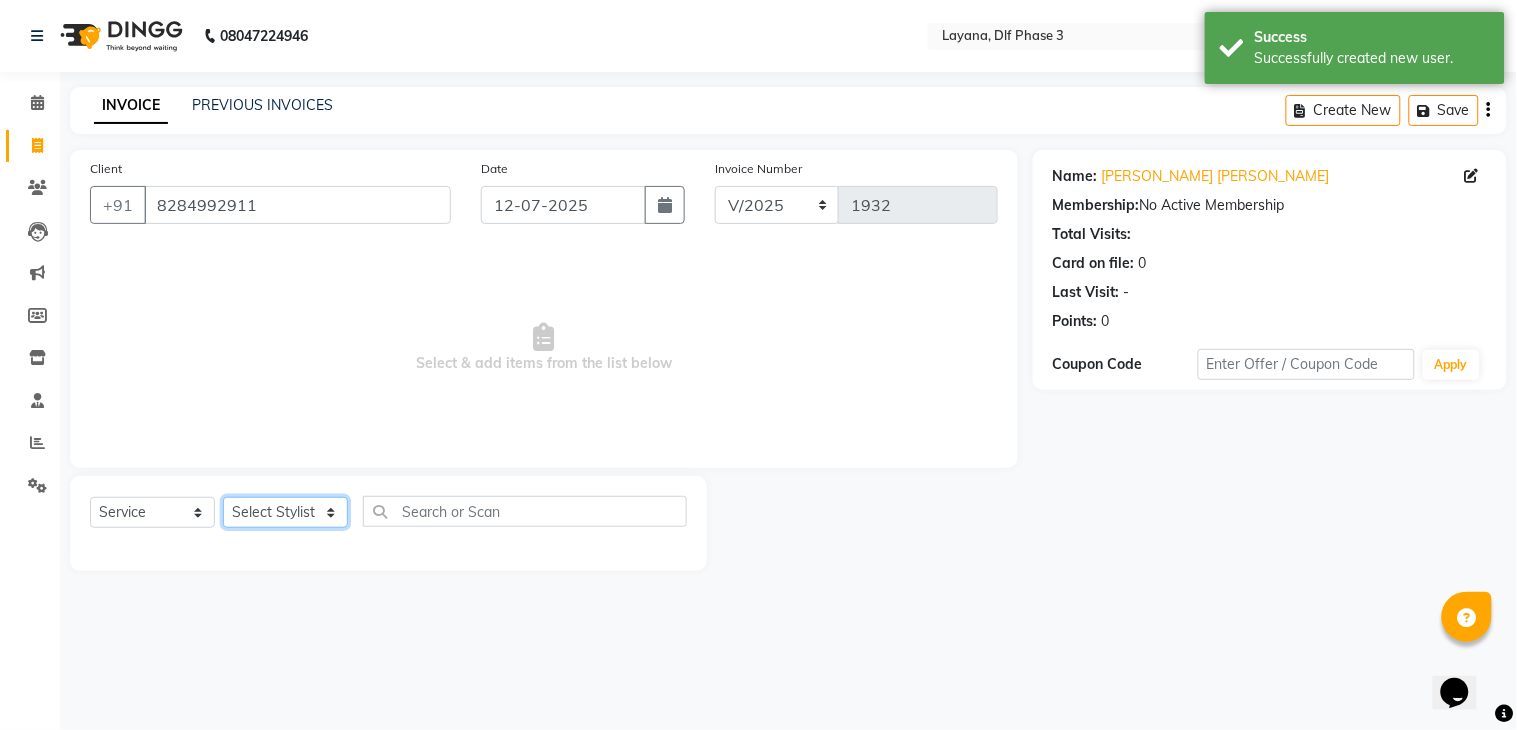 click on "Select Stylist aditya Attul kamal [DATE][PERSON_NAME] [PERSON_NAME] [PERSON_NAME]" 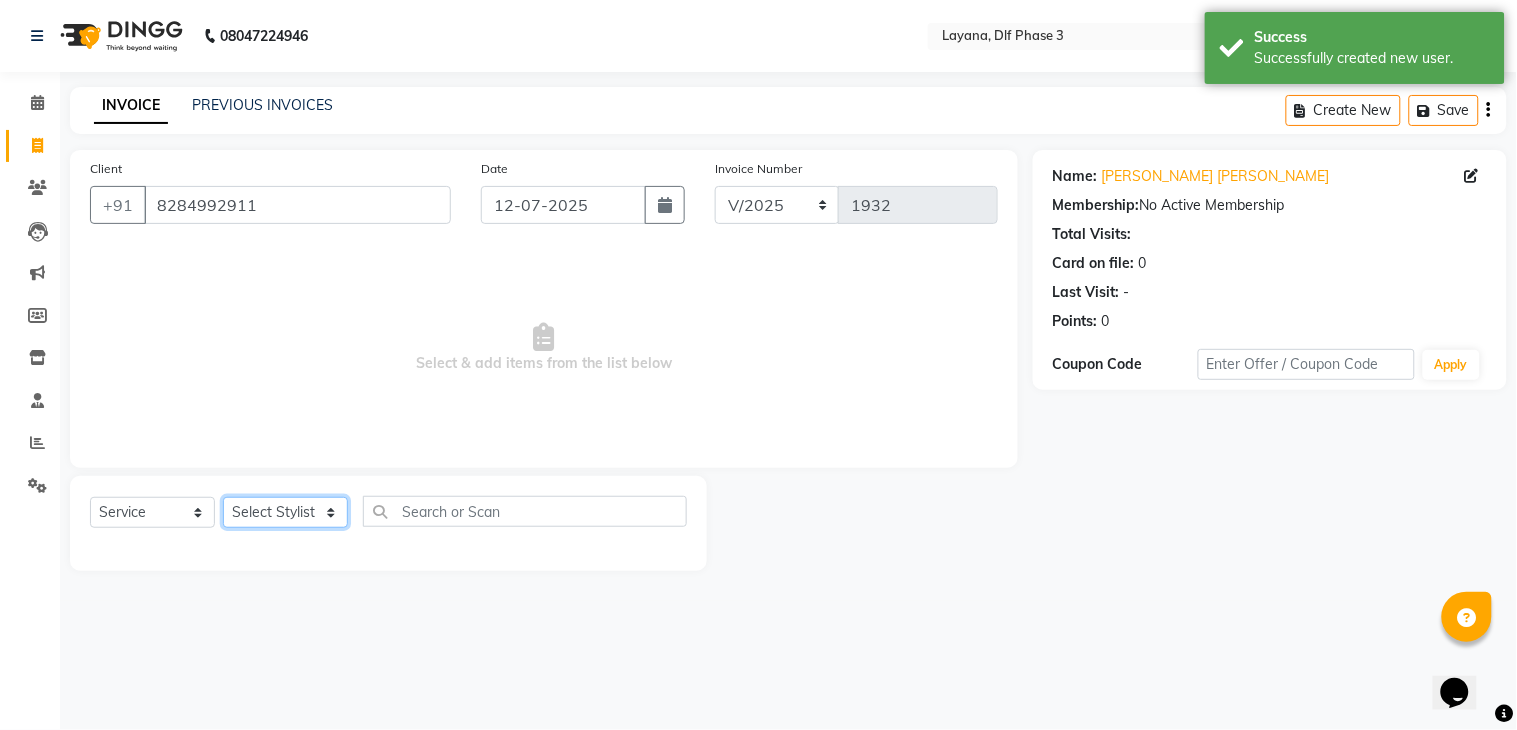 select on "57636" 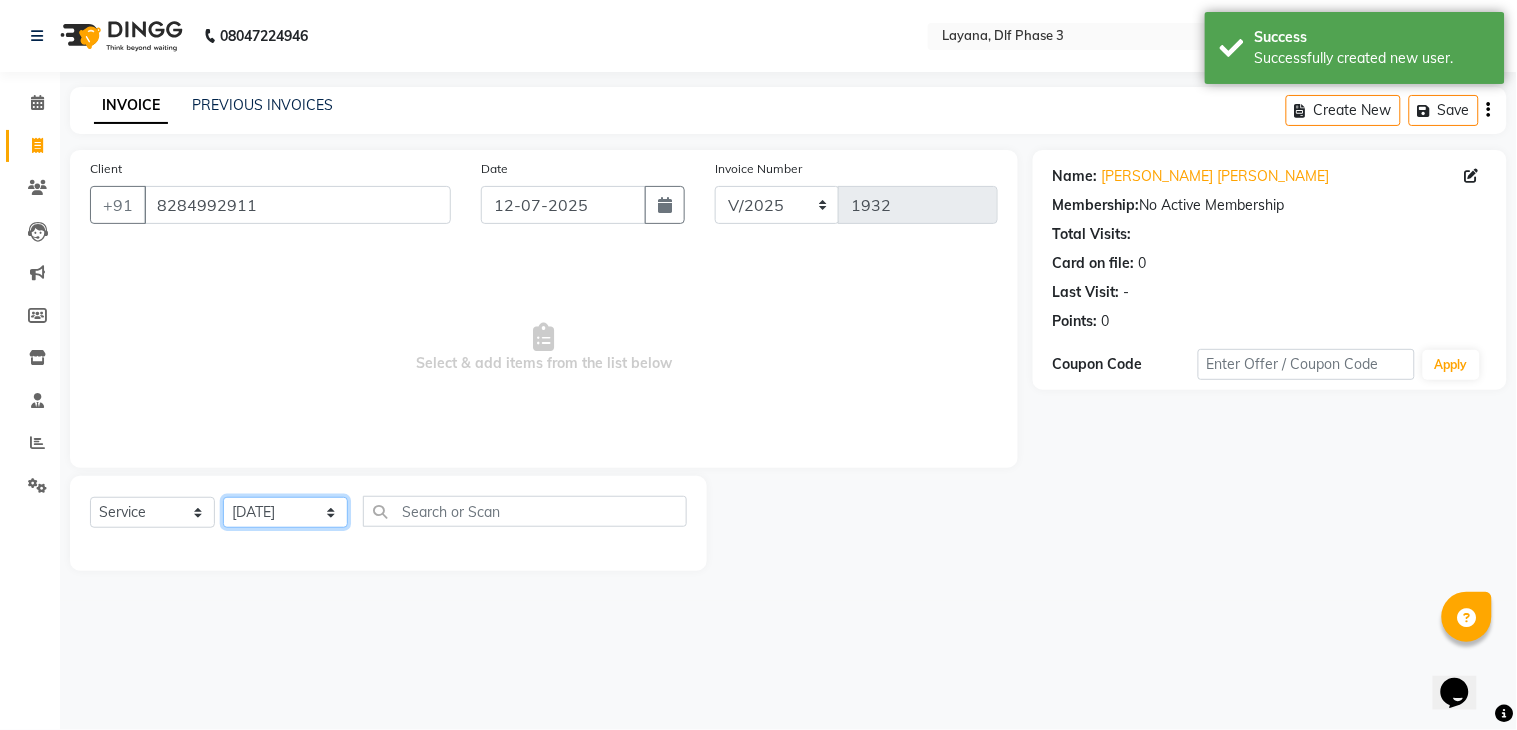 click on "Select Stylist aditya Attul kamal [DATE][PERSON_NAME] [PERSON_NAME] [PERSON_NAME]" 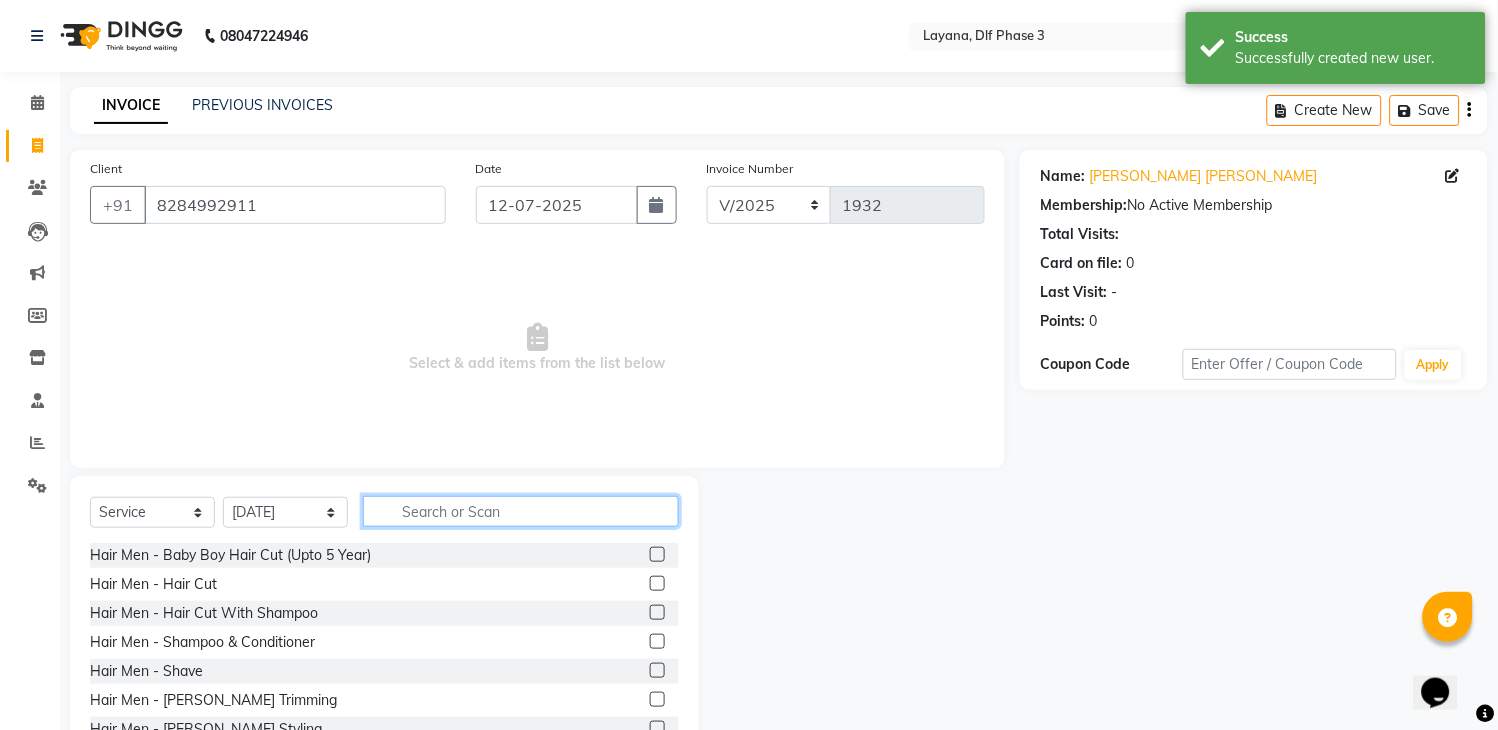 click 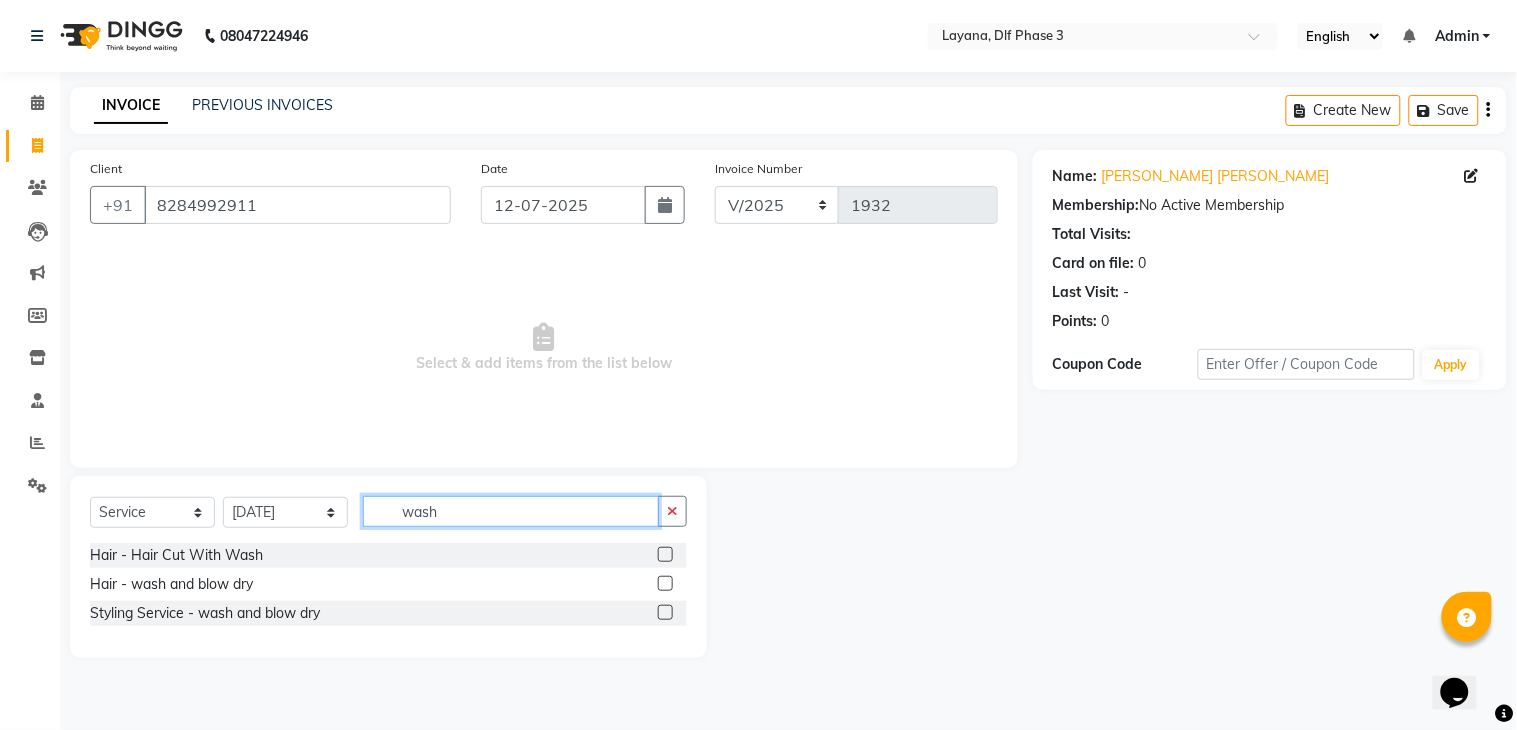 type on "wash" 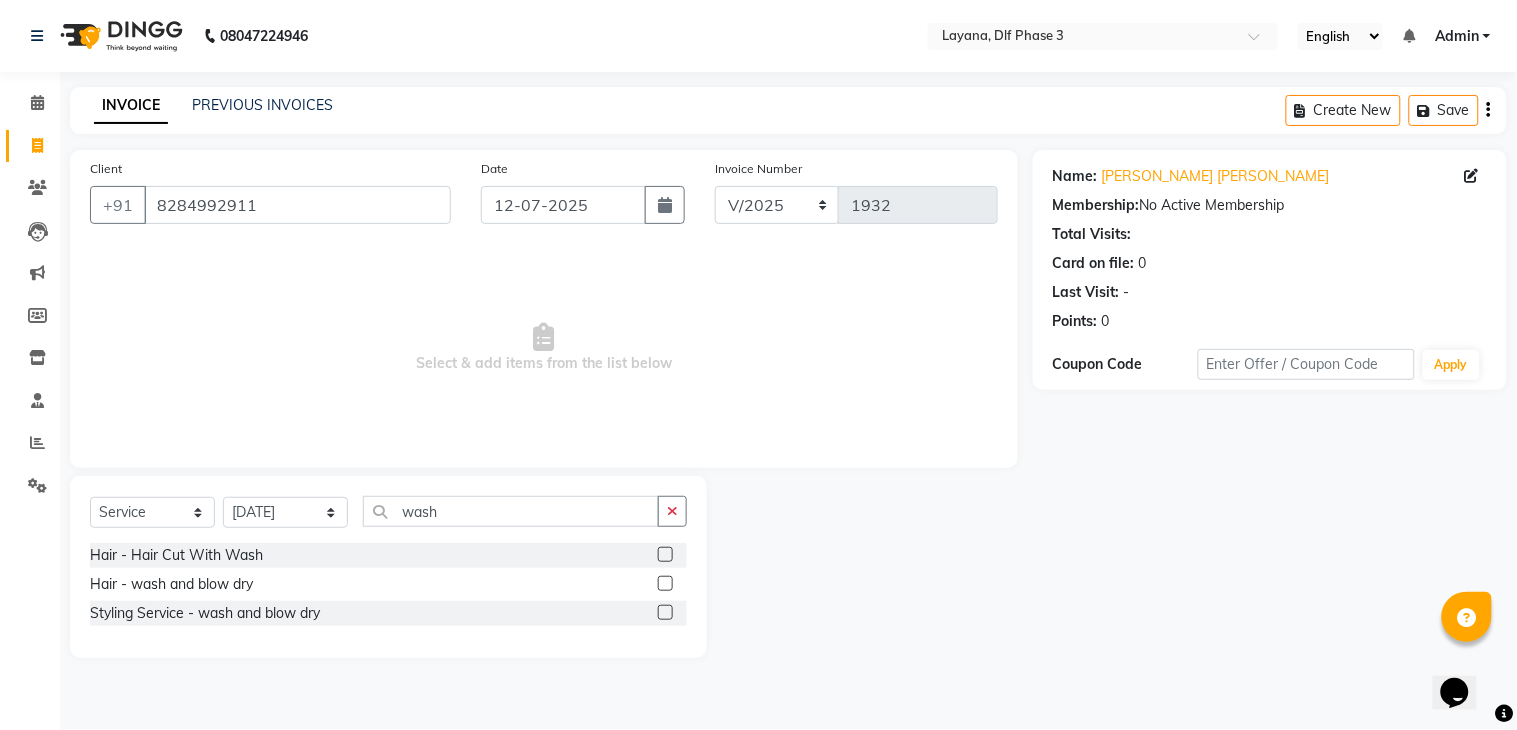 click 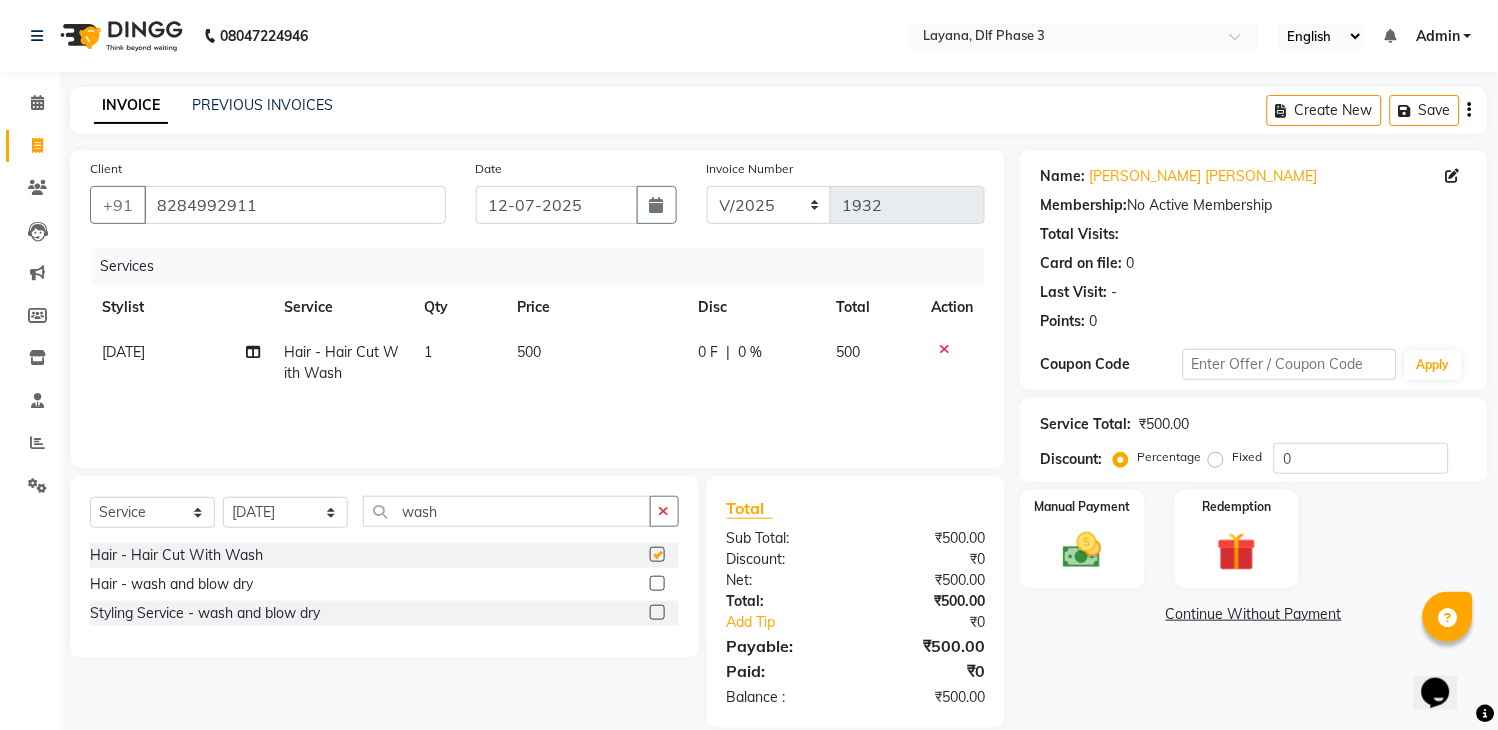 checkbox on "false" 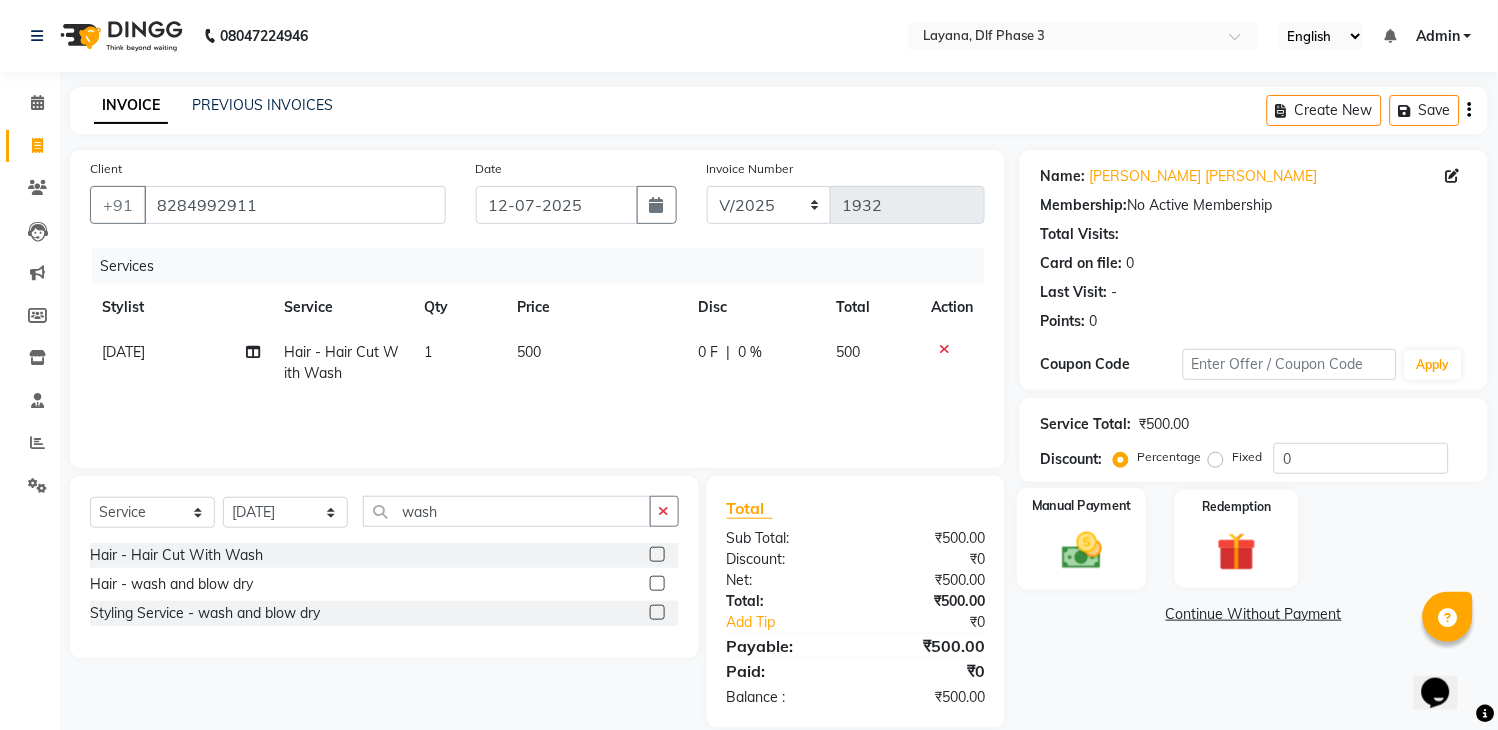 click 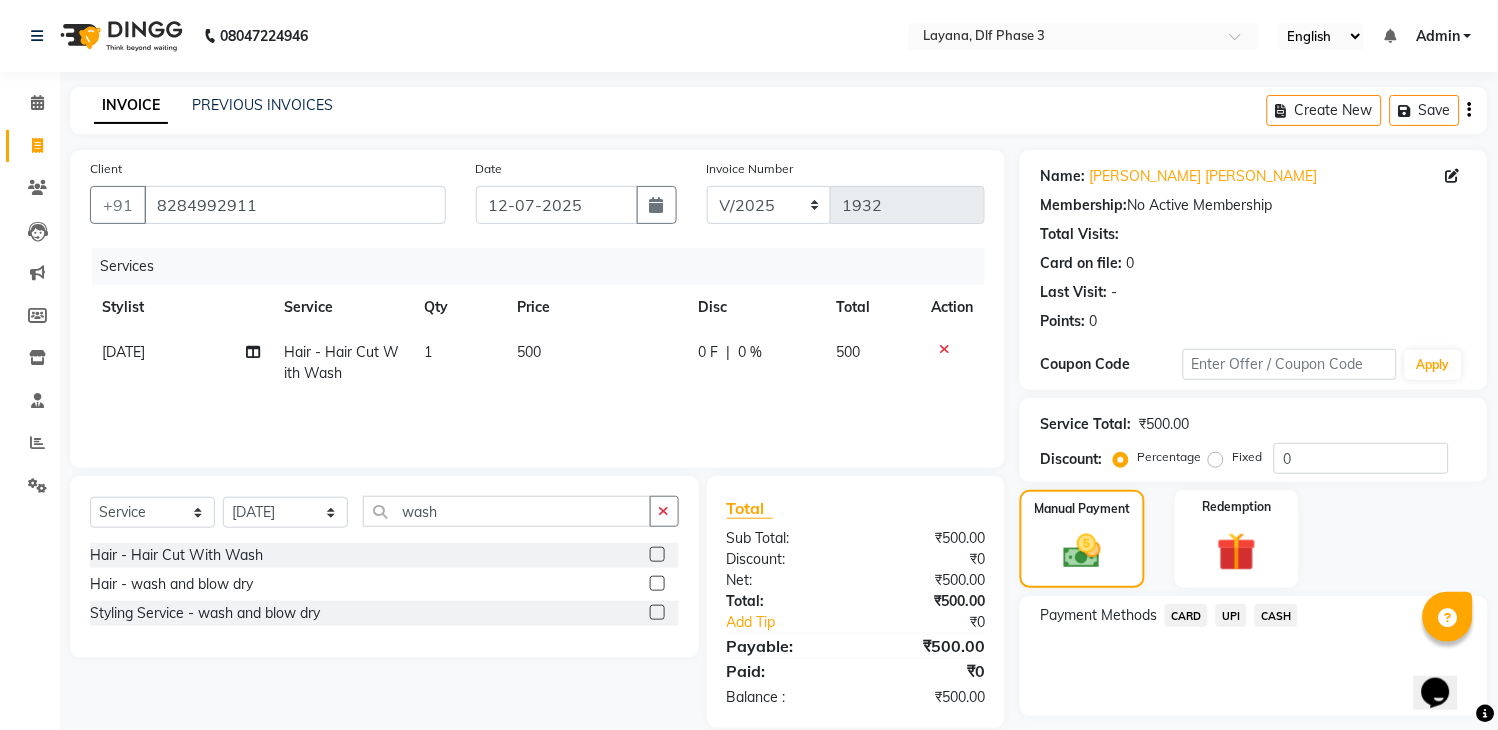 scroll, scrollTop: 56, scrollLeft: 0, axis: vertical 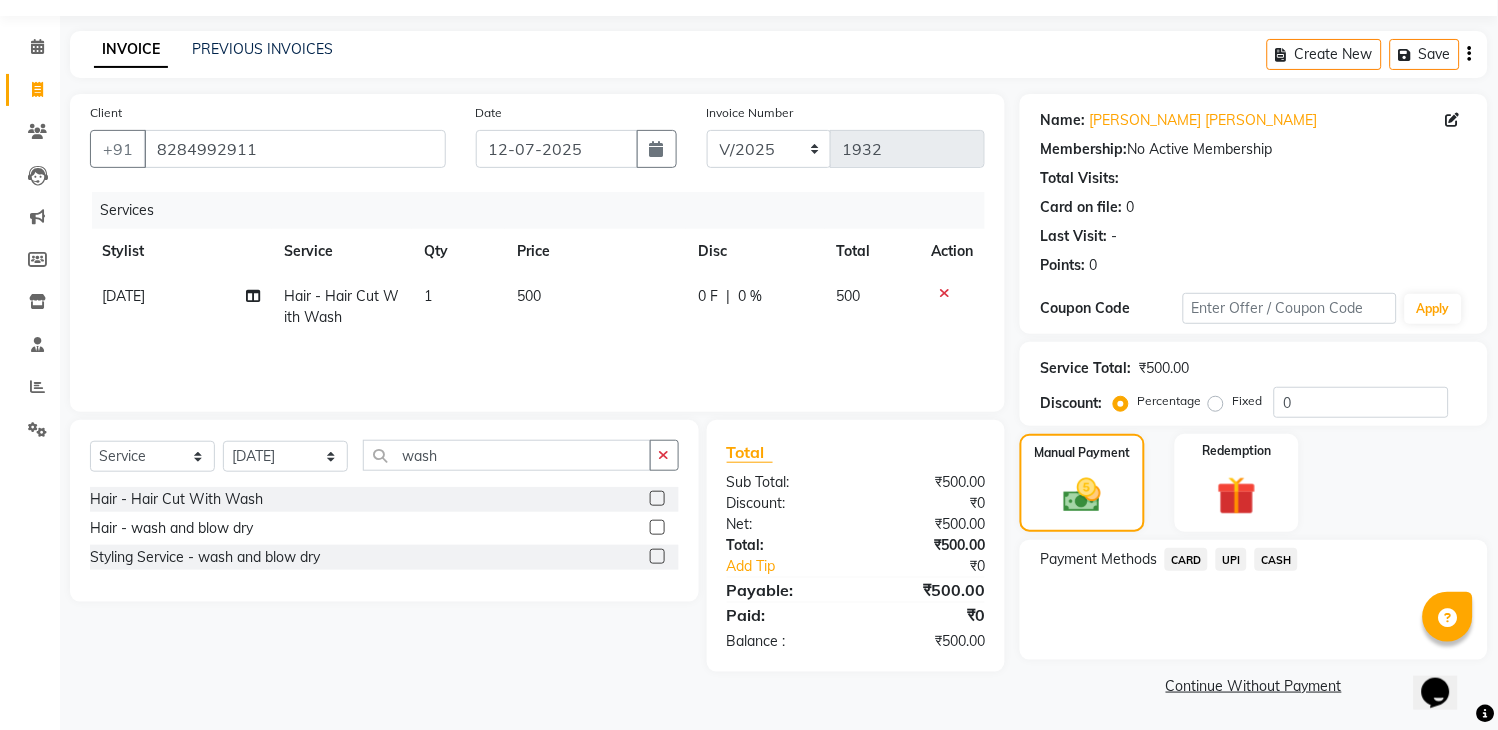 click on "UPI" 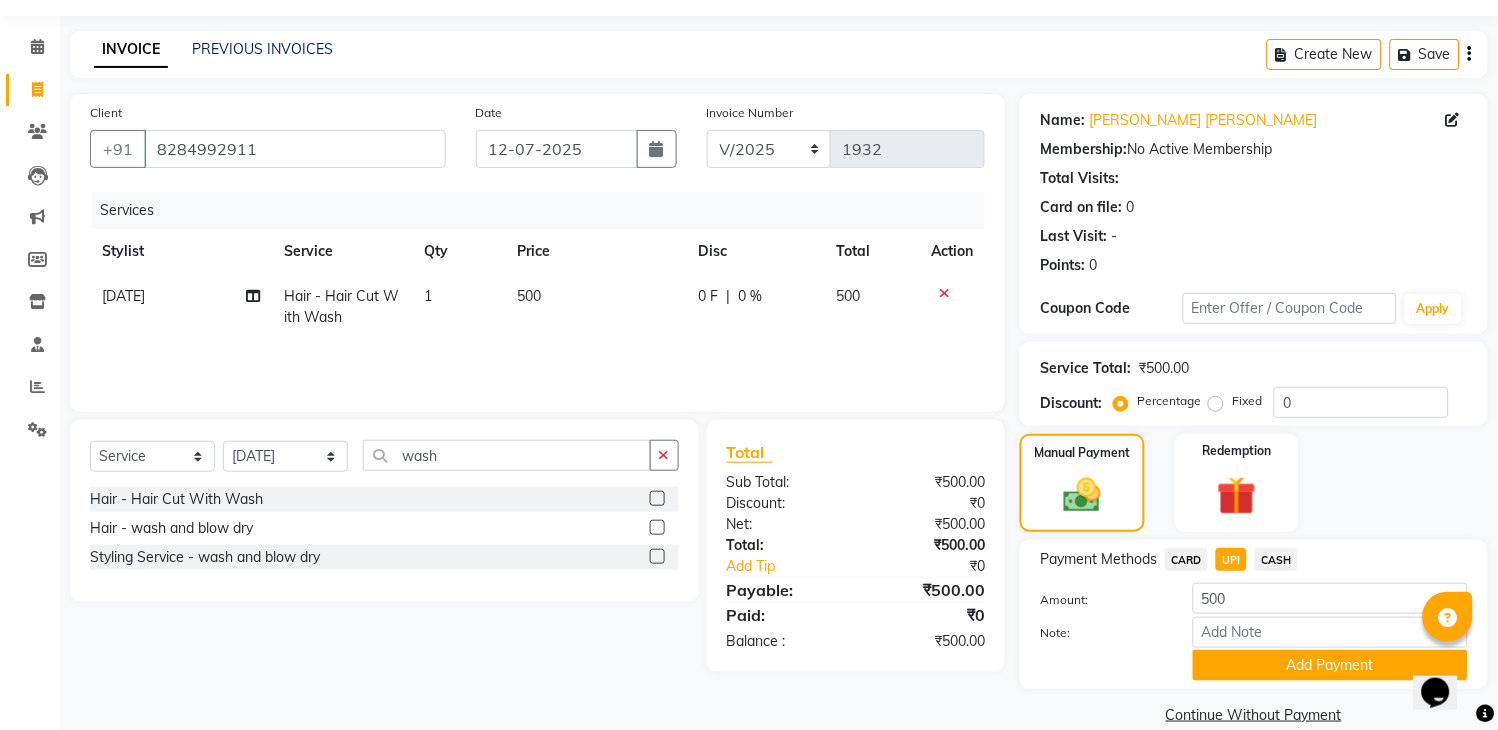 scroll, scrollTop: 86, scrollLeft: 0, axis: vertical 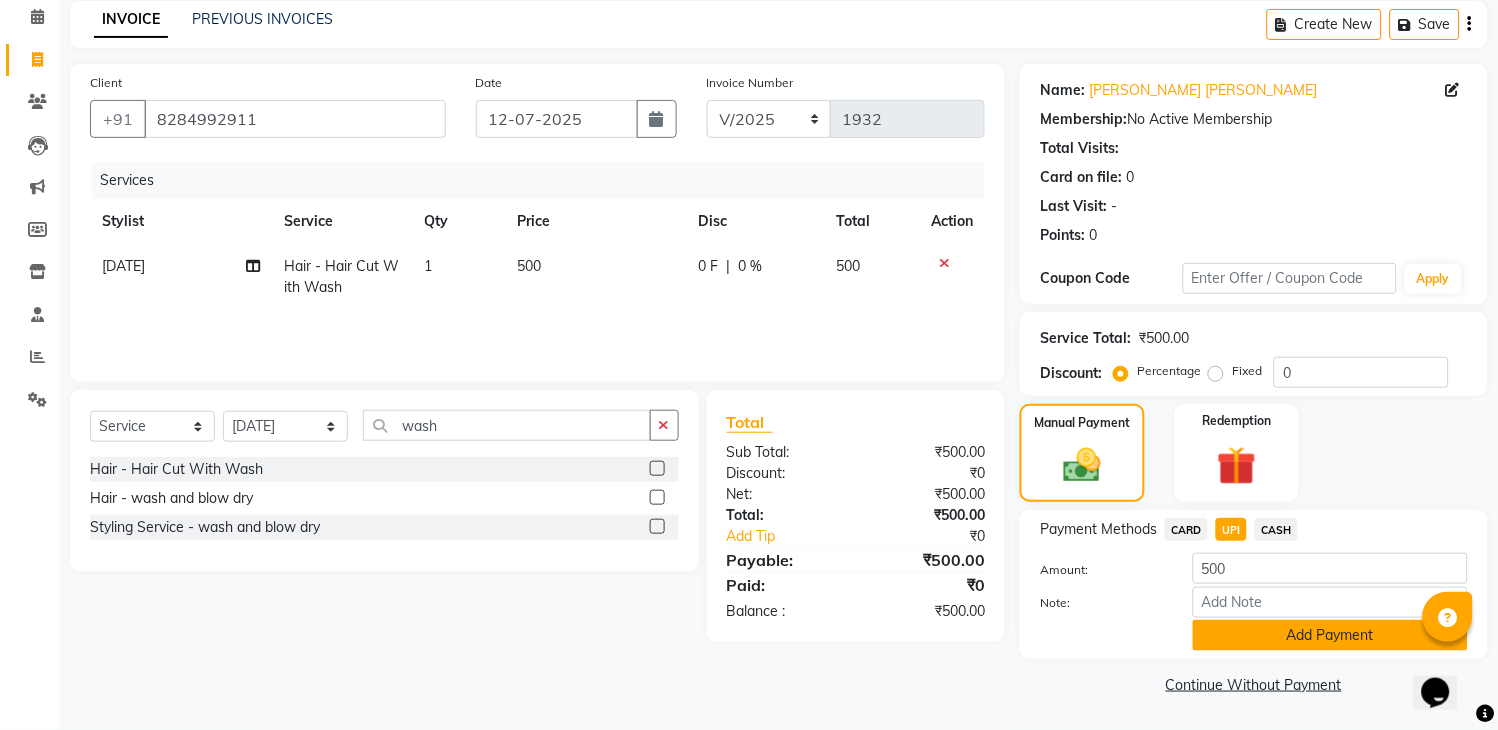 click on "Add Payment" 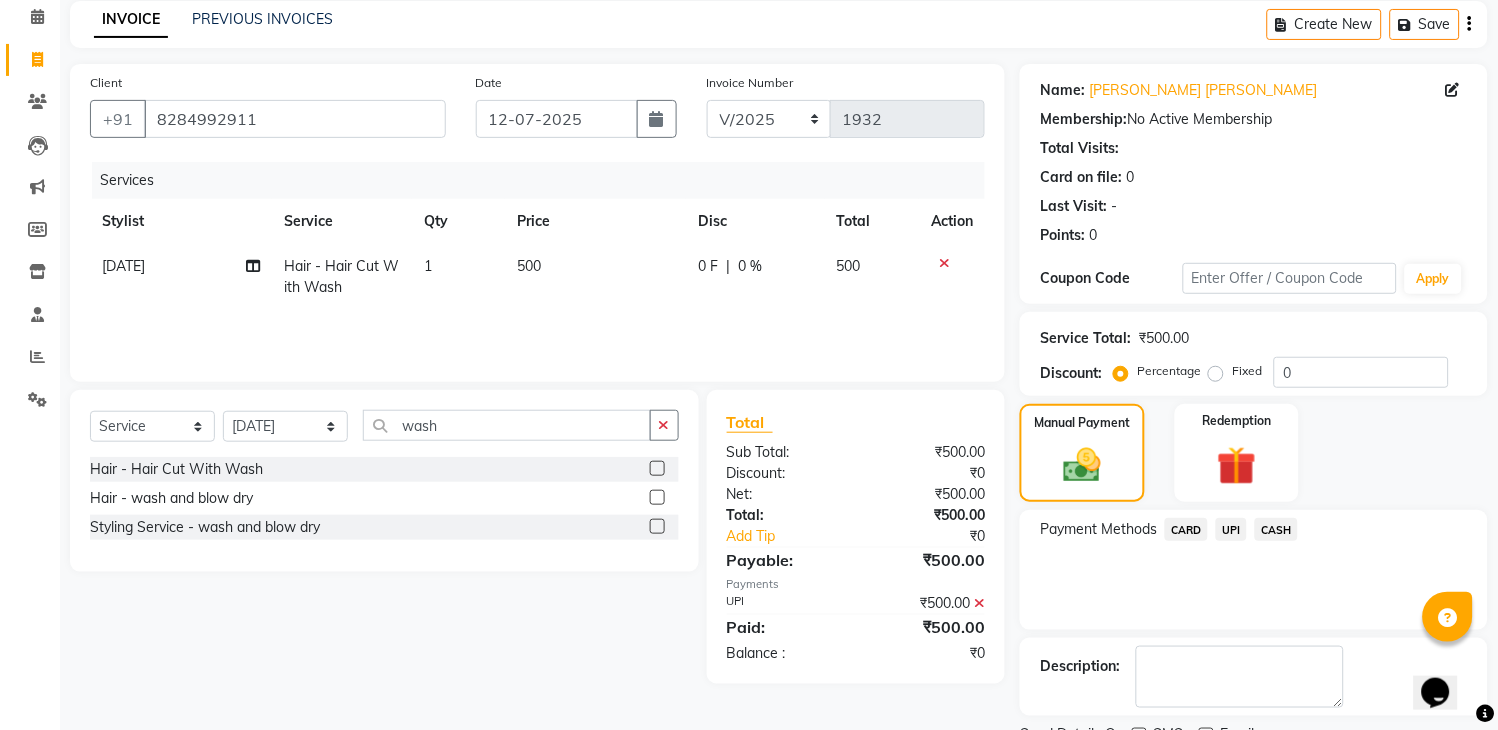 scroll, scrollTop: 170, scrollLeft: 0, axis: vertical 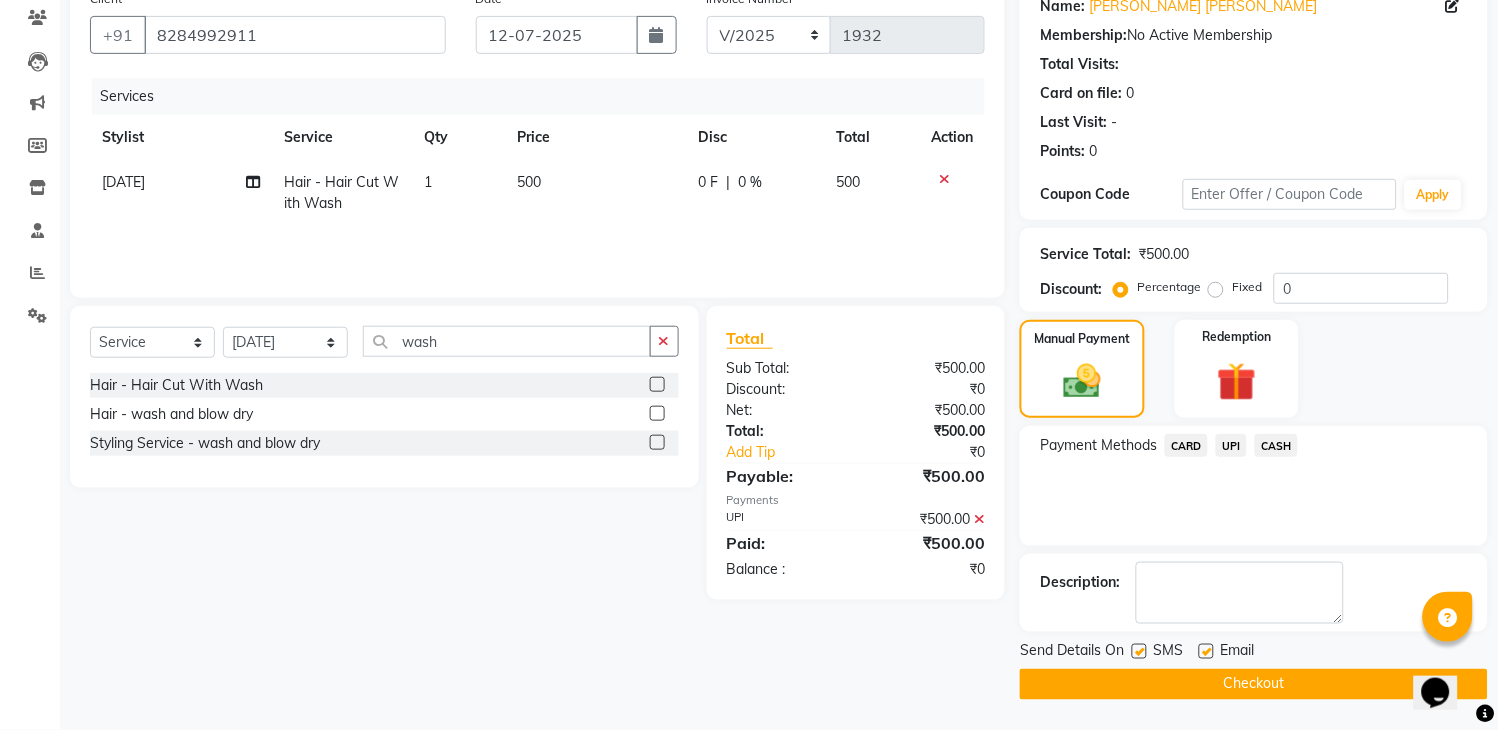 click 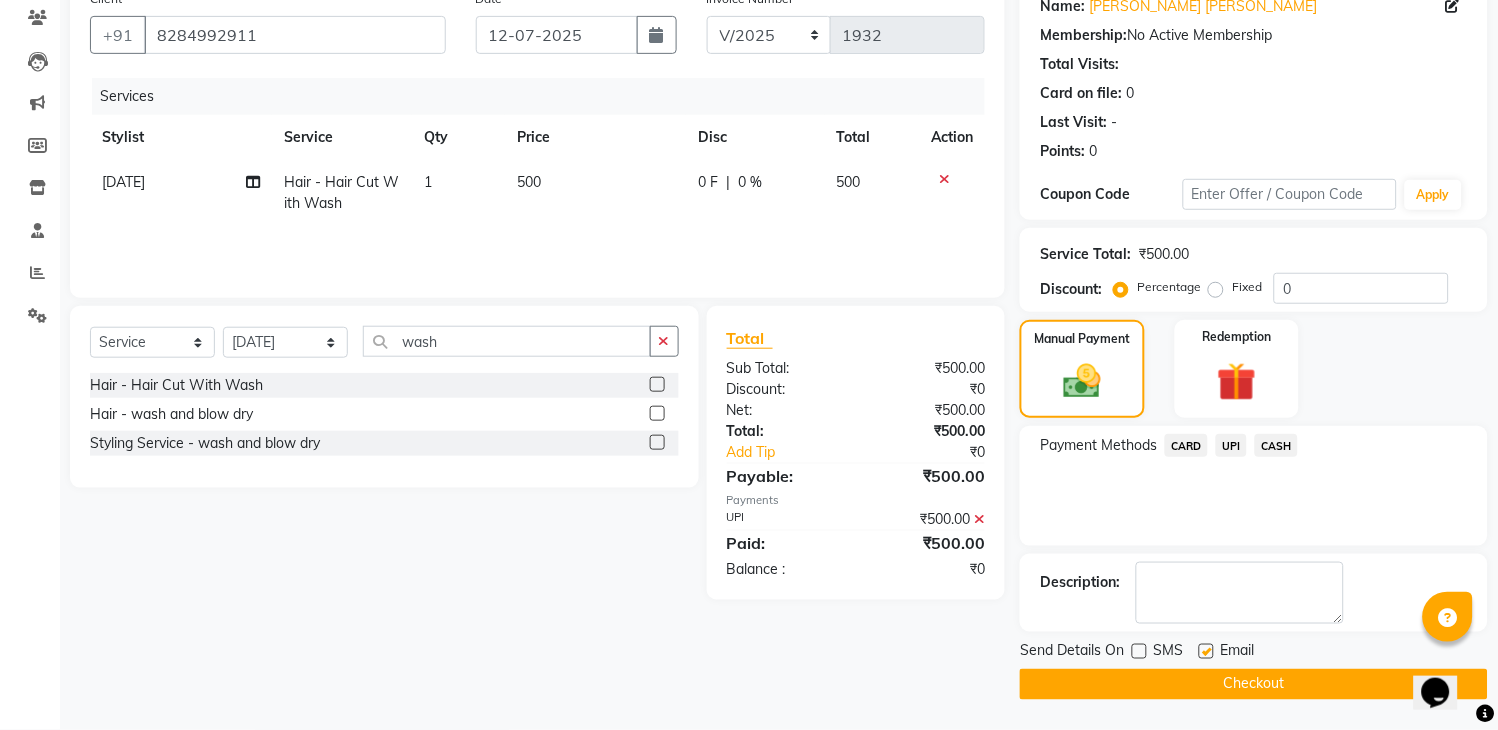 click on "Checkout" 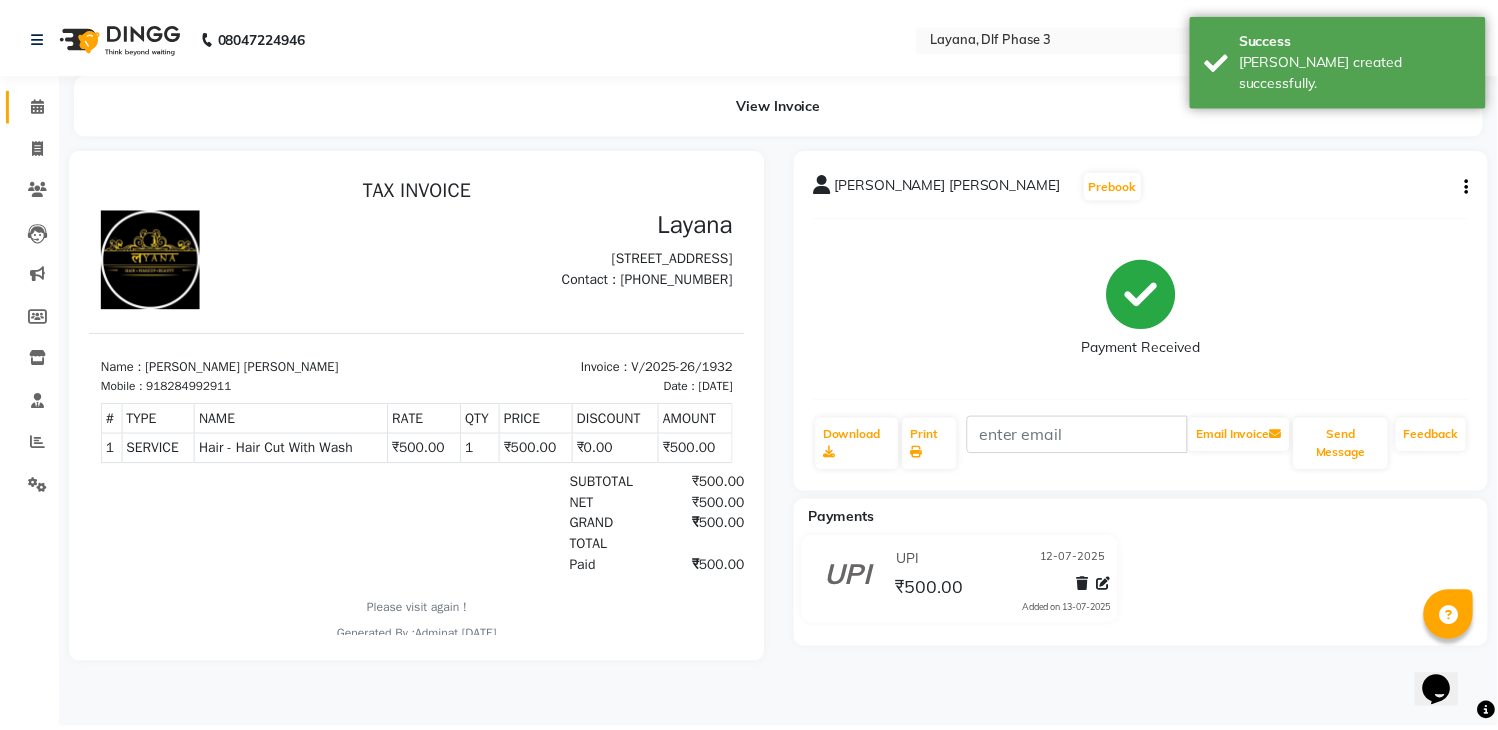 scroll, scrollTop: 0, scrollLeft: 0, axis: both 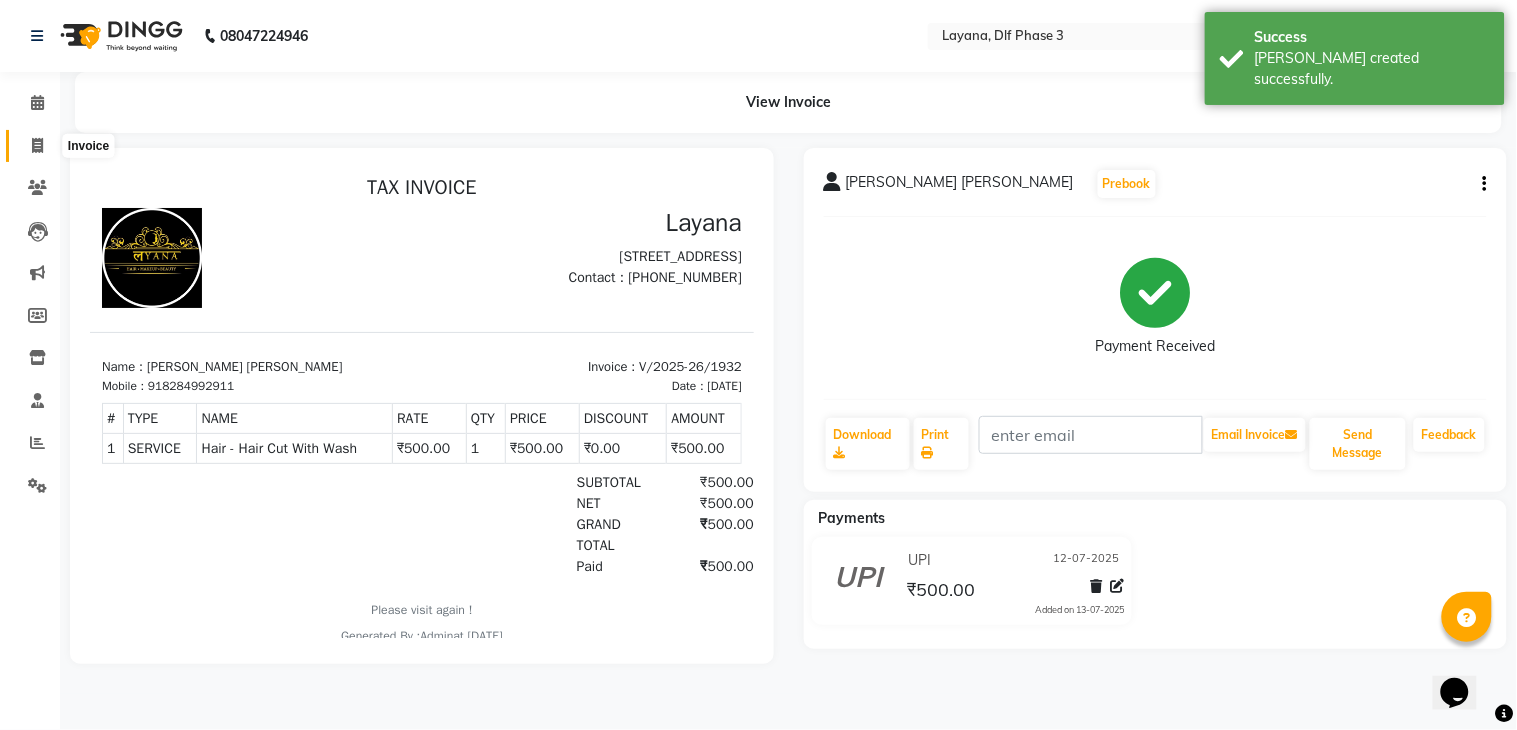 click 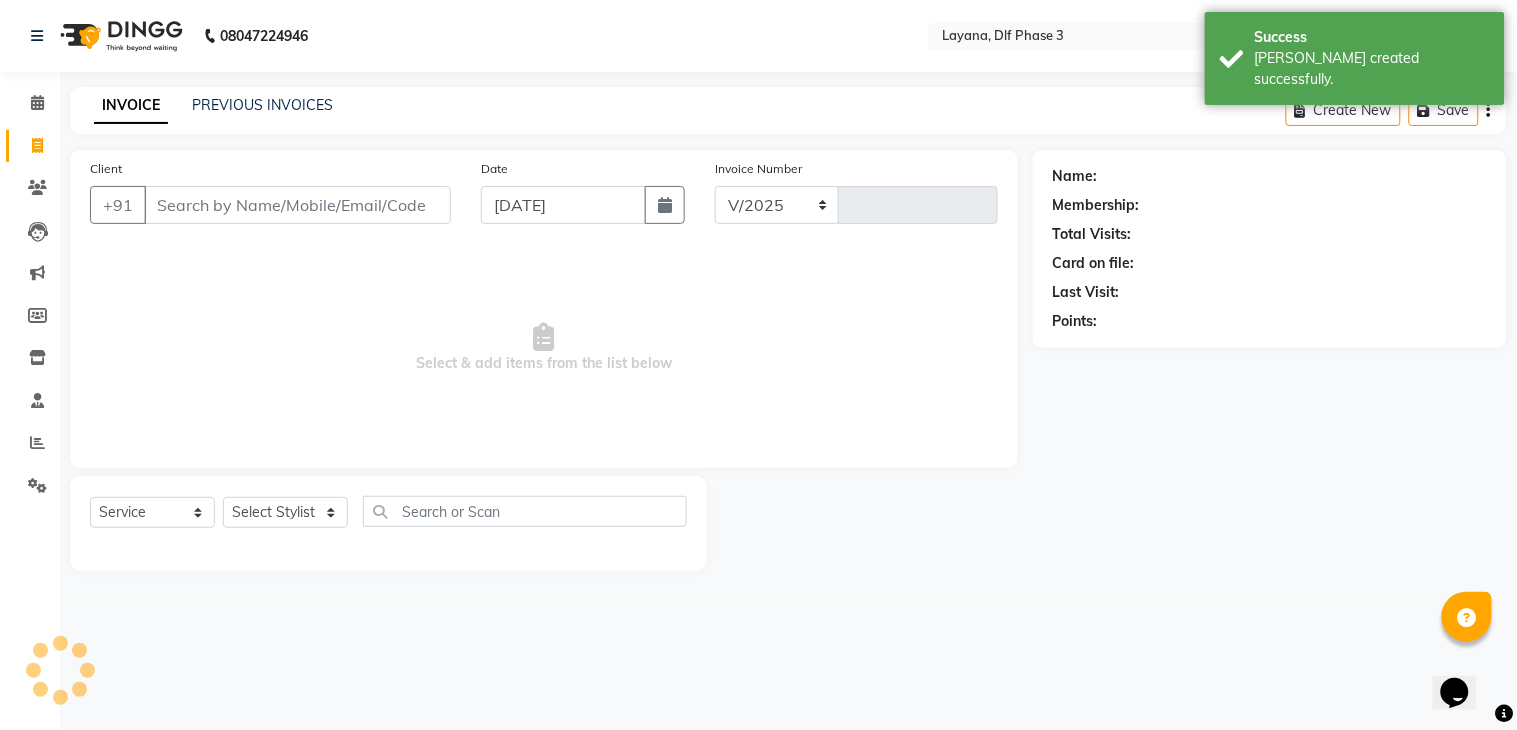 select on "6973" 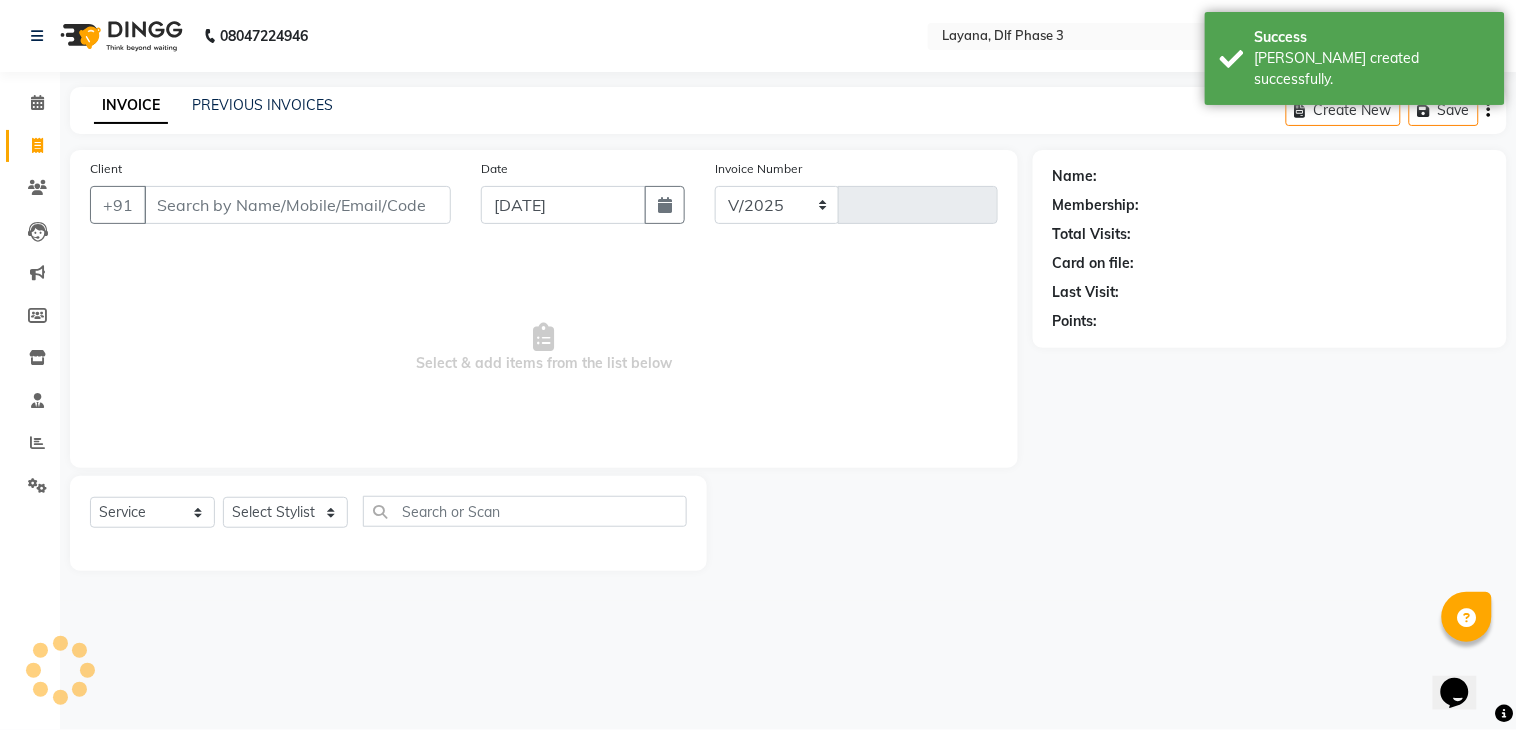type on "1933" 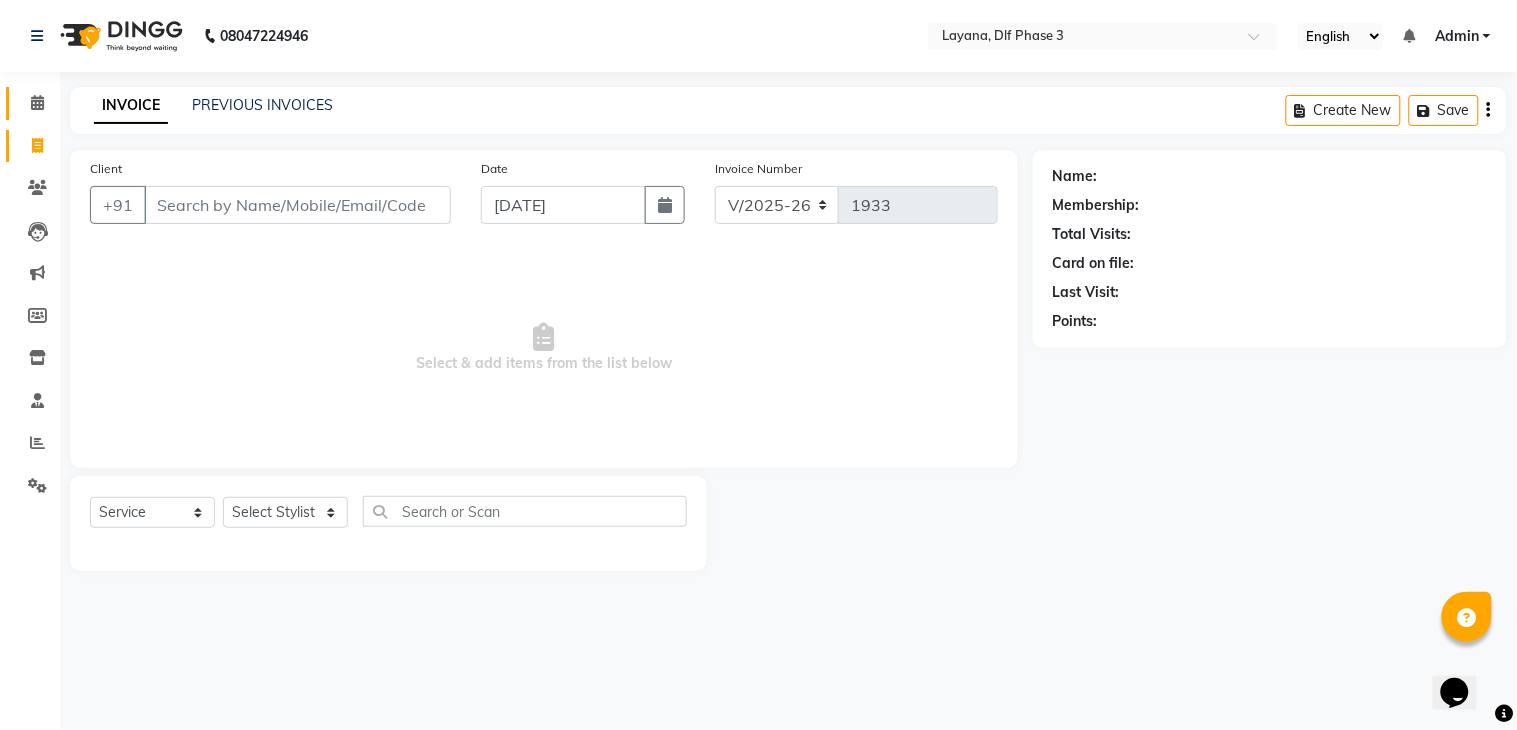click on "Calendar" 